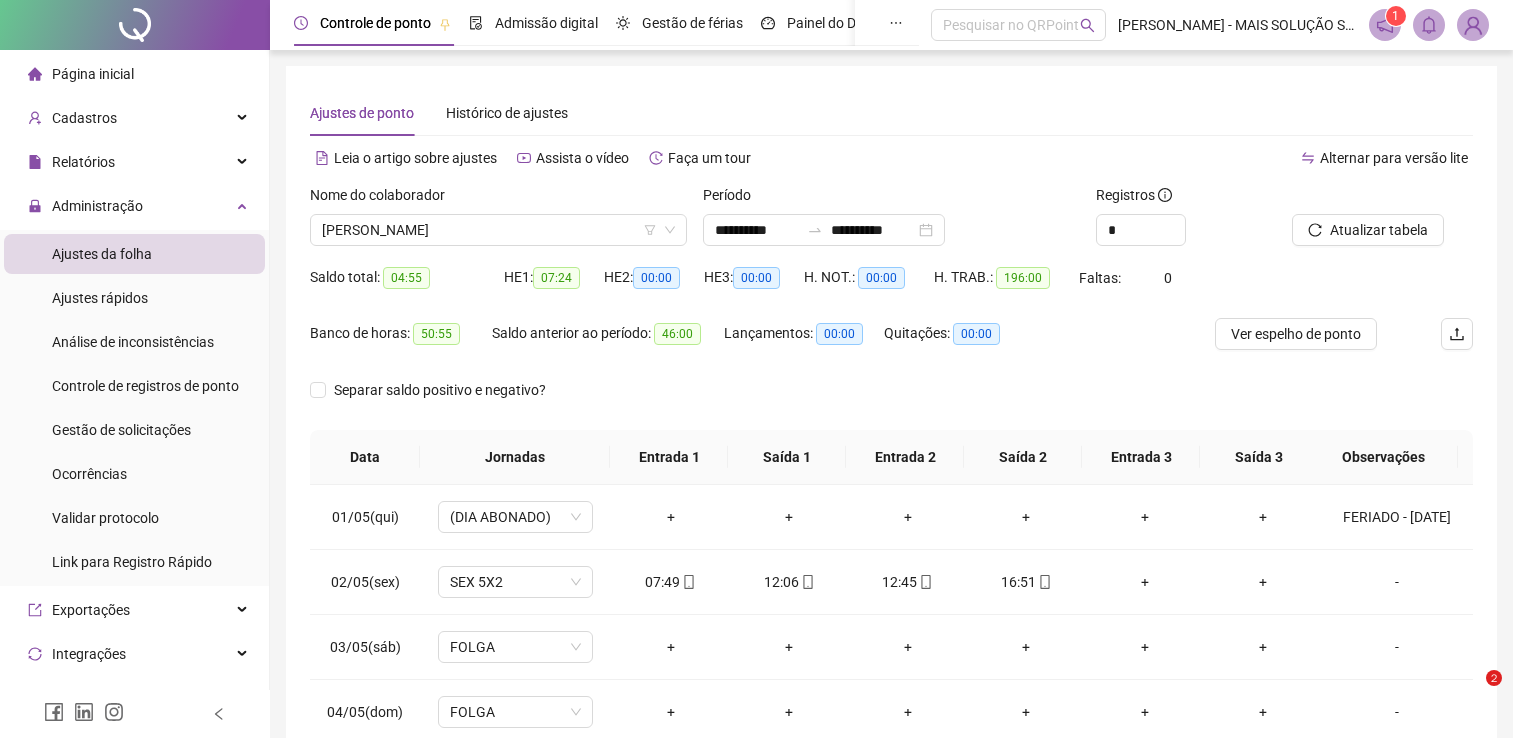 scroll, scrollTop: 283, scrollLeft: 0, axis: vertical 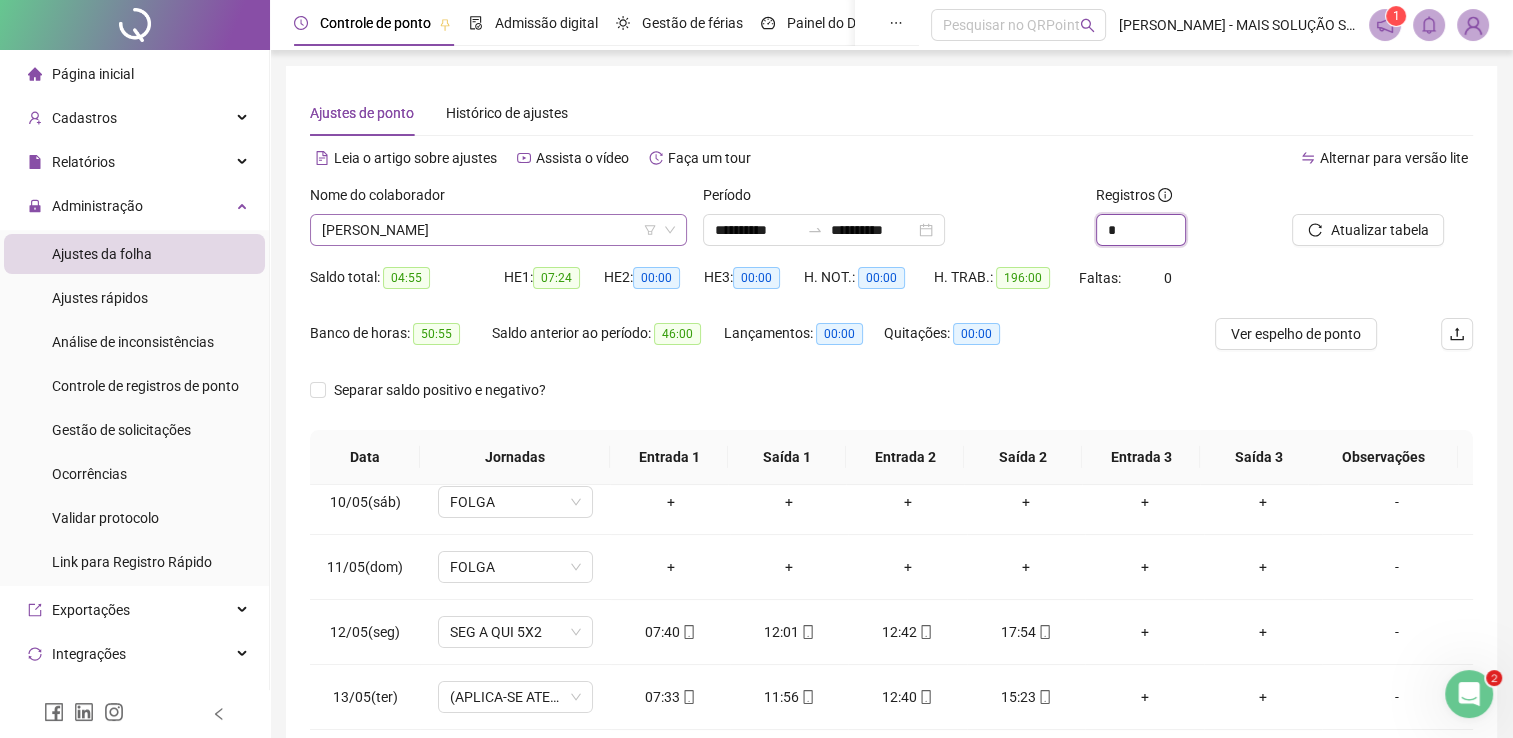 click on "EMANUELE CHAGAS CRUZ" at bounding box center [498, 230] 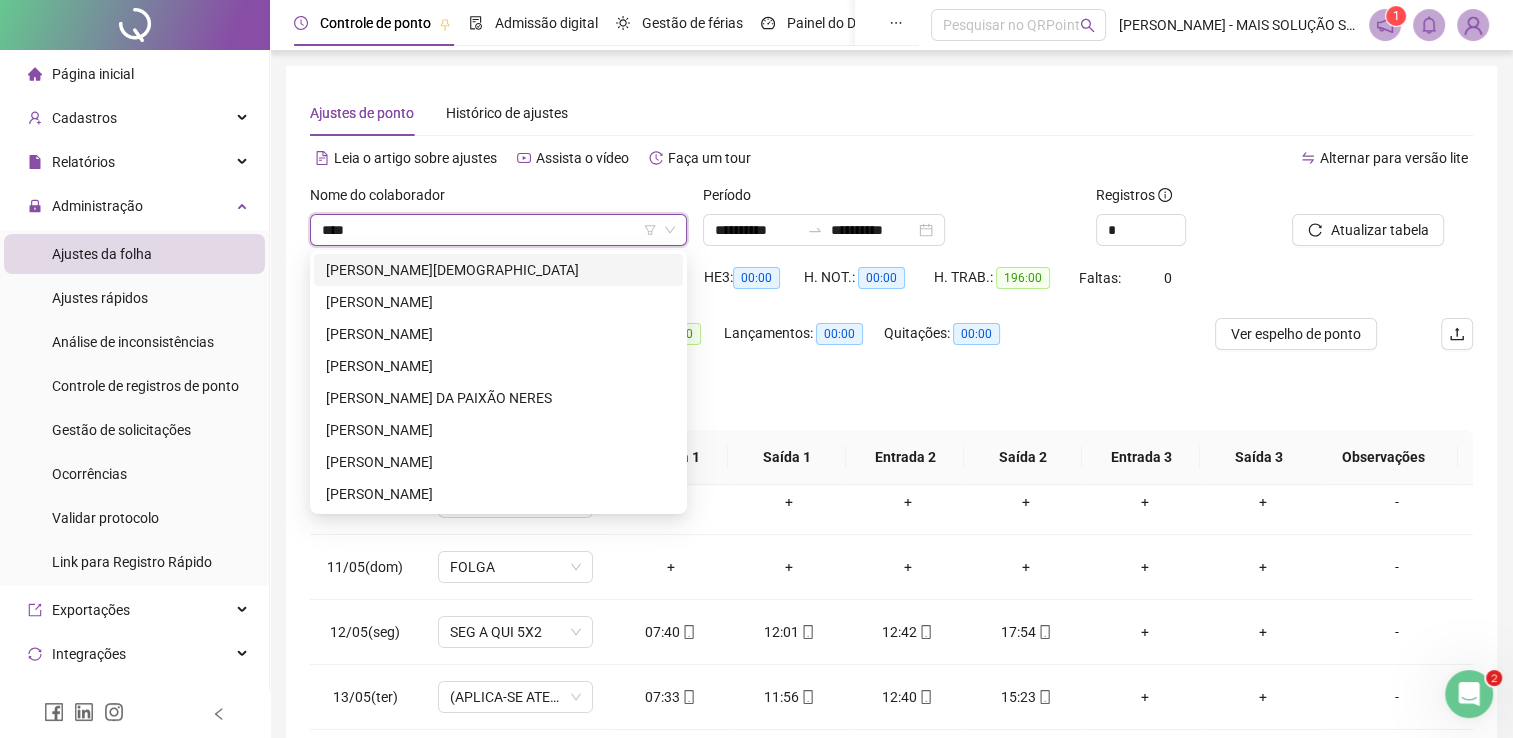 scroll, scrollTop: 0, scrollLeft: 0, axis: both 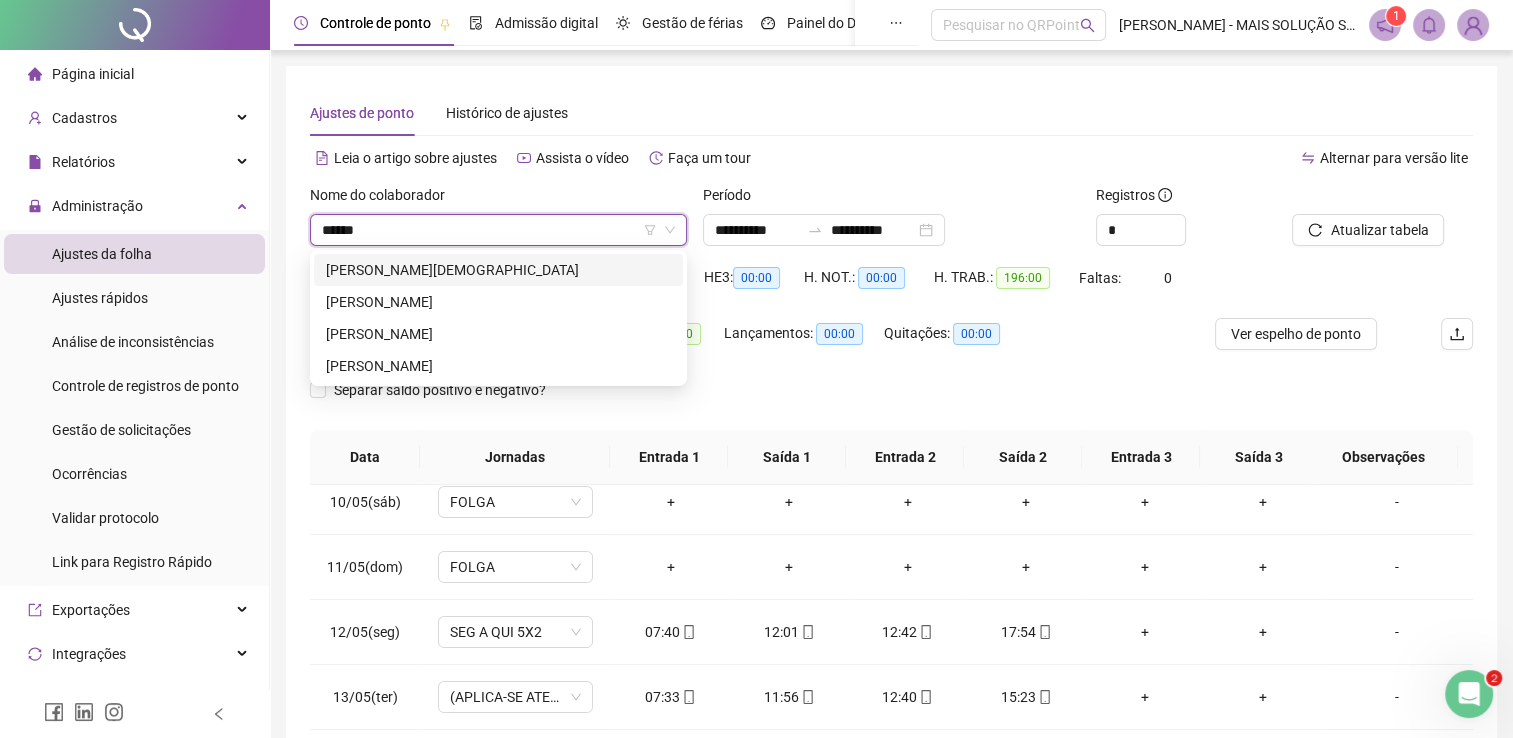 type on "*******" 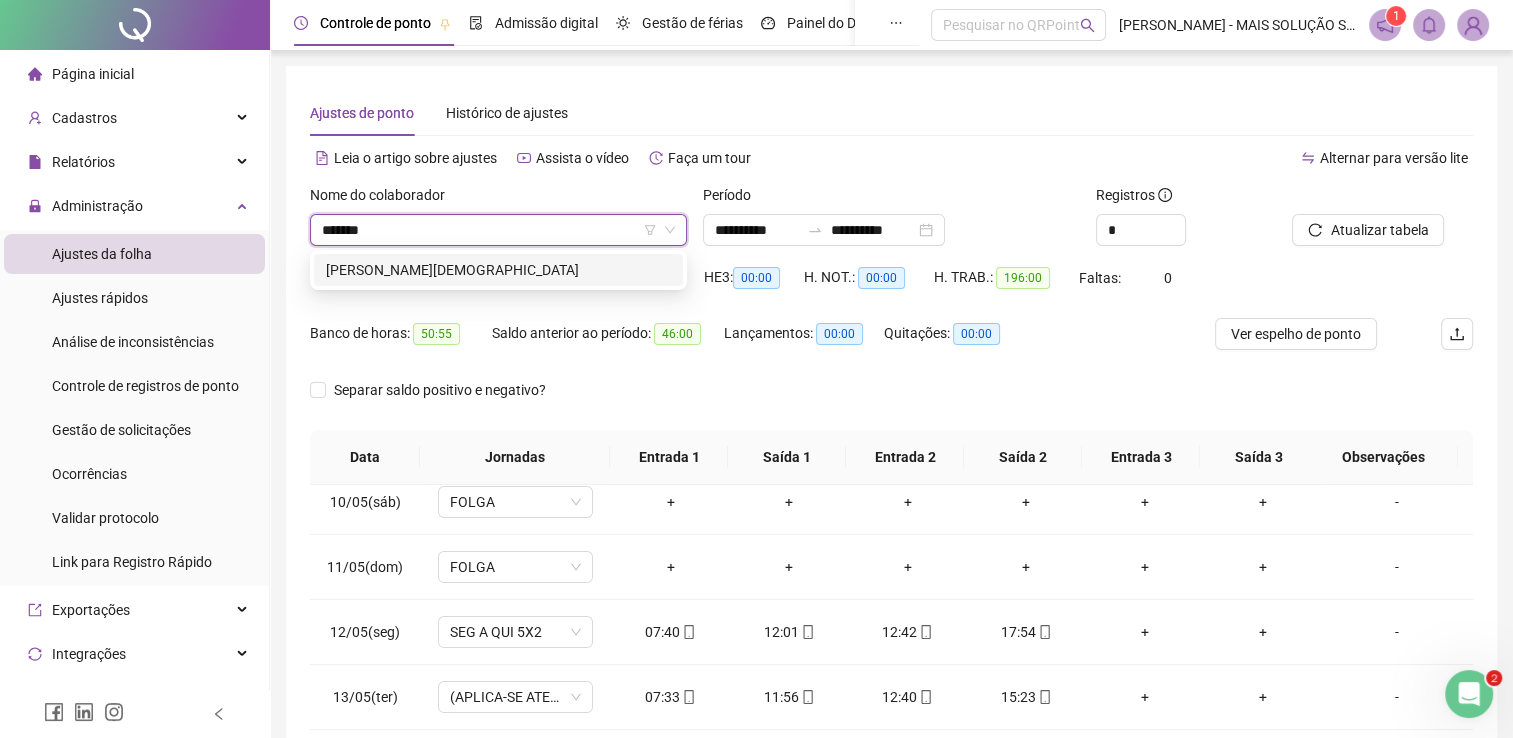 click on "[PERSON_NAME][DEMOGRAPHIC_DATA]" at bounding box center [498, 270] 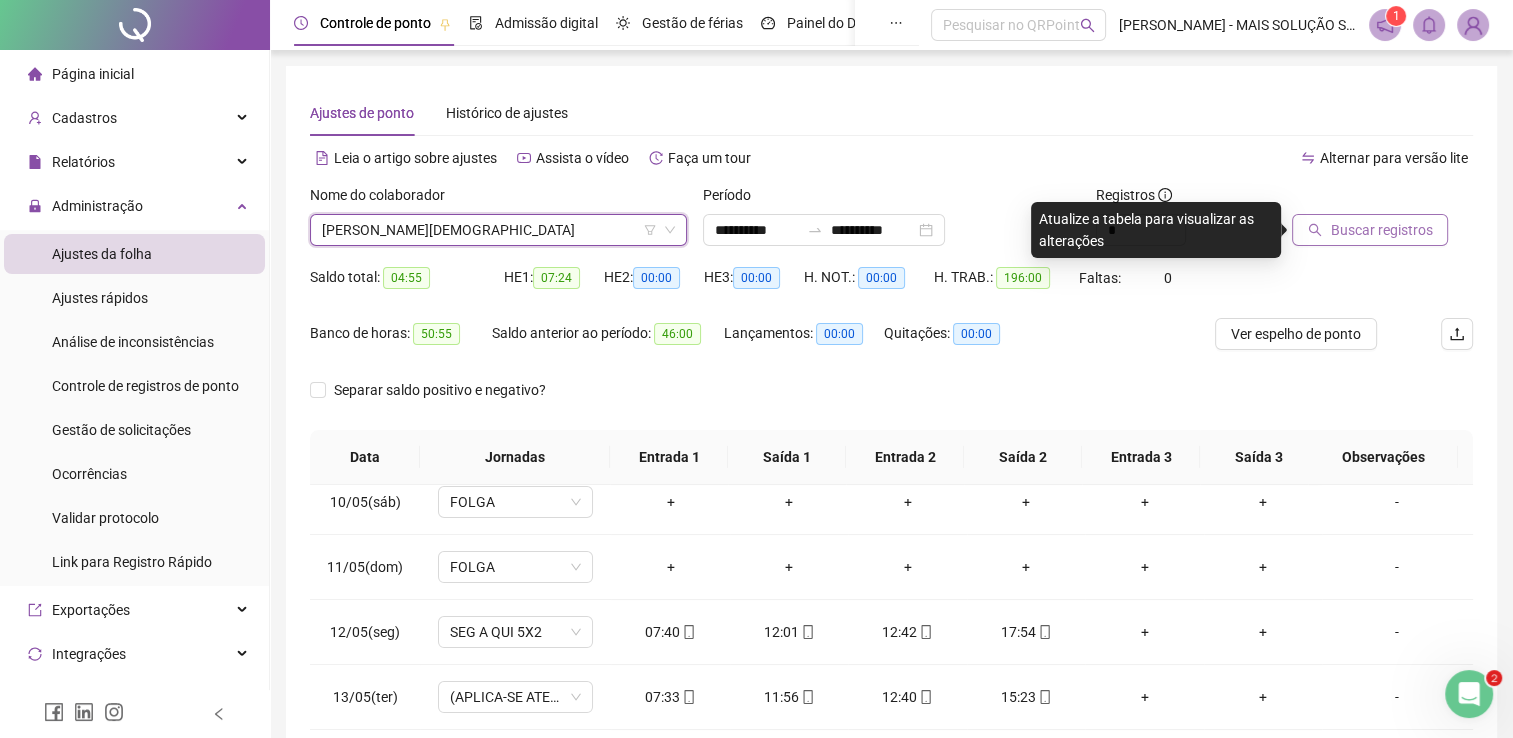 click on "Buscar registros" at bounding box center (1370, 230) 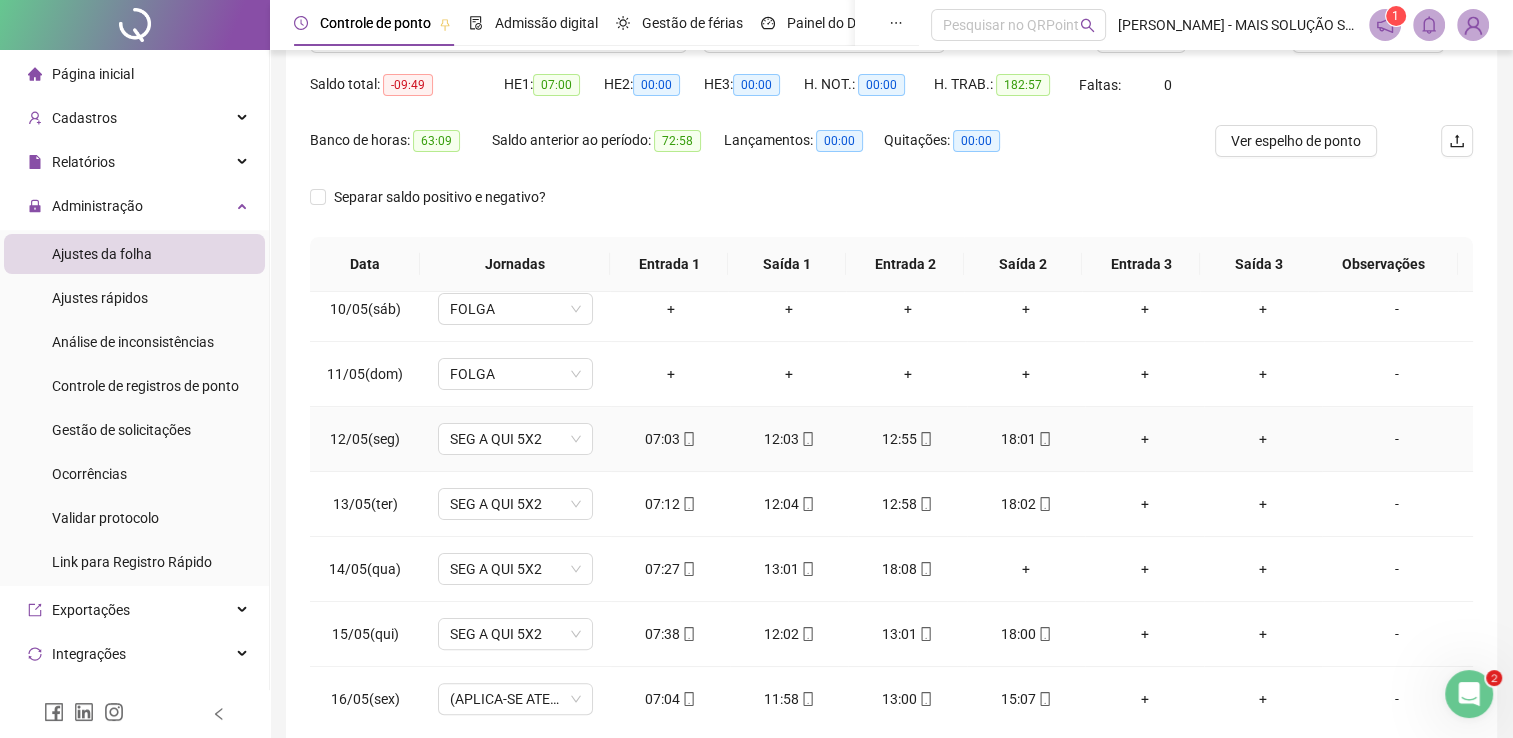 scroll, scrollTop: 200, scrollLeft: 0, axis: vertical 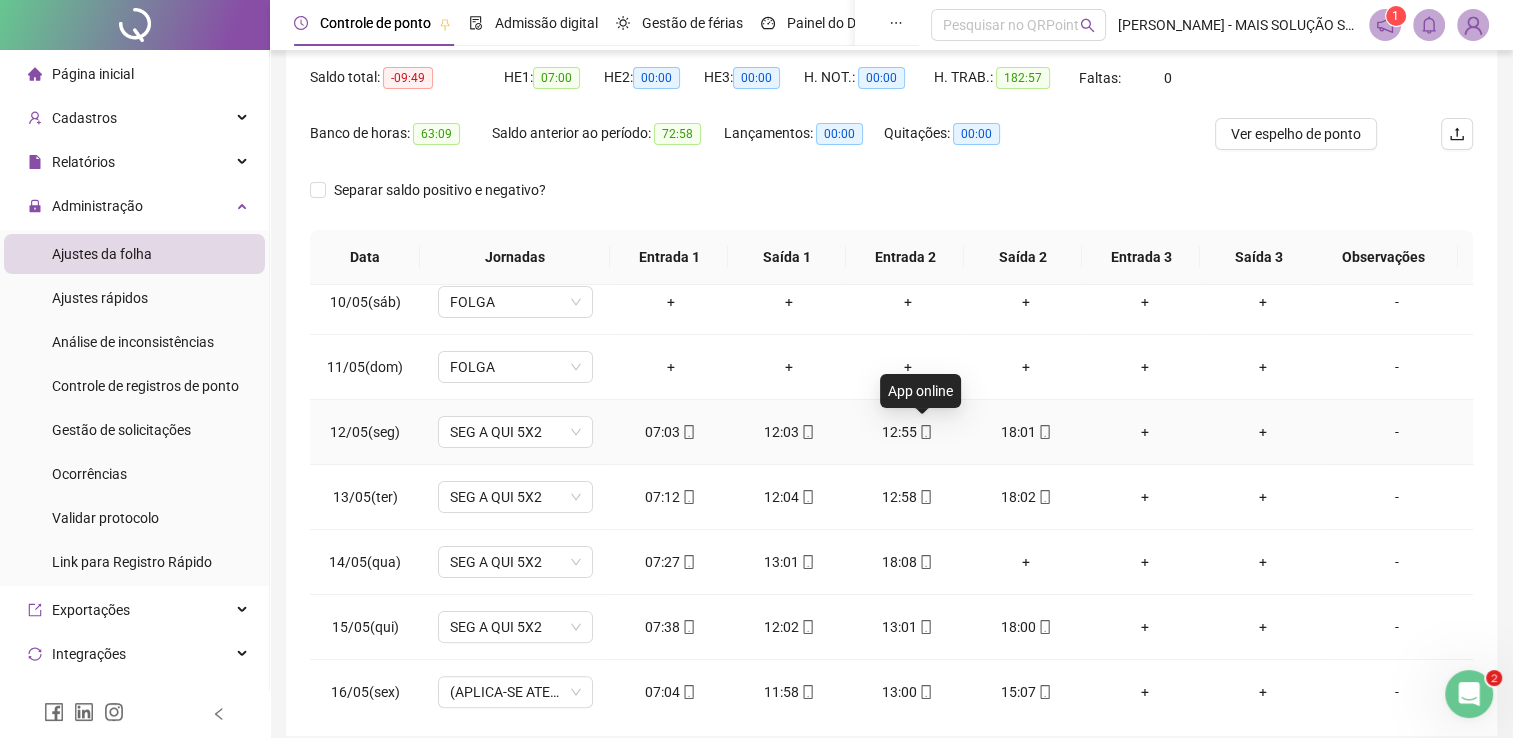 click 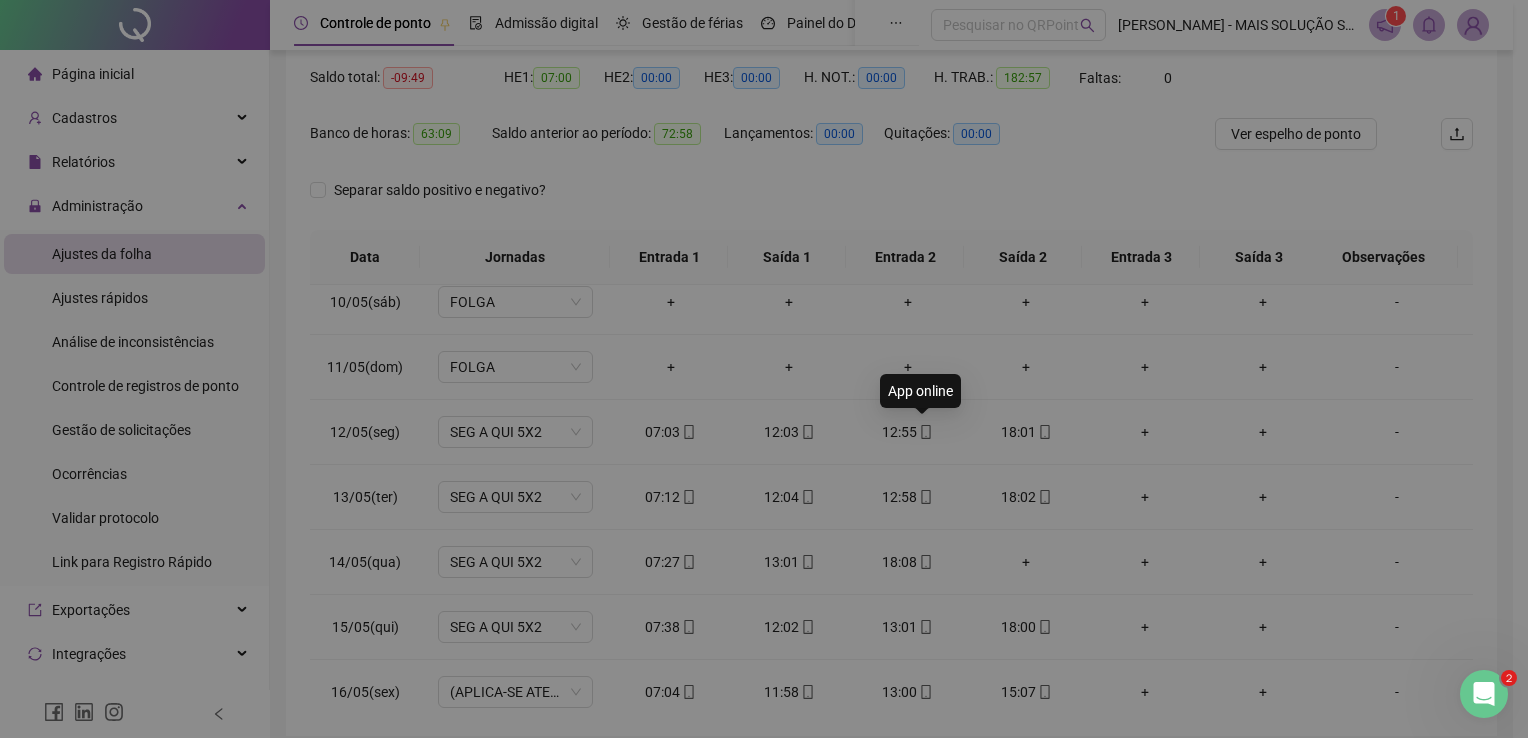 type on "**********" 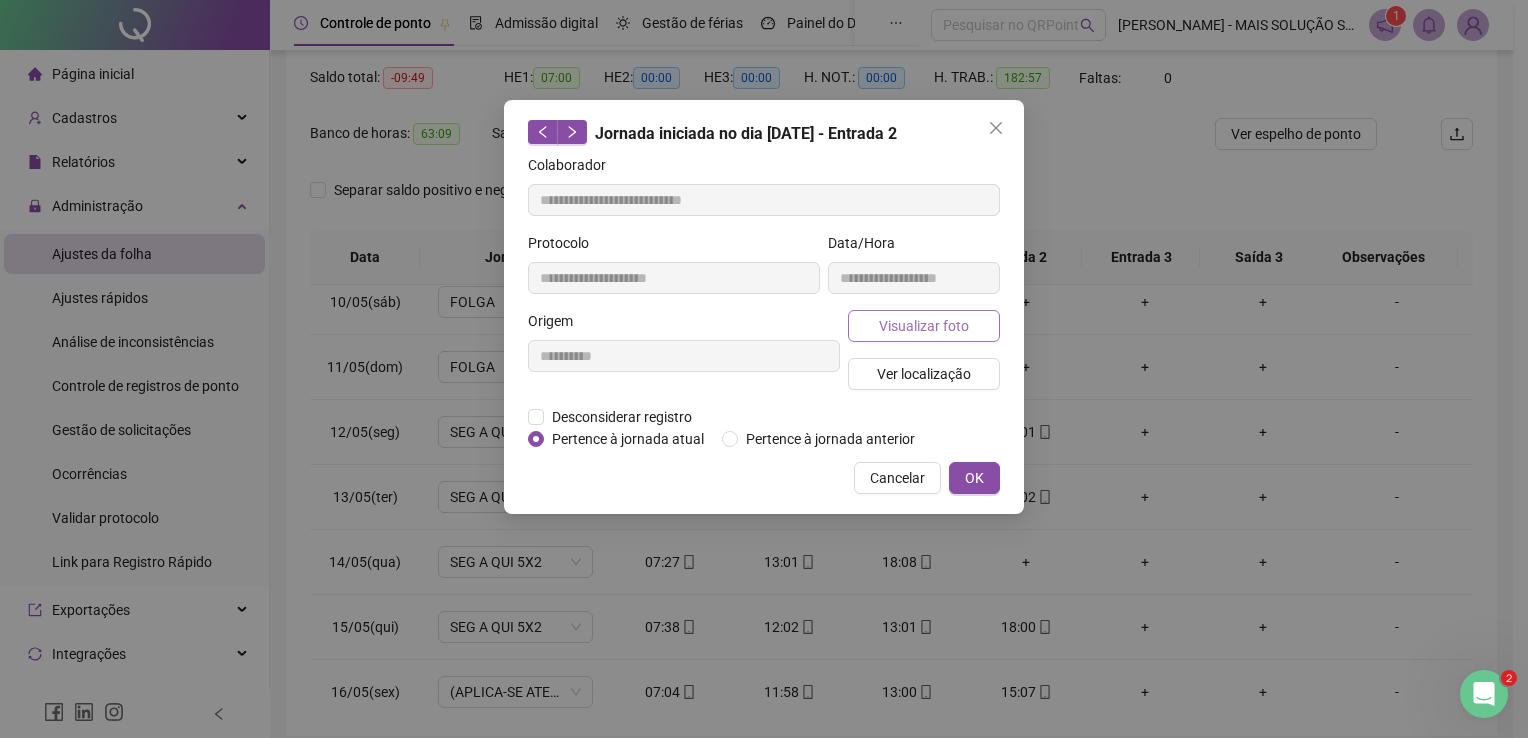 click on "Visualizar foto" at bounding box center (924, 326) 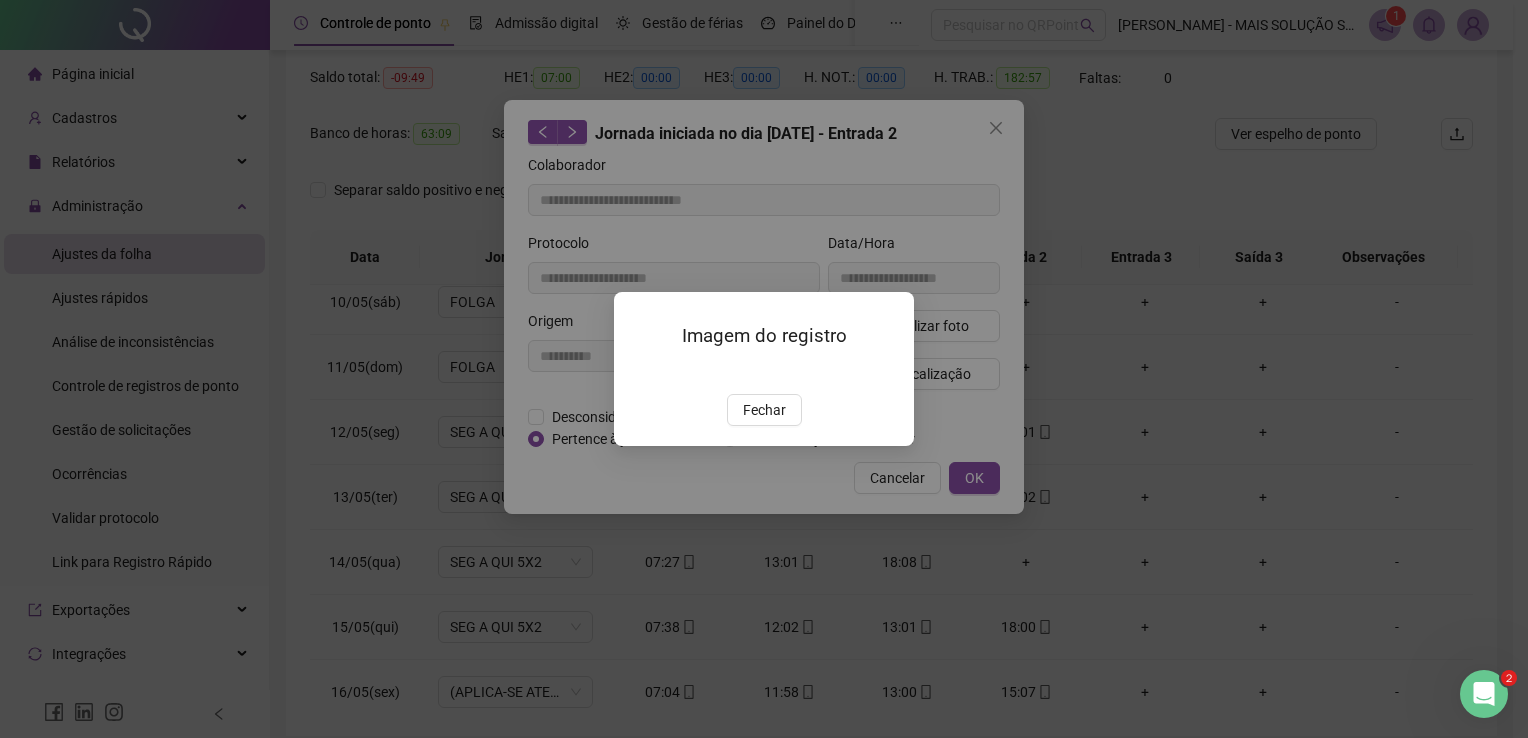 click at bounding box center (638, 372) 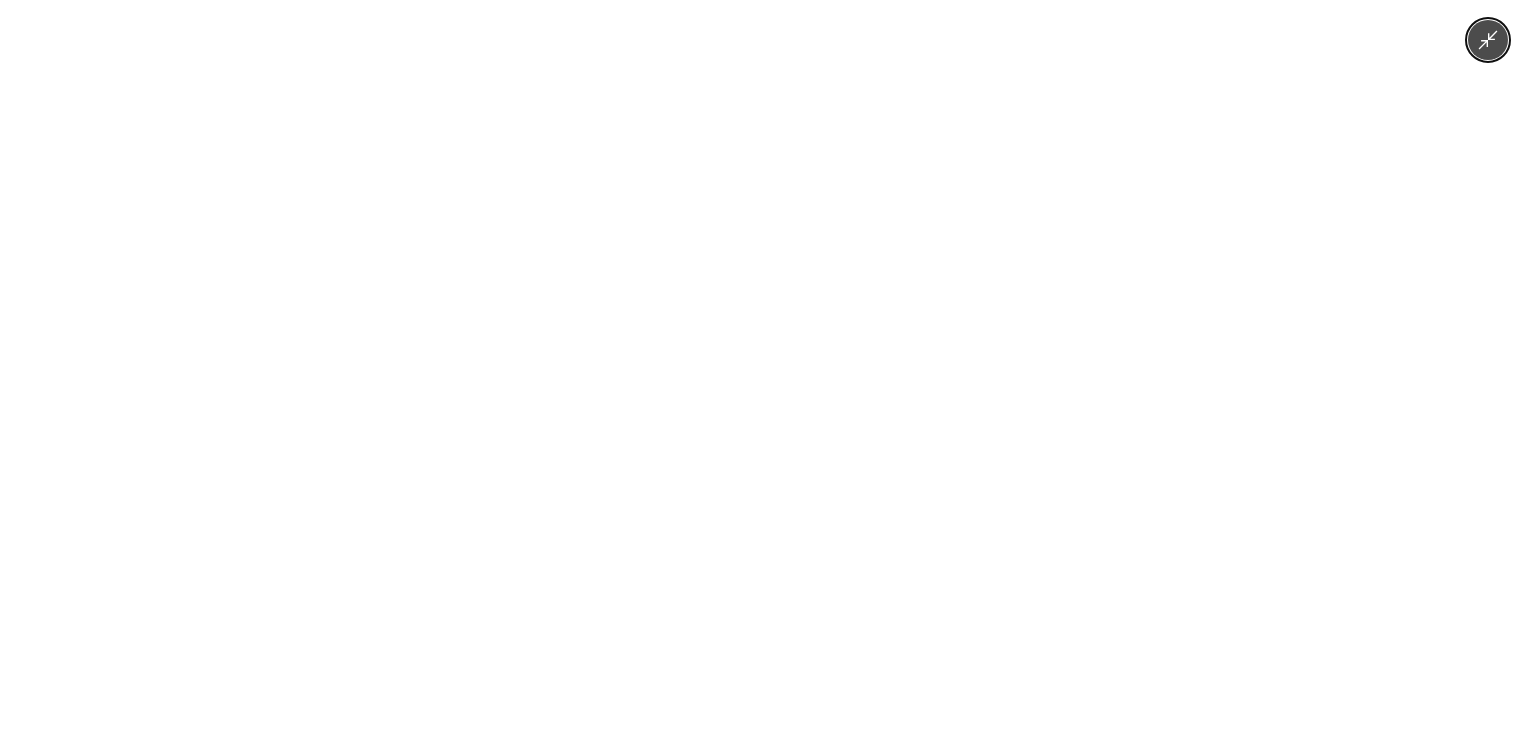 type 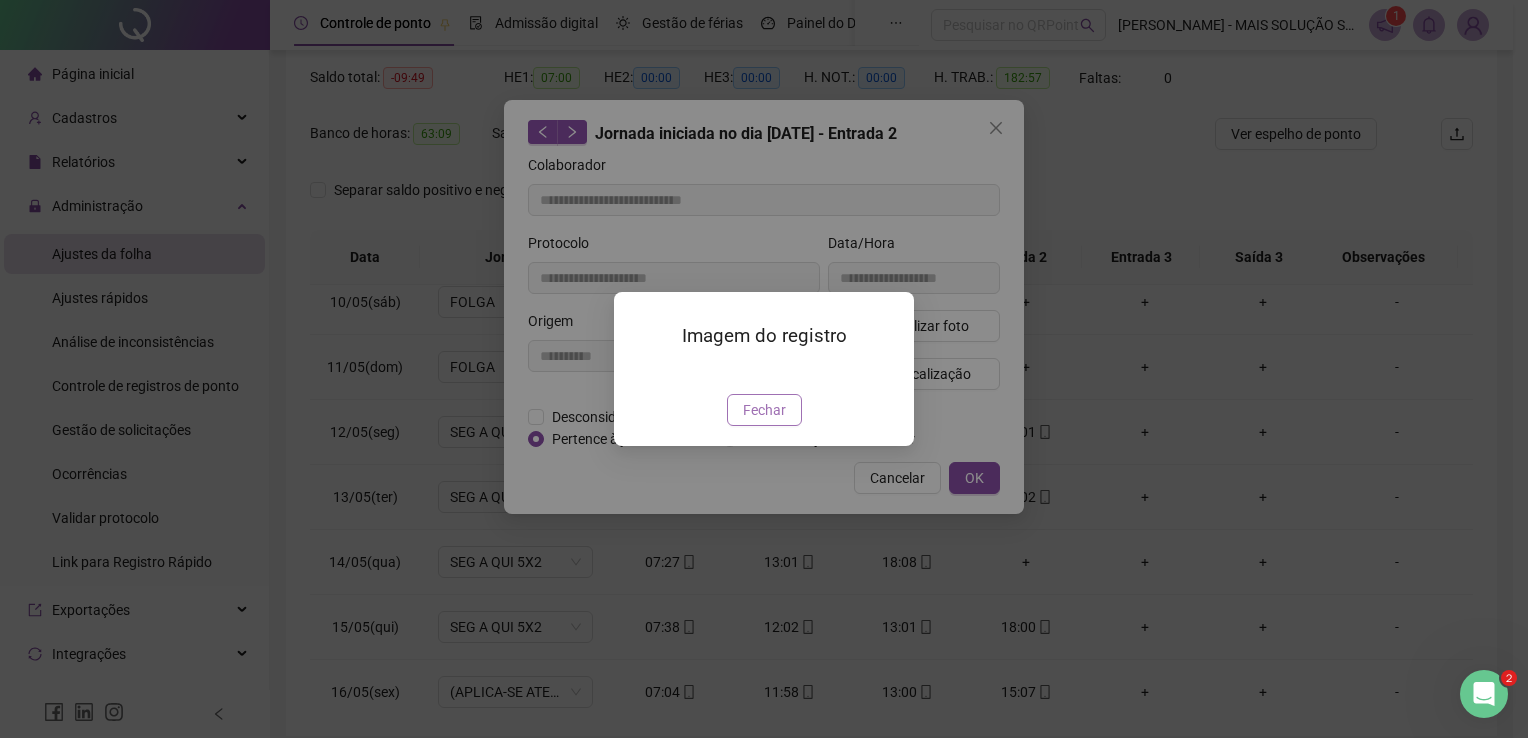 click on "Fechar" at bounding box center (764, 410) 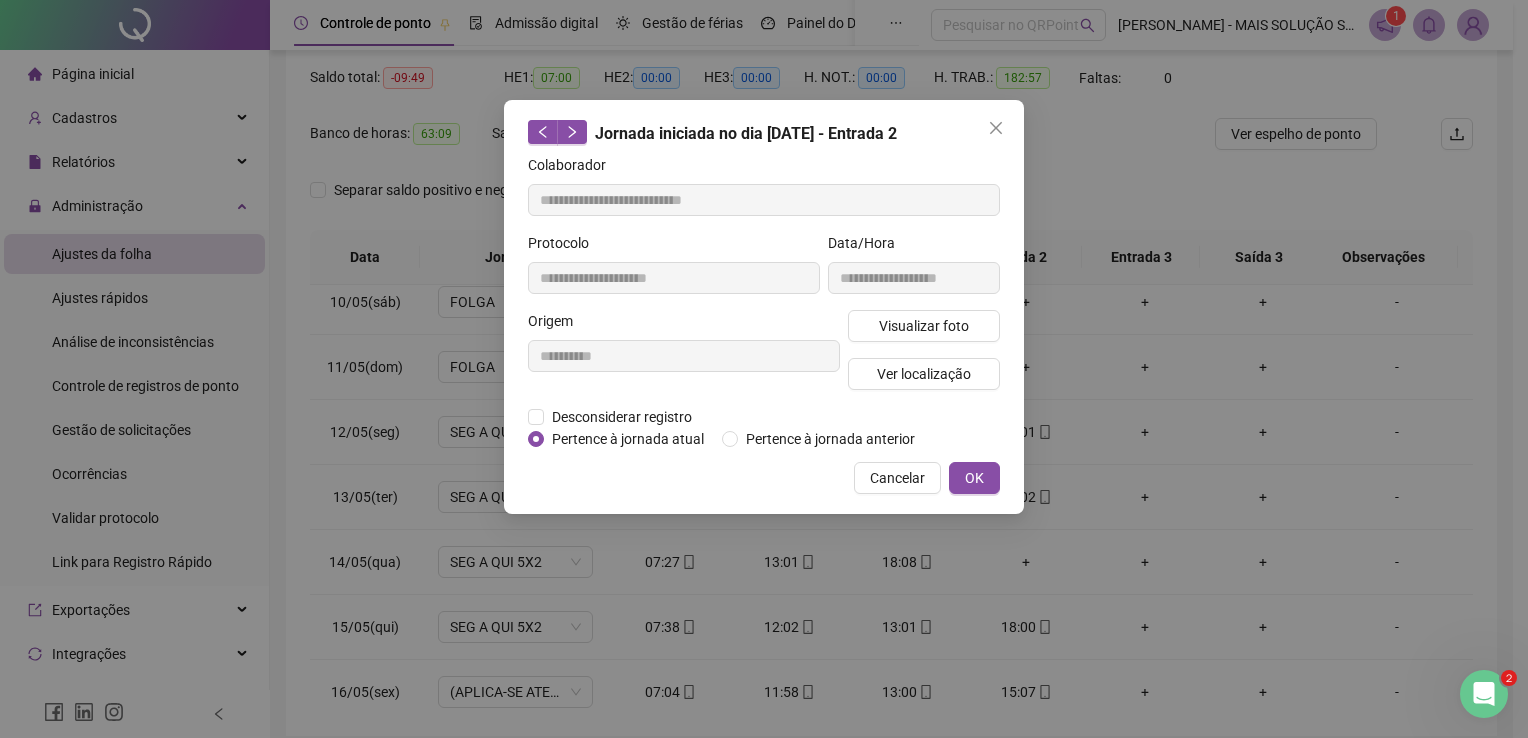 click on "Cancelar" at bounding box center (897, 478) 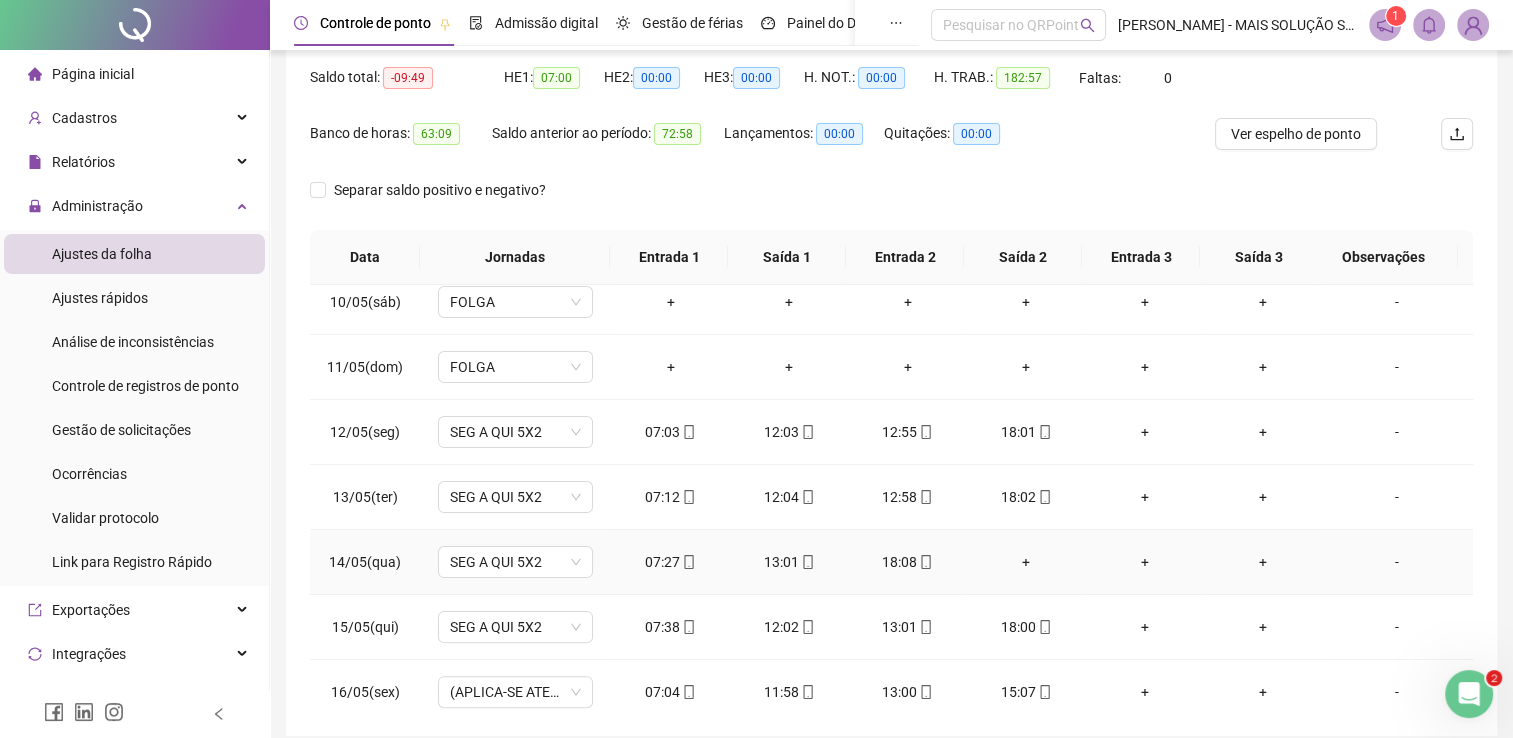 scroll, scrollTop: 900, scrollLeft: 0, axis: vertical 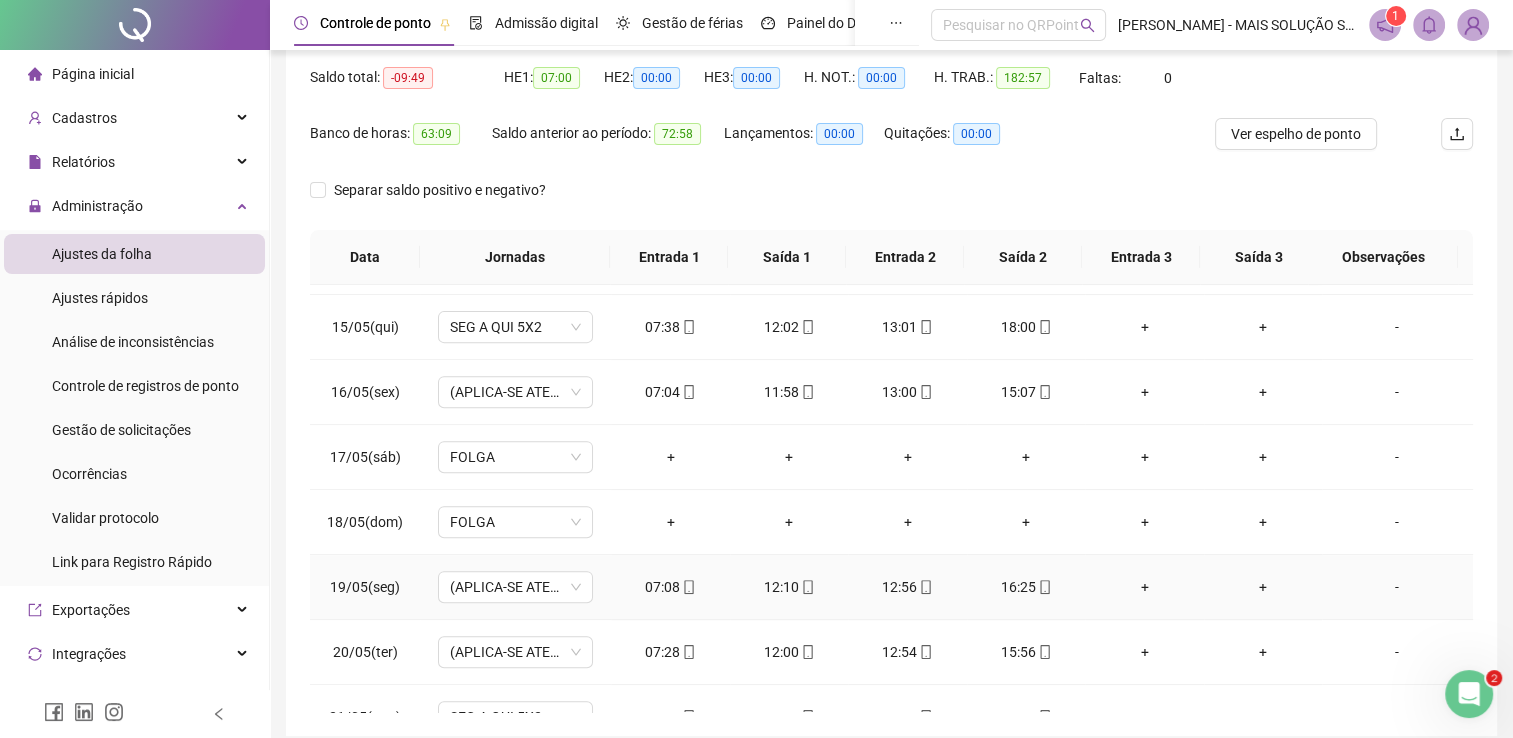 click 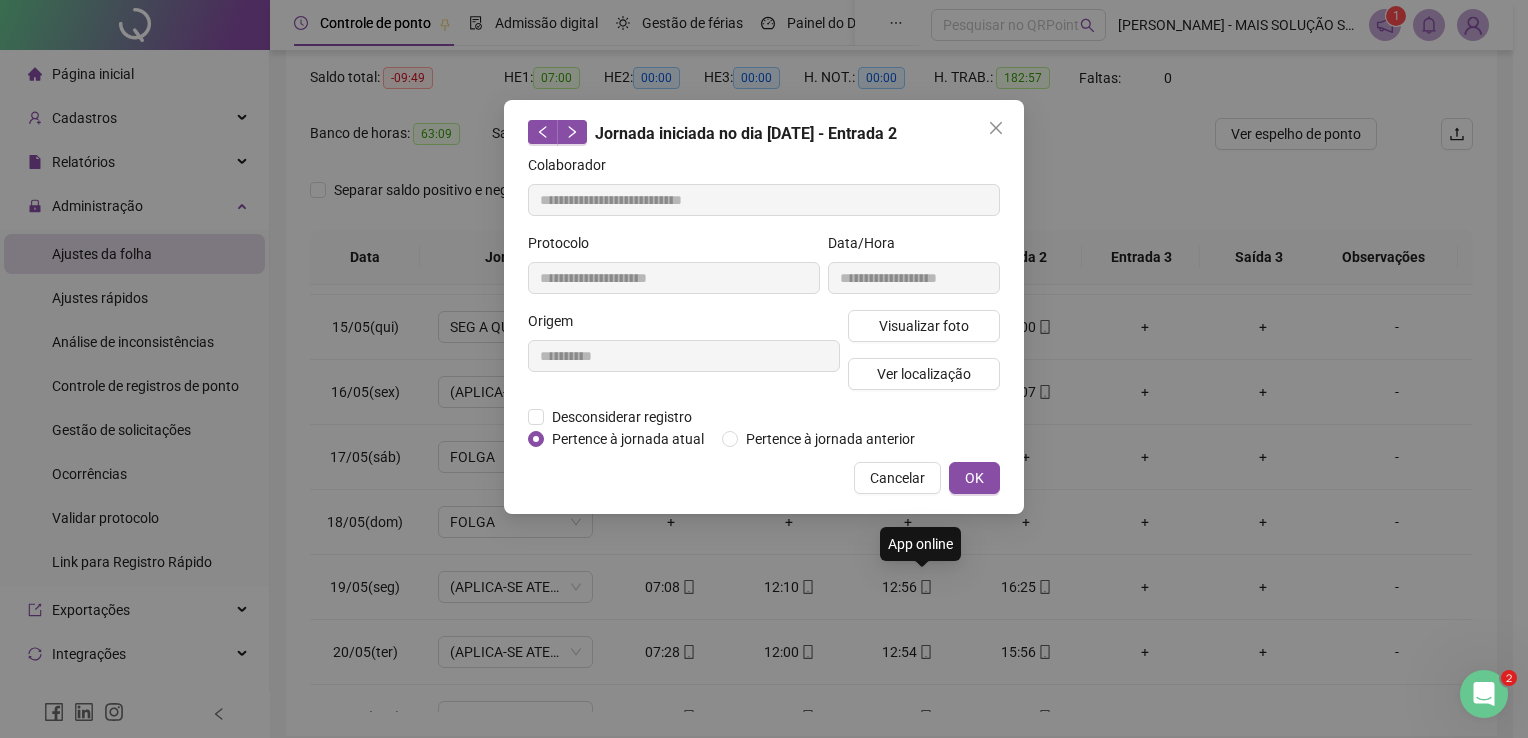 type on "**********" 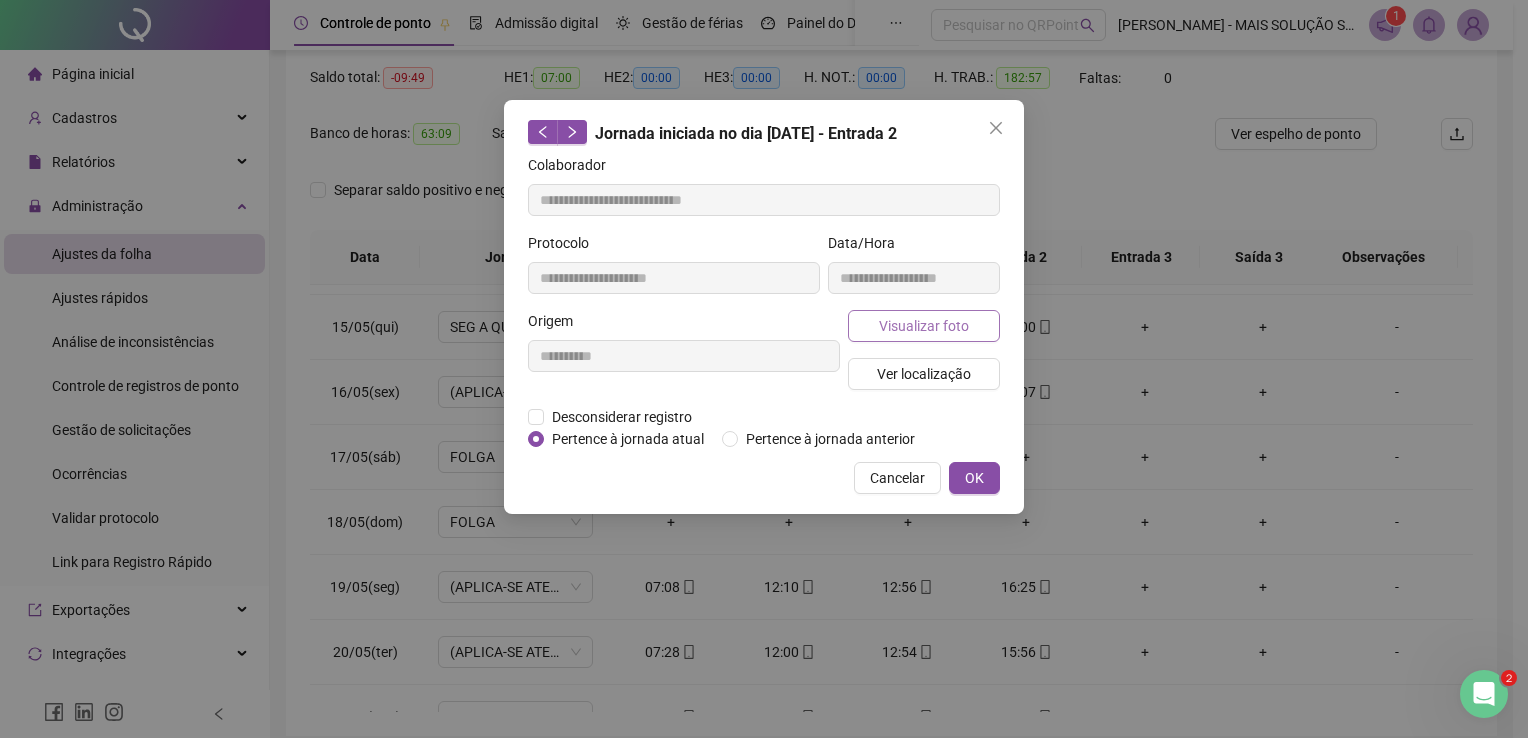 click on "Visualizar foto" at bounding box center (924, 326) 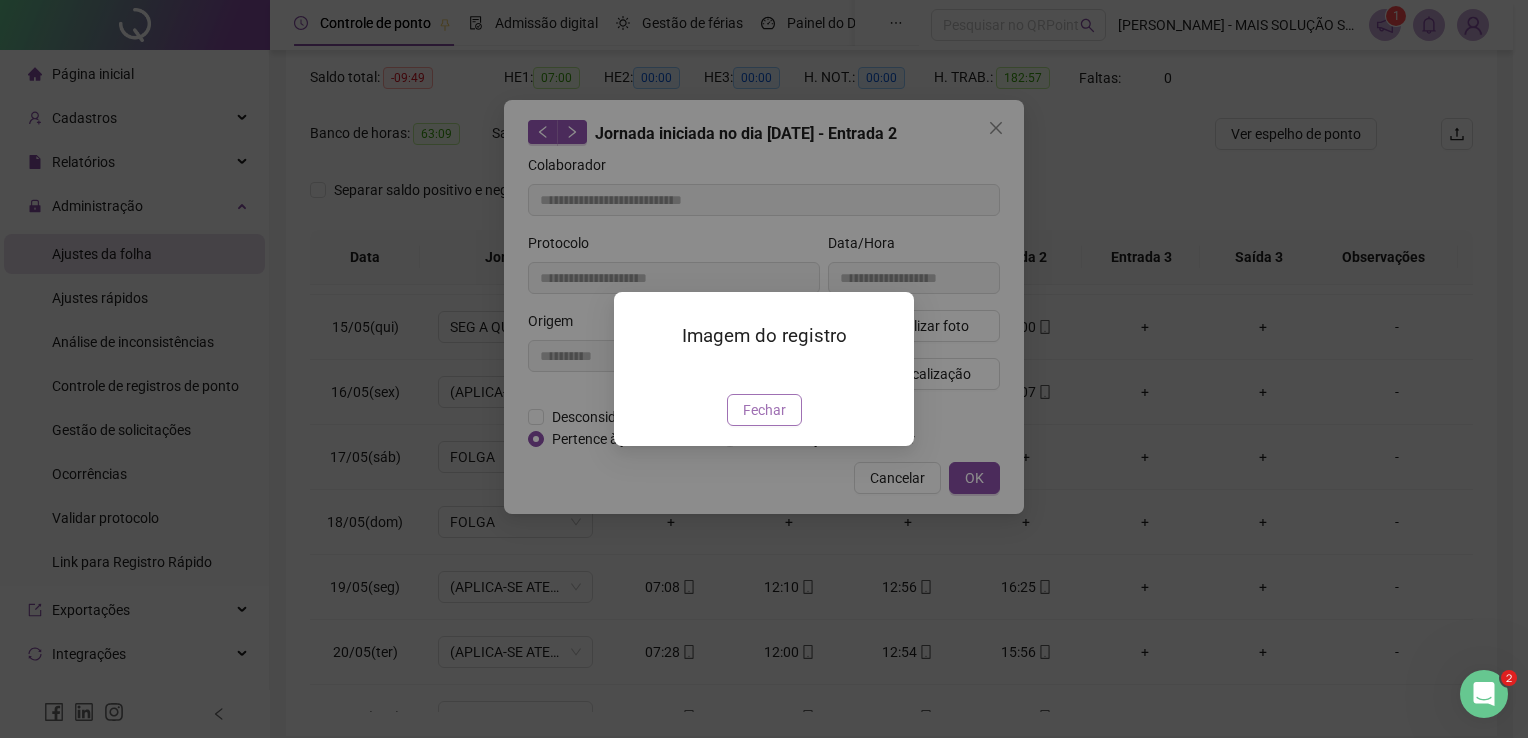 click on "Fechar" at bounding box center (764, 410) 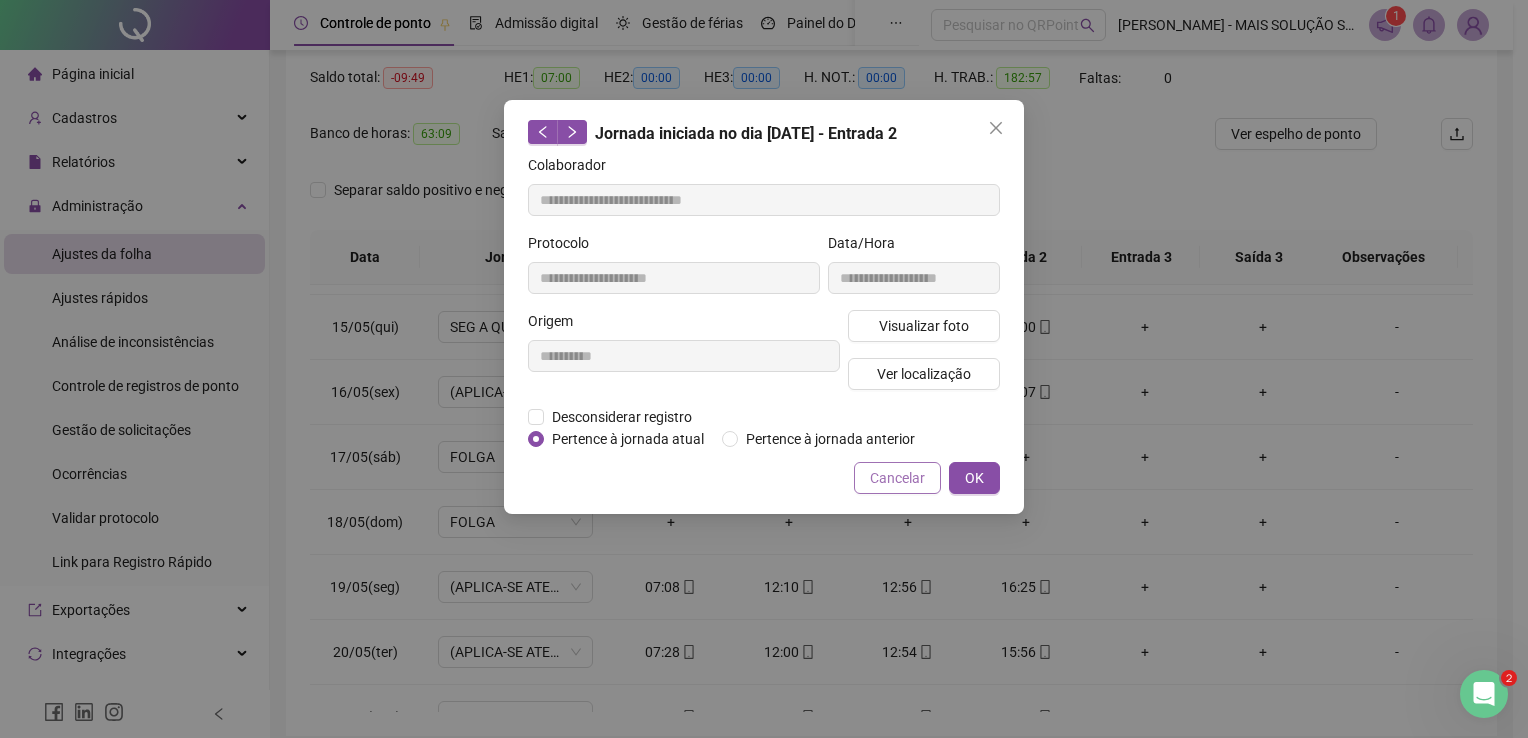 click on "Cancelar" at bounding box center [897, 478] 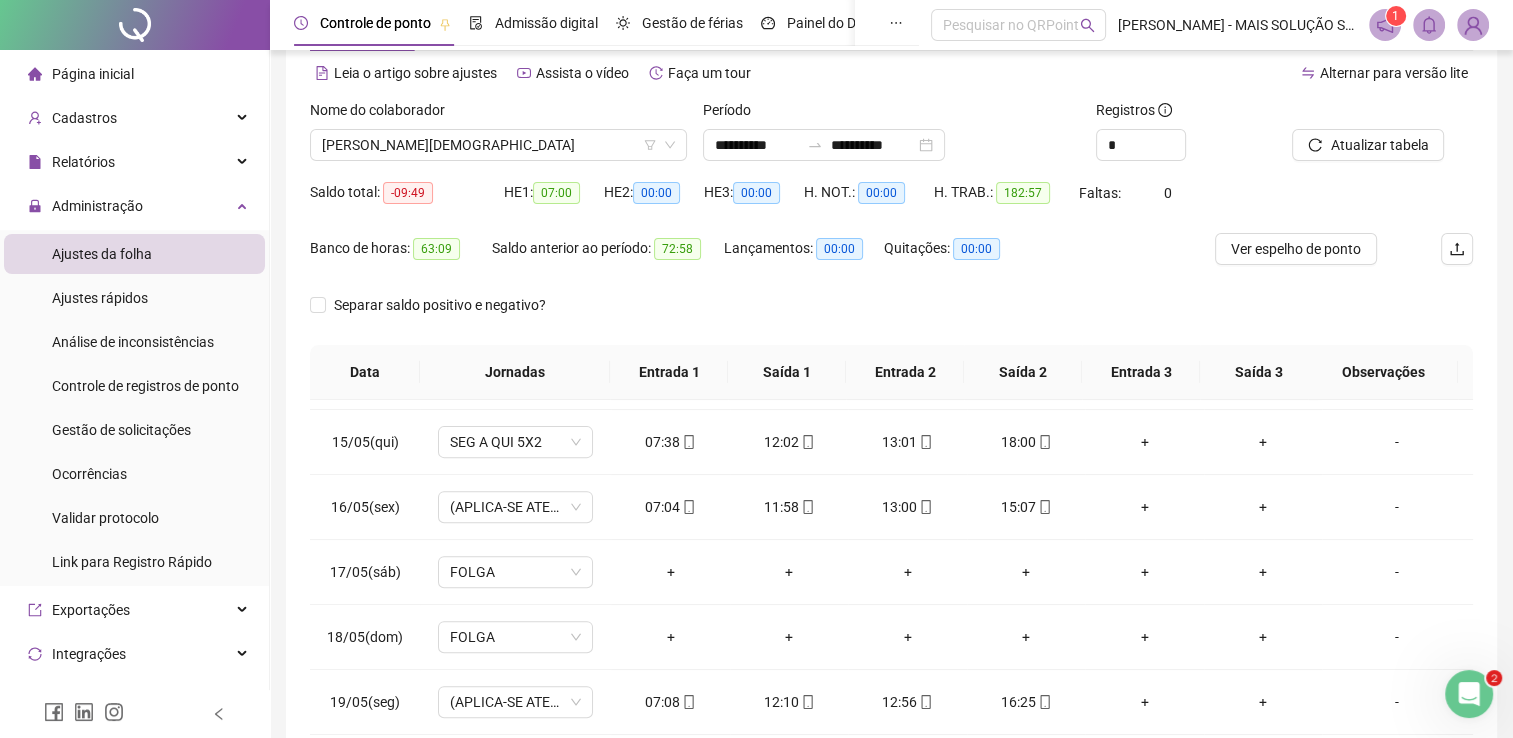 scroll, scrollTop: 0, scrollLeft: 0, axis: both 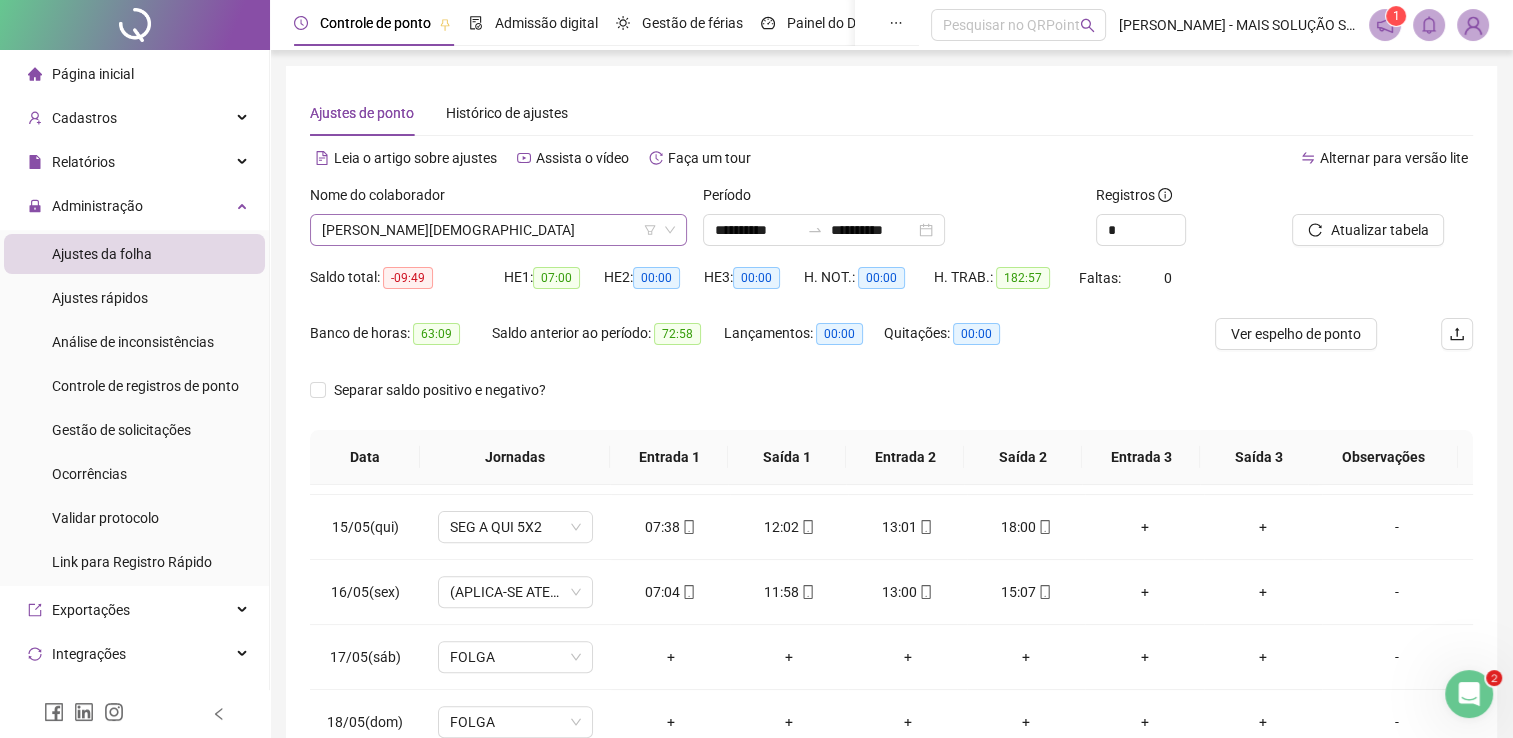 click on "[PERSON_NAME][DEMOGRAPHIC_DATA]" at bounding box center (498, 230) 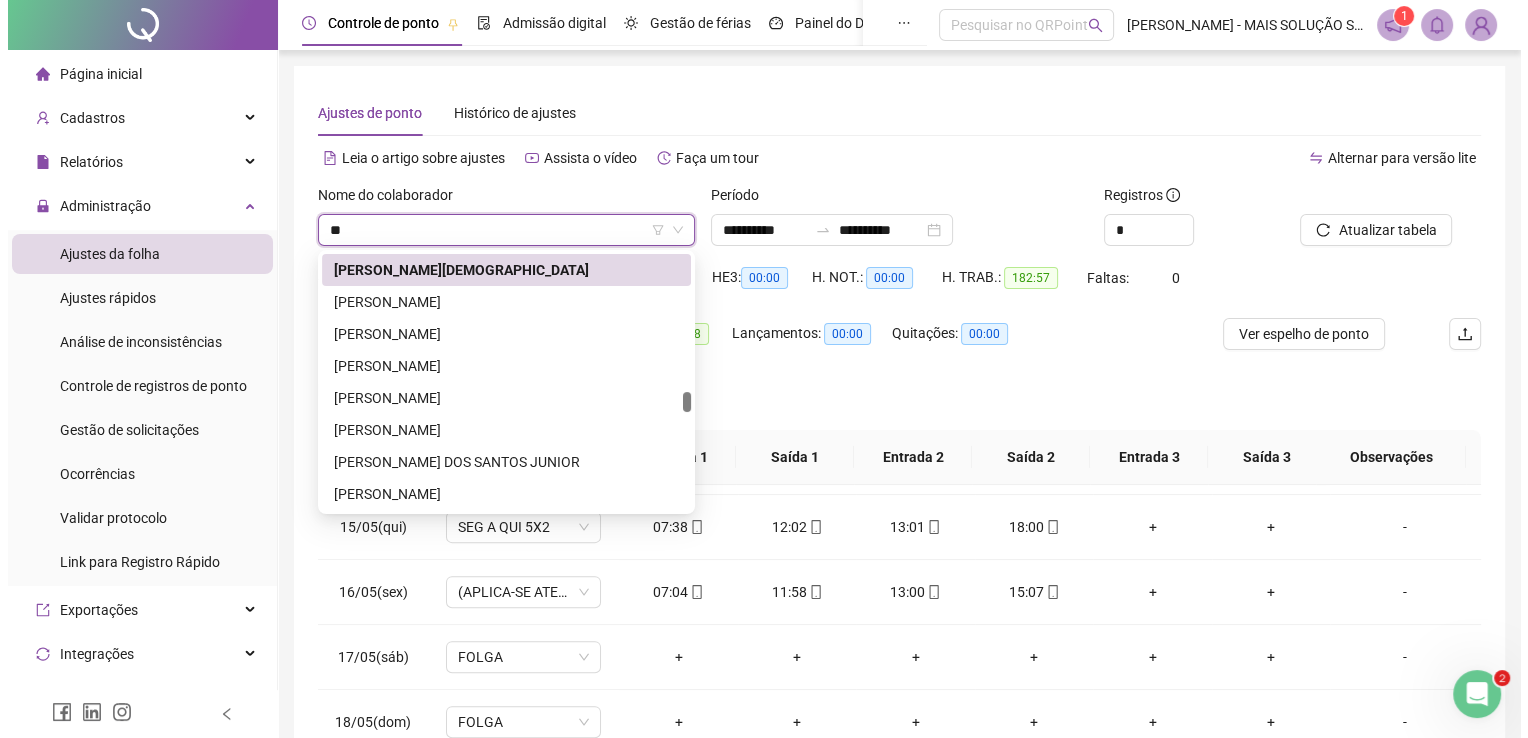 scroll, scrollTop: 0, scrollLeft: 0, axis: both 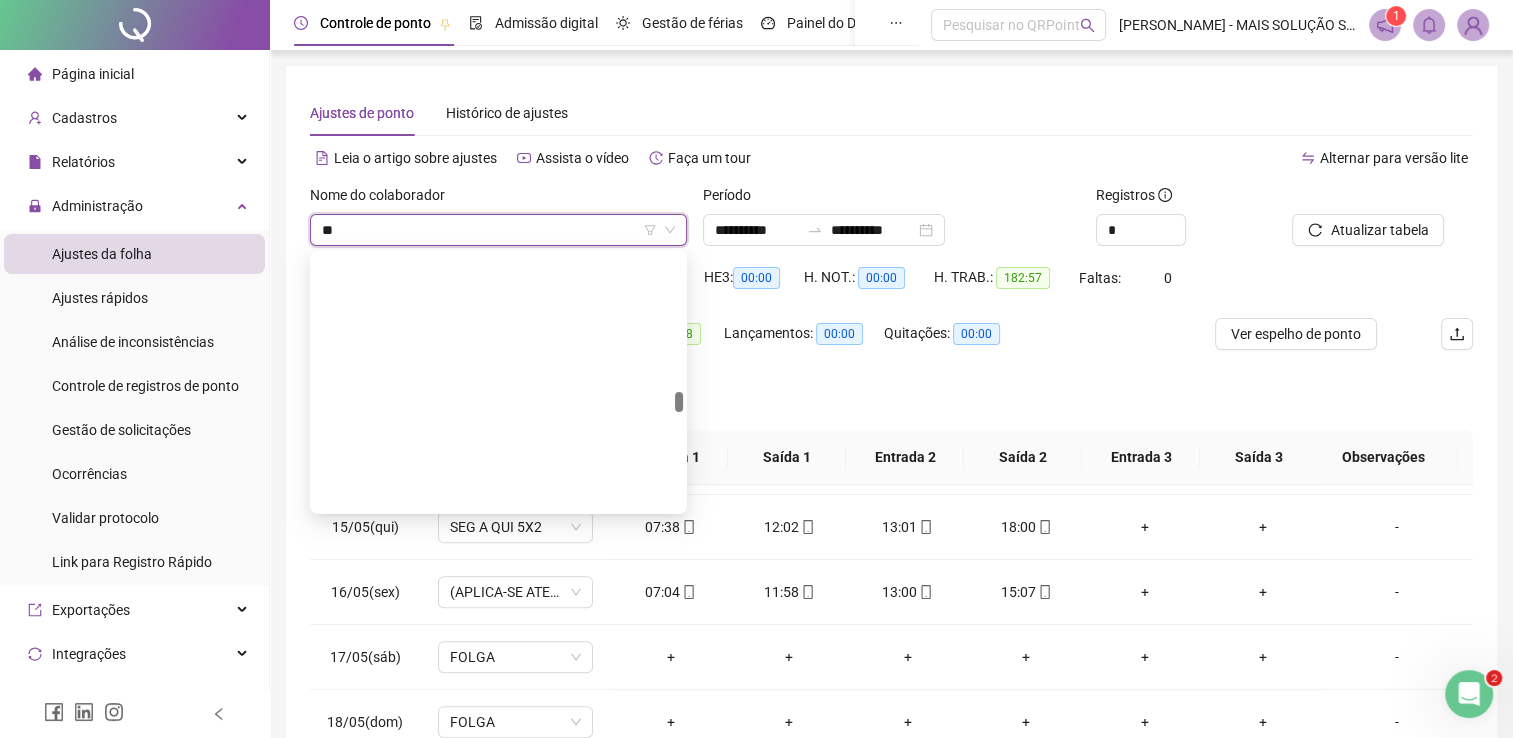 type on "***" 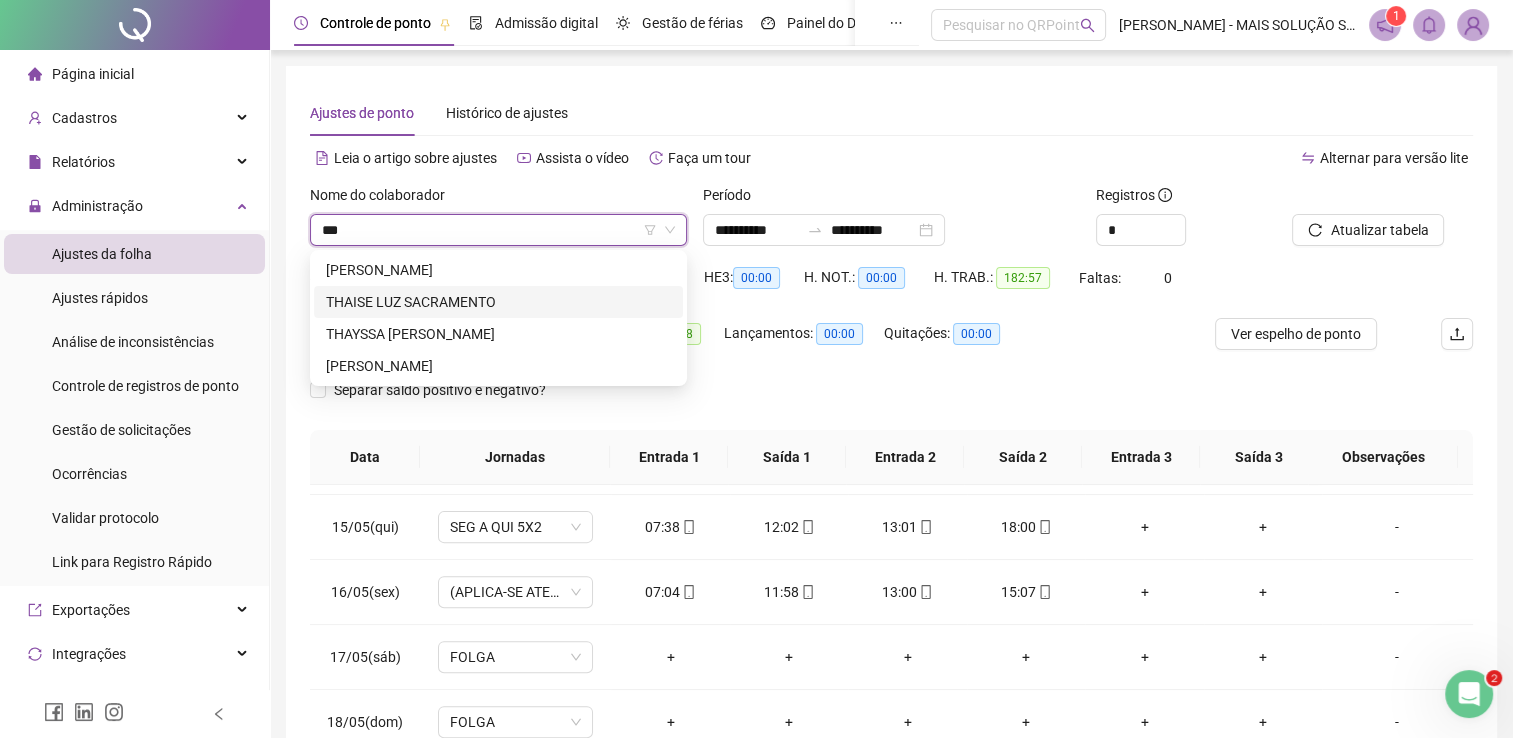 click on "THAISE LUZ SACRAMENTO" at bounding box center (498, 302) 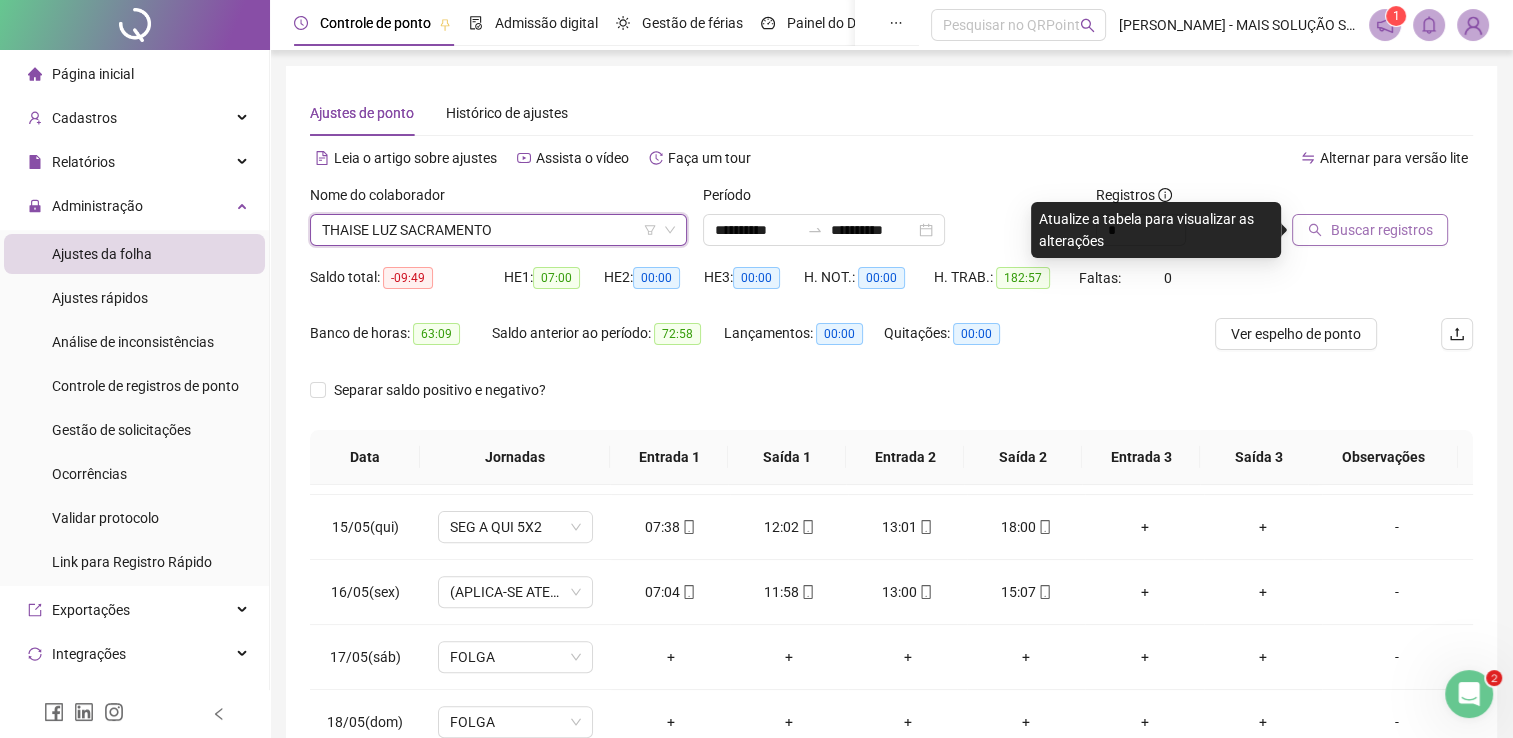 click on "Buscar registros" at bounding box center (1370, 230) 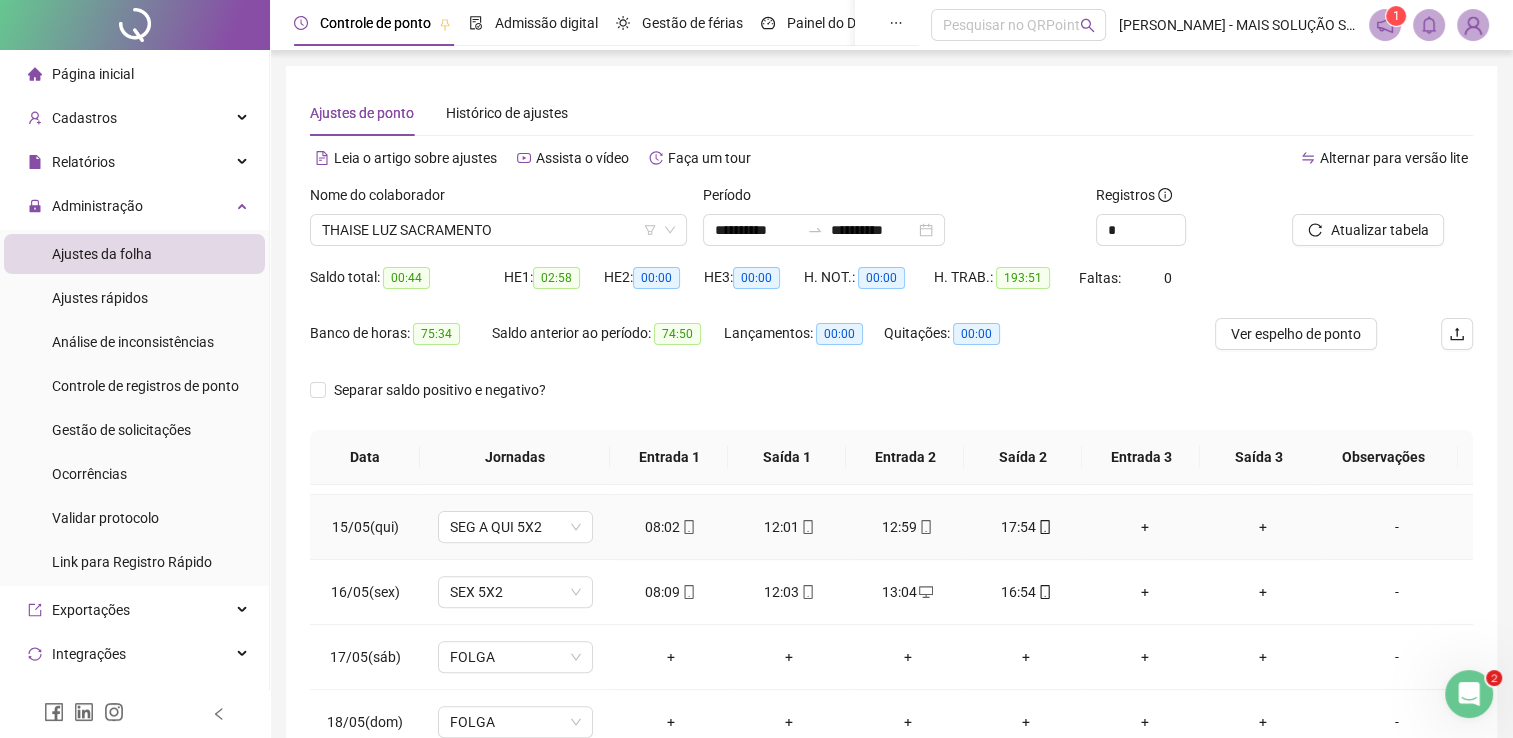 click on "12:01" at bounding box center (789, 527) 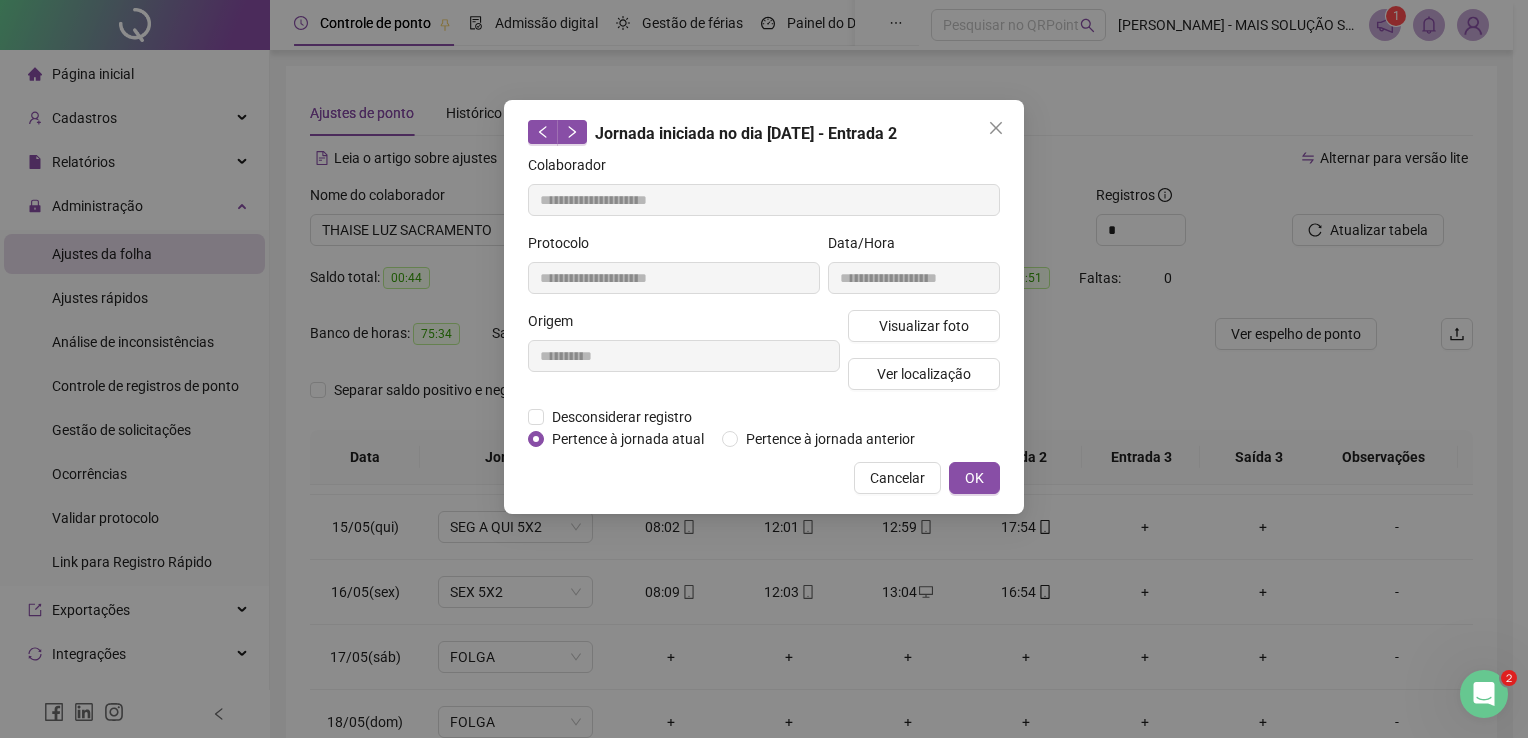 type on "**********" 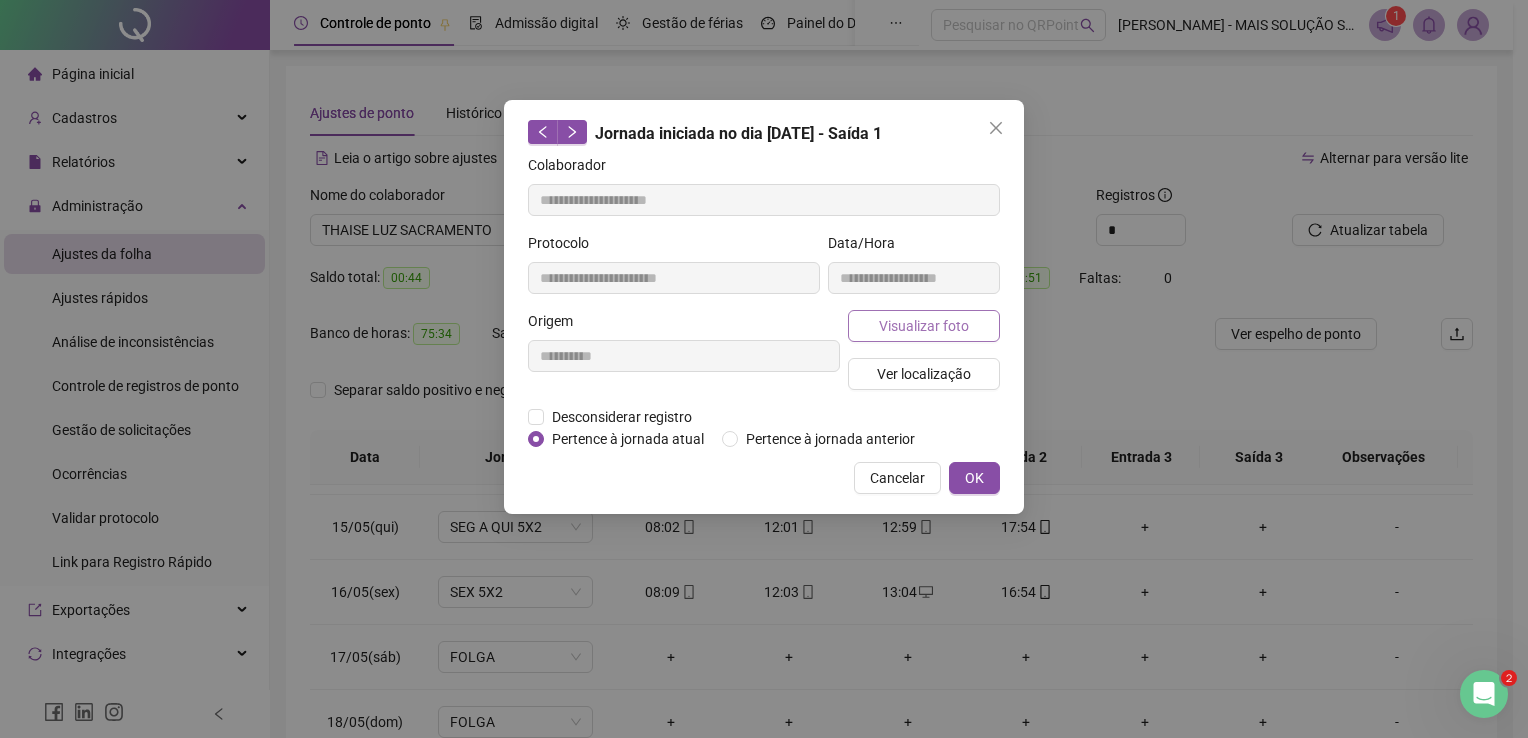 click on "Visualizar foto" at bounding box center (924, 326) 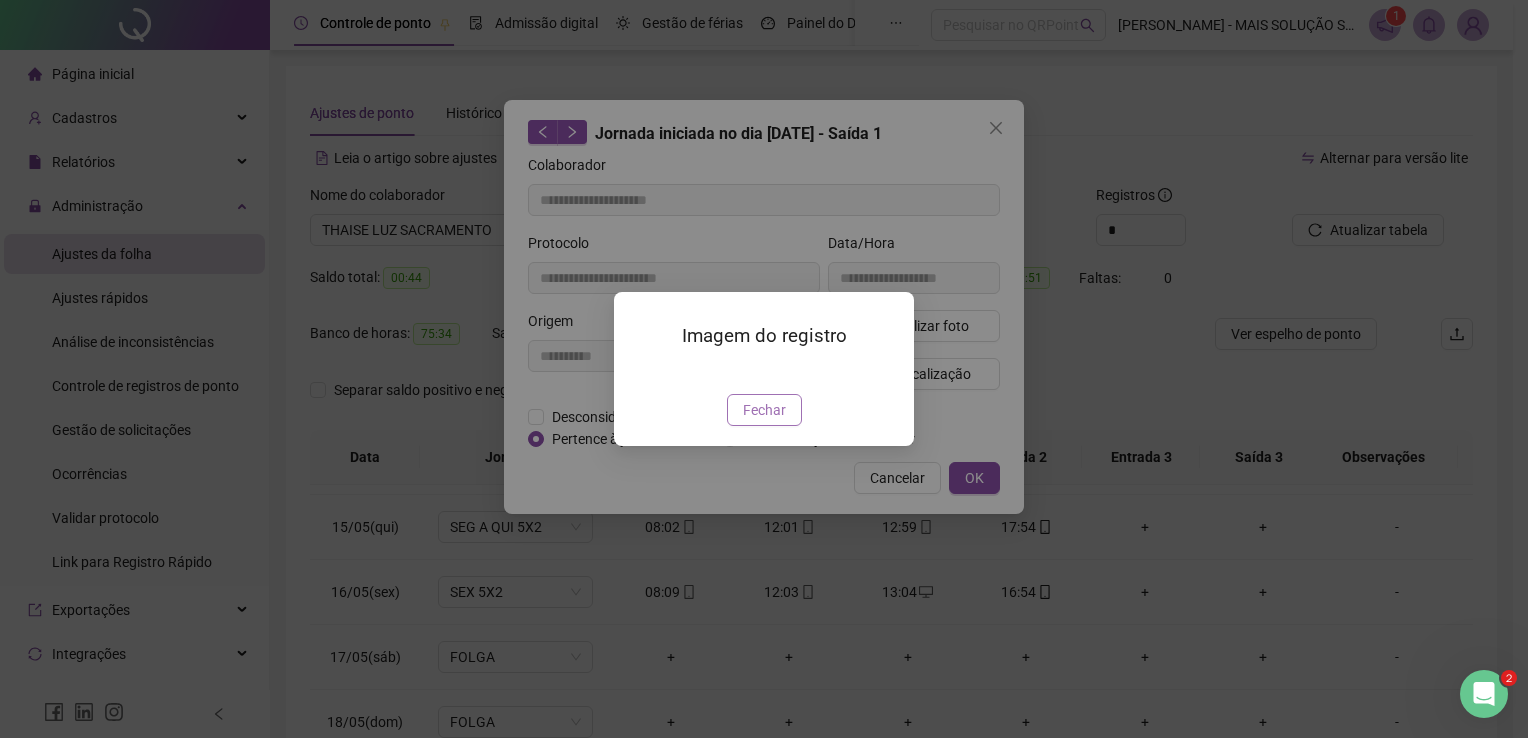 click on "Fechar" at bounding box center (764, 410) 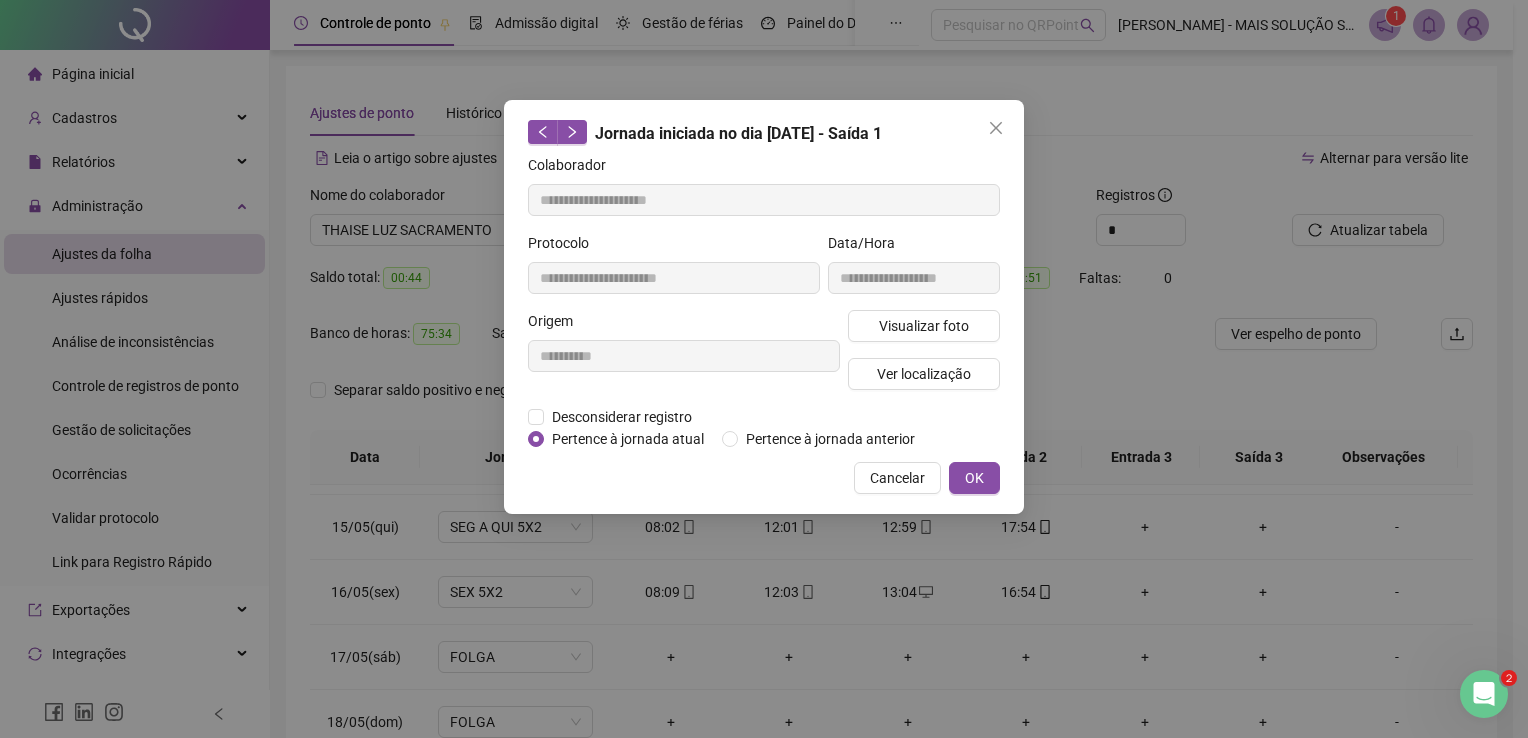 click on "Cancelar" at bounding box center (897, 478) 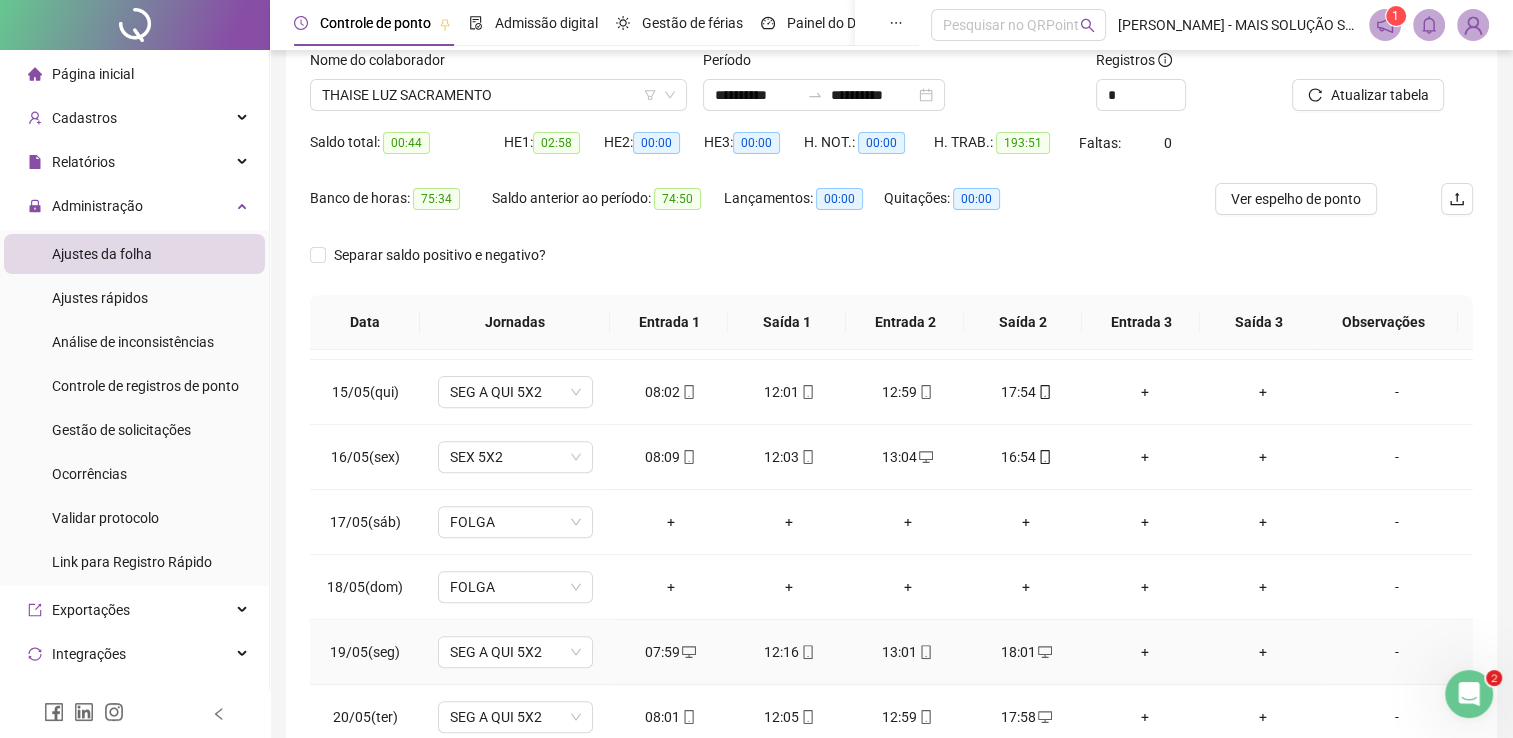 scroll, scrollTop: 283, scrollLeft: 0, axis: vertical 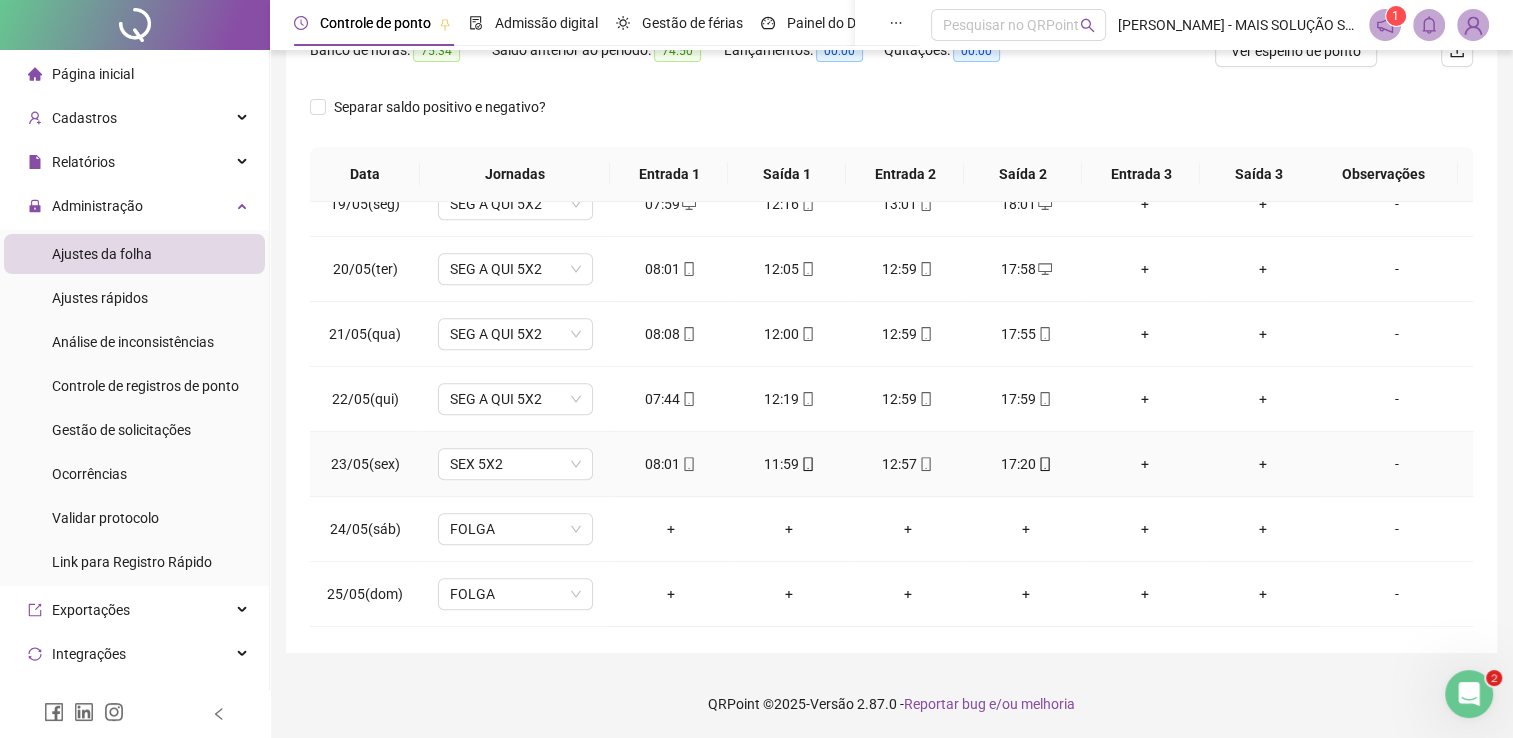 click 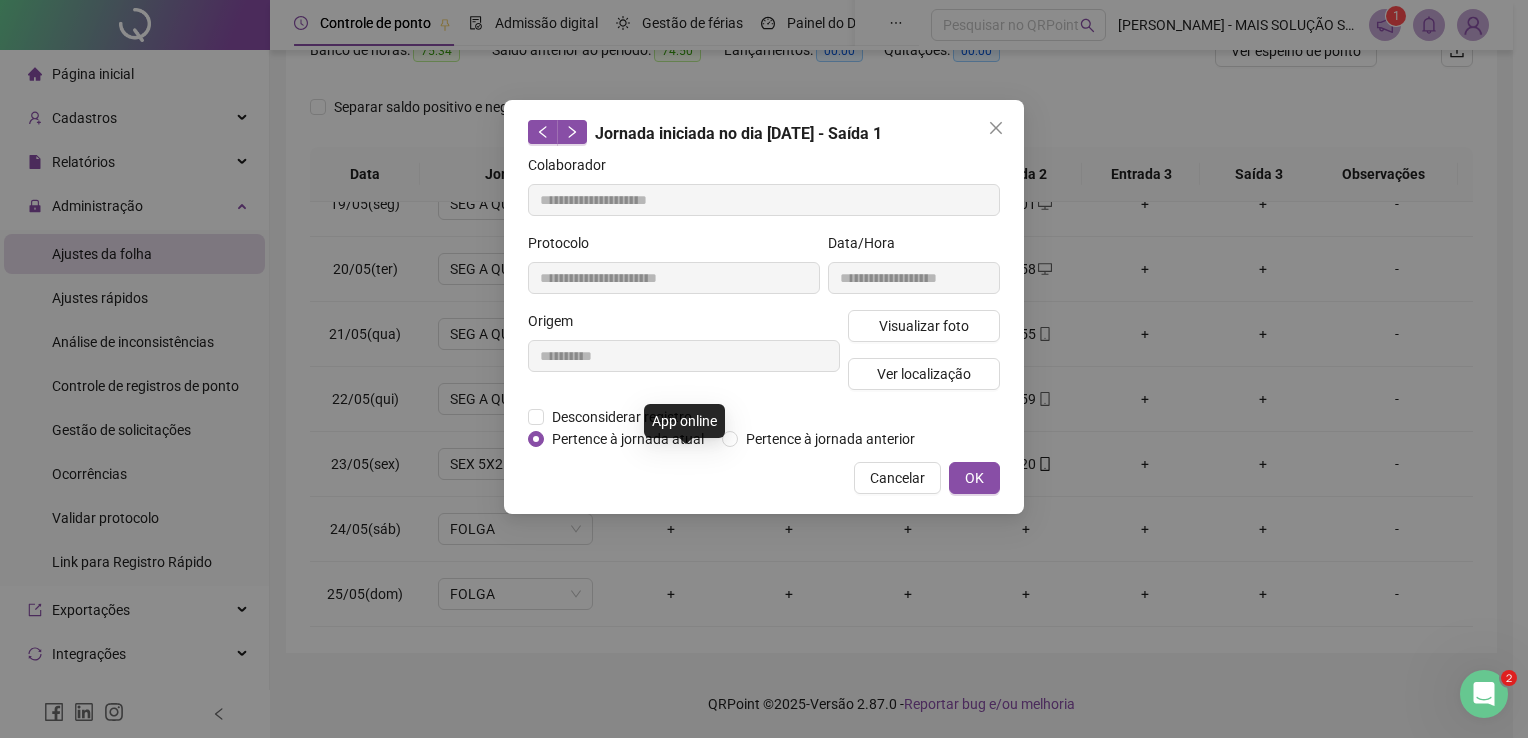 type on "**********" 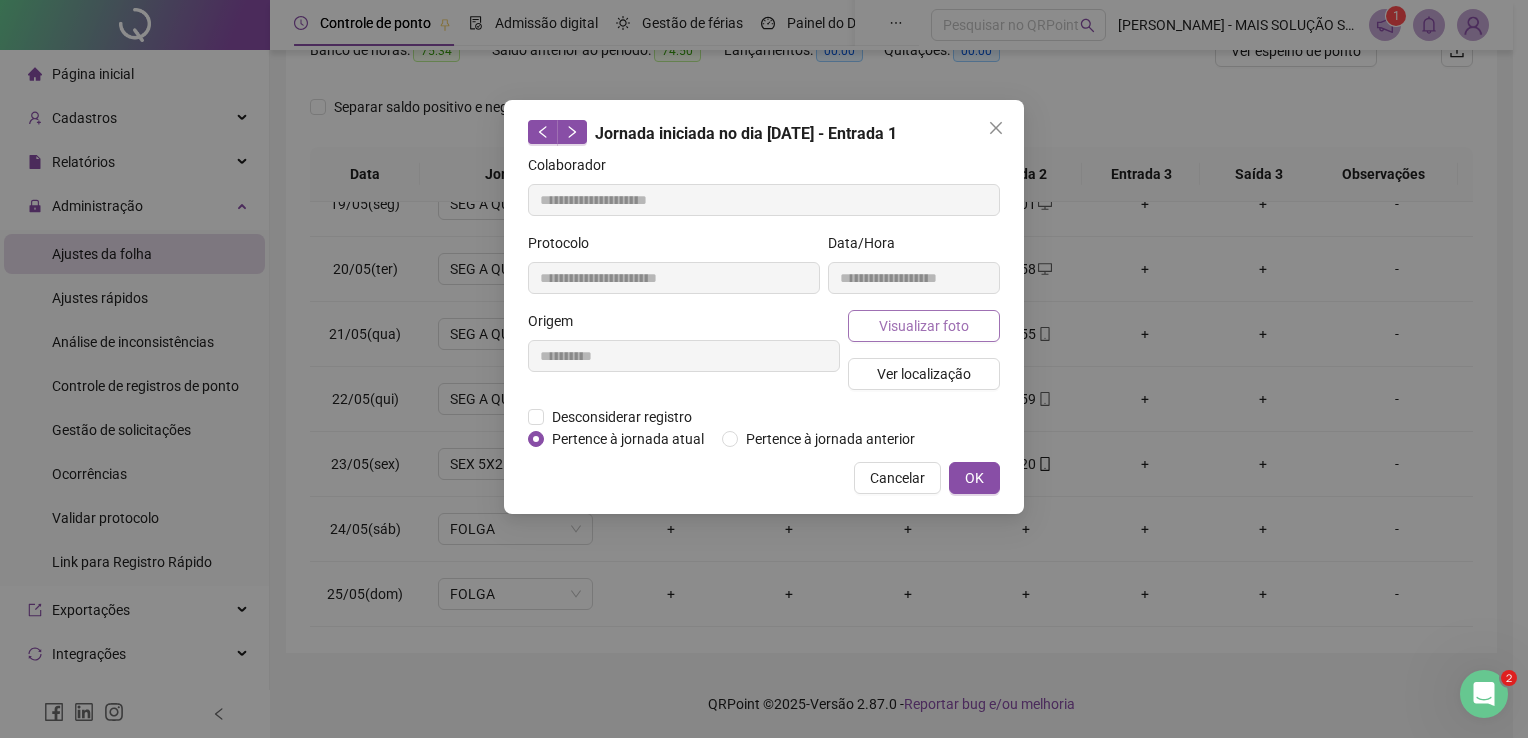 click on "Visualizar foto" at bounding box center (924, 326) 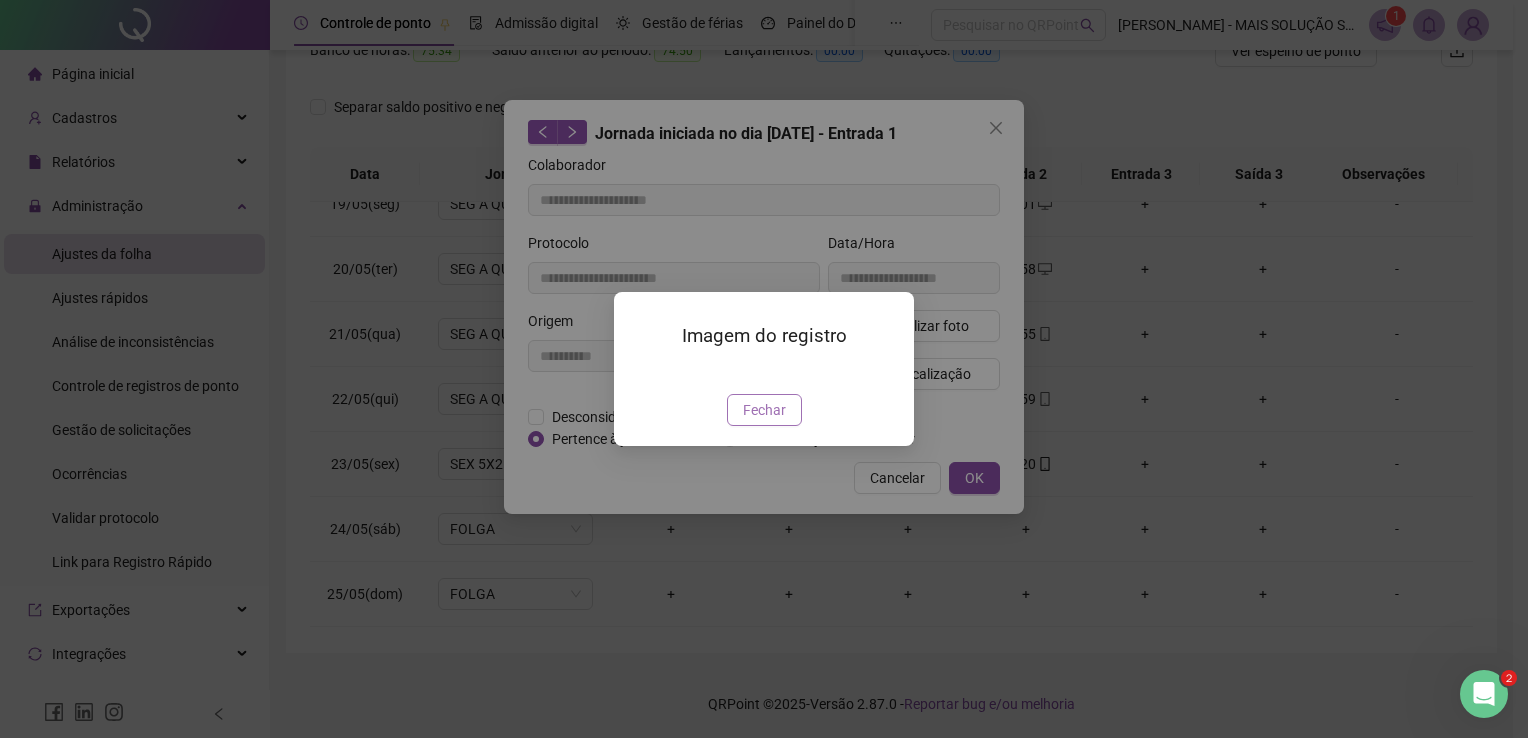 click on "Fechar" at bounding box center [764, 410] 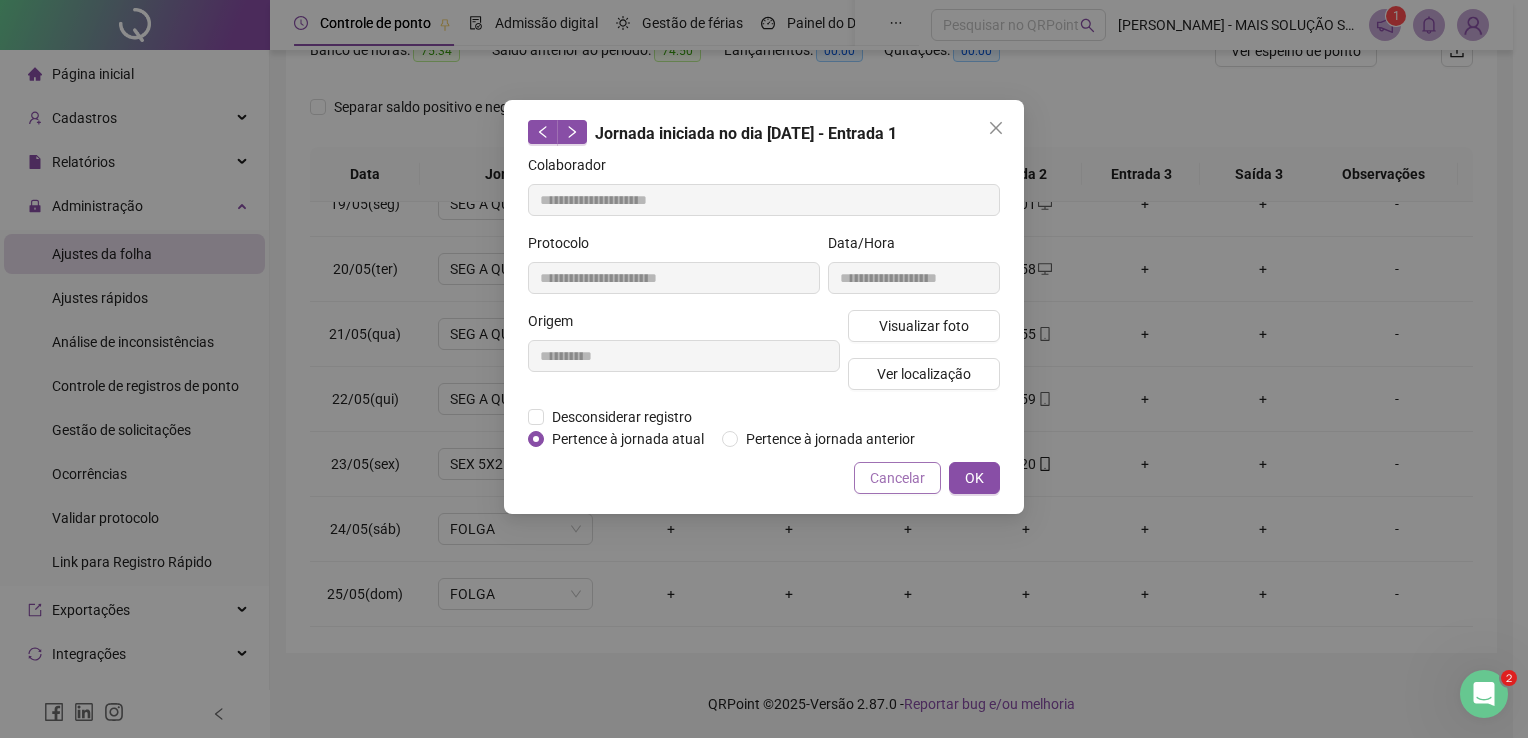 click on "Cancelar" at bounding box center [897, 478] 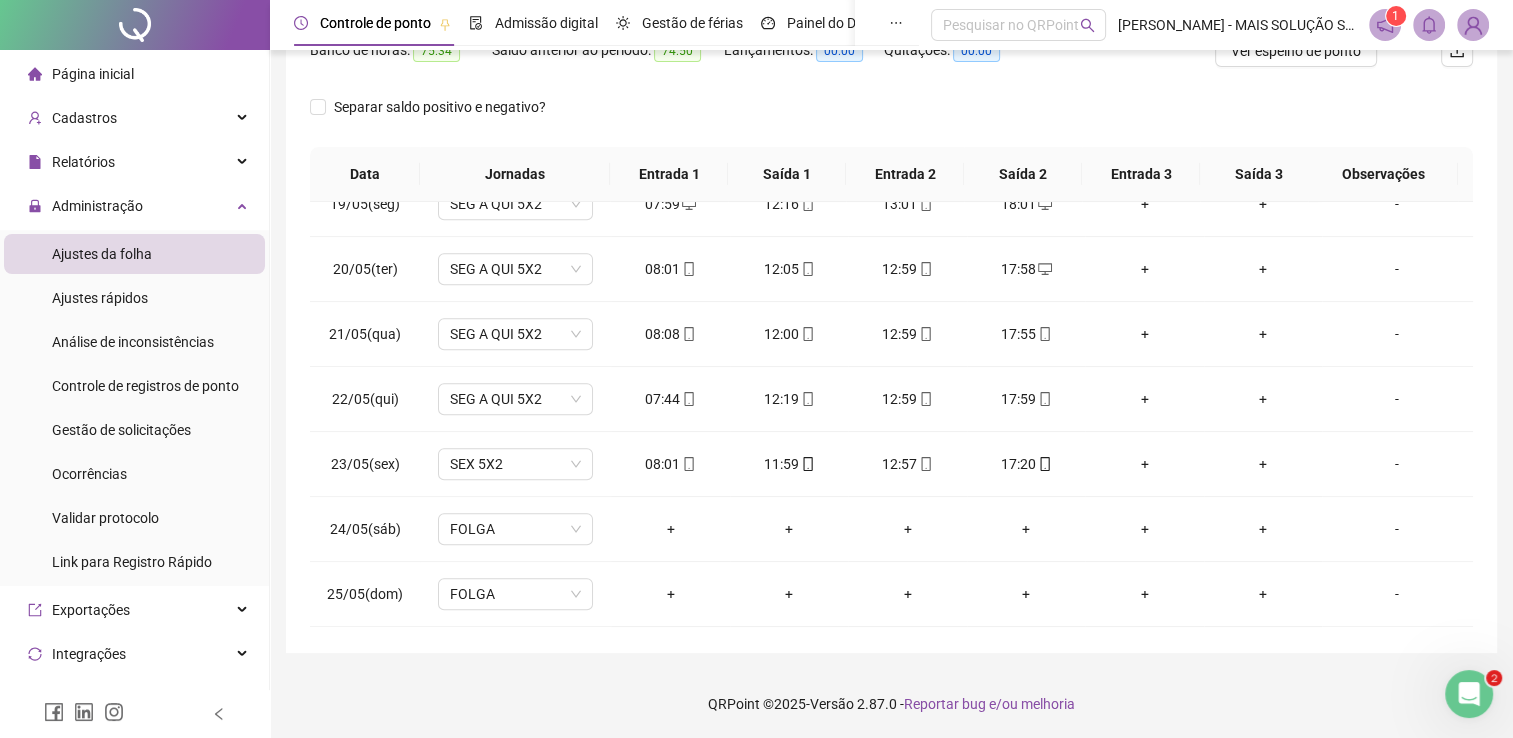 scroll, scrollTop: 0, scrollLeft: 0, axis: both 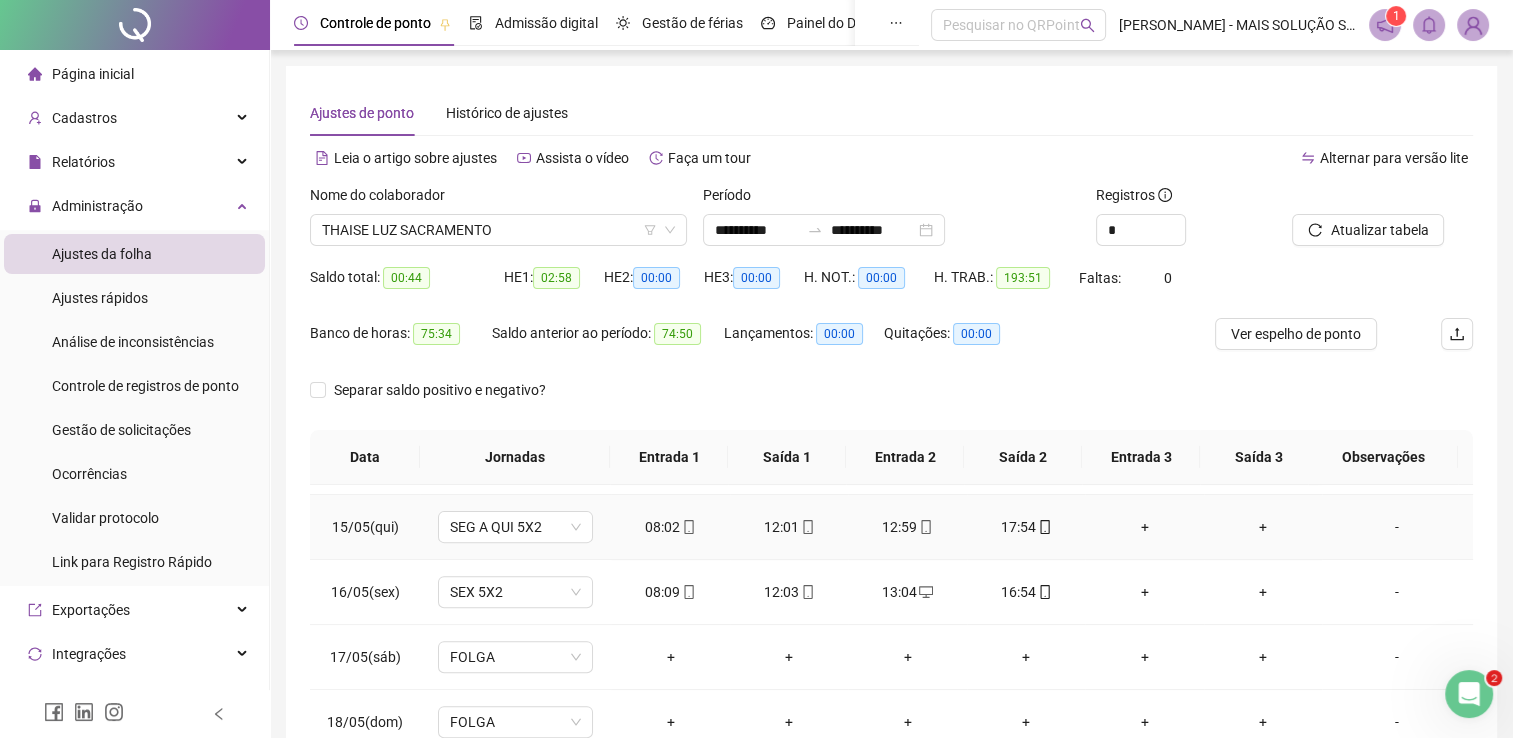 click 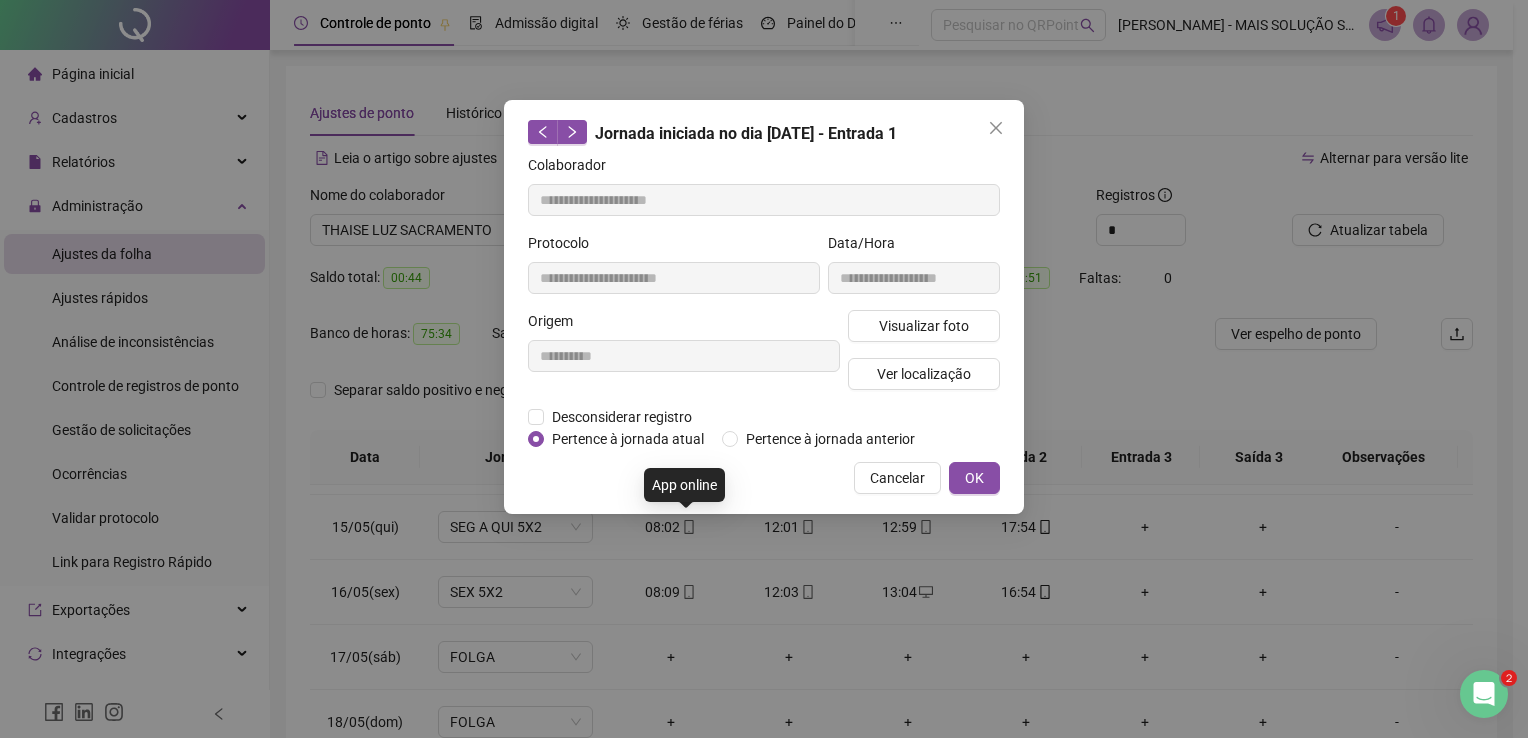 type on "**********" 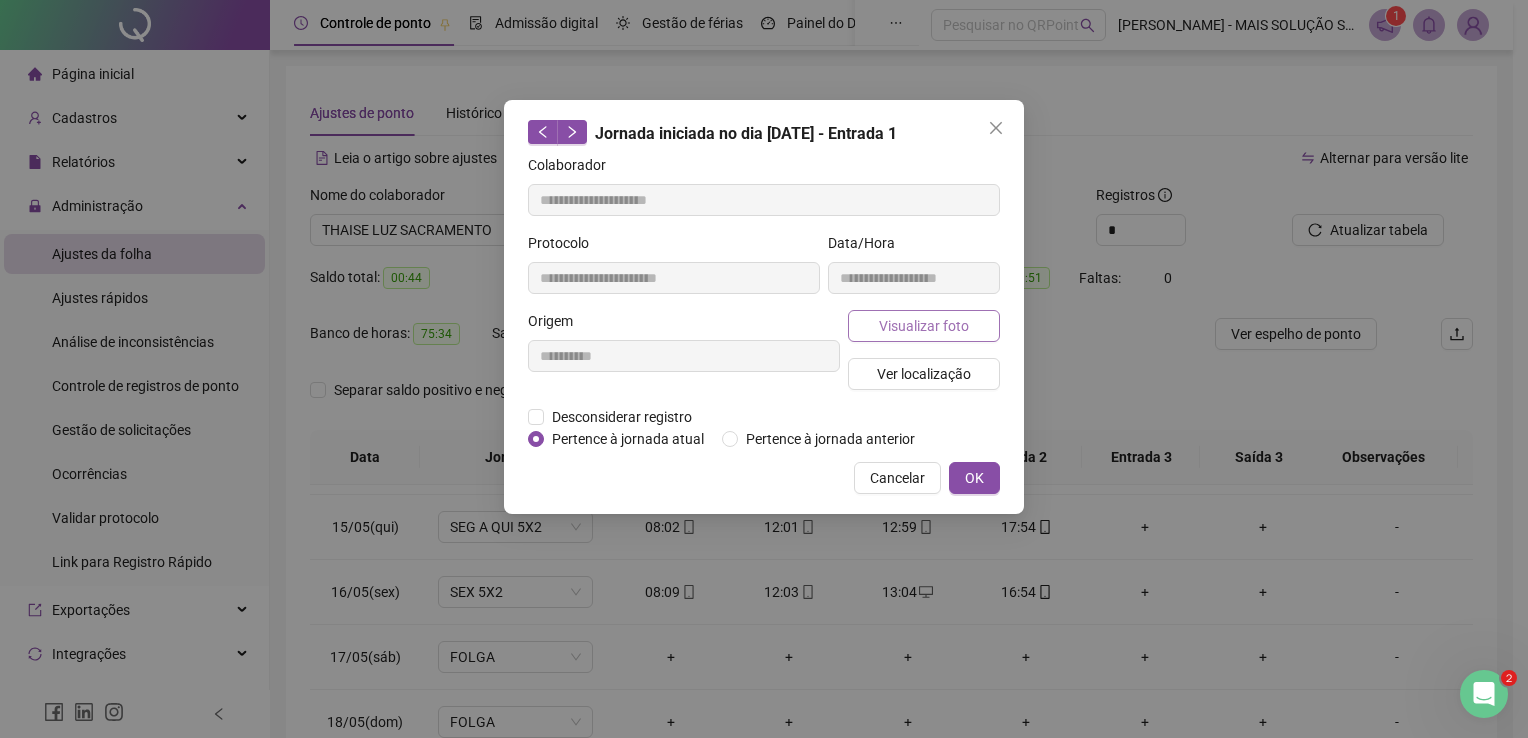 click on "Visualizar foto" at bounding box center (924, 326) 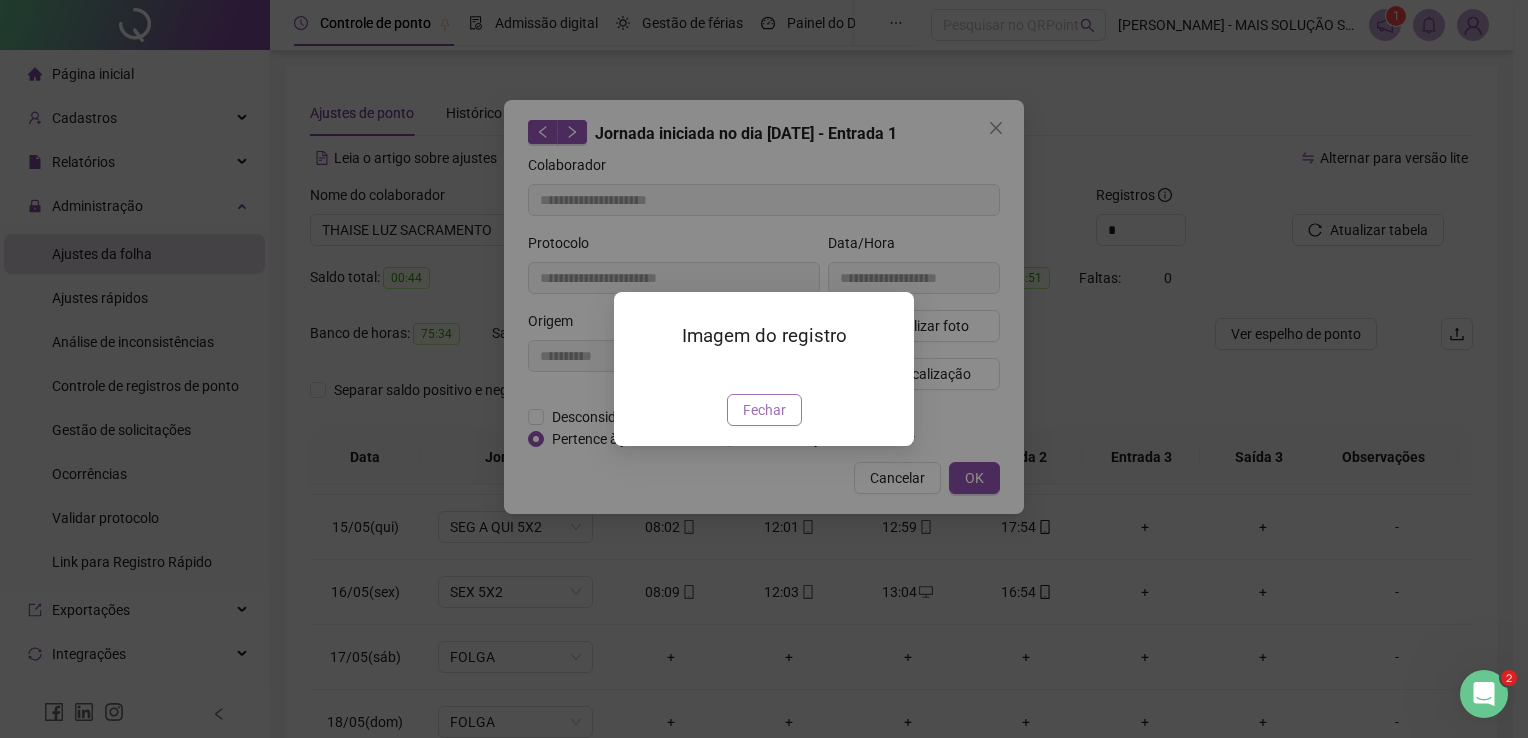 click on "Fechar" at bounding box center [764, 410] 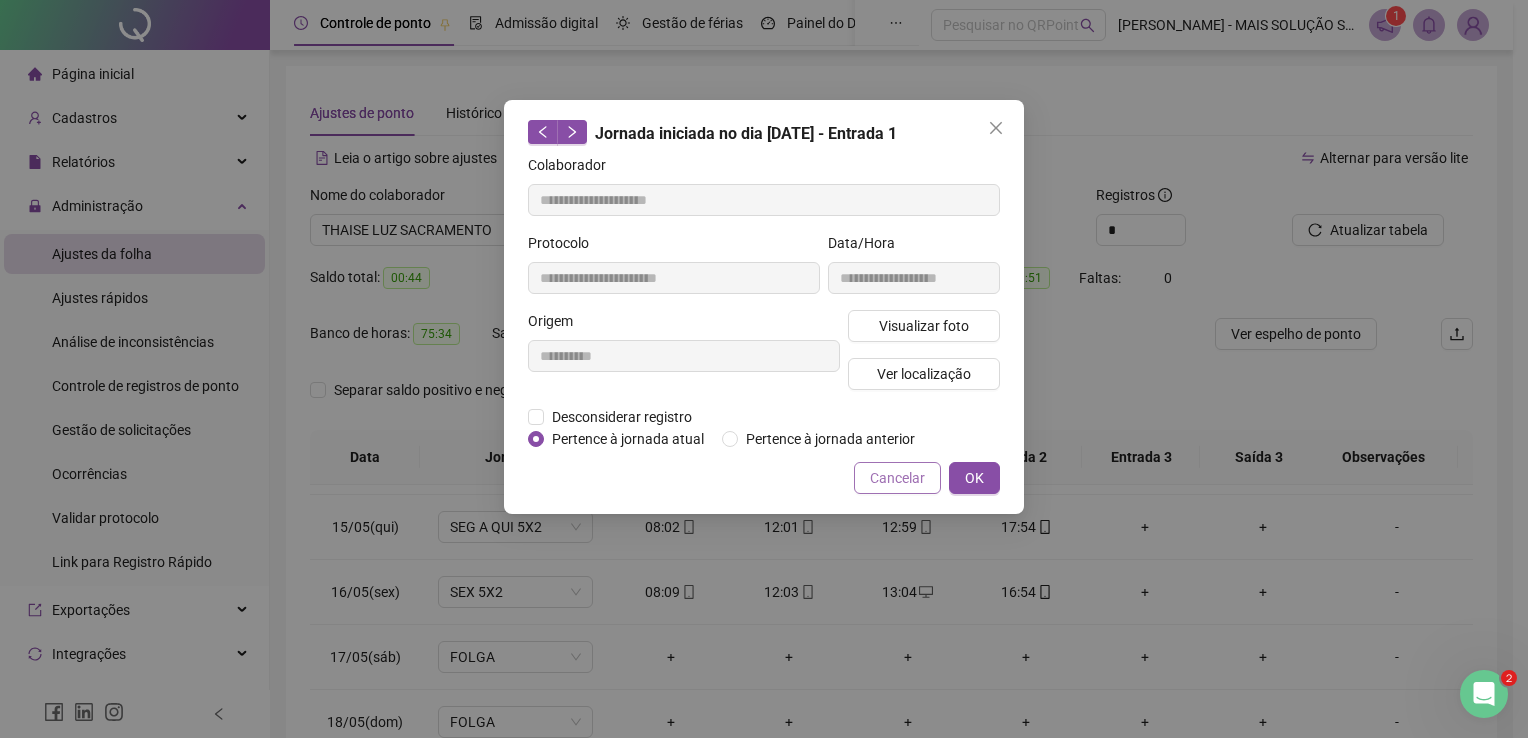 click on "Cancelar" at bounding box center (897, 478) 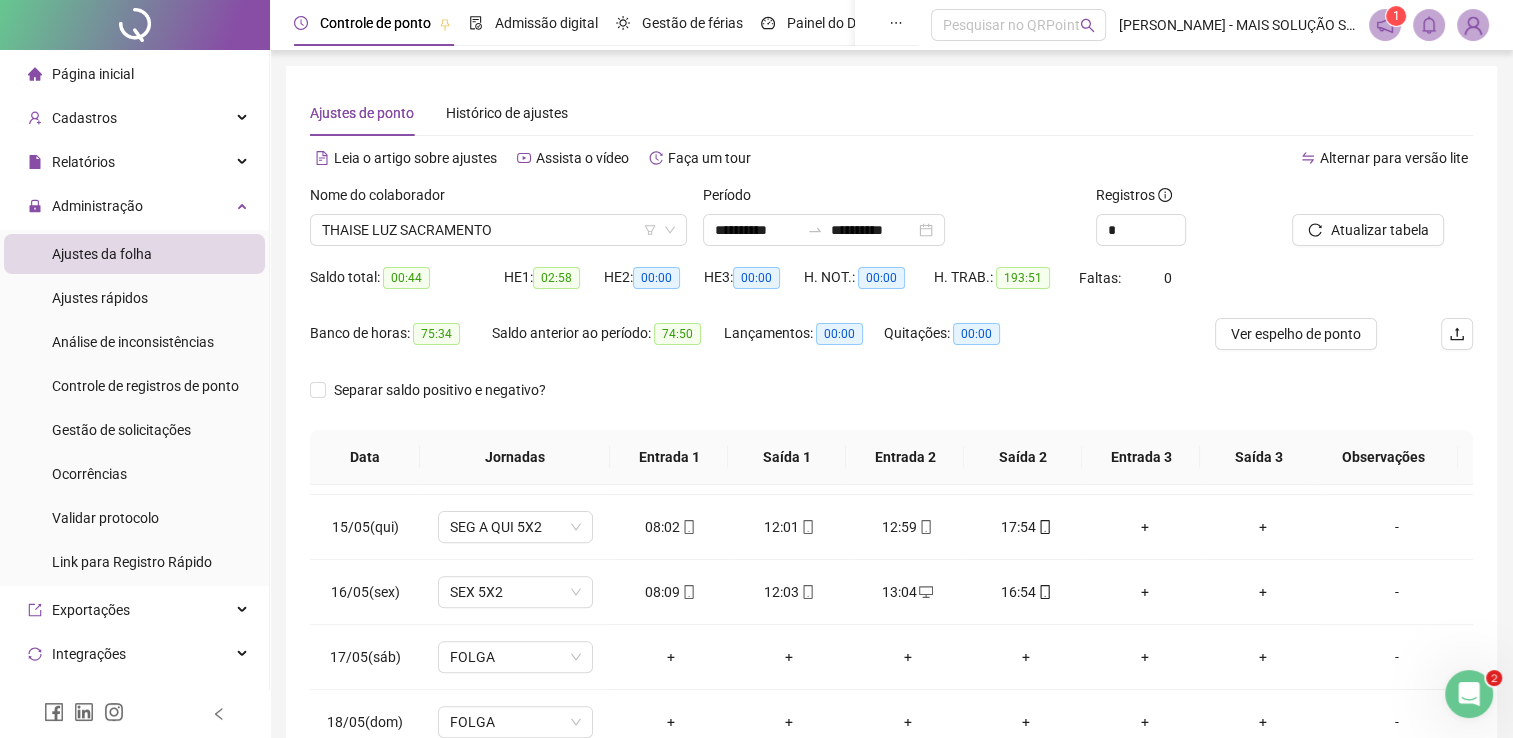 click on "Separar saldo positivo e negativo?" at bounding box center [891, 402] 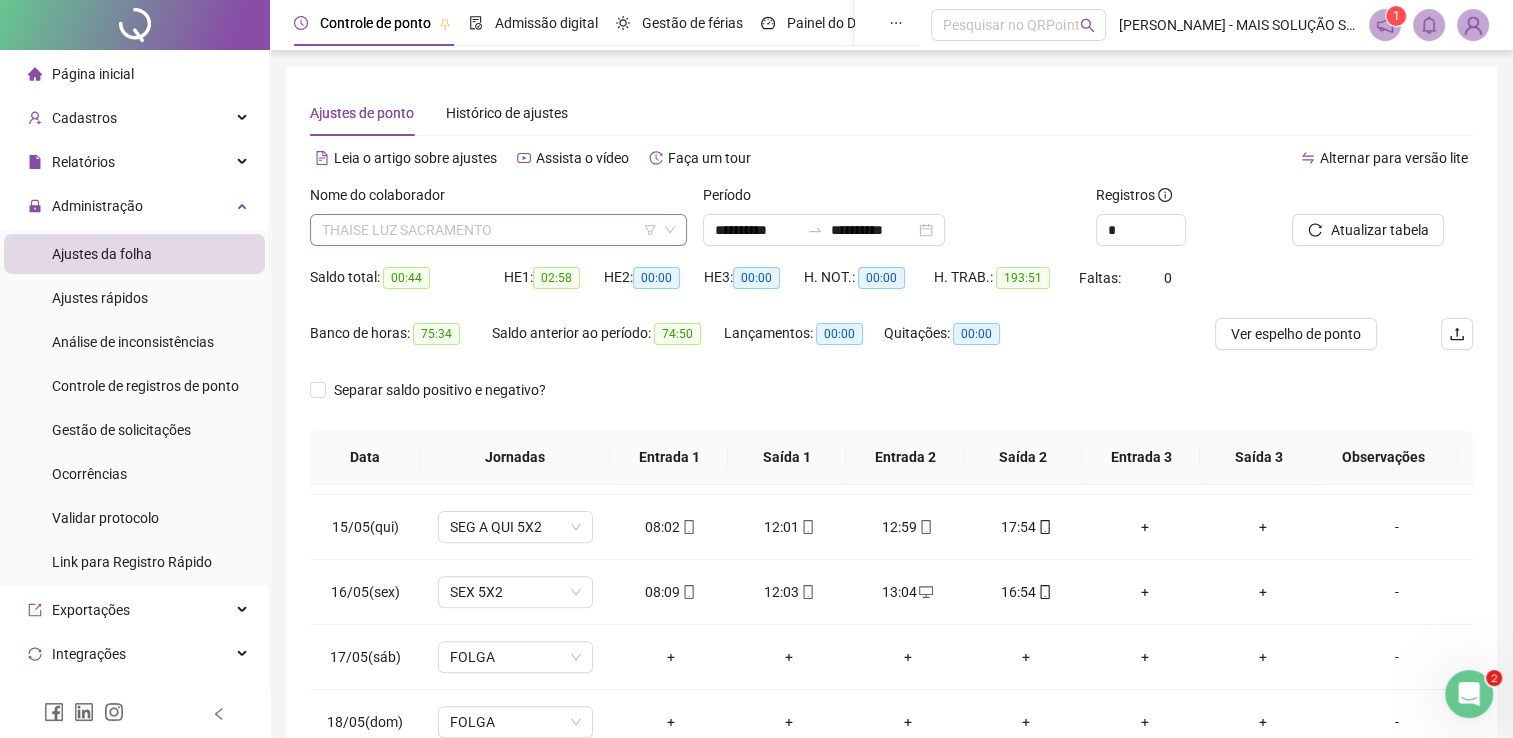 click on "THAISE LUZ SACRAMENTO" at bounding box center (498, 230) 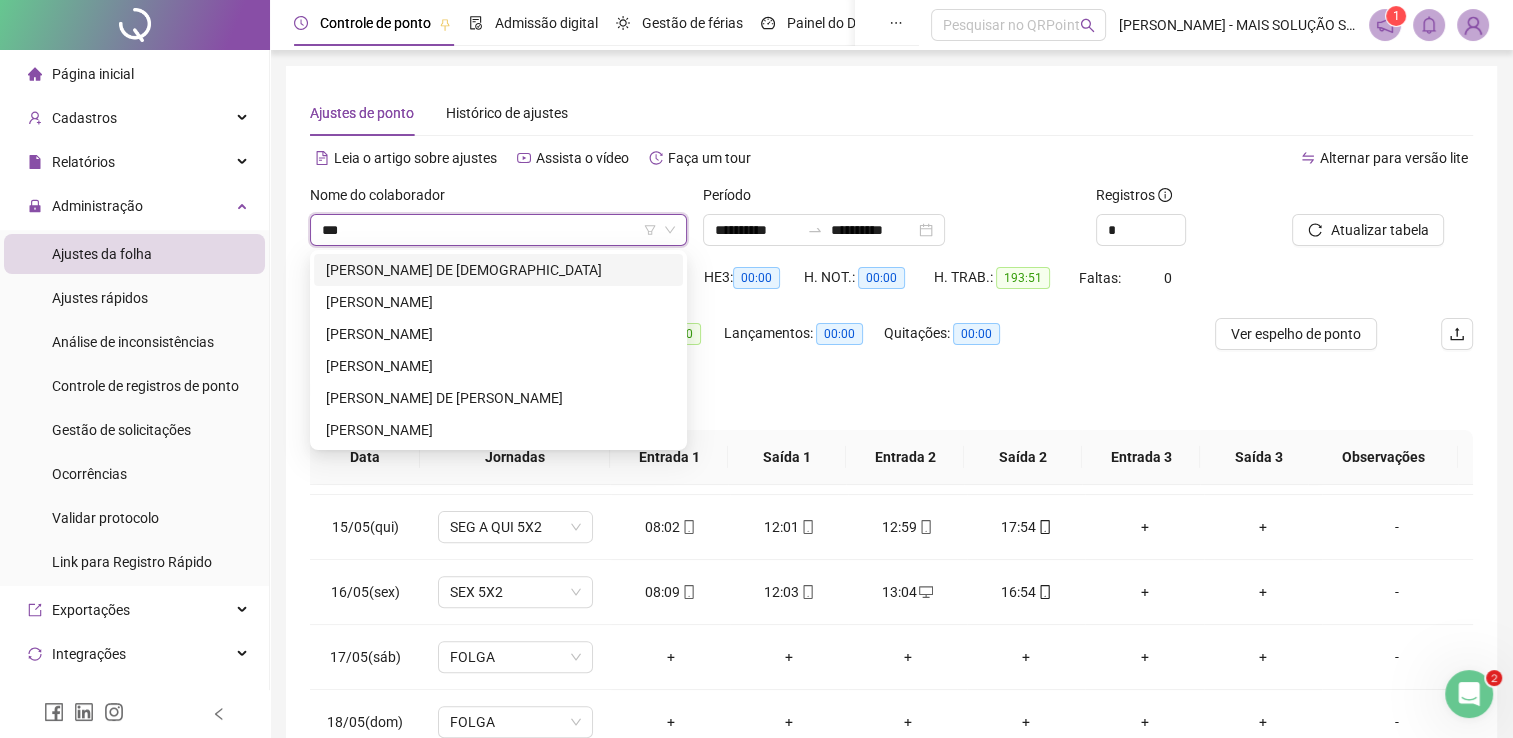 scroll, scrollTop: 0, scrollLeft: 0, axis: both 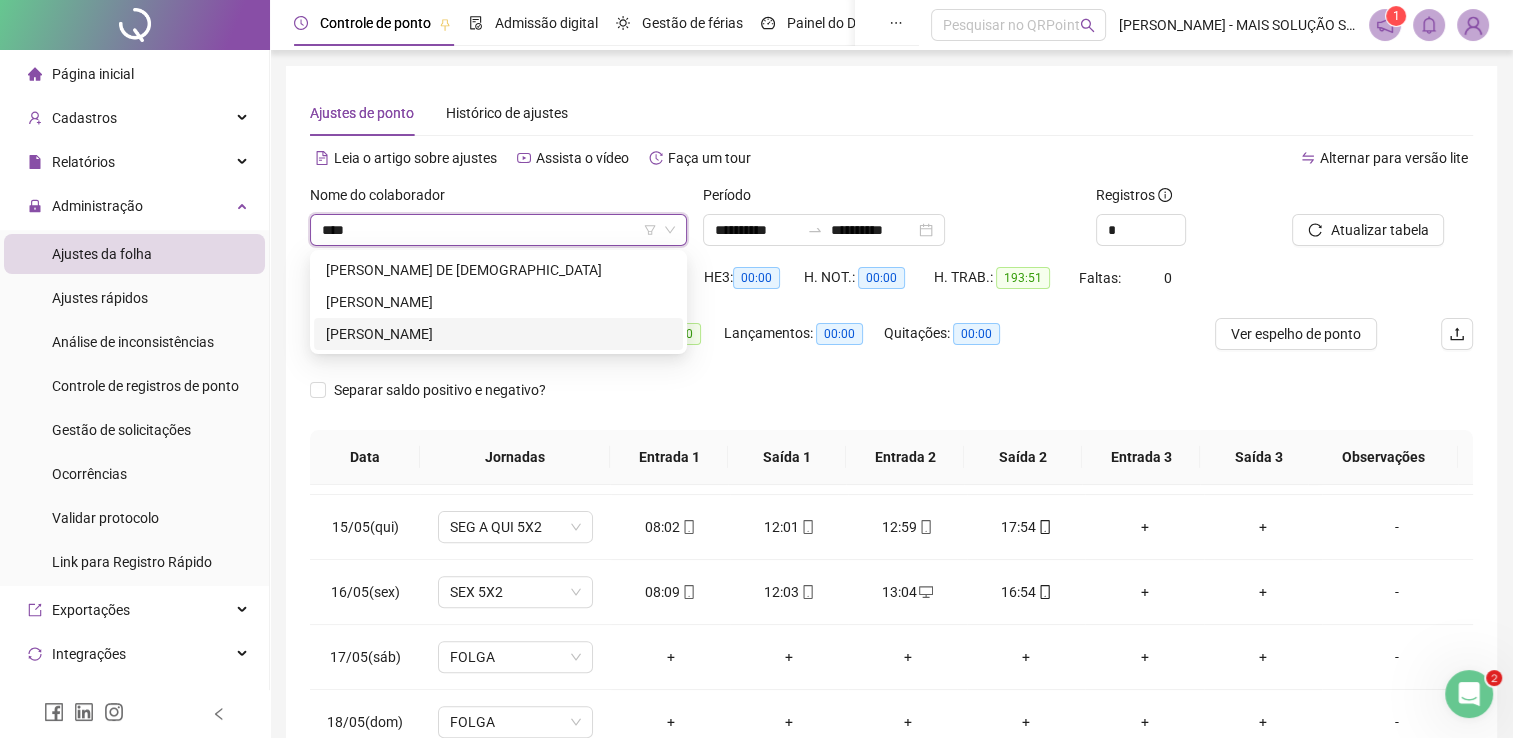 drag, startPoint x: 508, startPoint y: 336, endPoint x: 521, endPoint y: 336, distance: 13 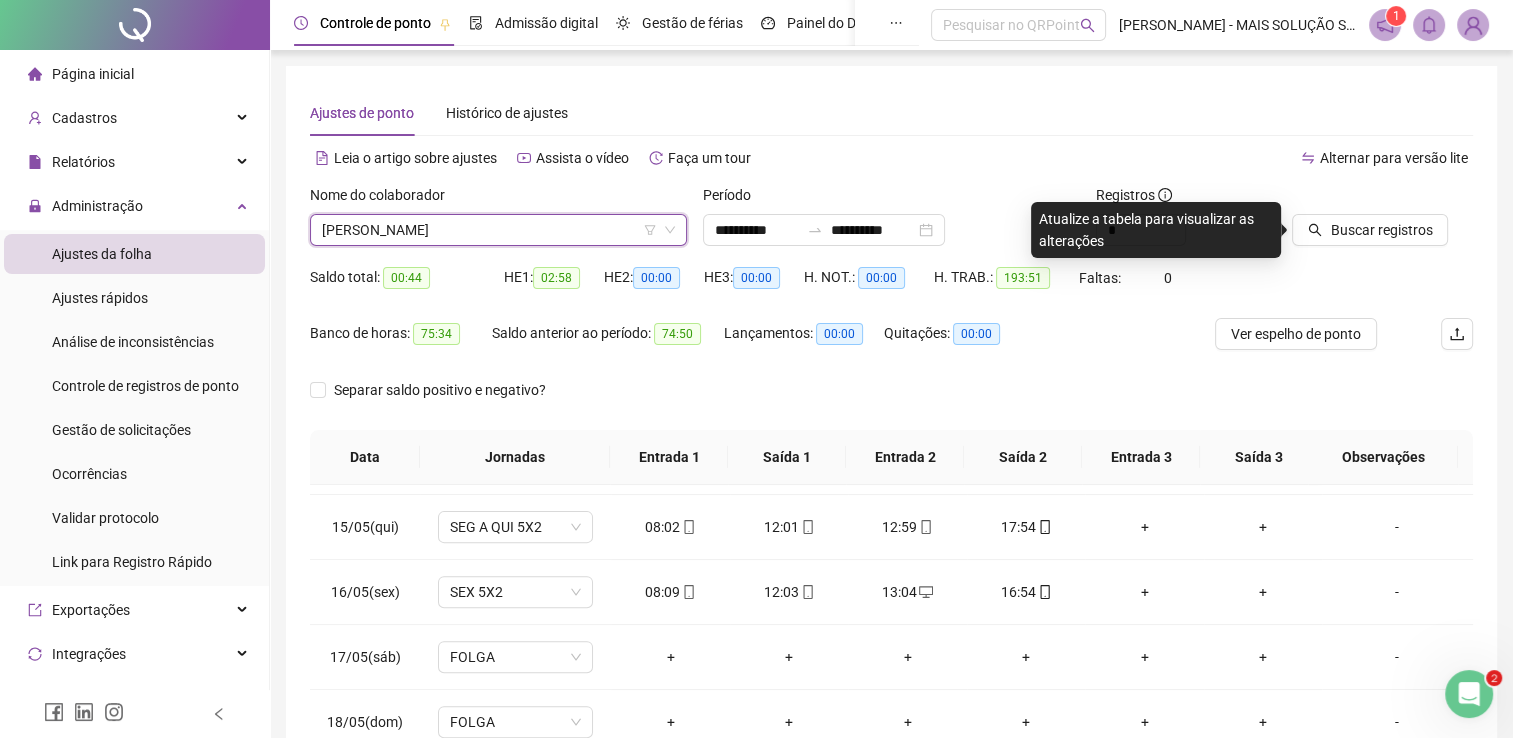 click on "[PERSON_NAME]" at bounding box center (498, 230) 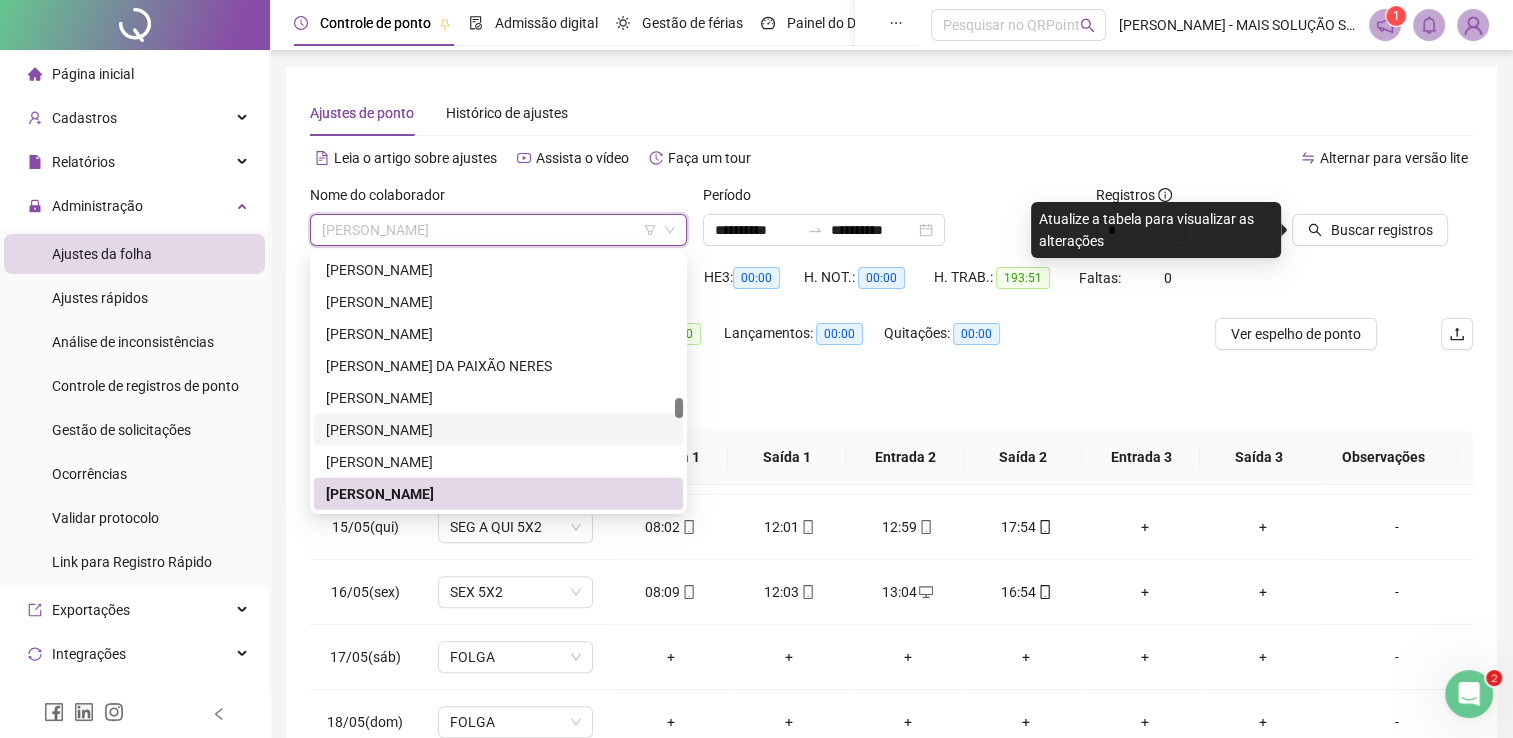 scroll, scrollTop: 5668, scrollLeft: 0, axis: vertical 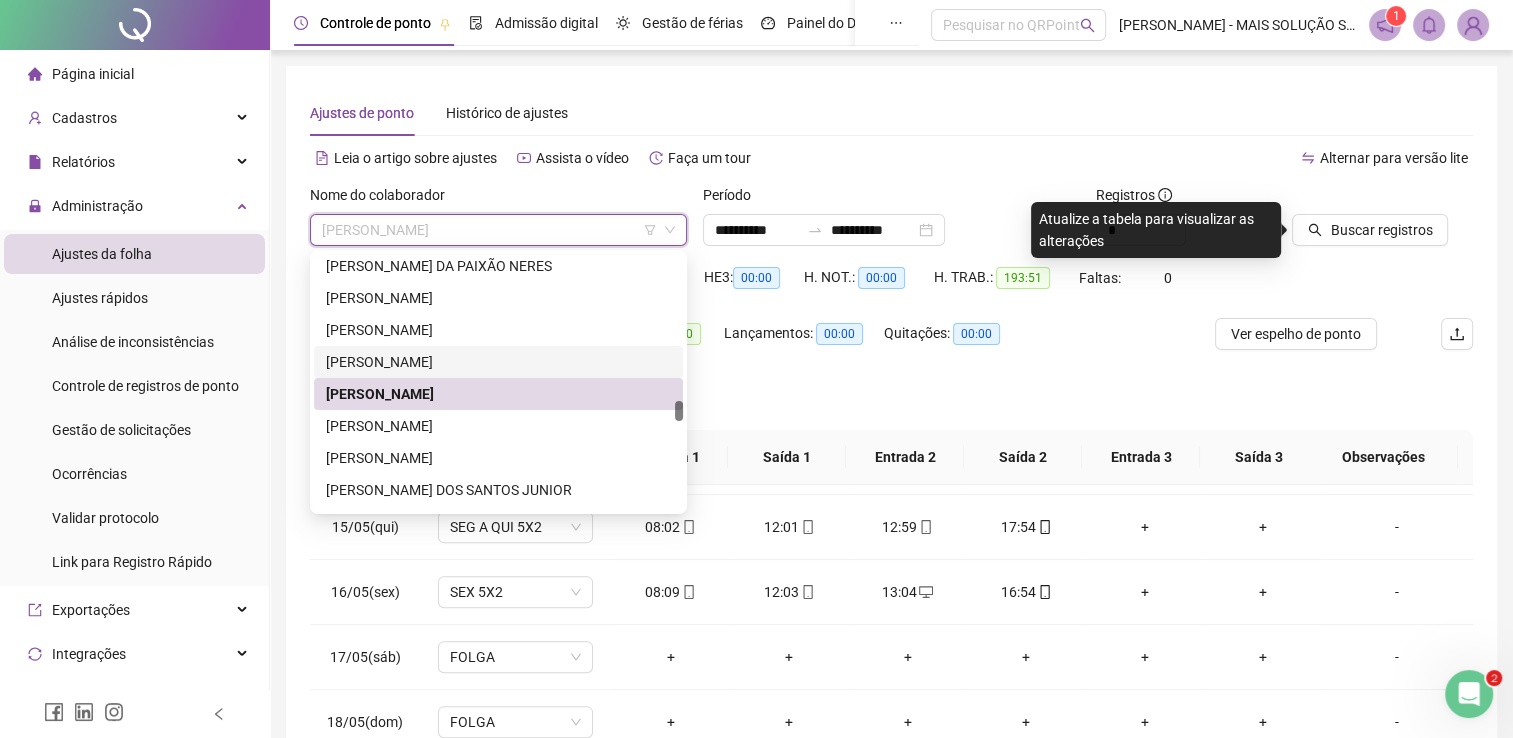 click on "[PERSON_NAME]" at bounding box center (498, 362) 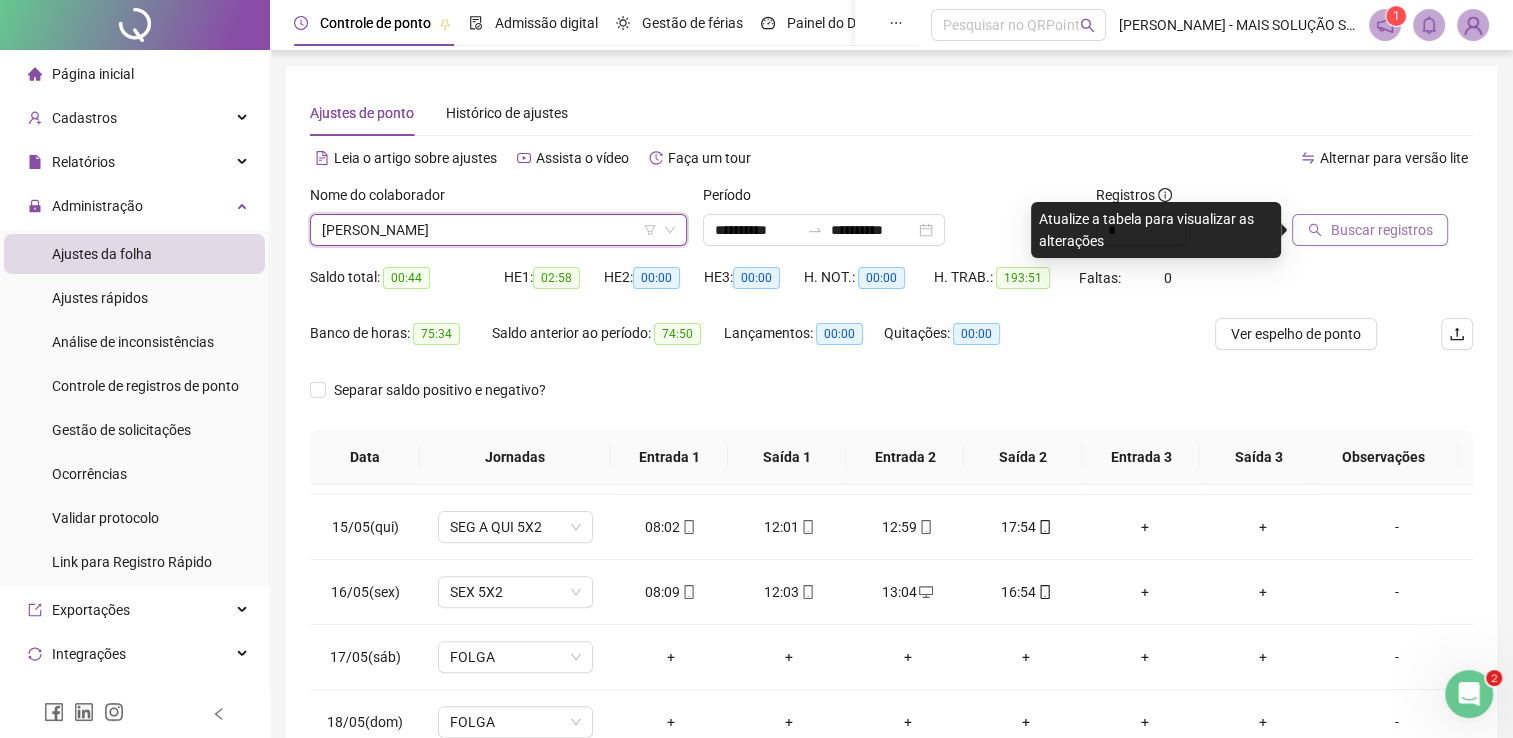 click on "Buscar registros" at bounding box center [1381, 230] 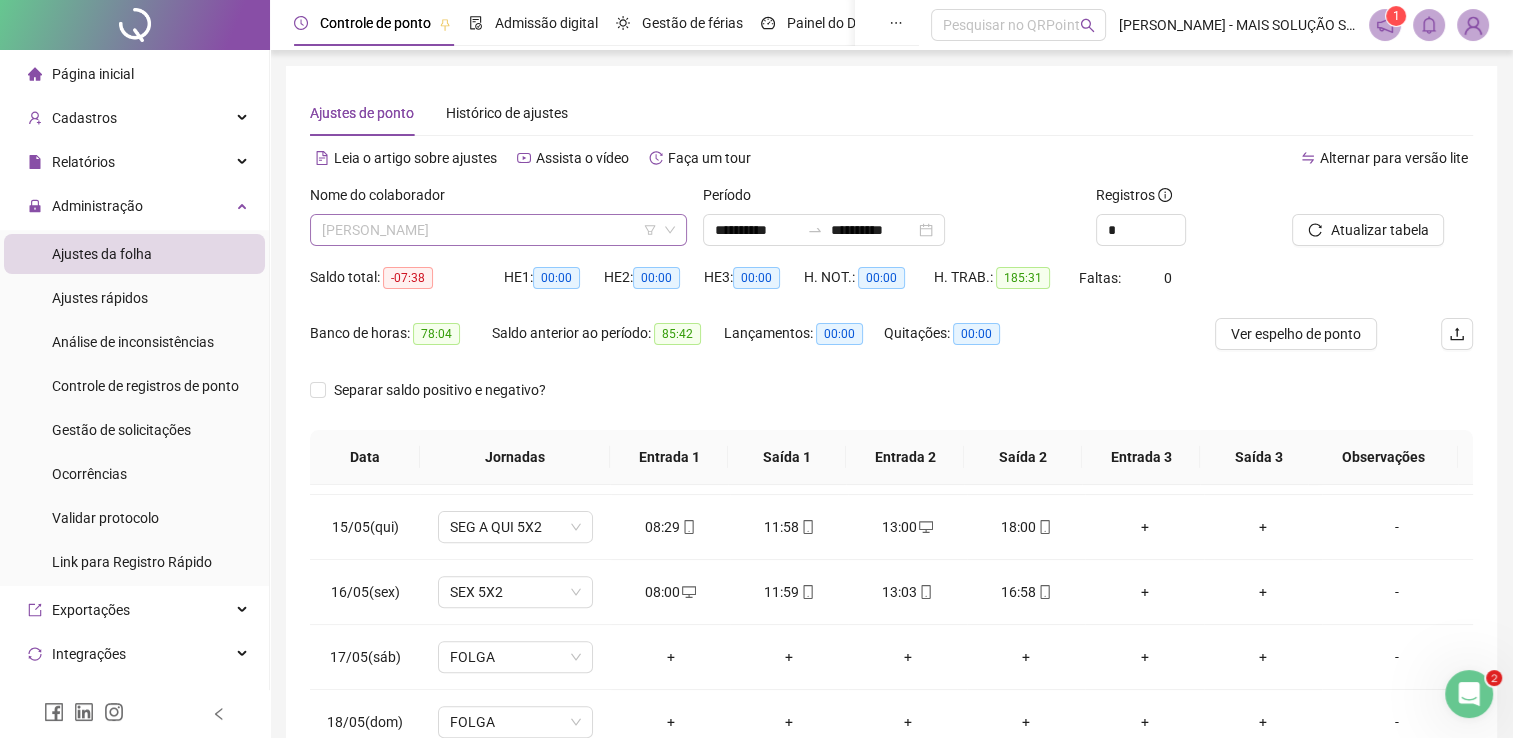 click on "[PERSON_NAME]" at bounding box center [498, 230] 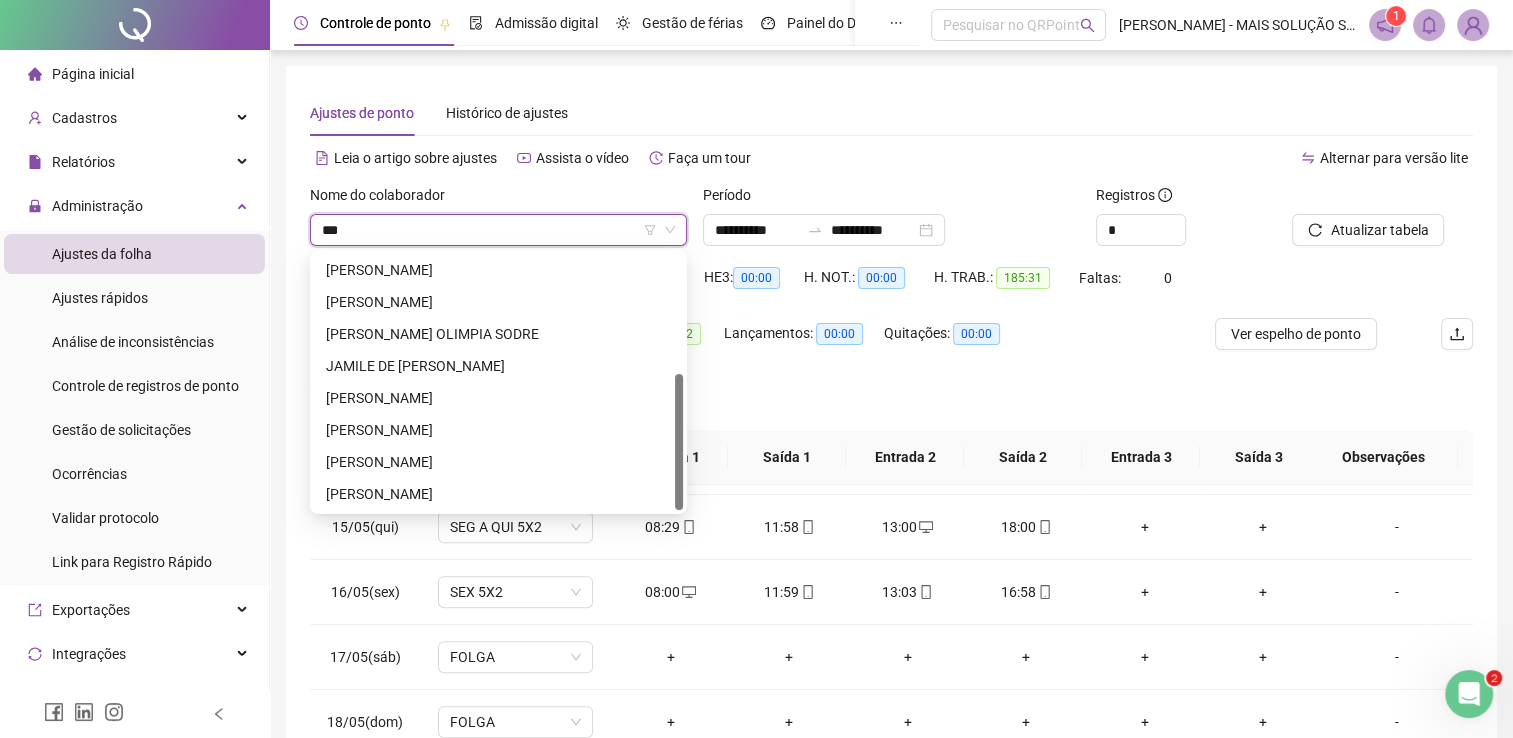 scroll, scrollTop: 0, scrollLeft: 0, axis: both 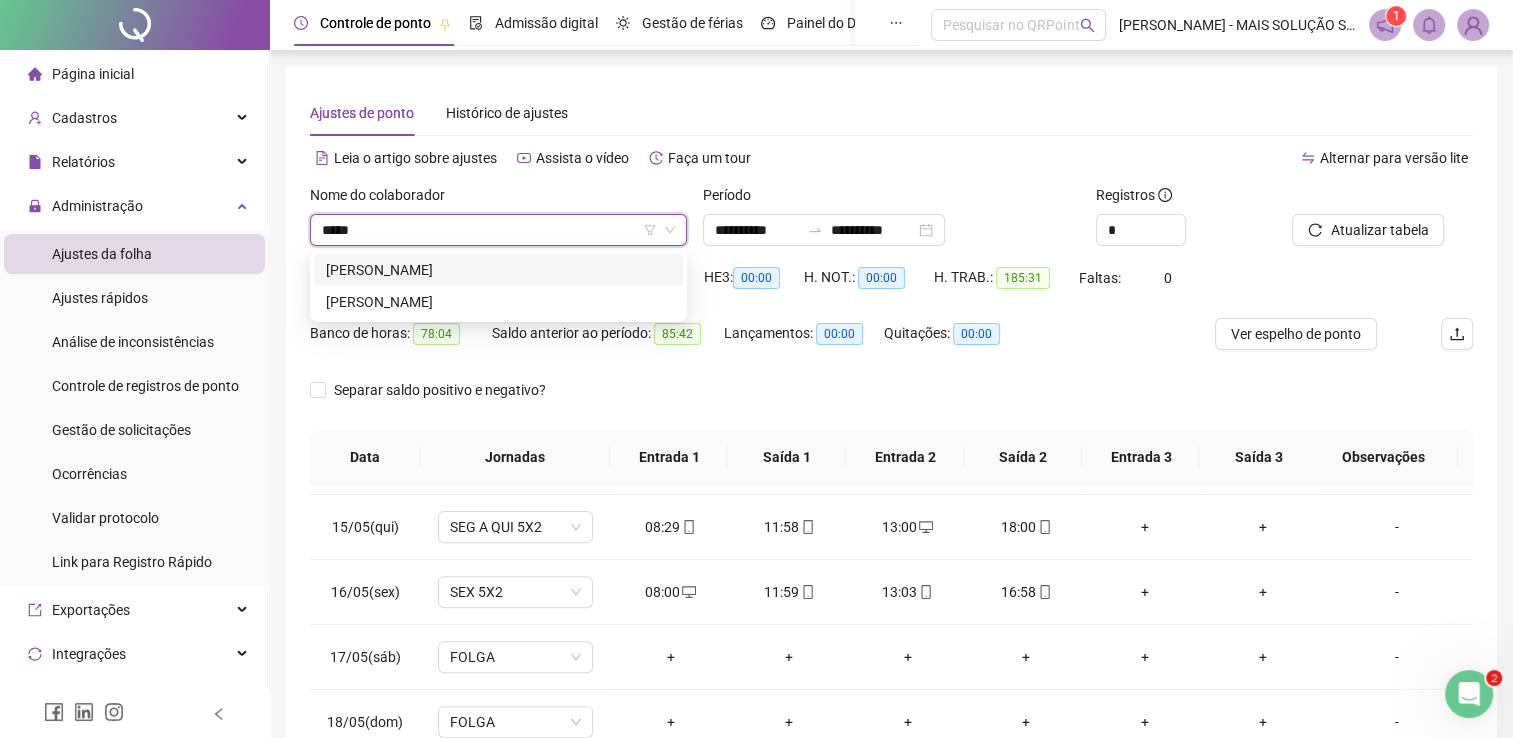 type on "******" 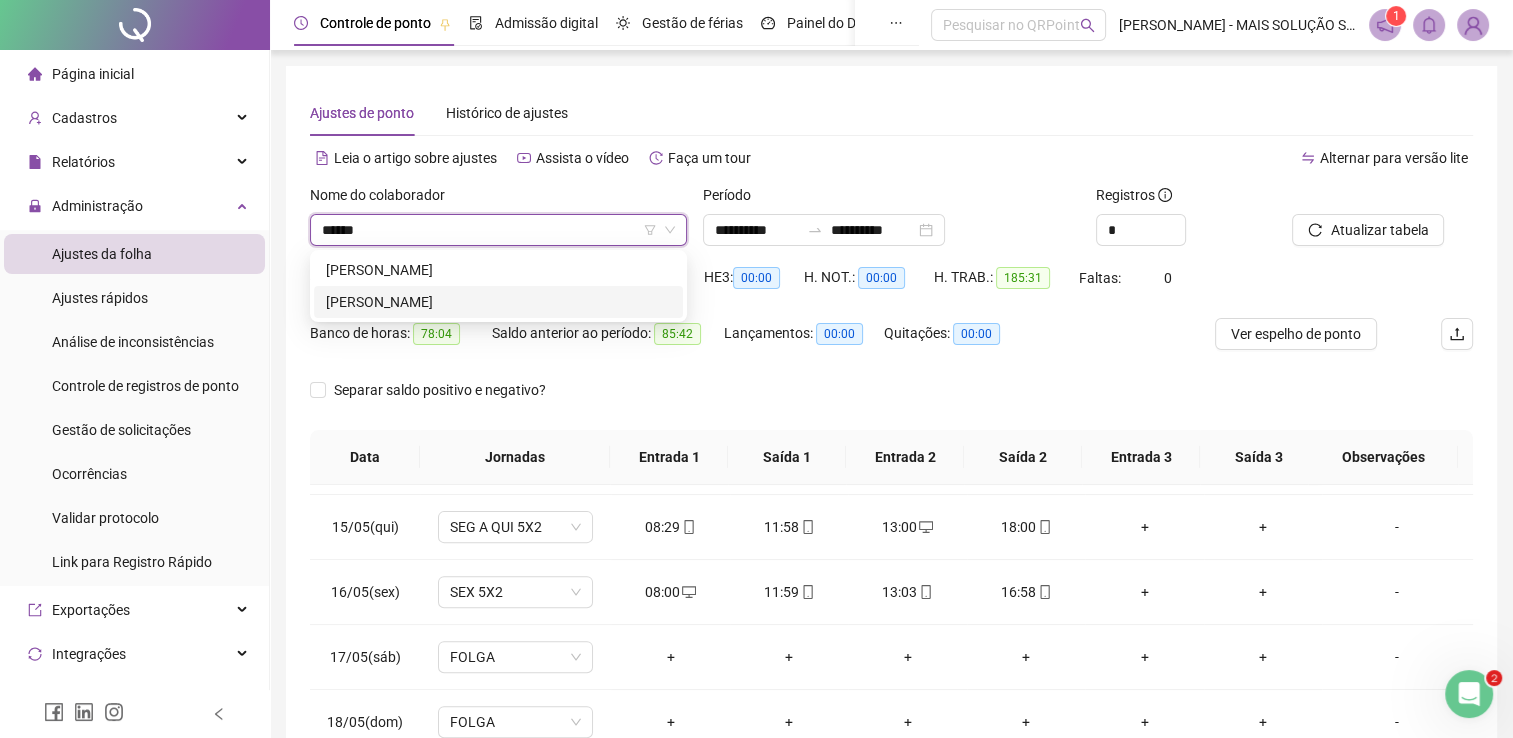 click on "JAQUELINE MUNIZ DOS SANTOS" at bounding box center (498, 302) 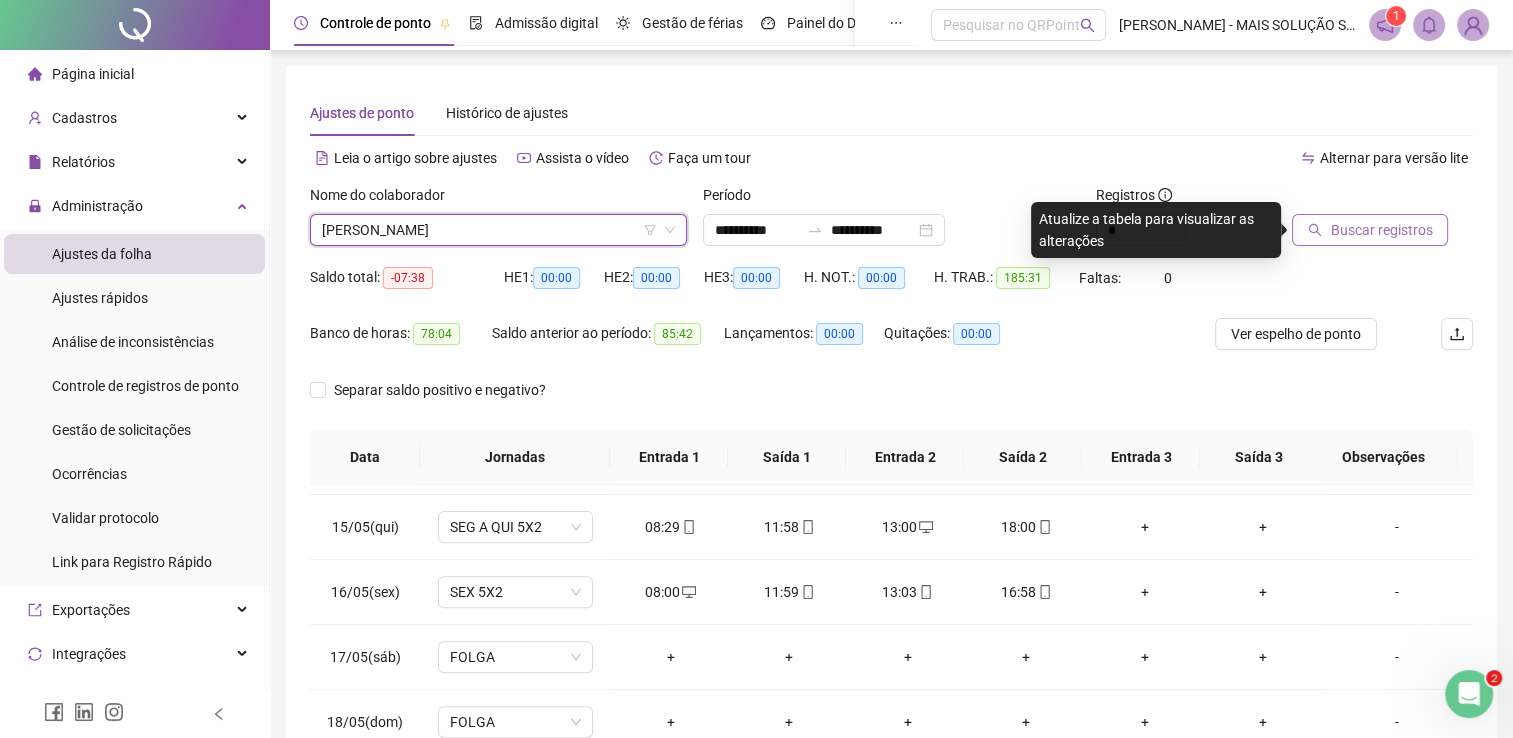 click on "Buscar registros" at bounding box center (1370, 230) 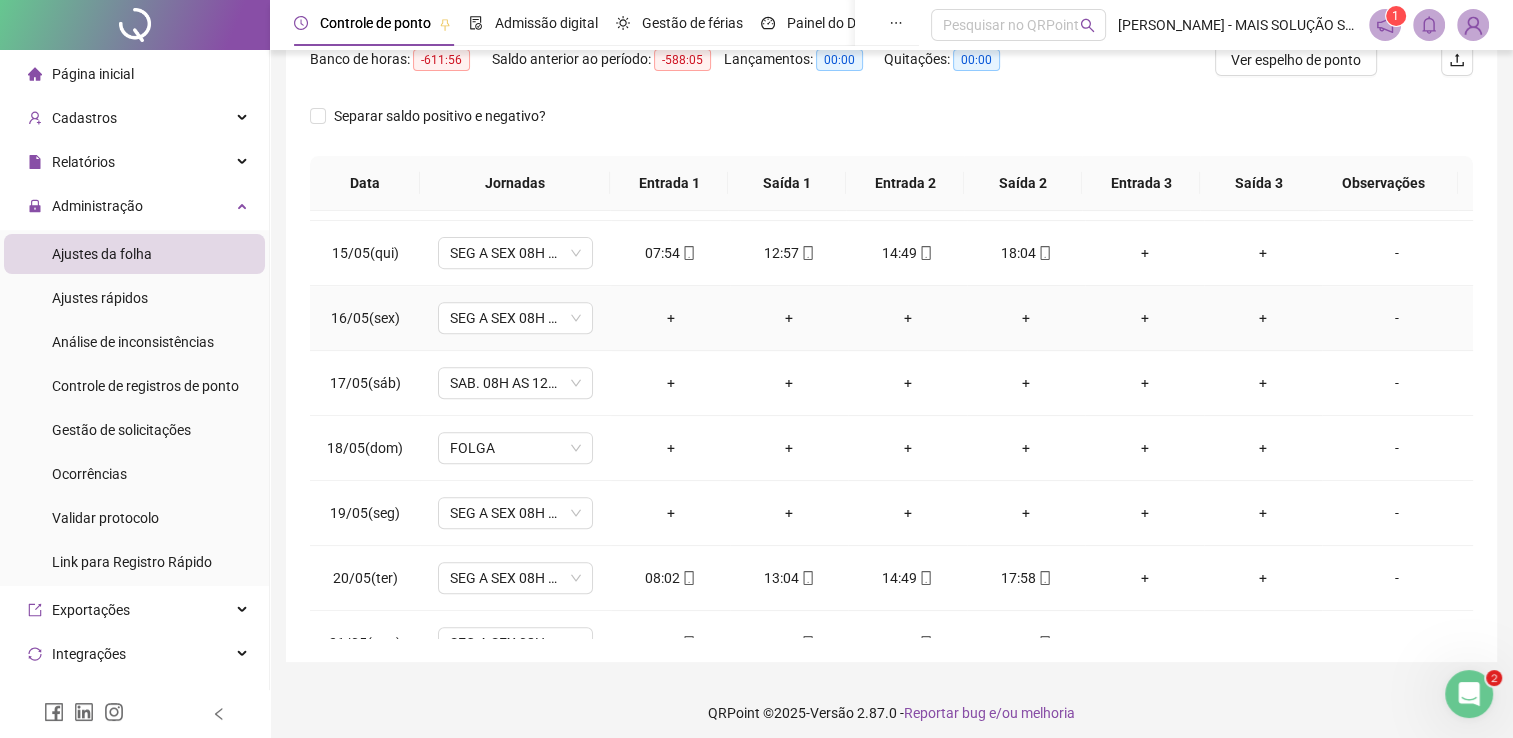 scroll, scrollTop: 283, scrollLeft: 0, axis: vertical 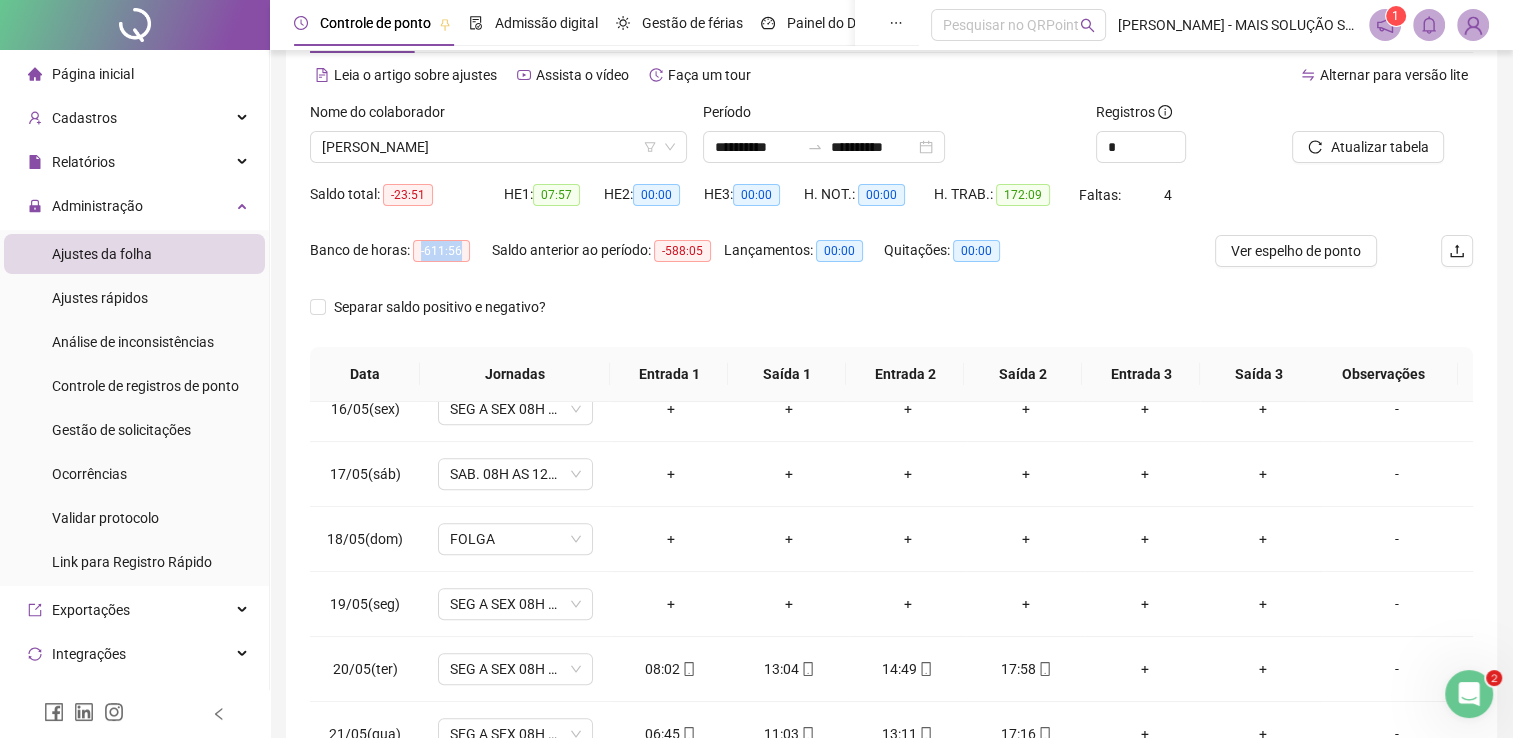 drag, startPoint x: 419, startPoint y: 250, endPoint x: 475, endPoint y: 253, distance: 56.0803 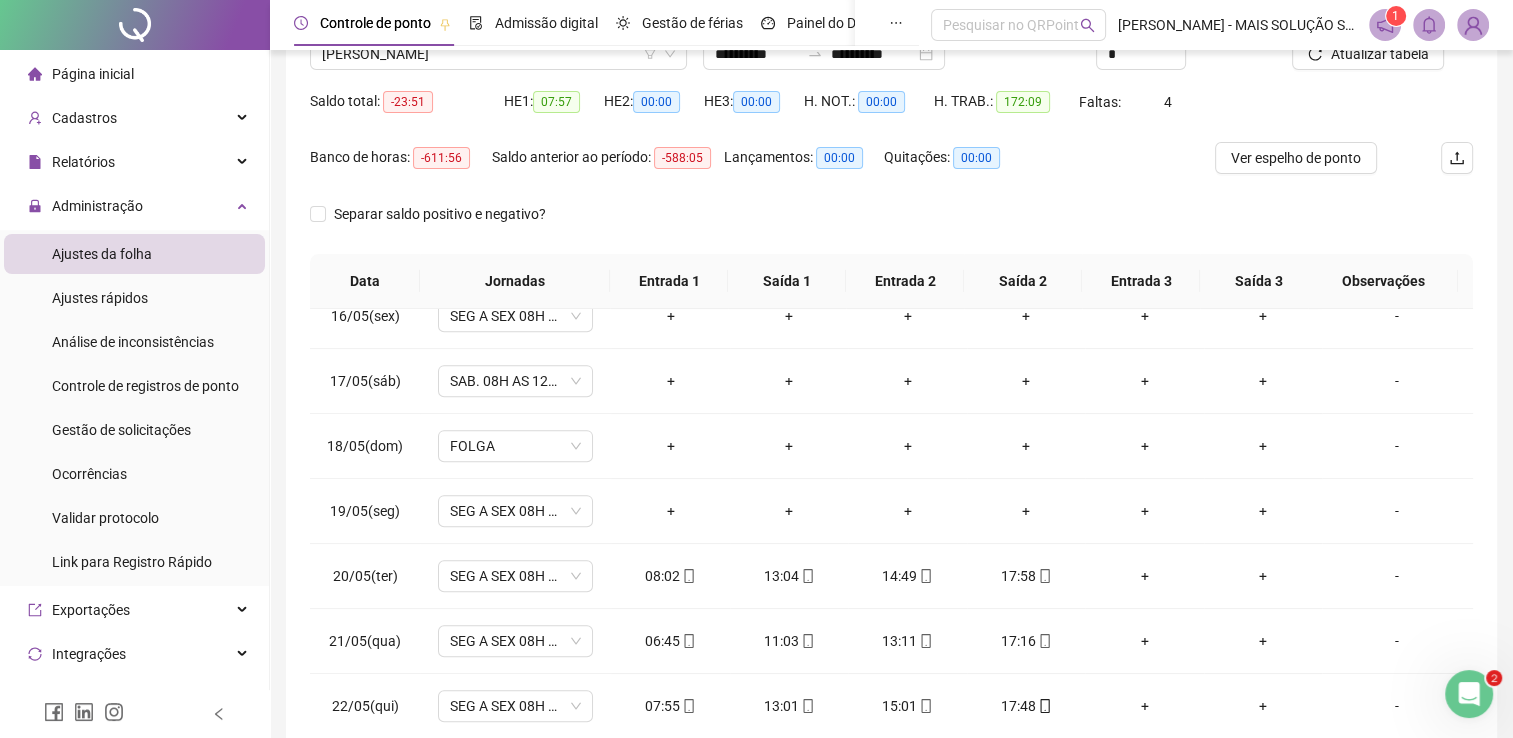 scroll, scrollTop: 283, scrollLeft: 0, axis: vertical 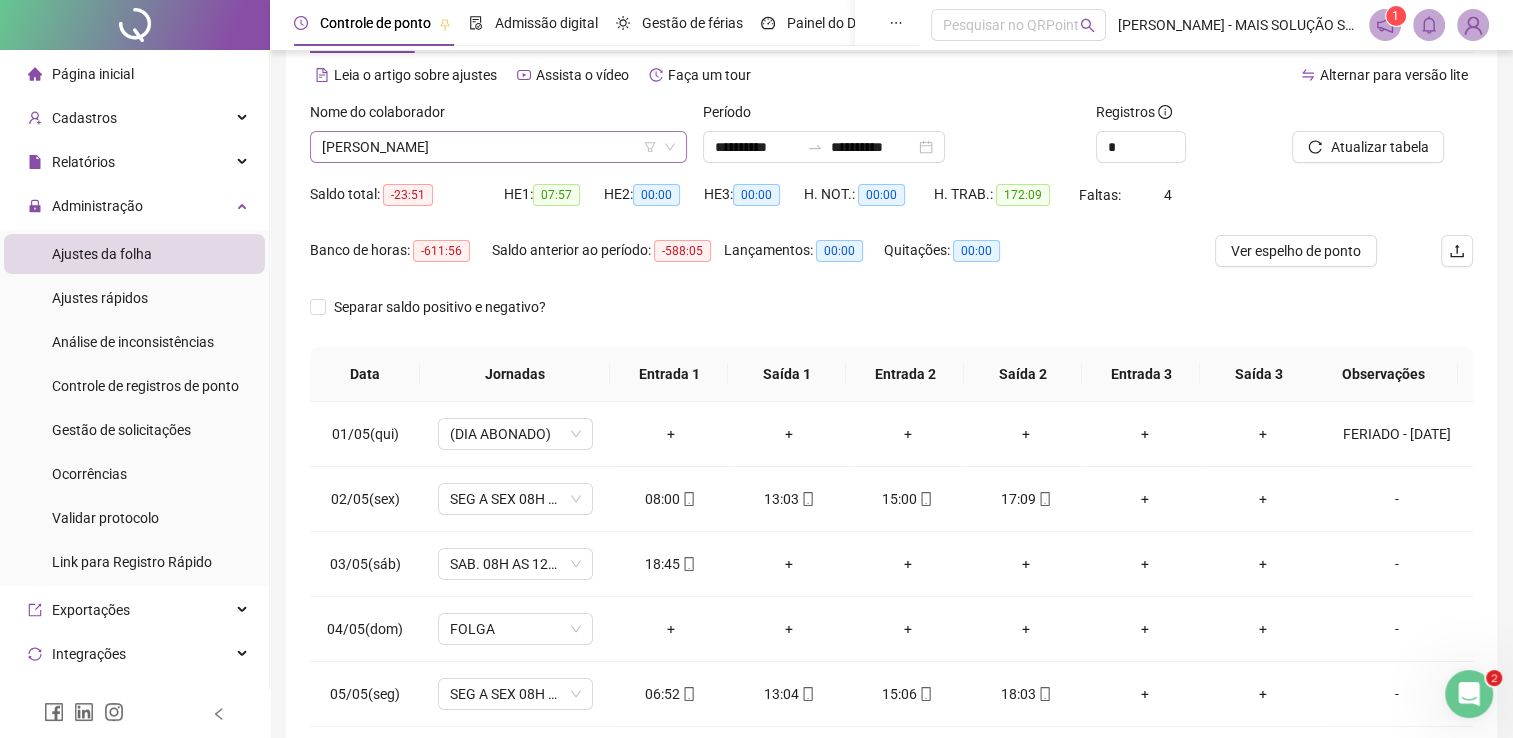 click on "JAQUELINE MUNIZ DOS SANTOS" at bounding box center (498, 147) 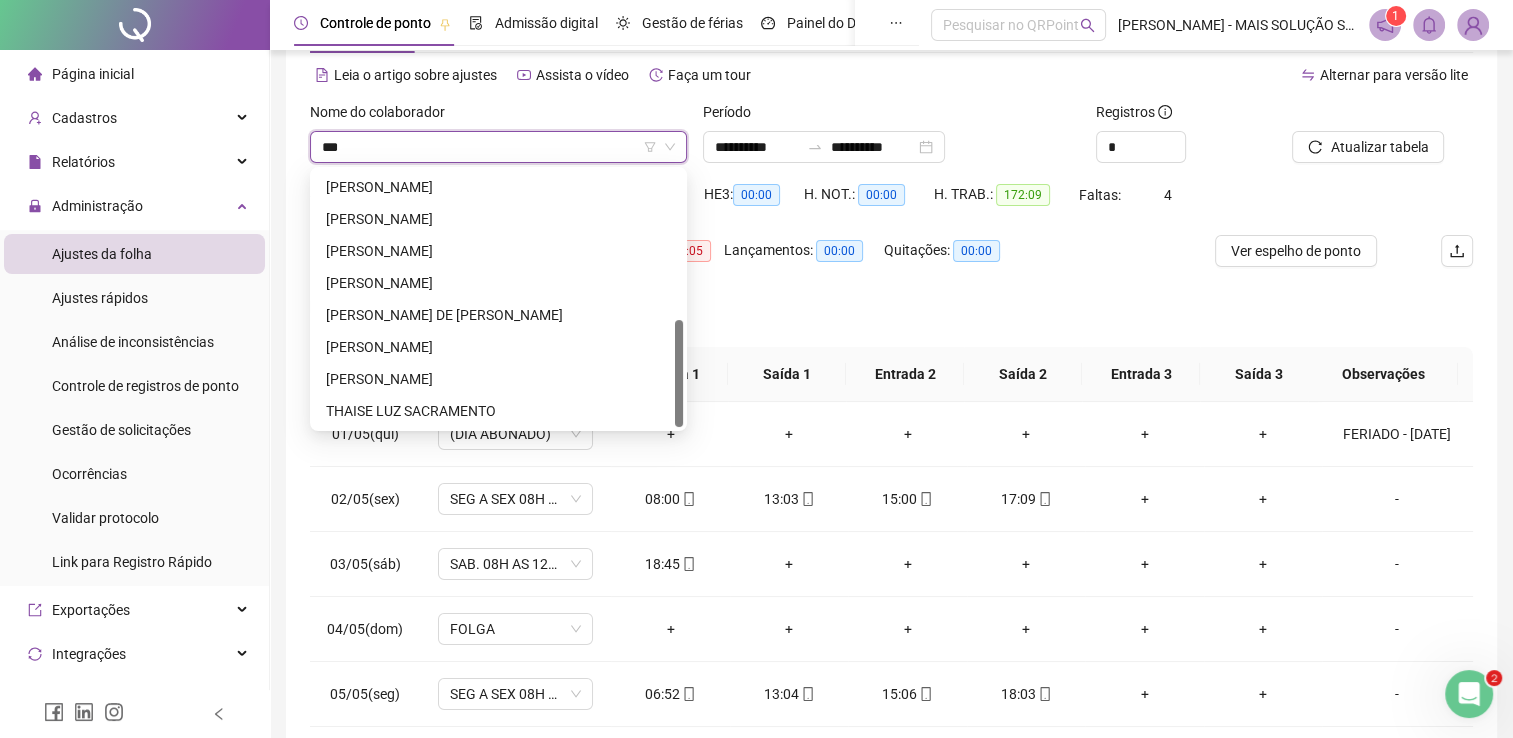 scroll, scrollTop: 0, scrollLeft: 0, axis: both 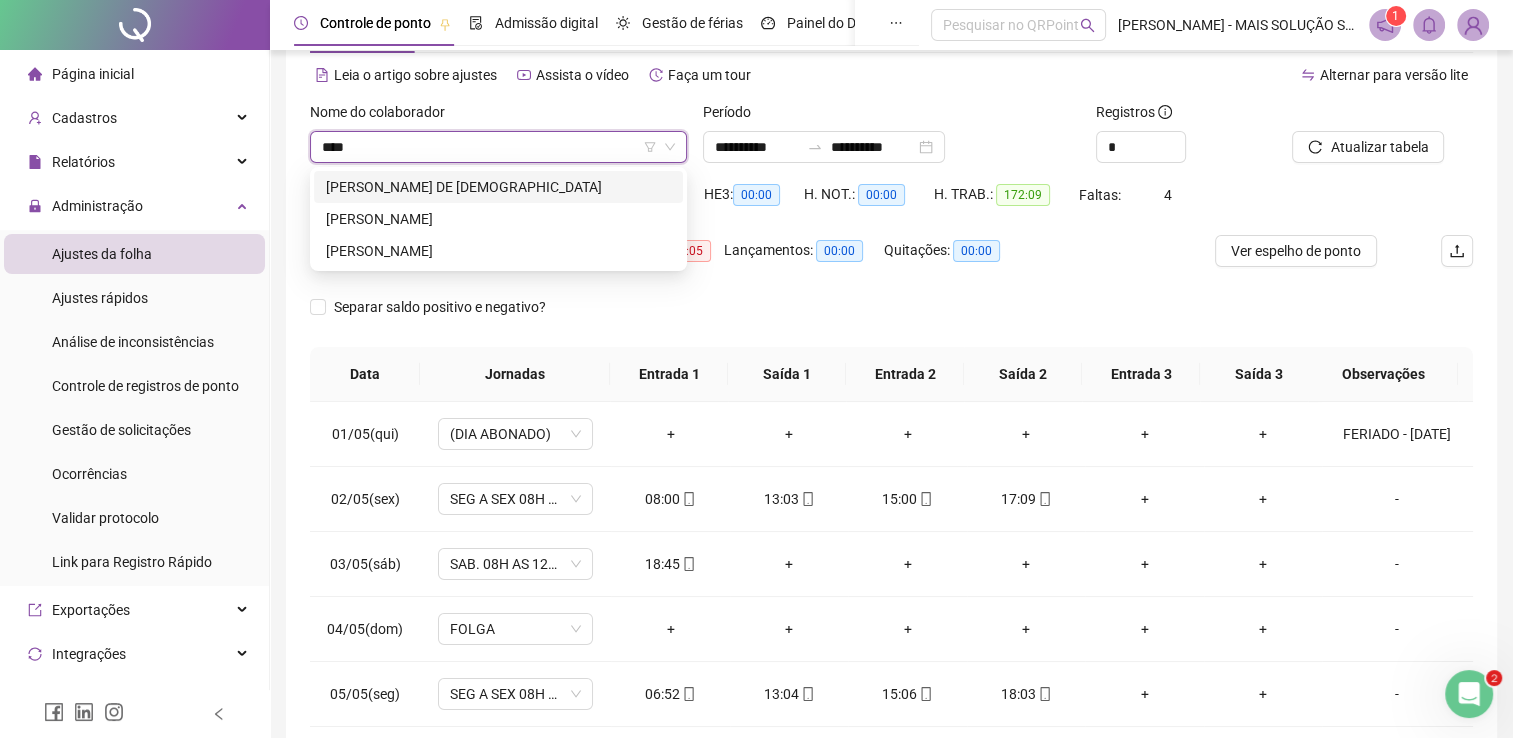 type on "****" 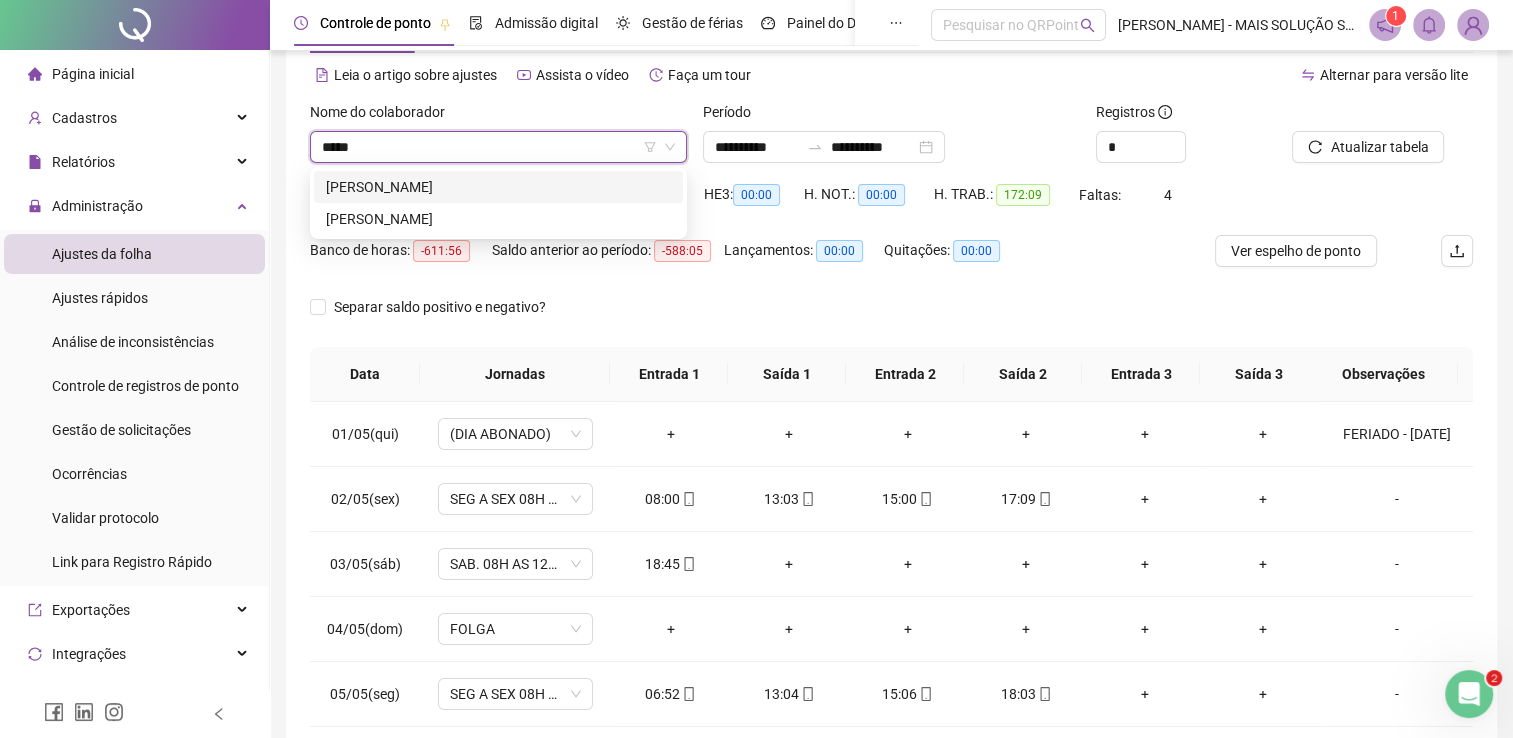 click on "[PERSON_NAME]" at bounding box center [498, 187] 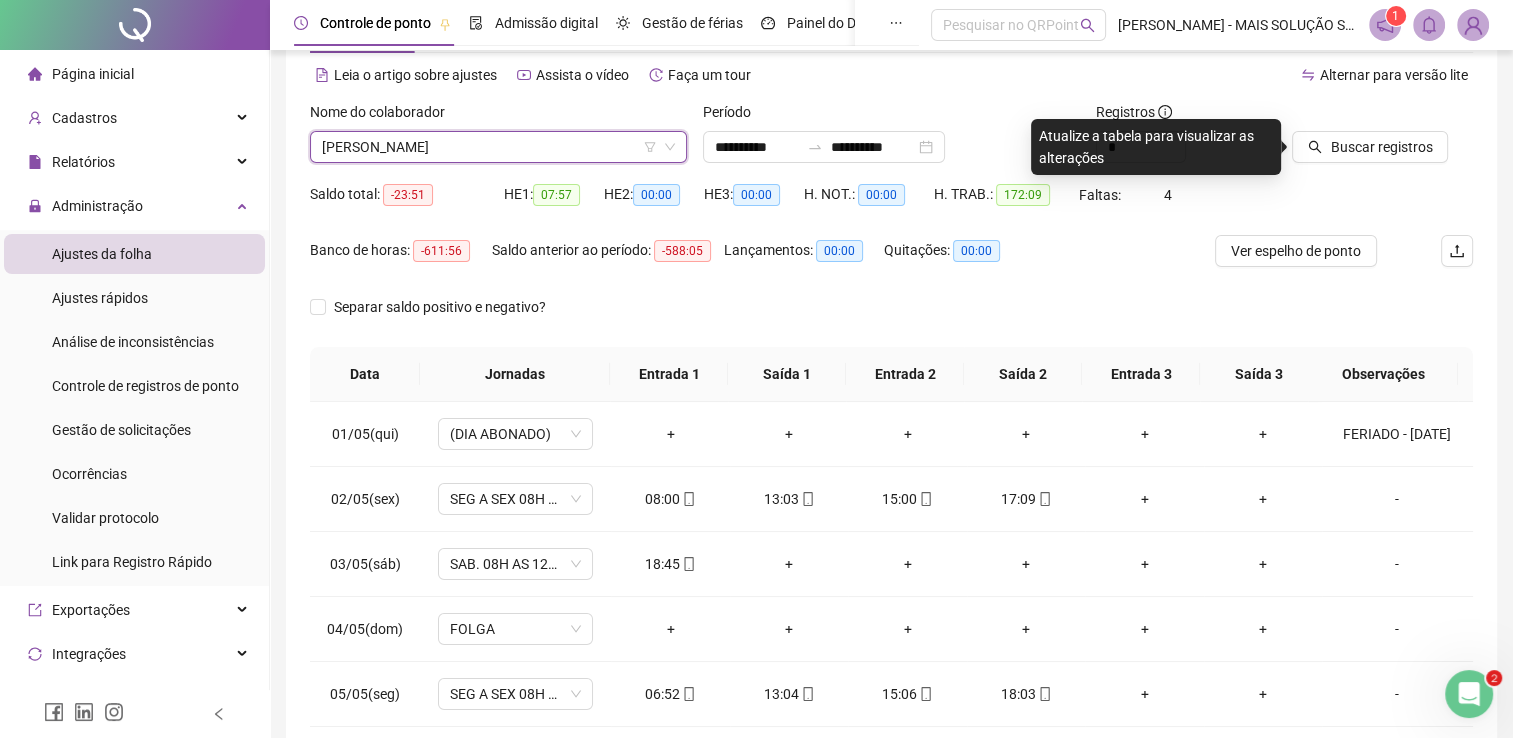 click at bounding box center [1357, 116] 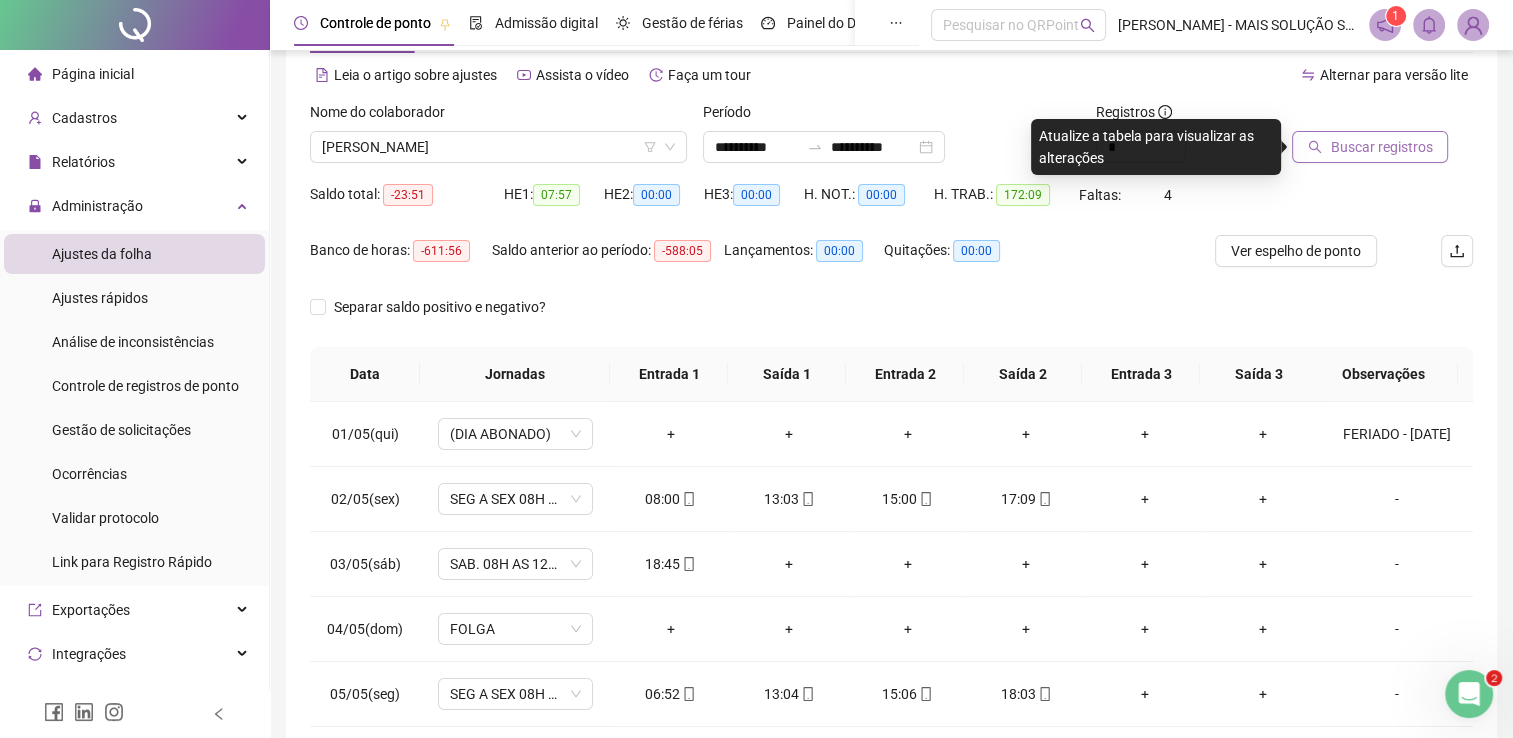click on "Buscar registros" at bounding box center [1381, 147] 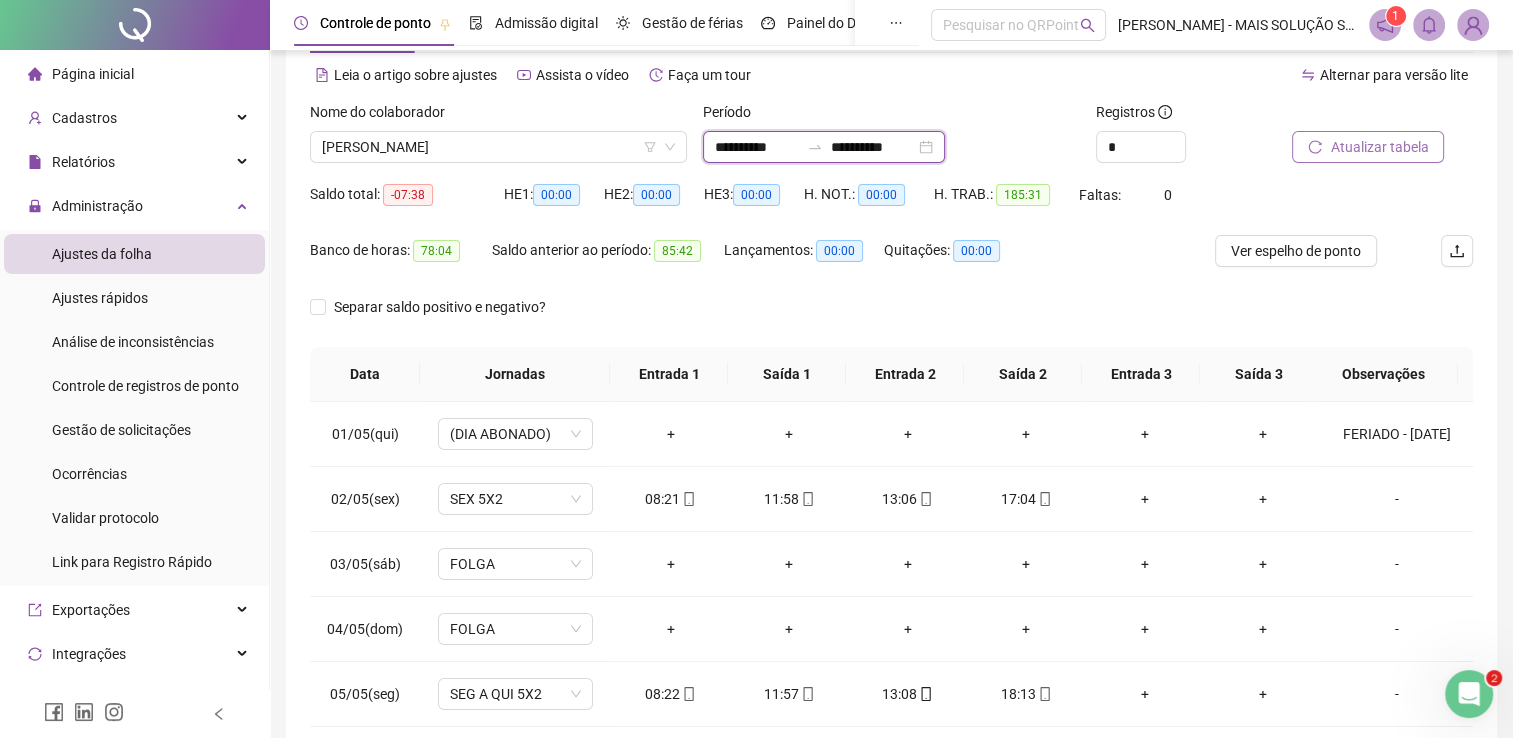 click on "**********" at bounding box center [757, 147] 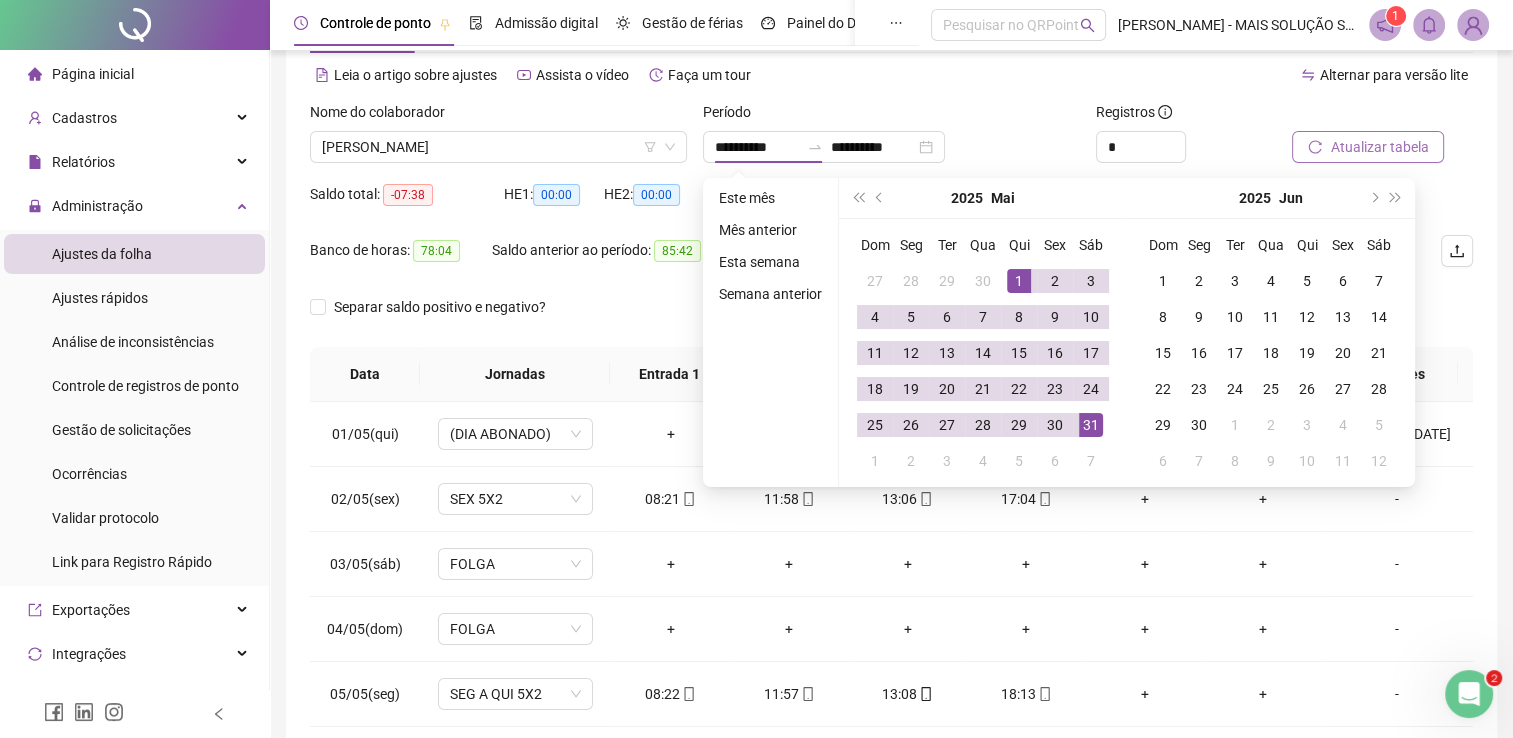 click on "Período" at bounding box center (891, 116) 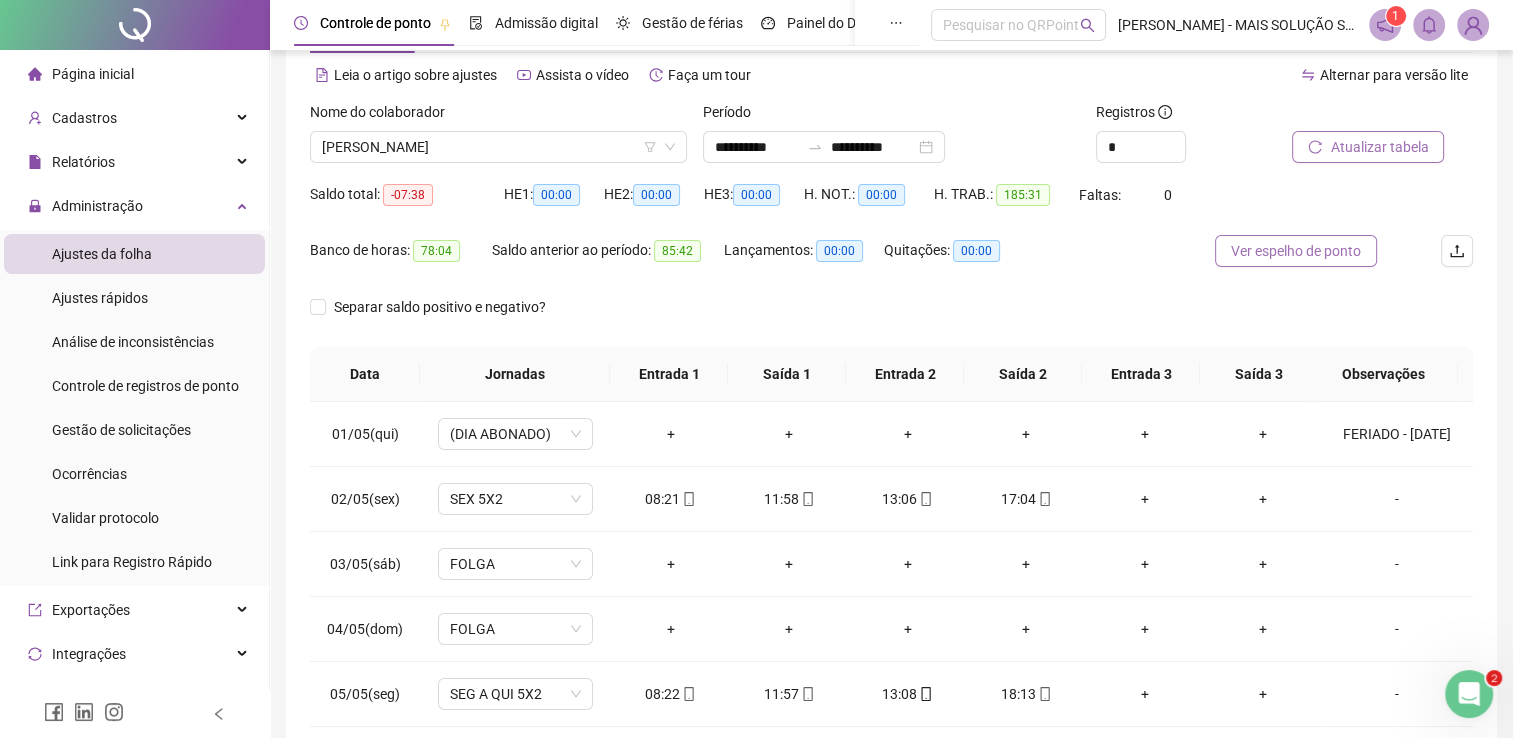 click on "Ver espelho de ponto" at bounding box center [1296, 251] 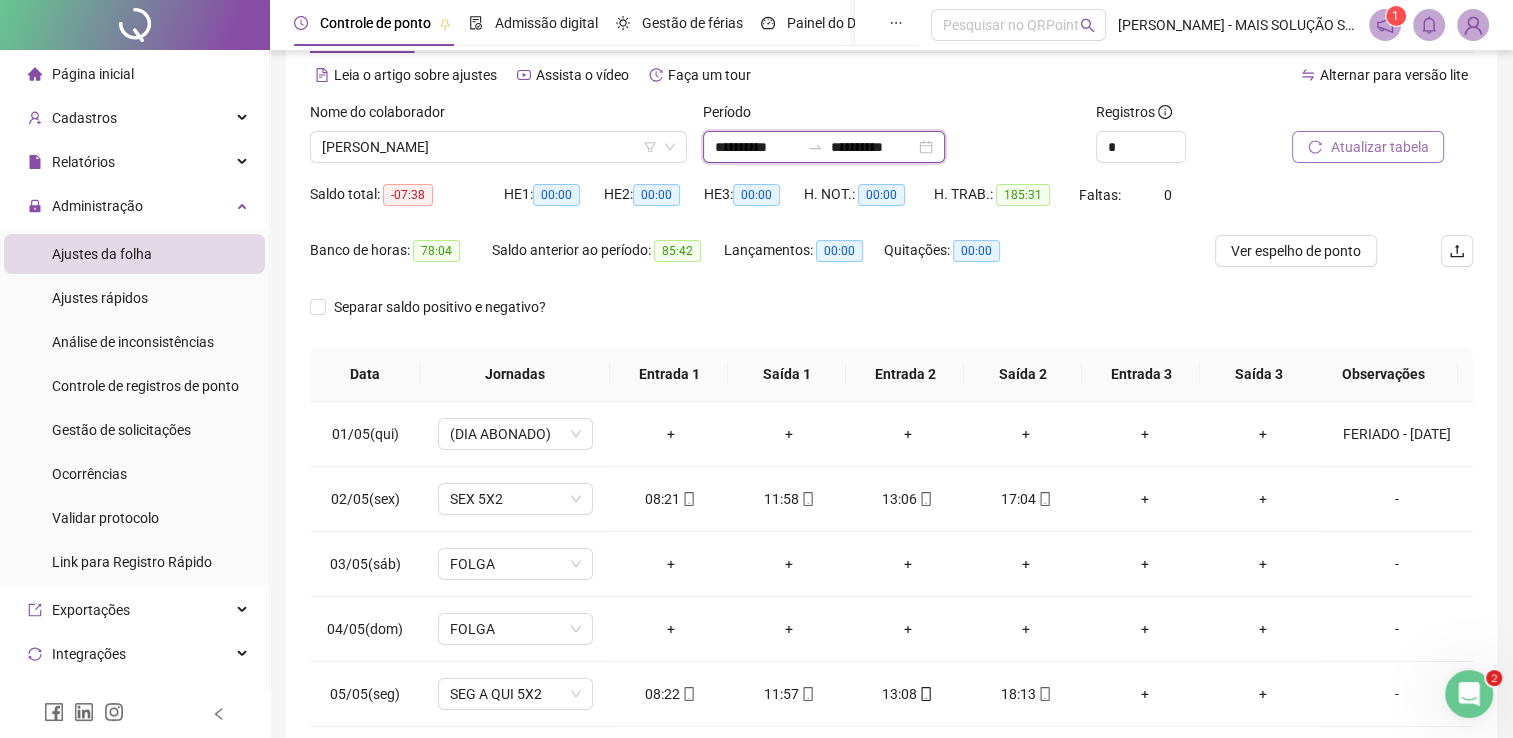 click on "**********" at bounding box center (757, 147) 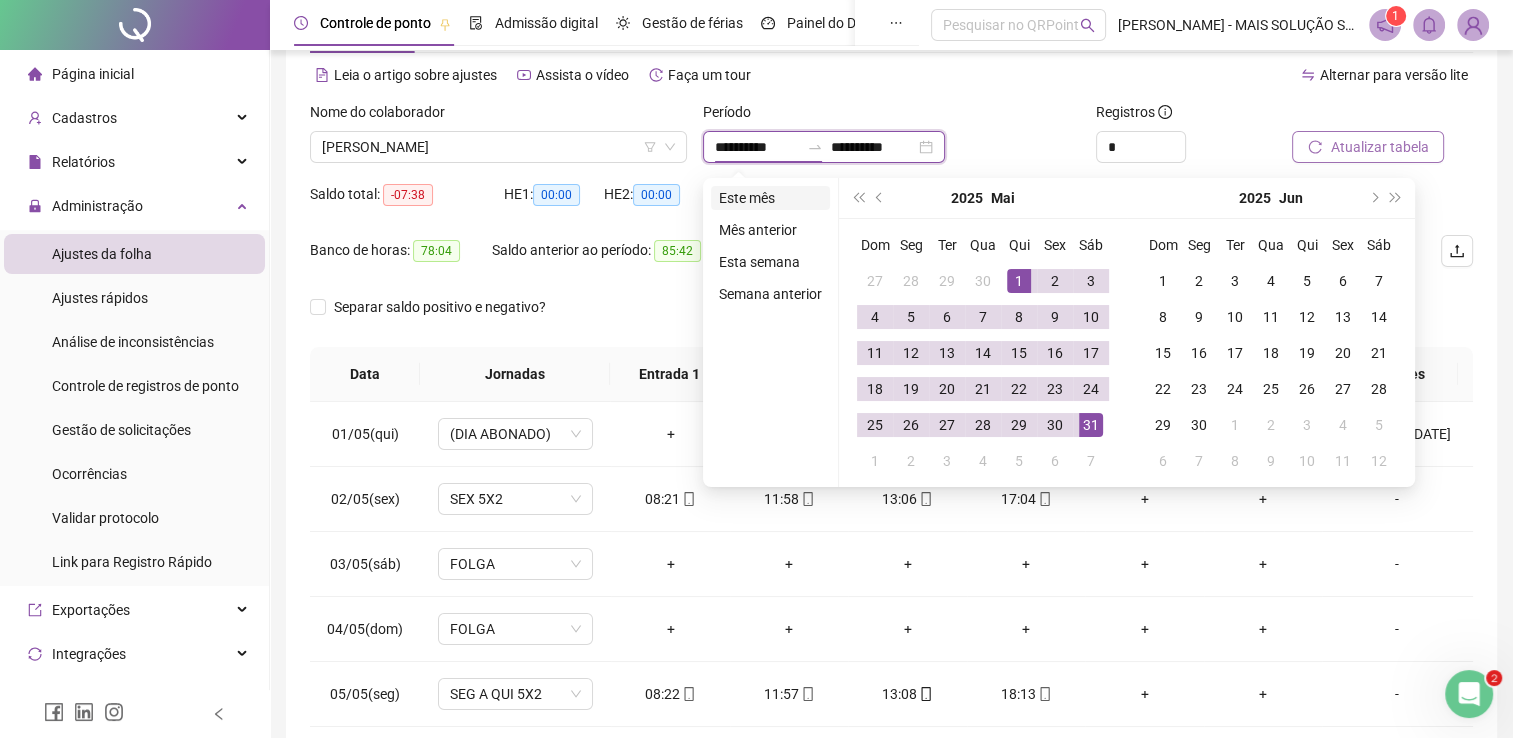 type on "**********" 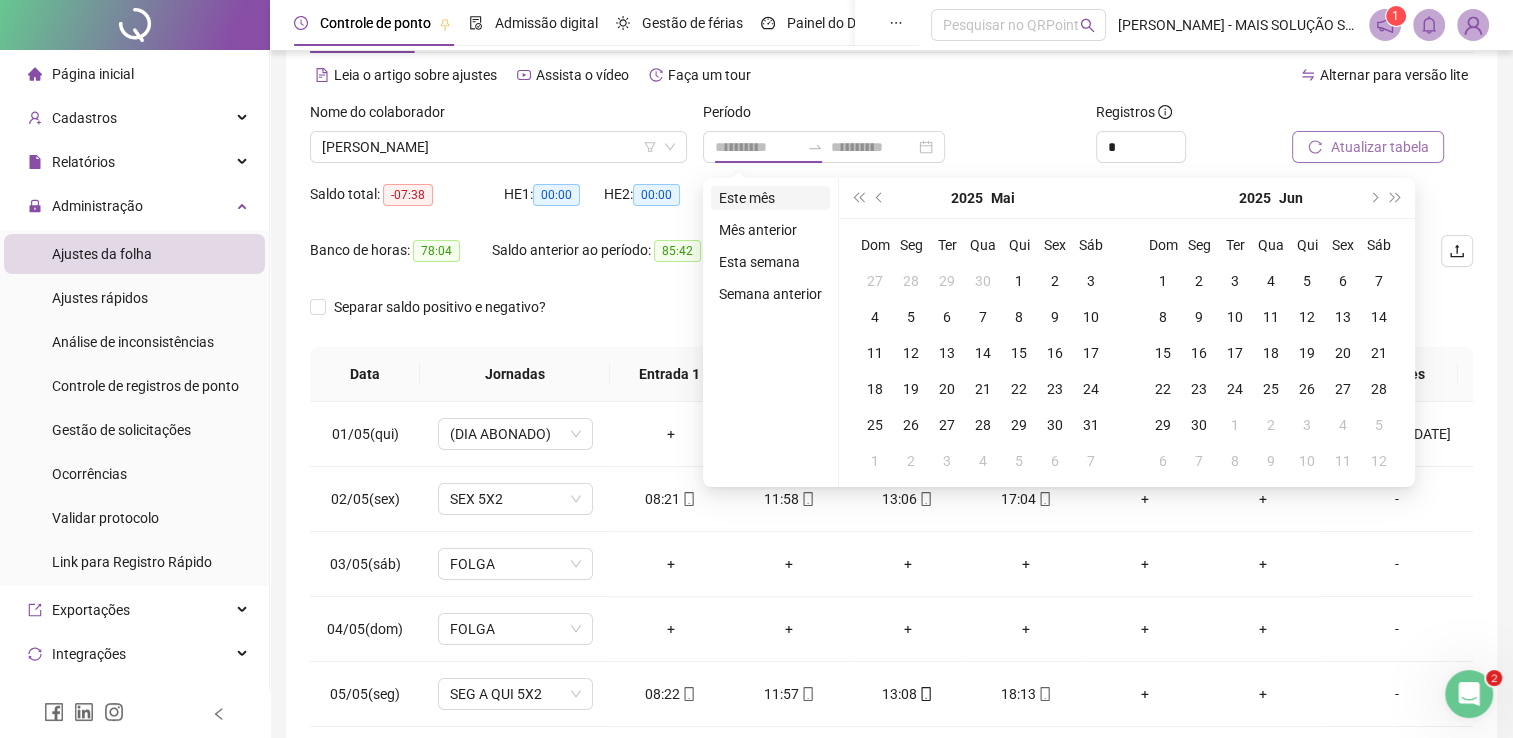 click on "Este mês" at bounding box center [770, 198] 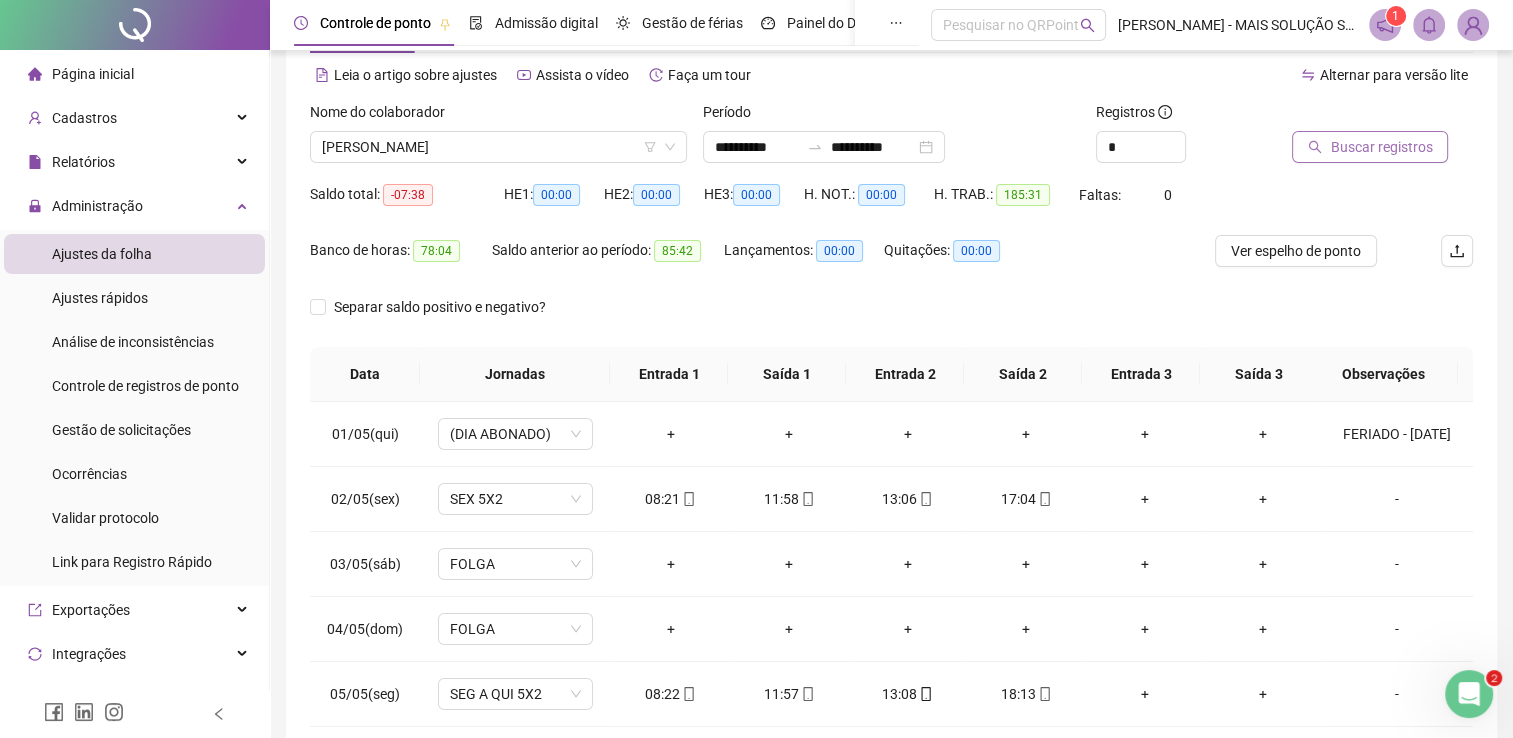 click on "Buscar registros" at bounding box center [1381, 147] 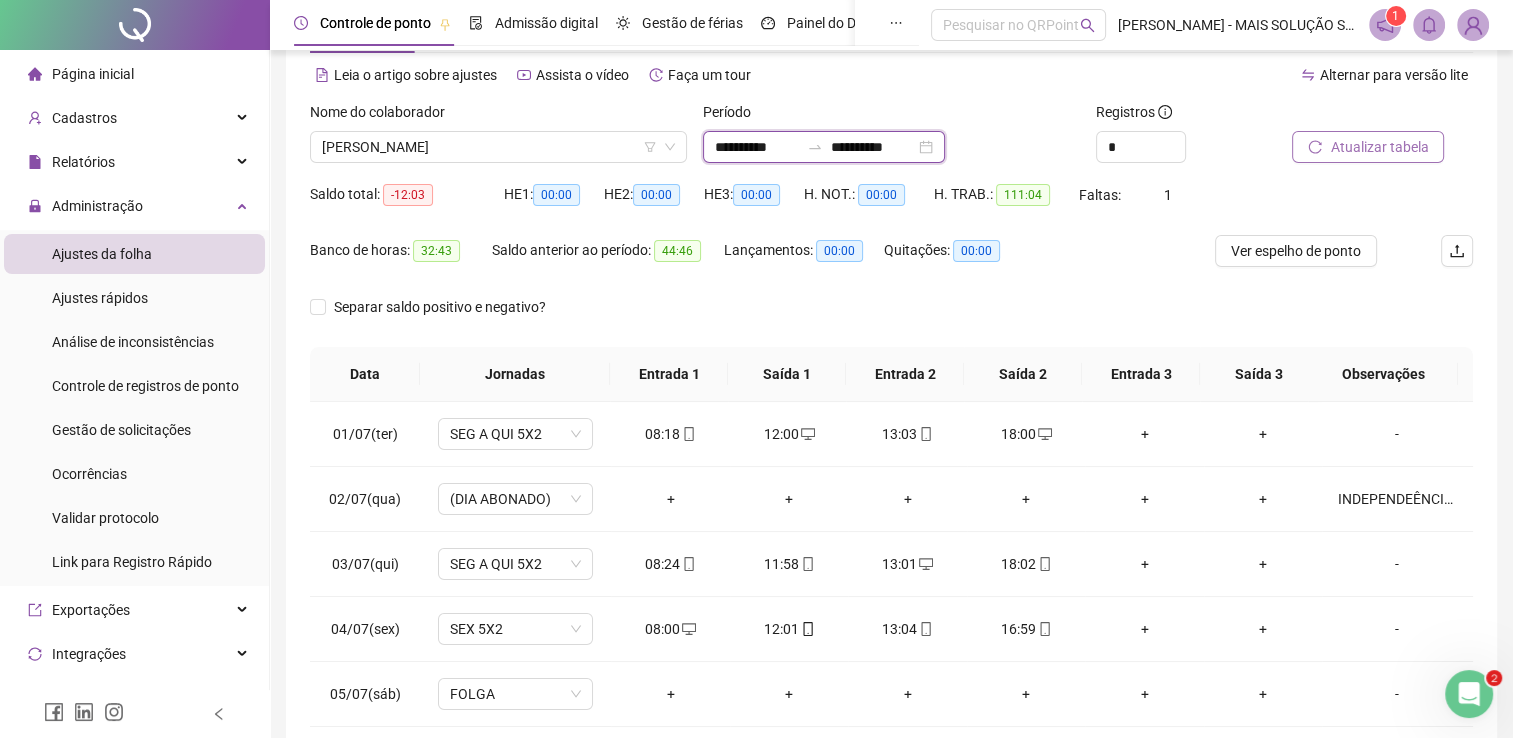 click on "**********" at bounding box center (757, 147) 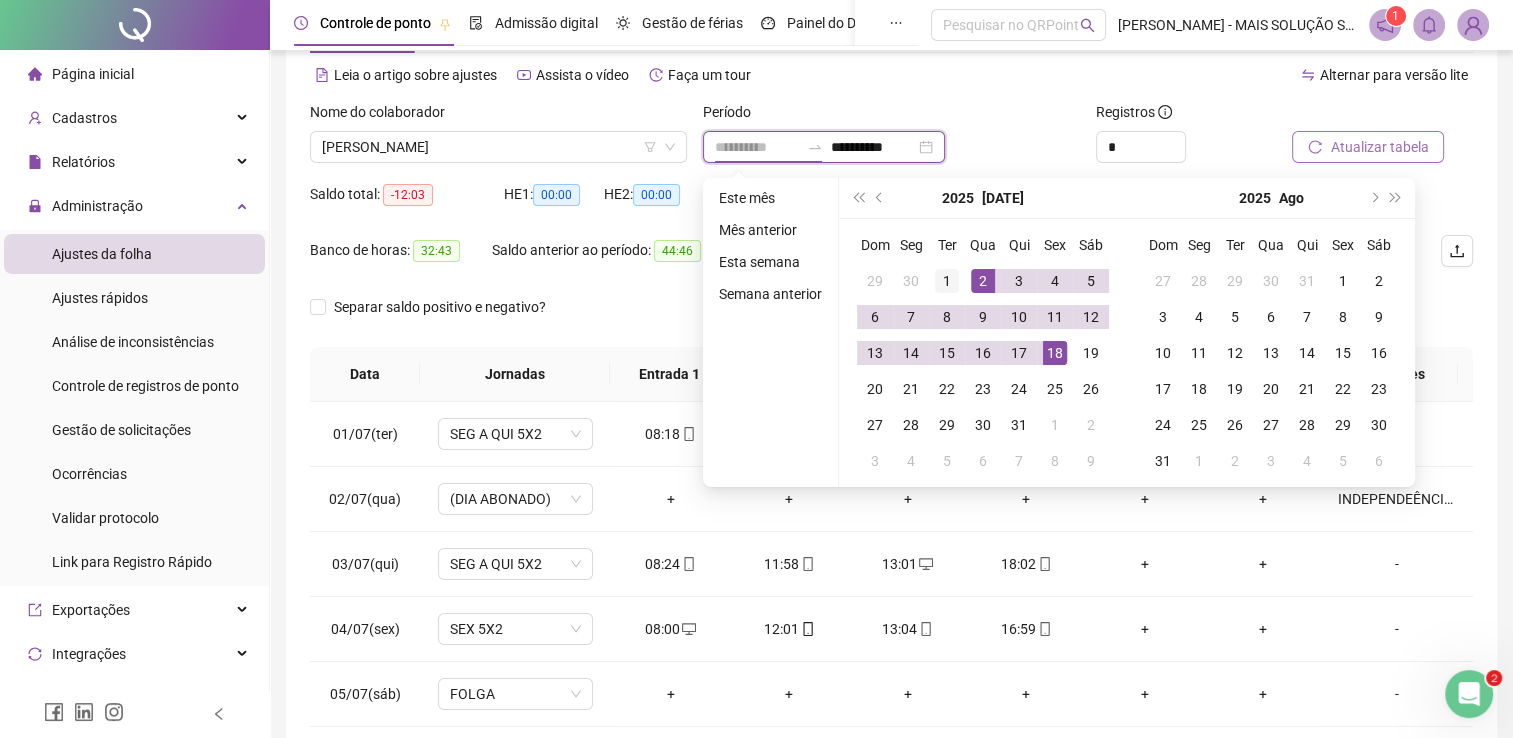 type on "**********" 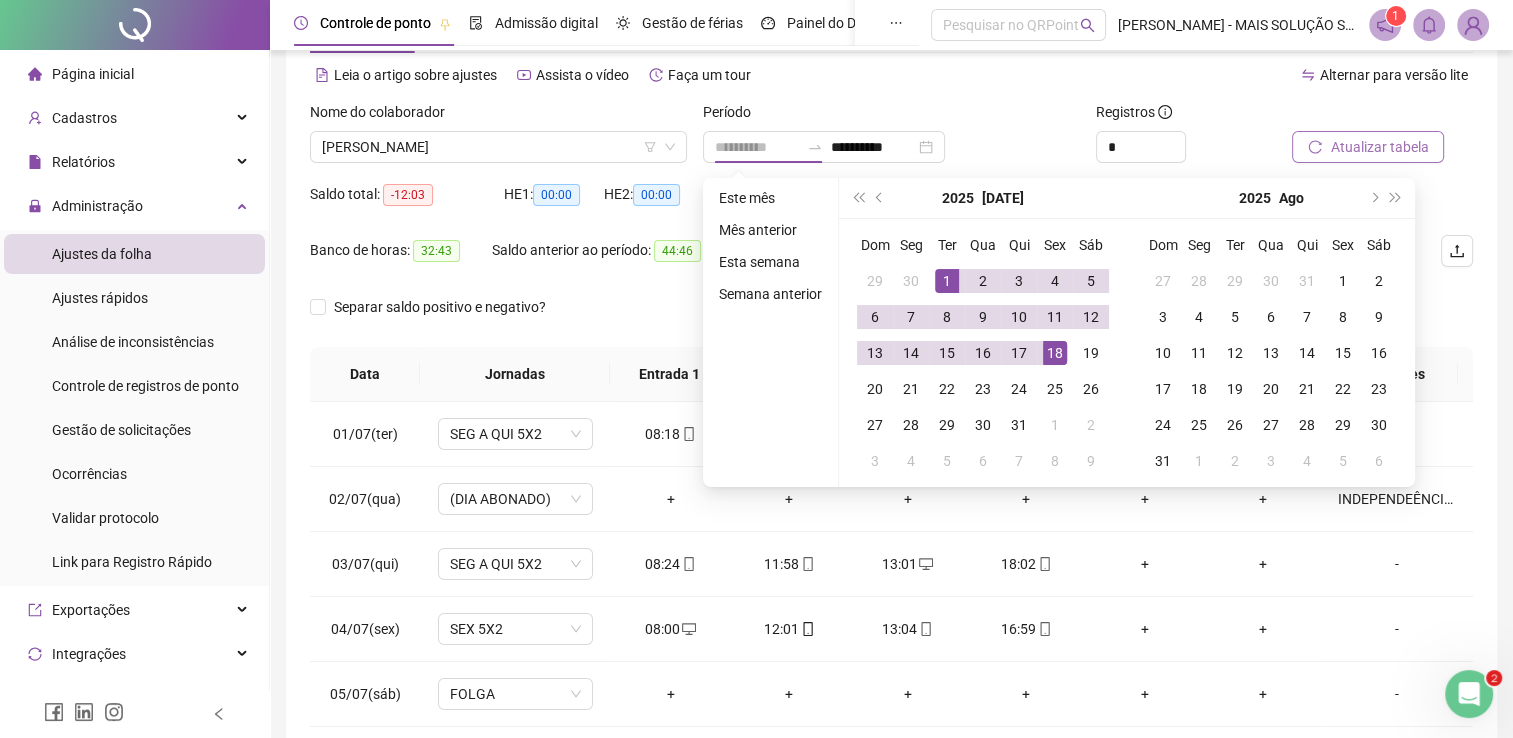click on "1" at bounding box center [947, 281] 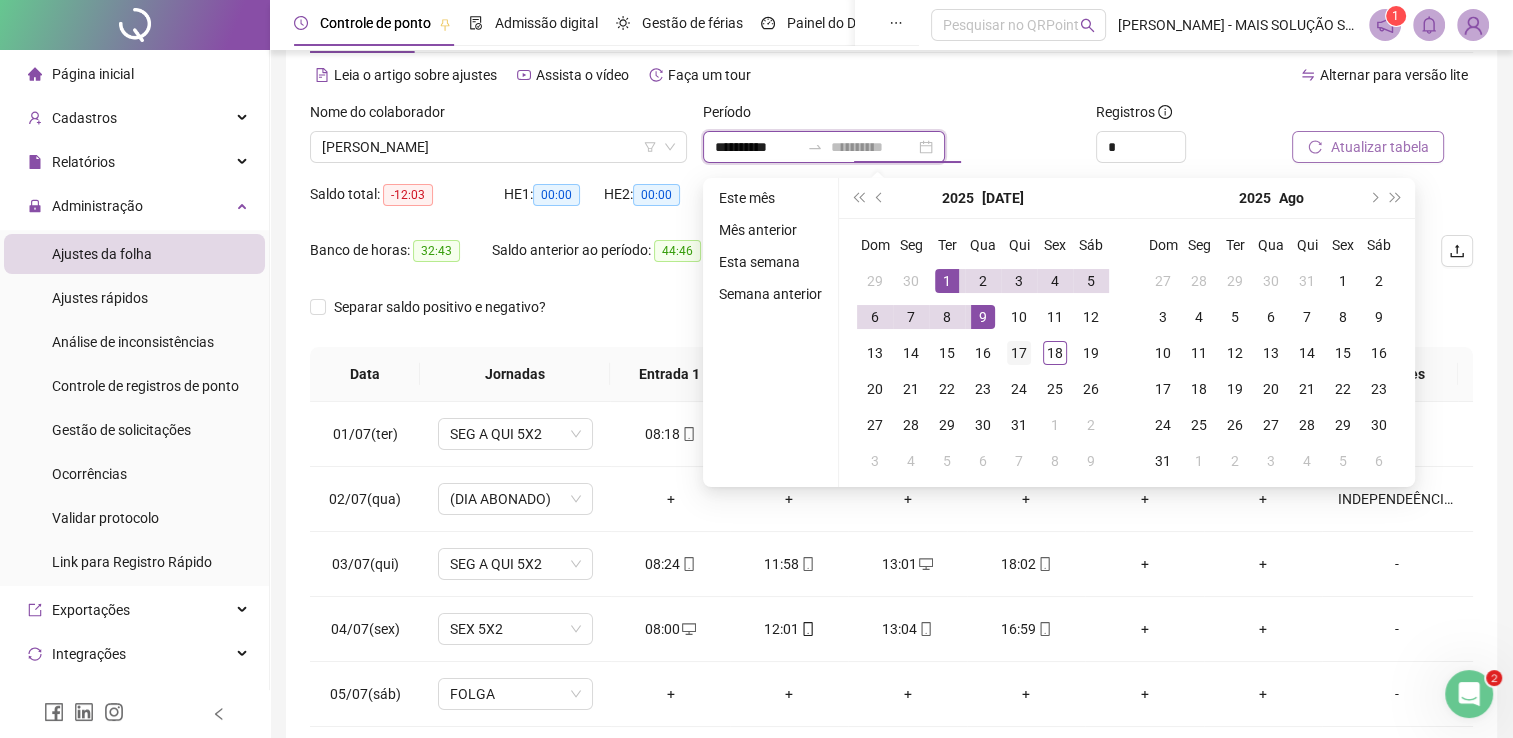 type on "**********" 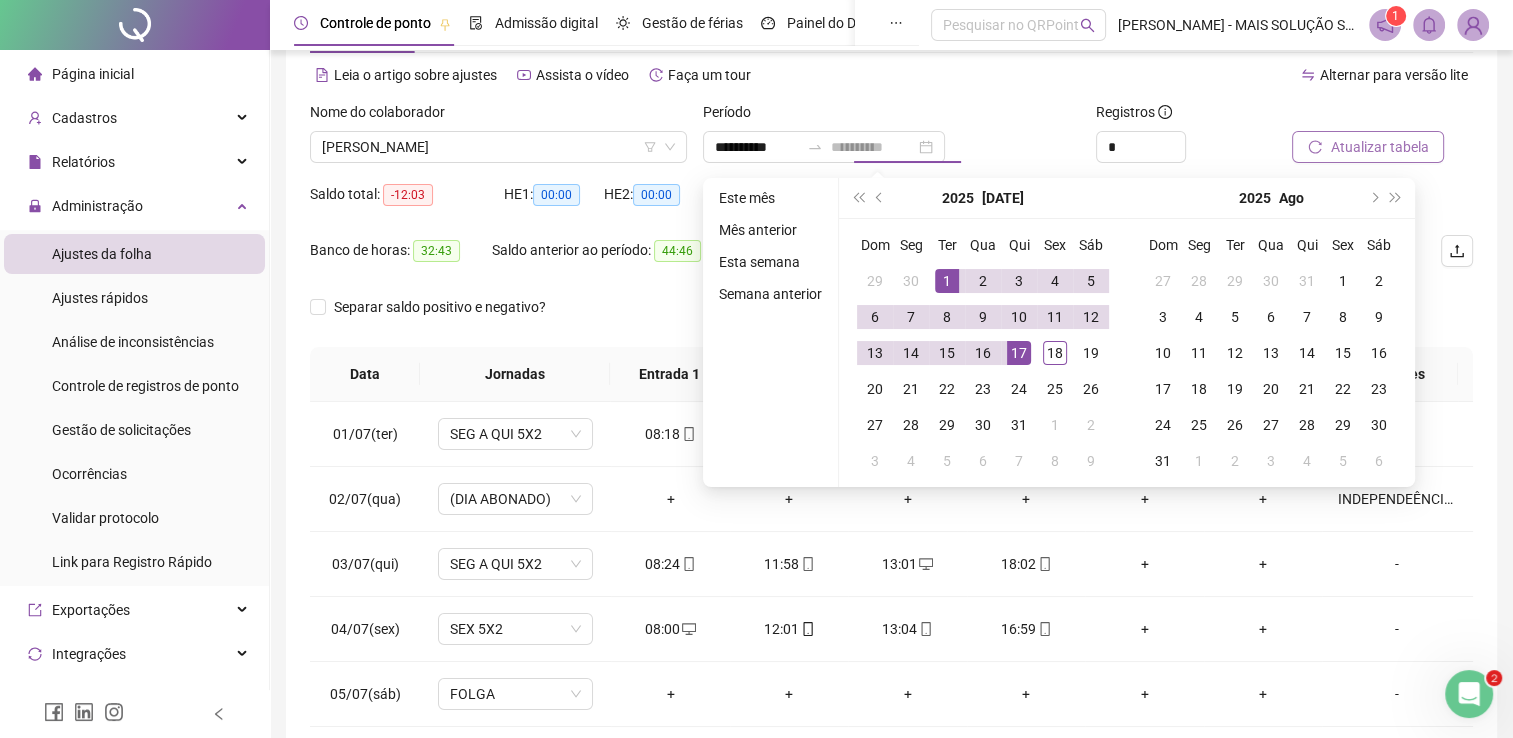 click on "17" at bounding box center (1019, 353) 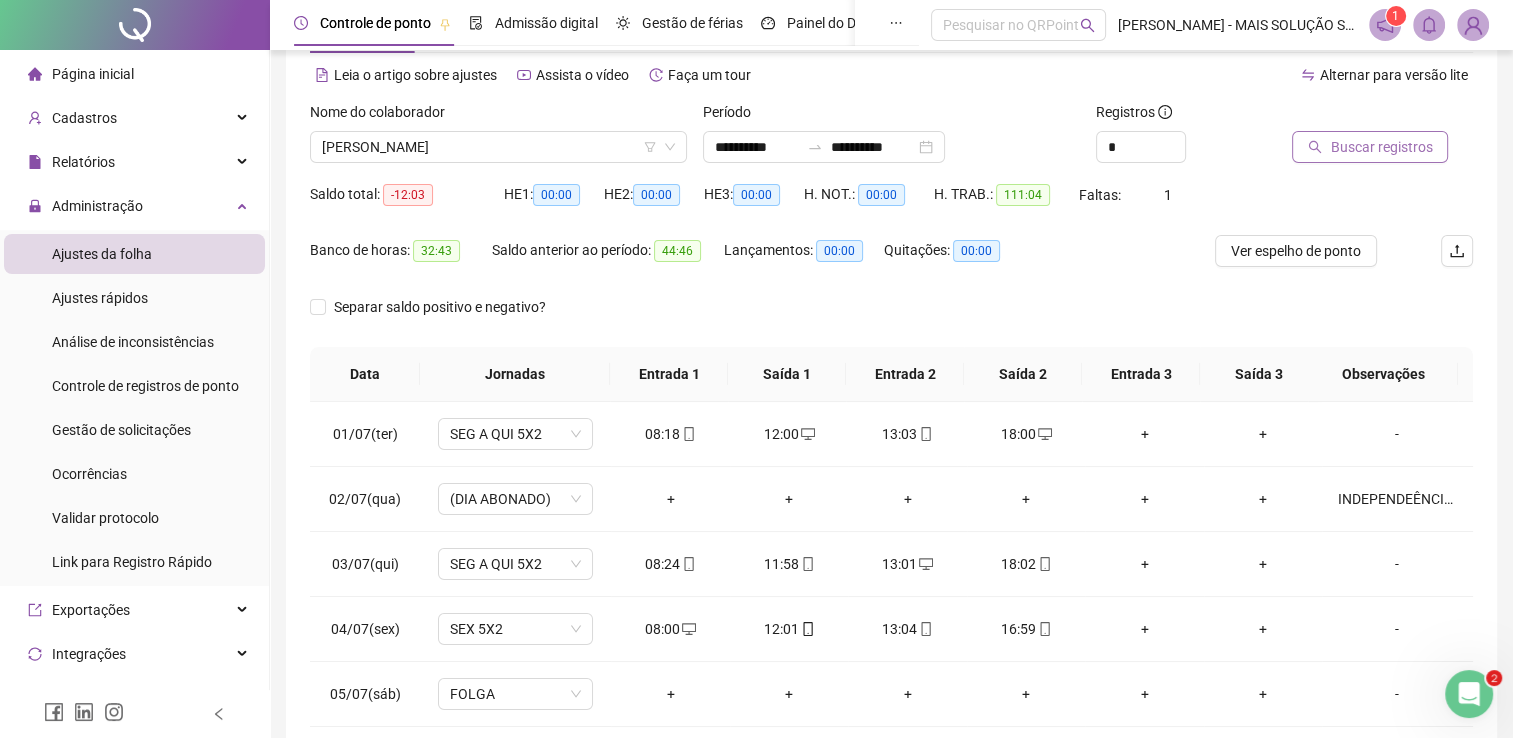 click on "Buscar registros" at bounding box center [1381, 147] 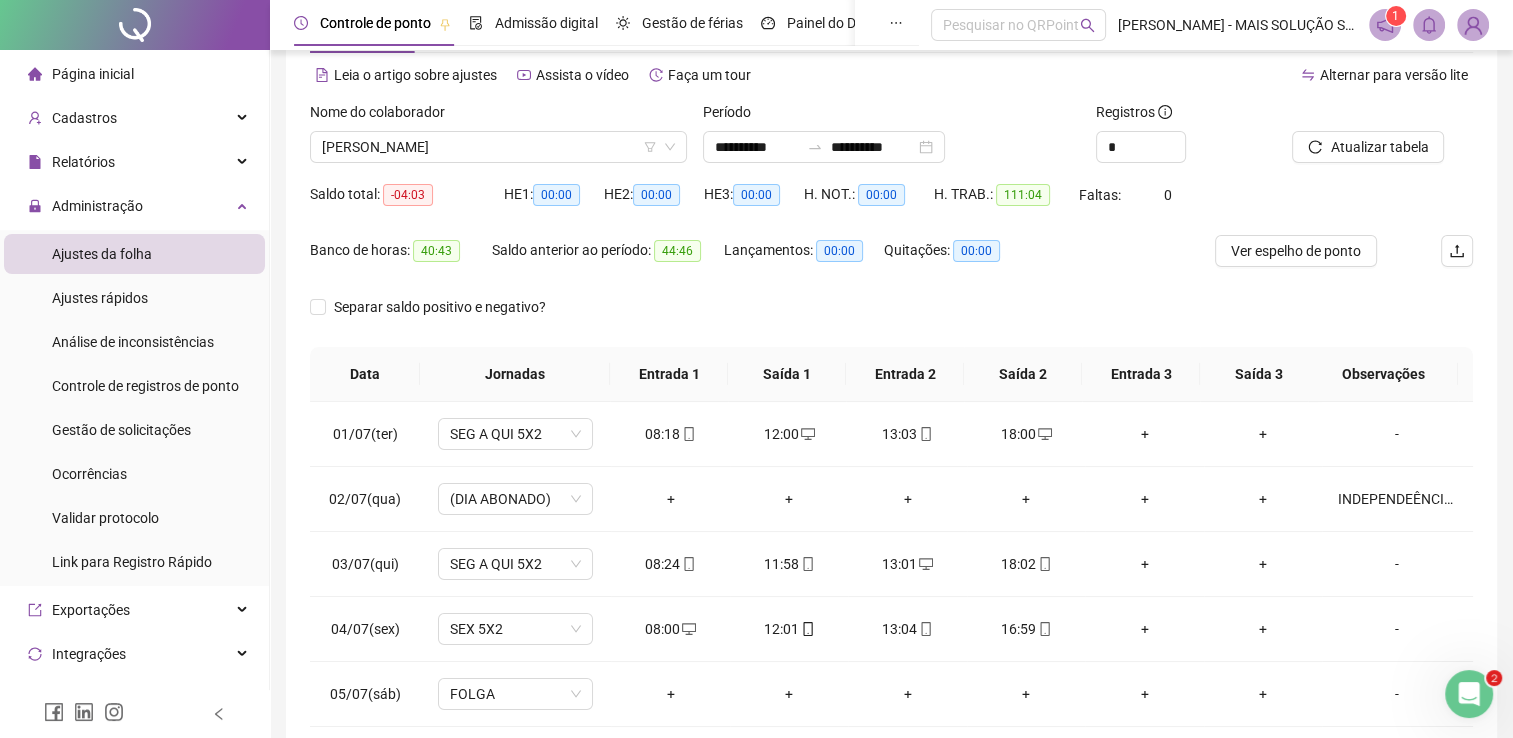 click on "Ver espelho de ponto" at bounding box center [1296, 251] 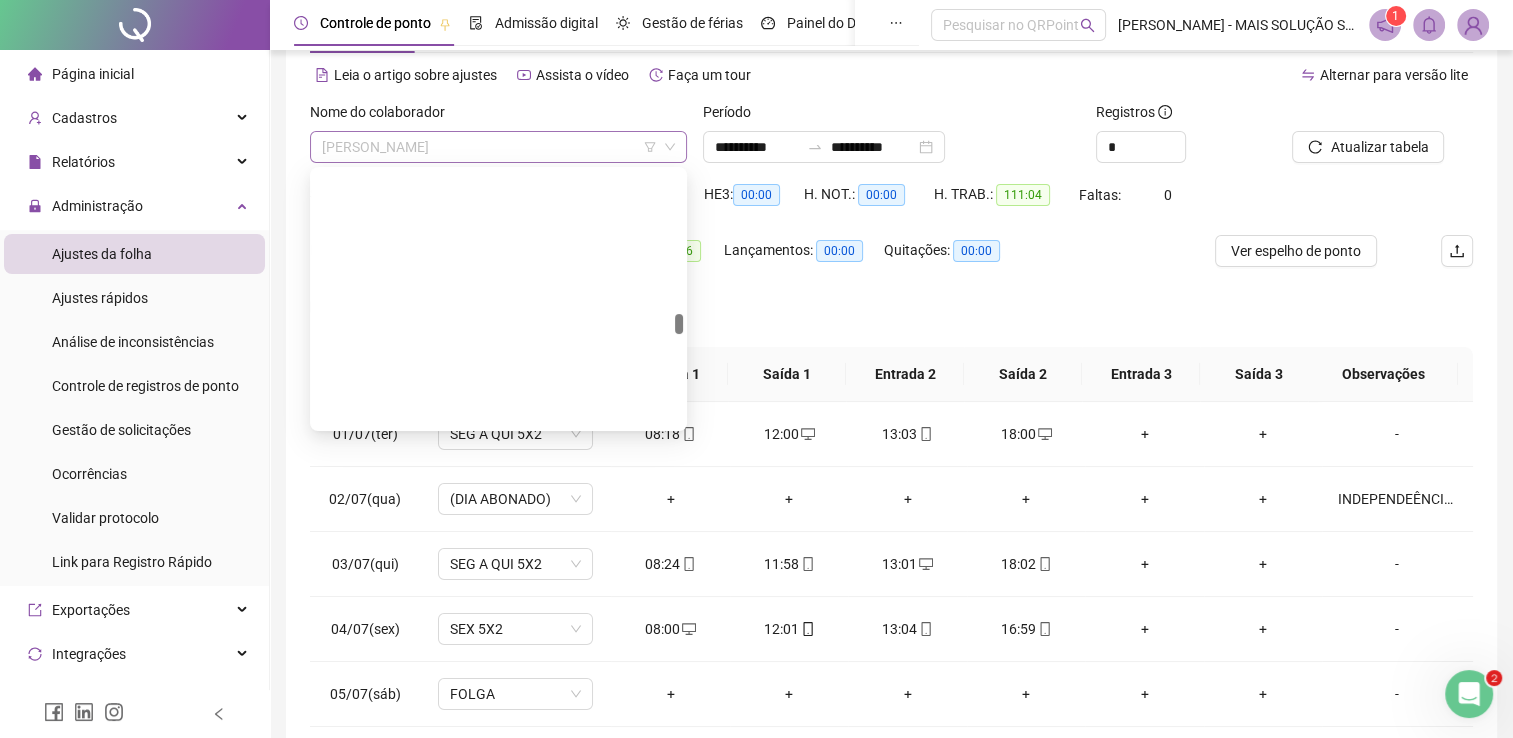 click on "[PERSON_NAME]" at bounding box center (498, 147) 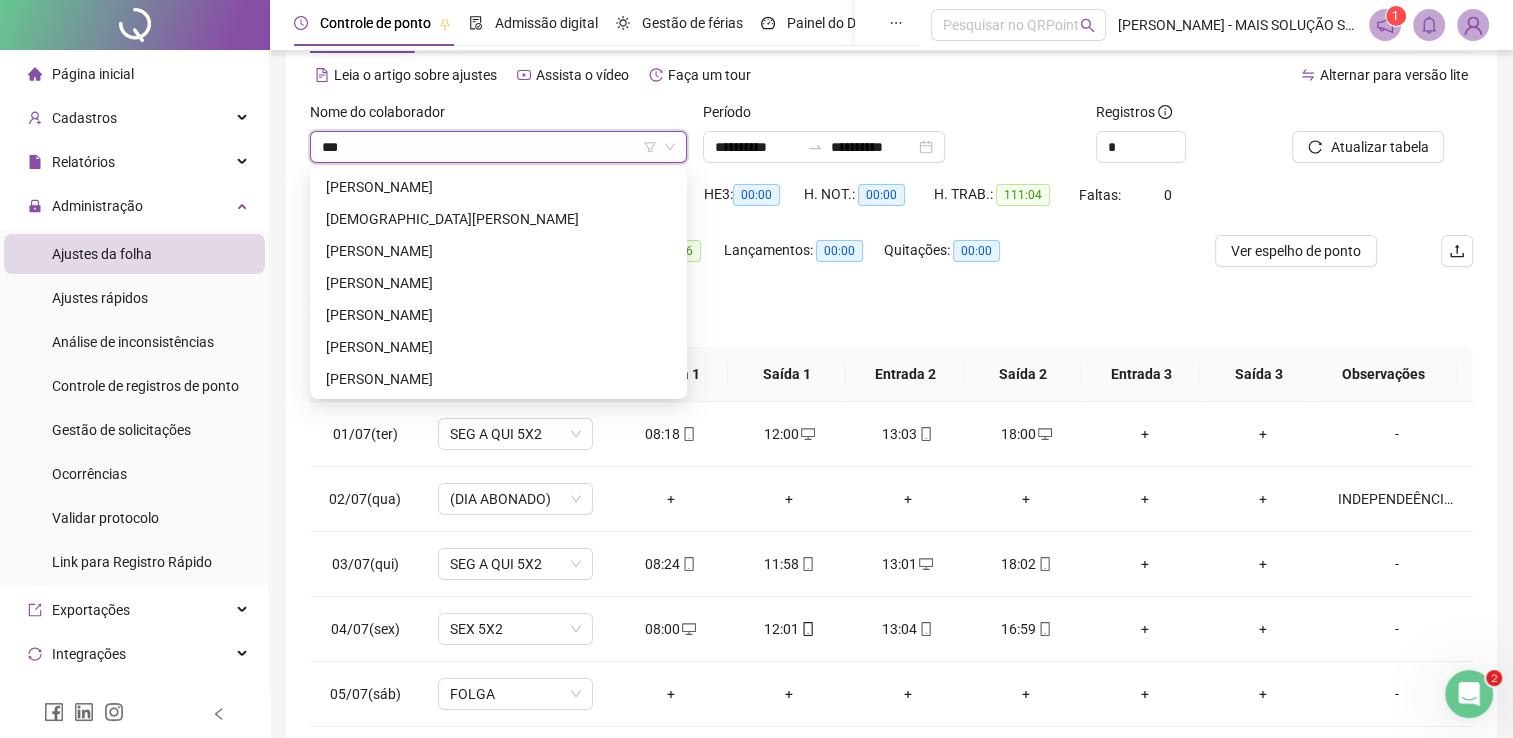 scroll, scrollTop: 0, scrollLeft: 0, axis: both 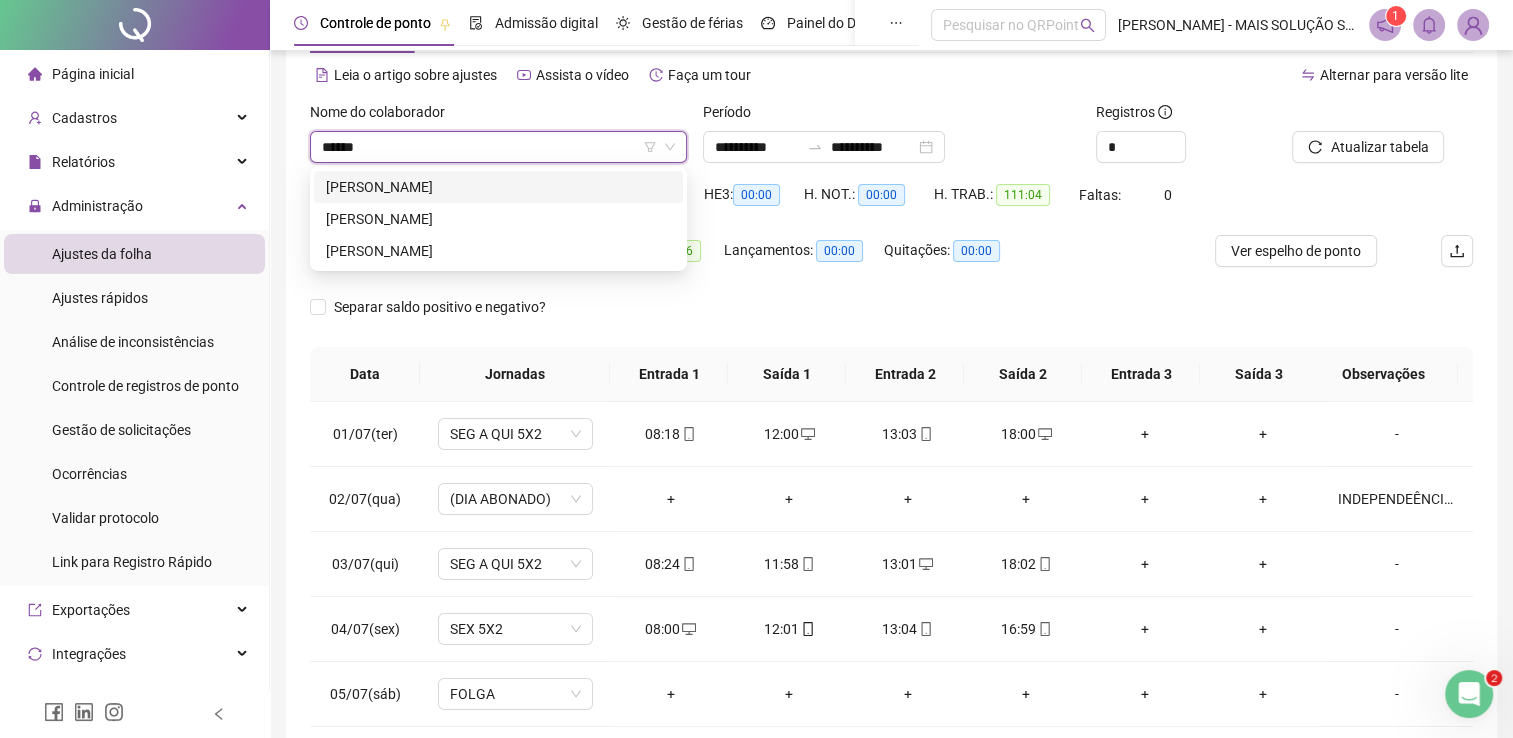 type on "*******" 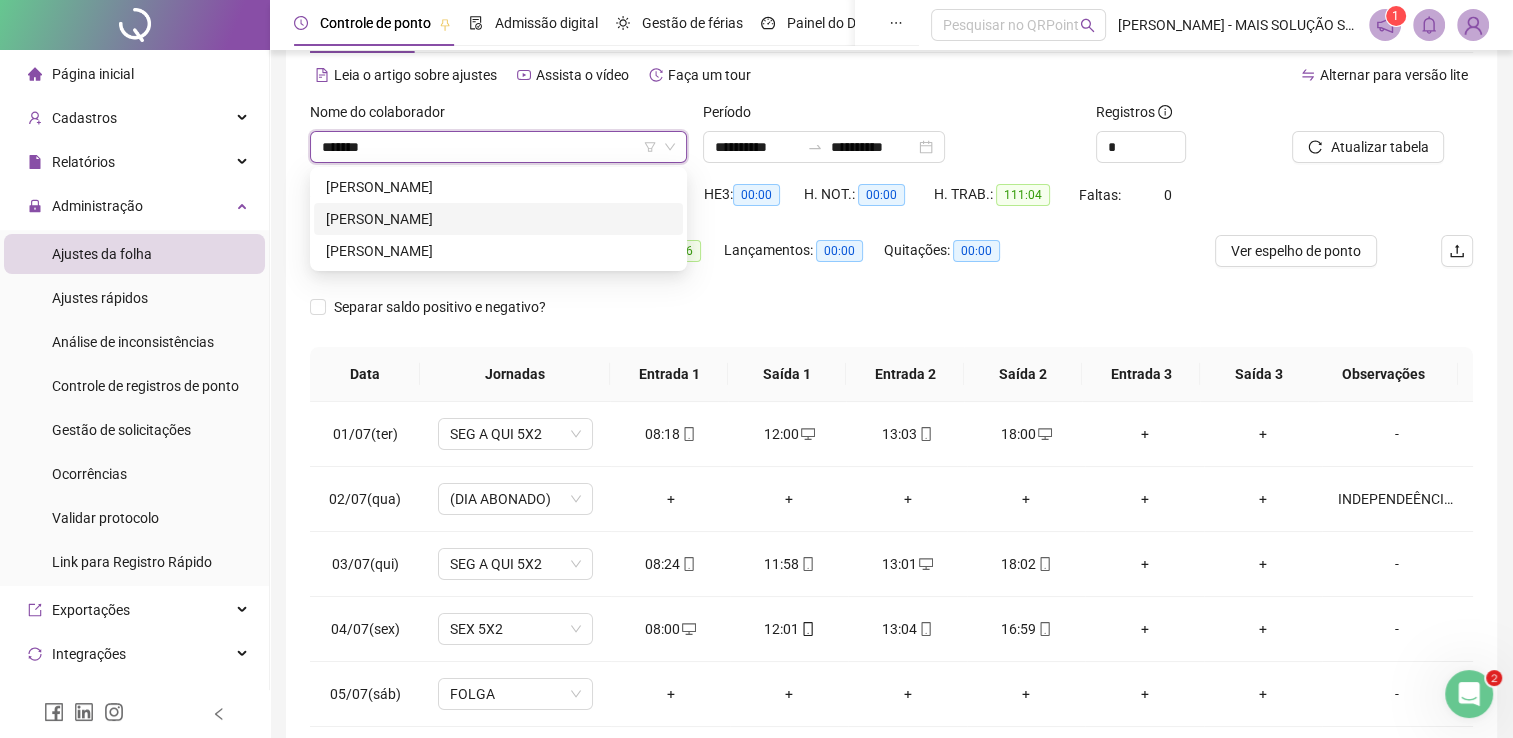drag, startPoint x: 520, startPoint y: 224, endPoint x: 656, endPoint y: 223, distance: 136.00368 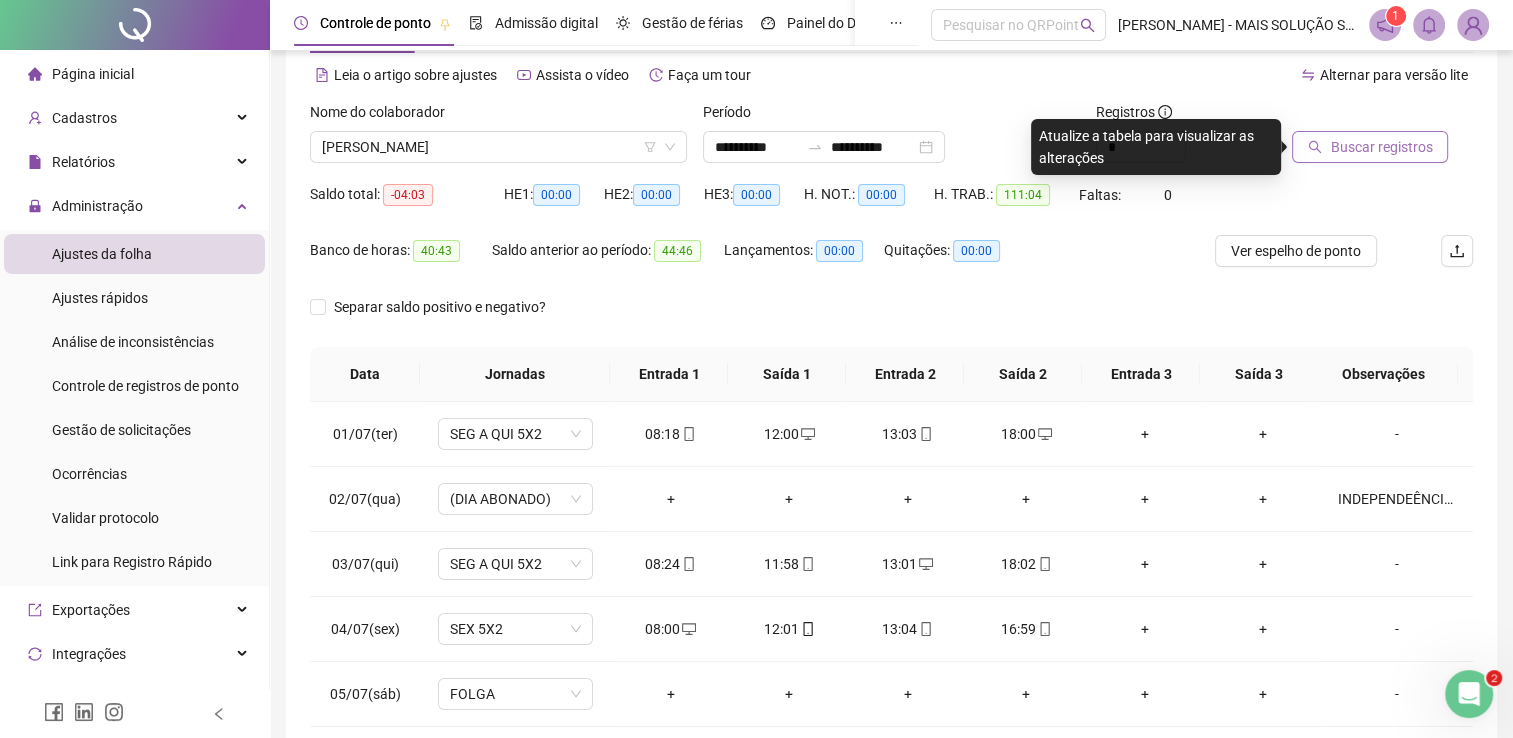 click on "Buscar registros" at bounding box center [1370, 147] 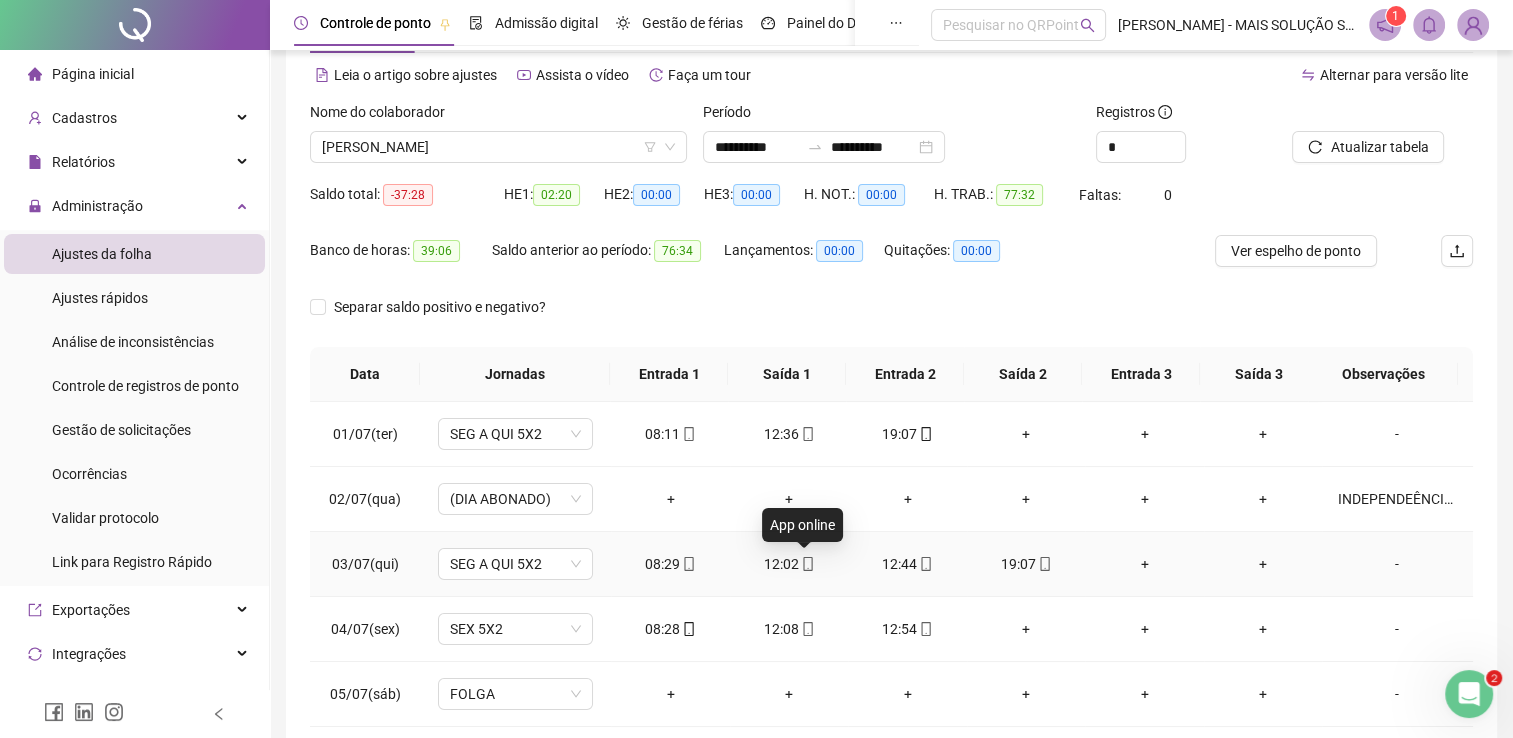 click 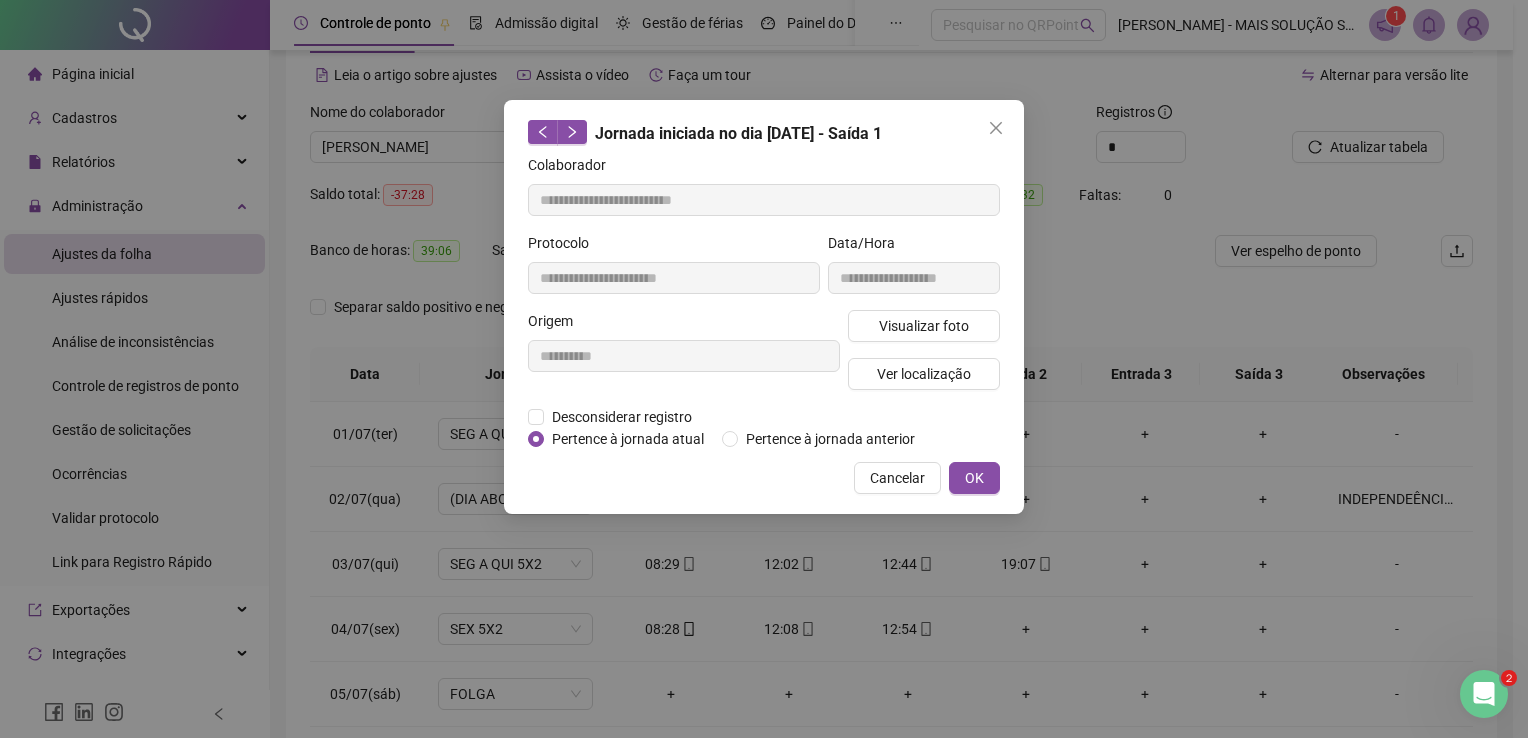 type on "**********" 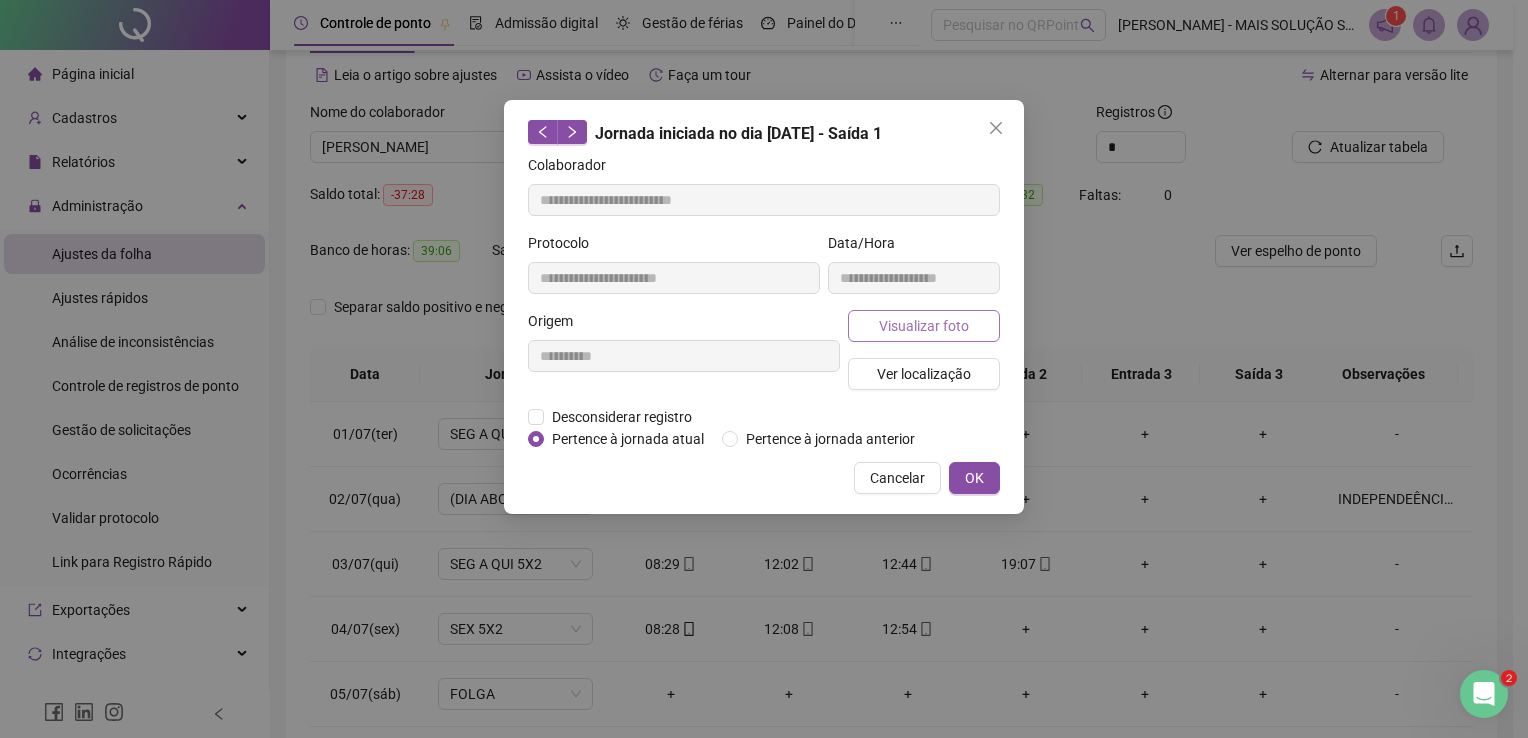 click on "Visualizar foto" at bounding box center (924, 326) 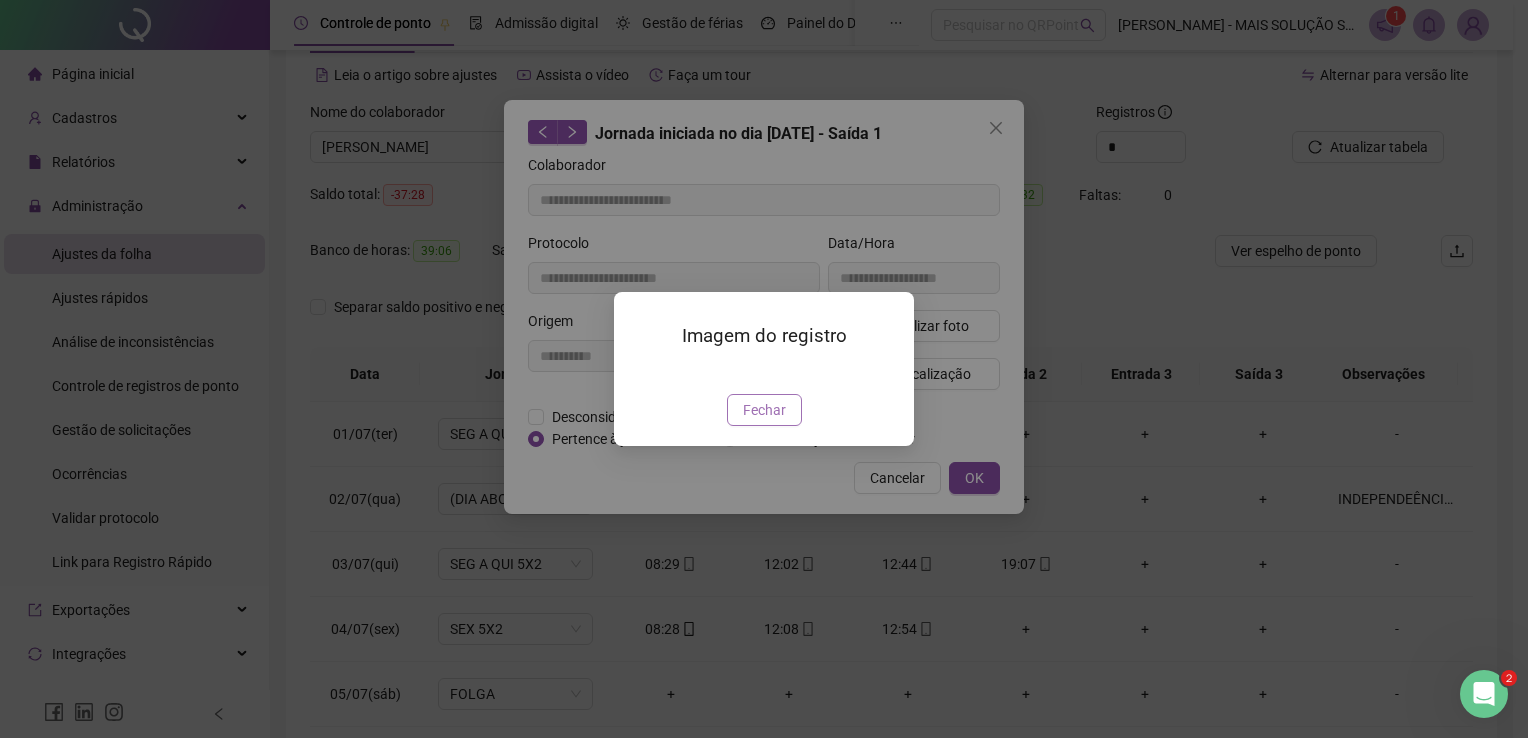 click on "Fechar" at bounding box center [764, 410] 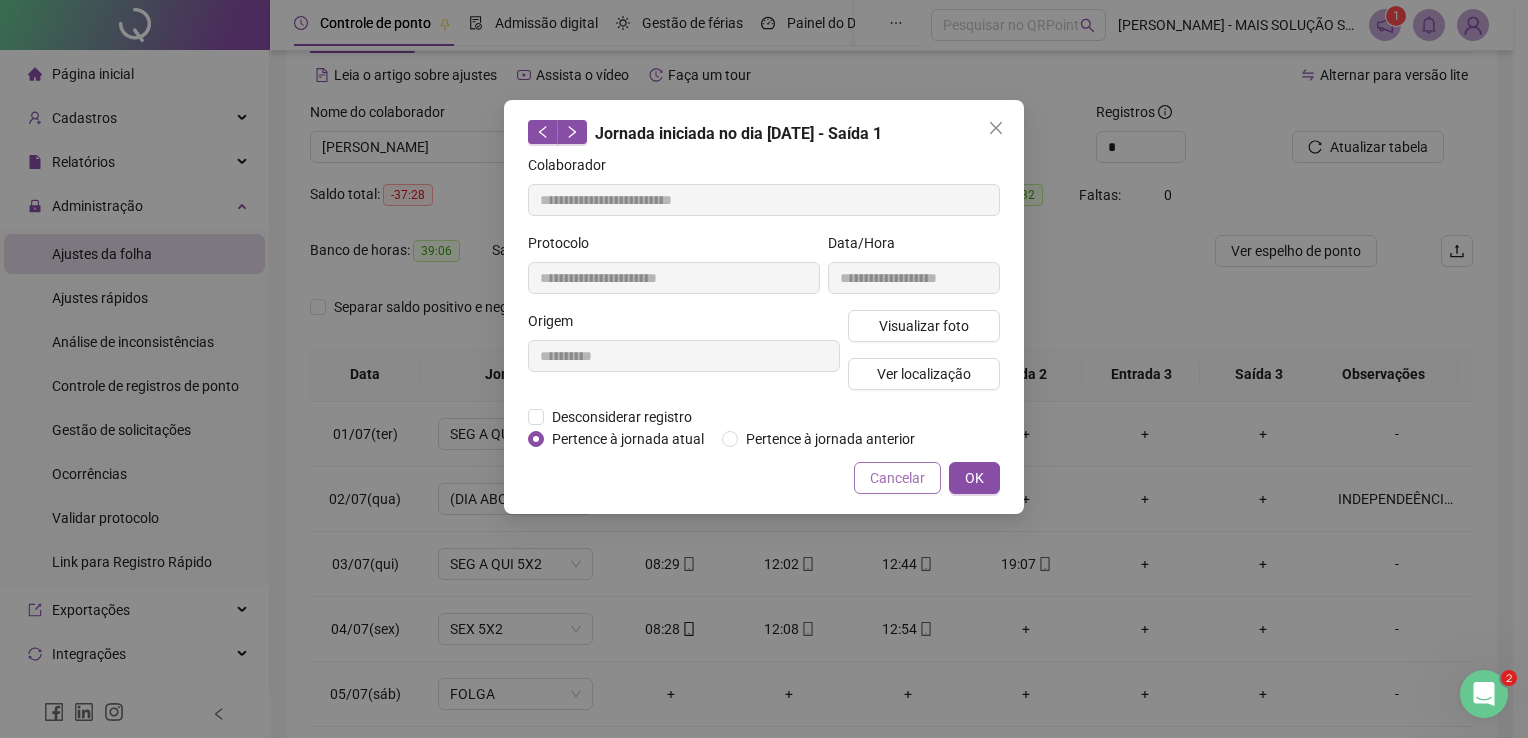 click on "Cancelar" at bounding box center [897, 478] 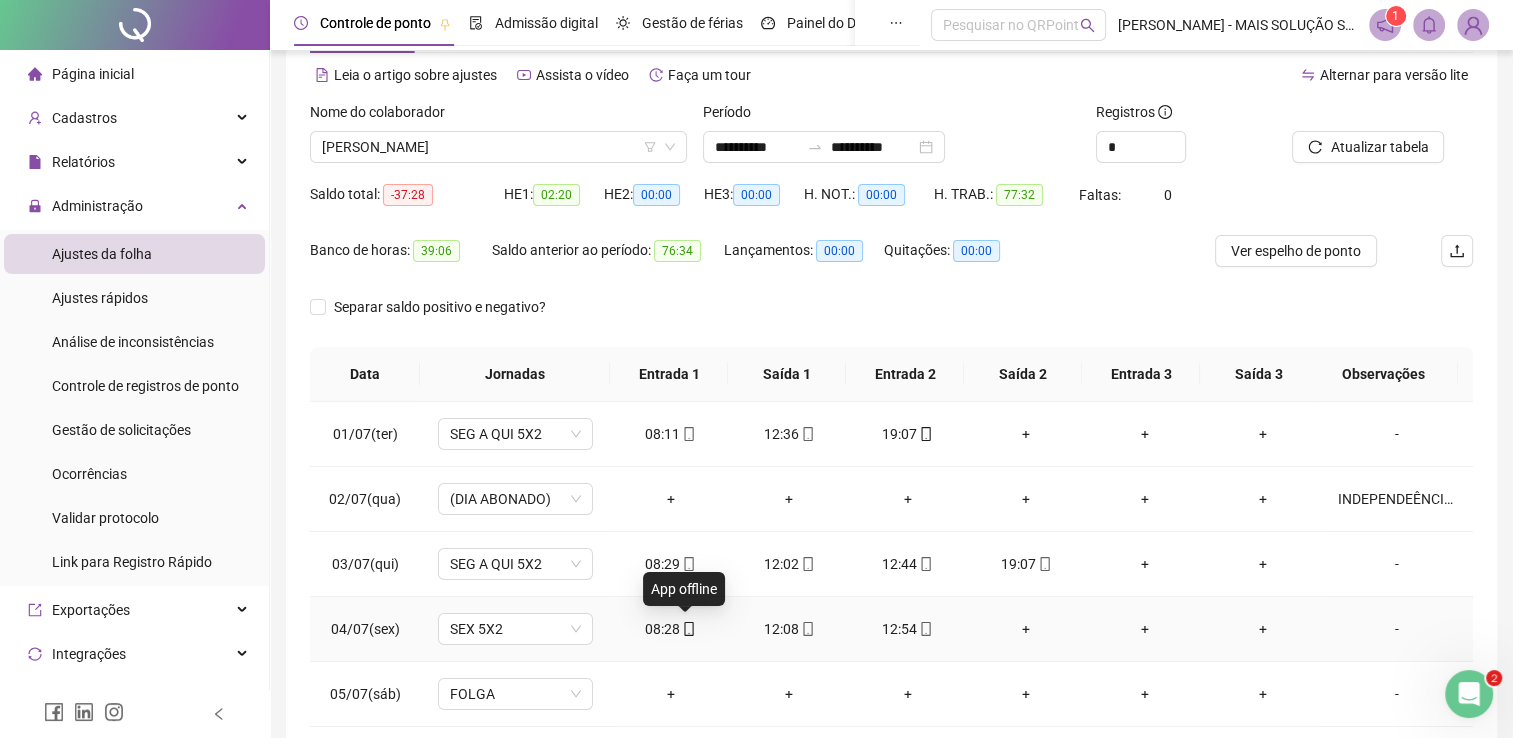 click 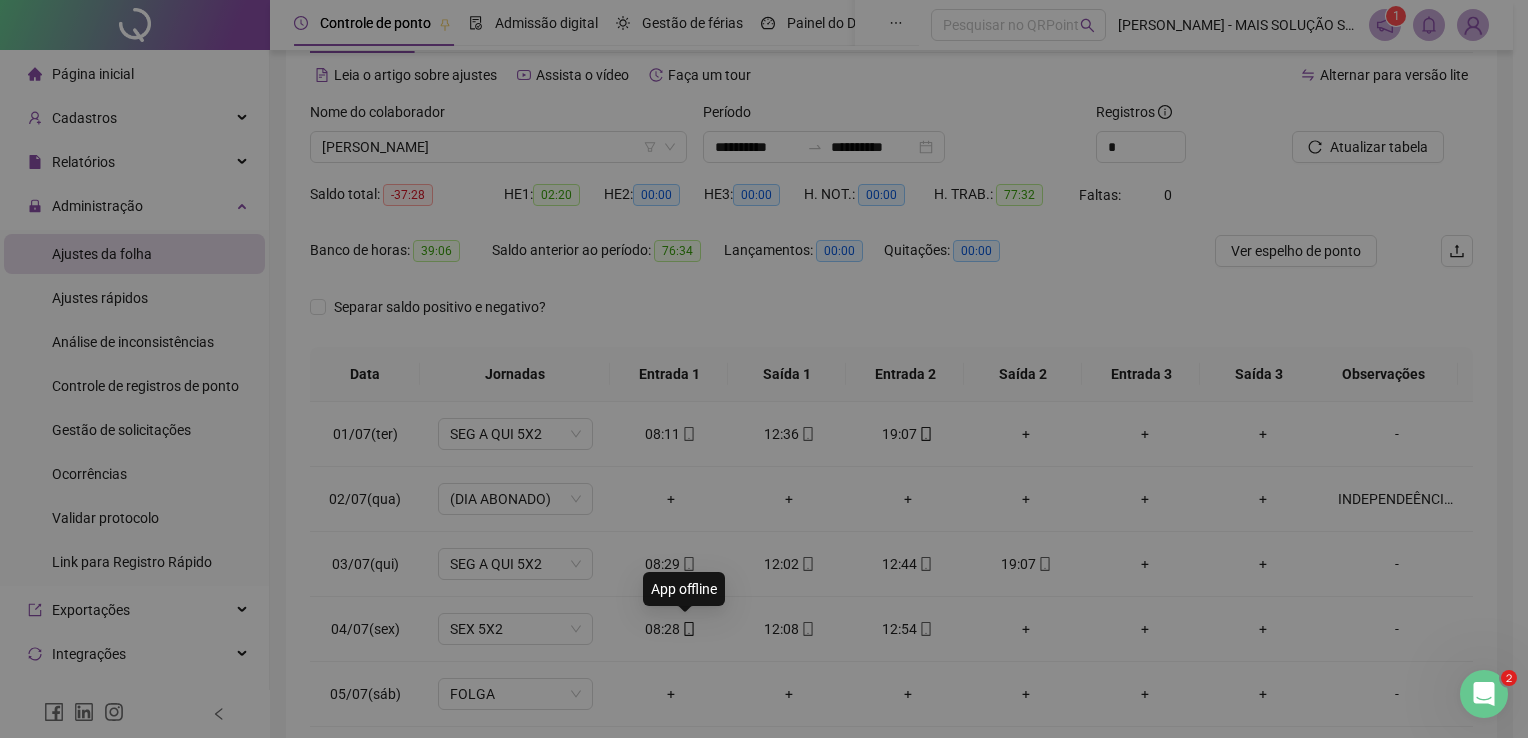 type on "**********" 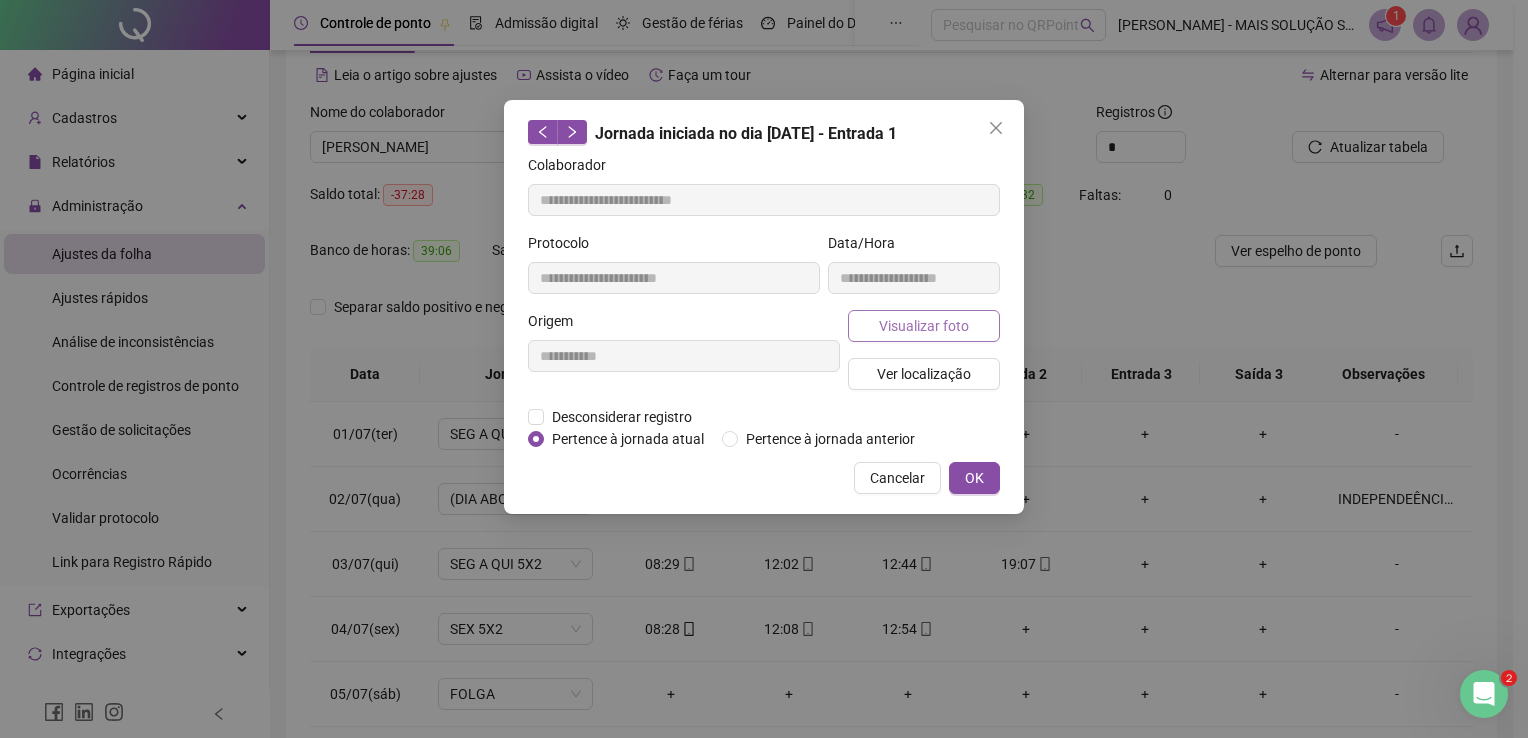 click on "Visualizar foto" at bounding box center (924, 326) 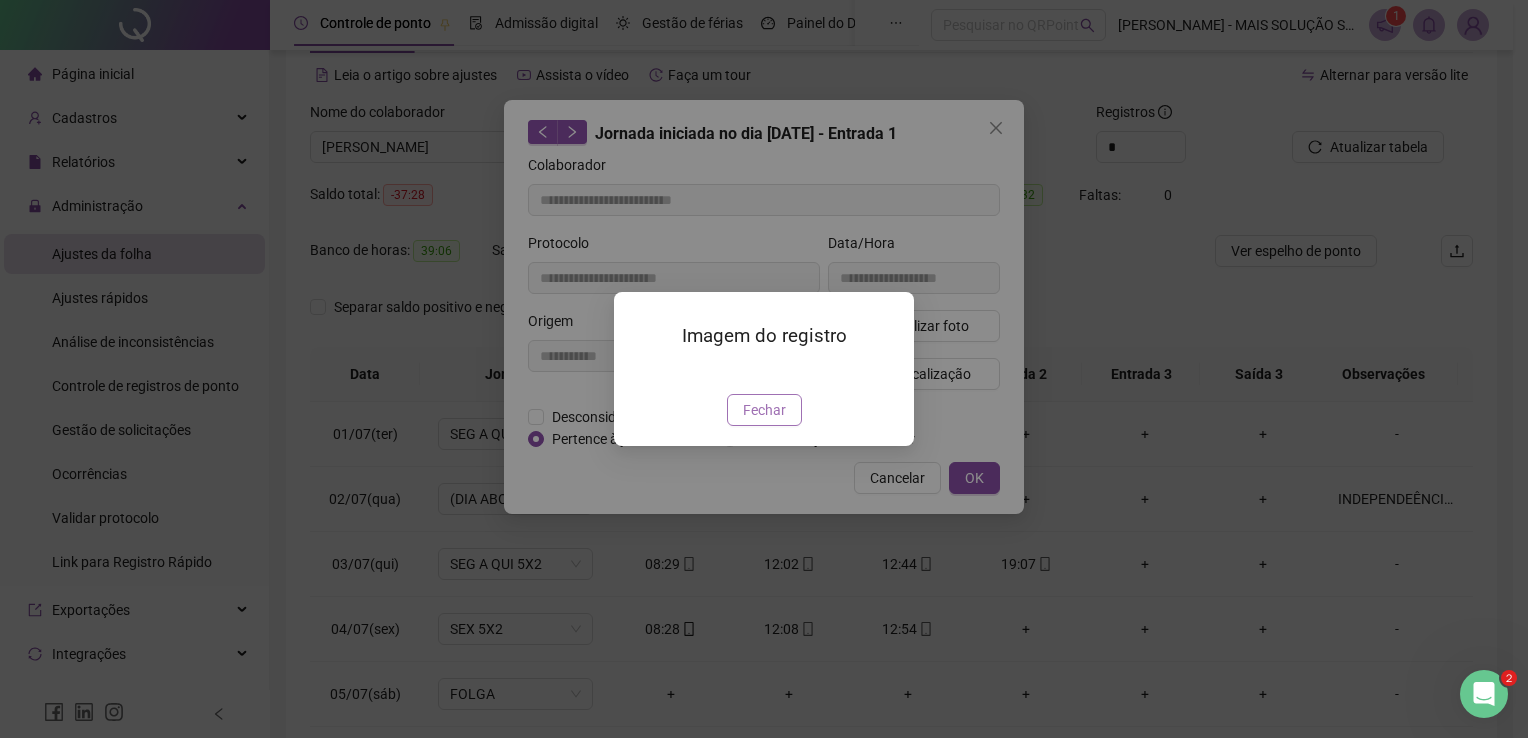 click on "Fechar" at bounding box center (764, 410) 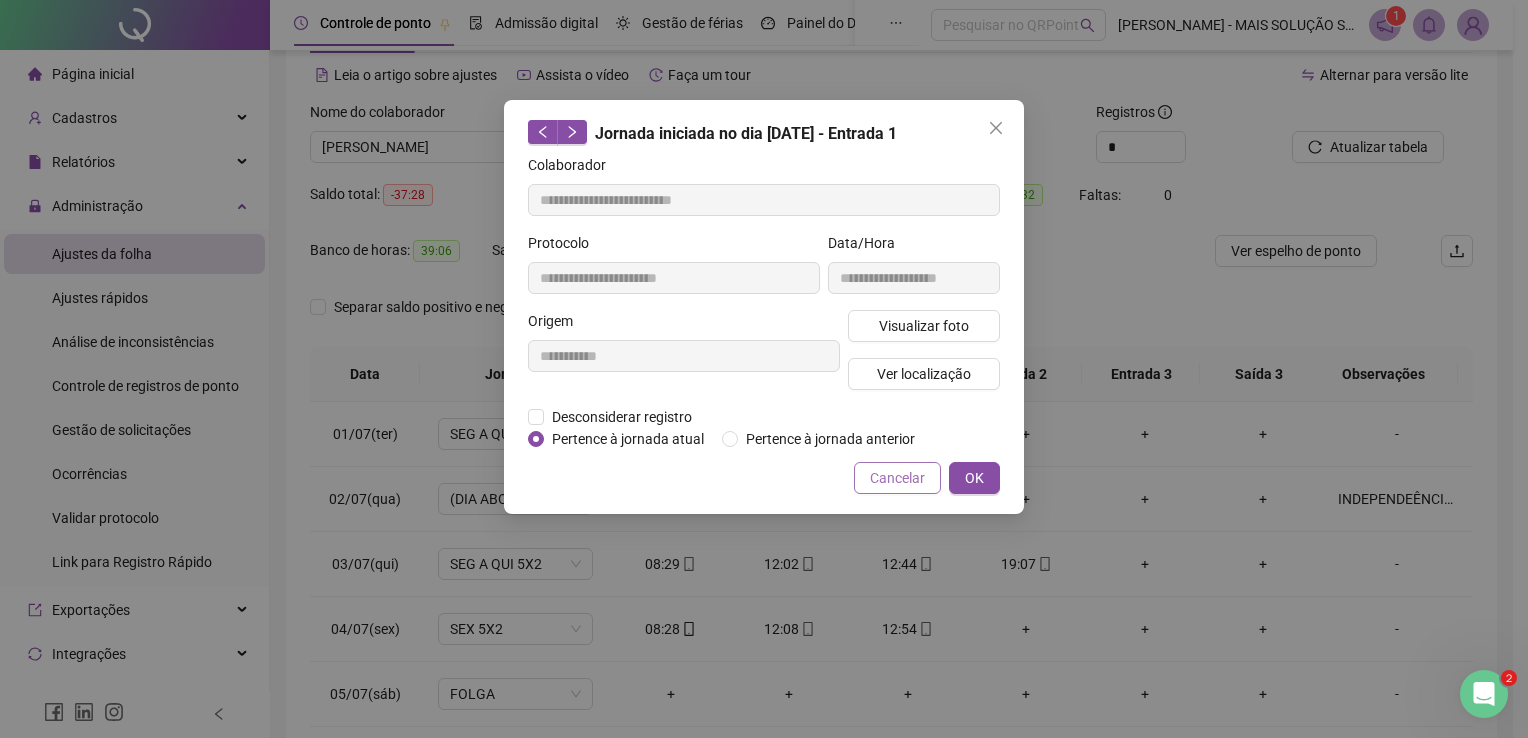 click on "Cancelar" at bounding box center (897, 478) 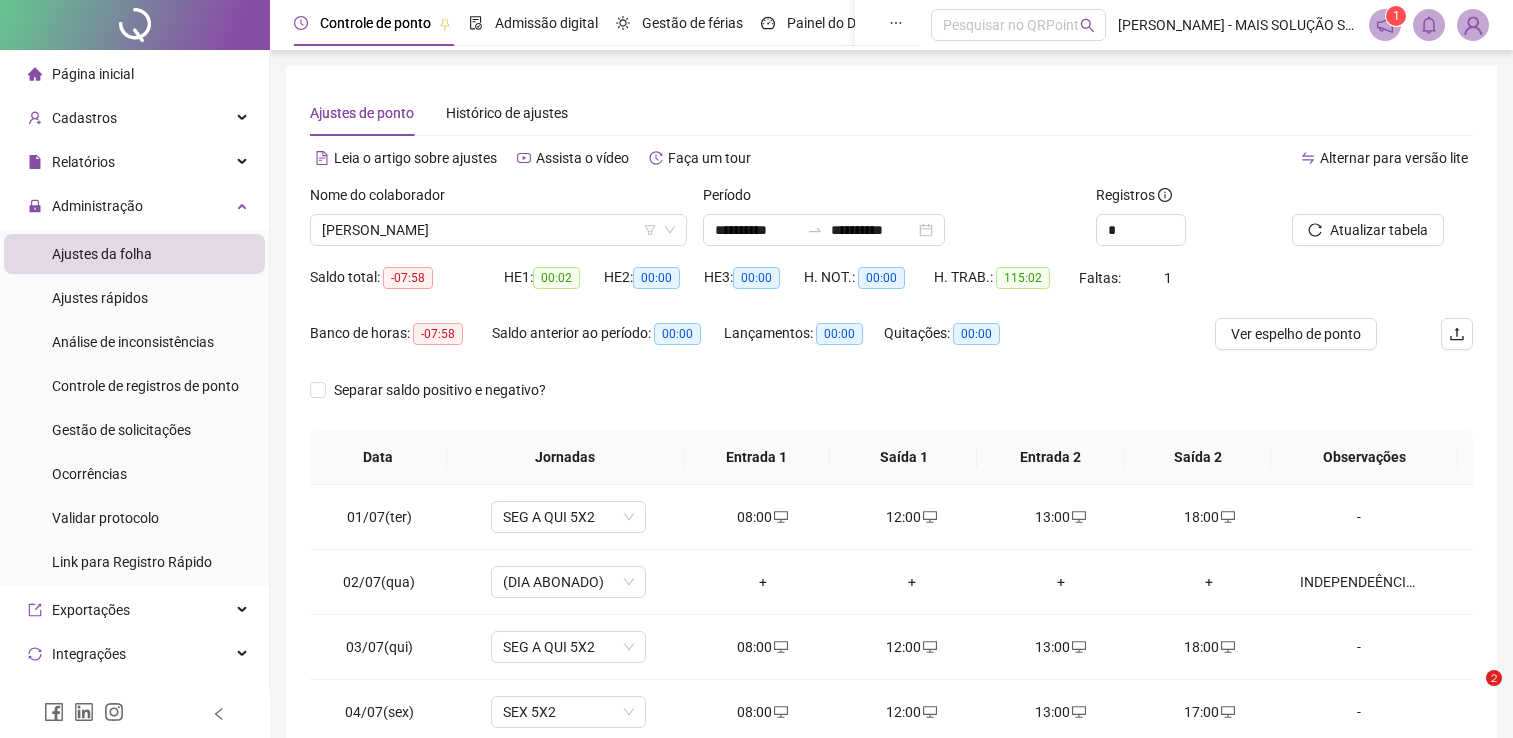 scroll, scrollTop: 0, scrollLeft: 0, axis: both 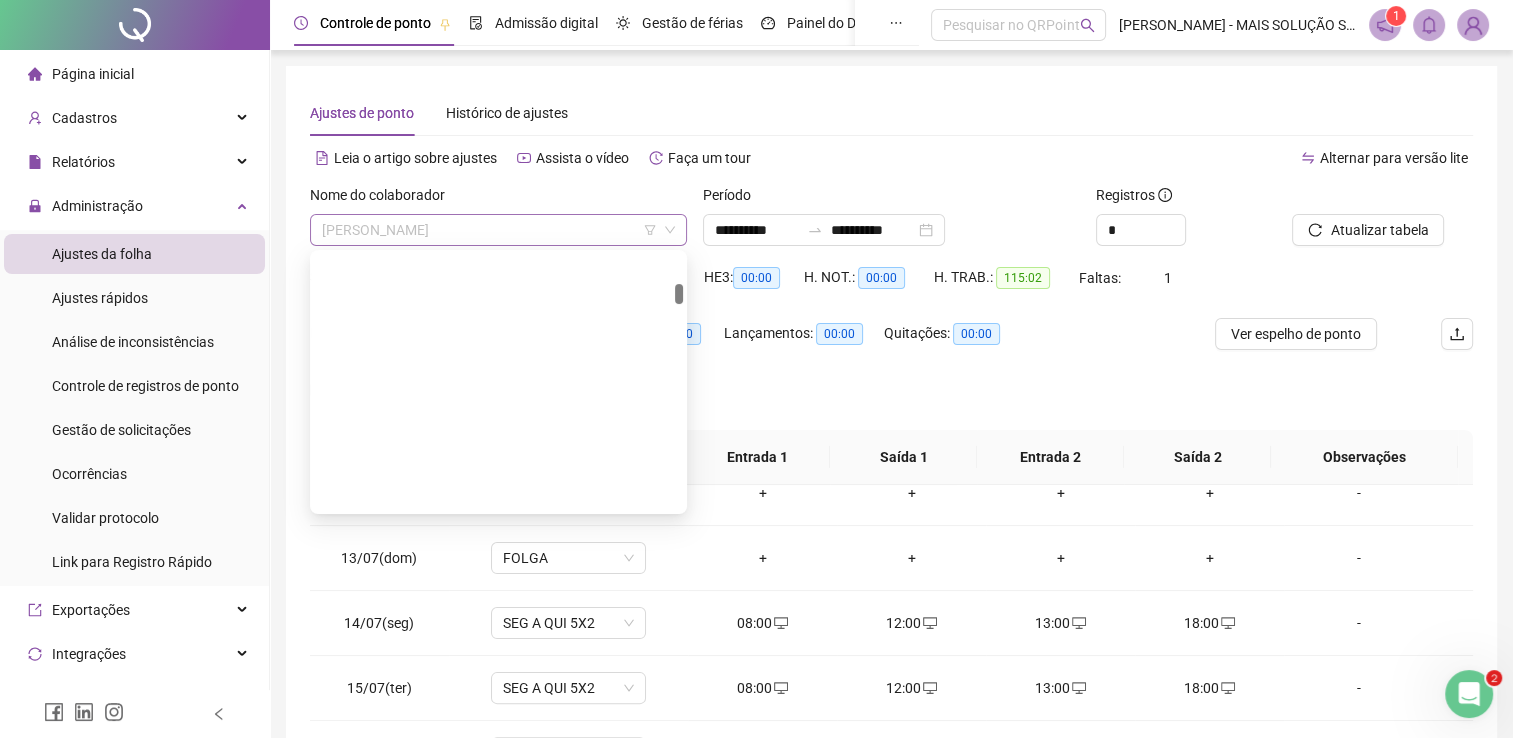 click on "[PERSON_NAME]" at bounding box center [498, 230] 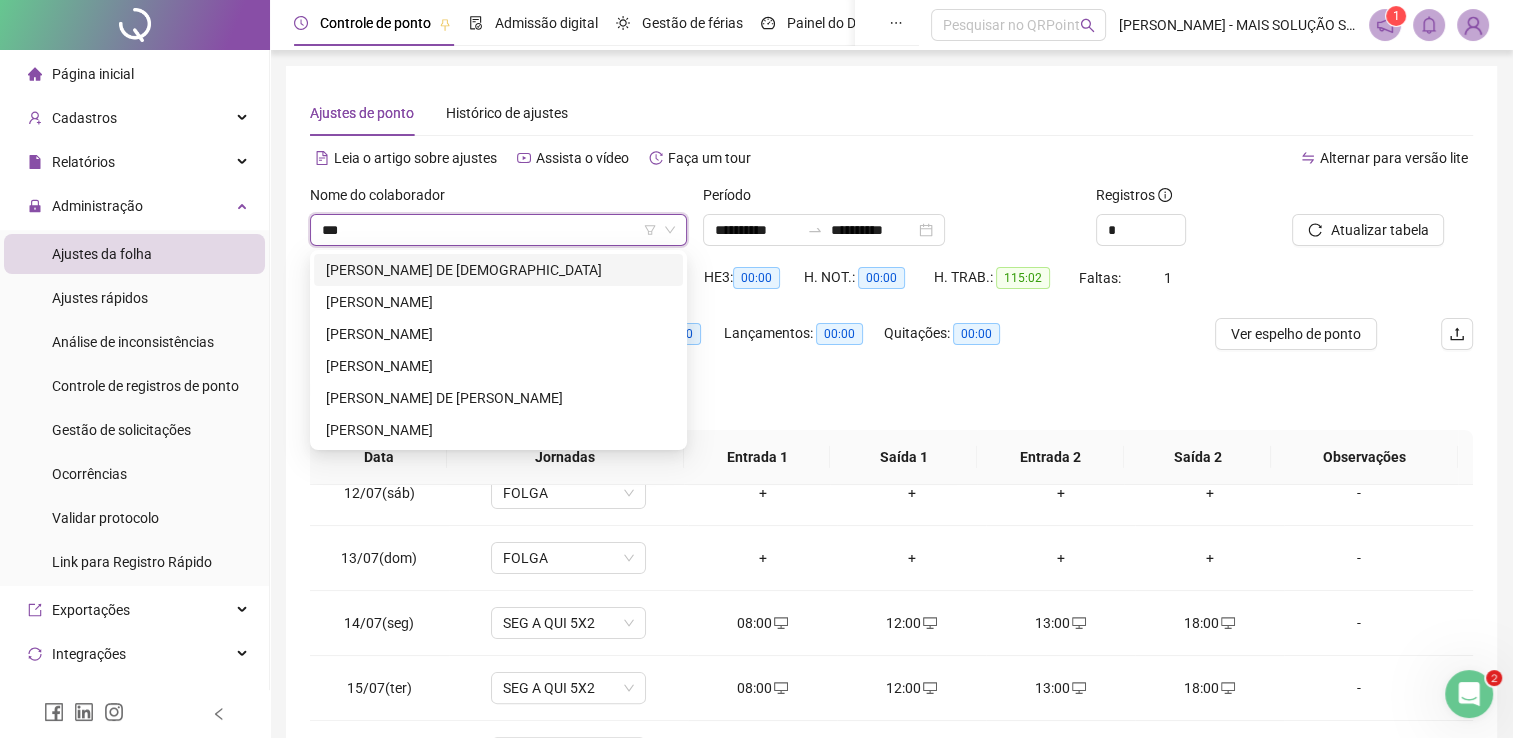 scroll, scrollTop: 0, scrollLeft: 0, axis: both 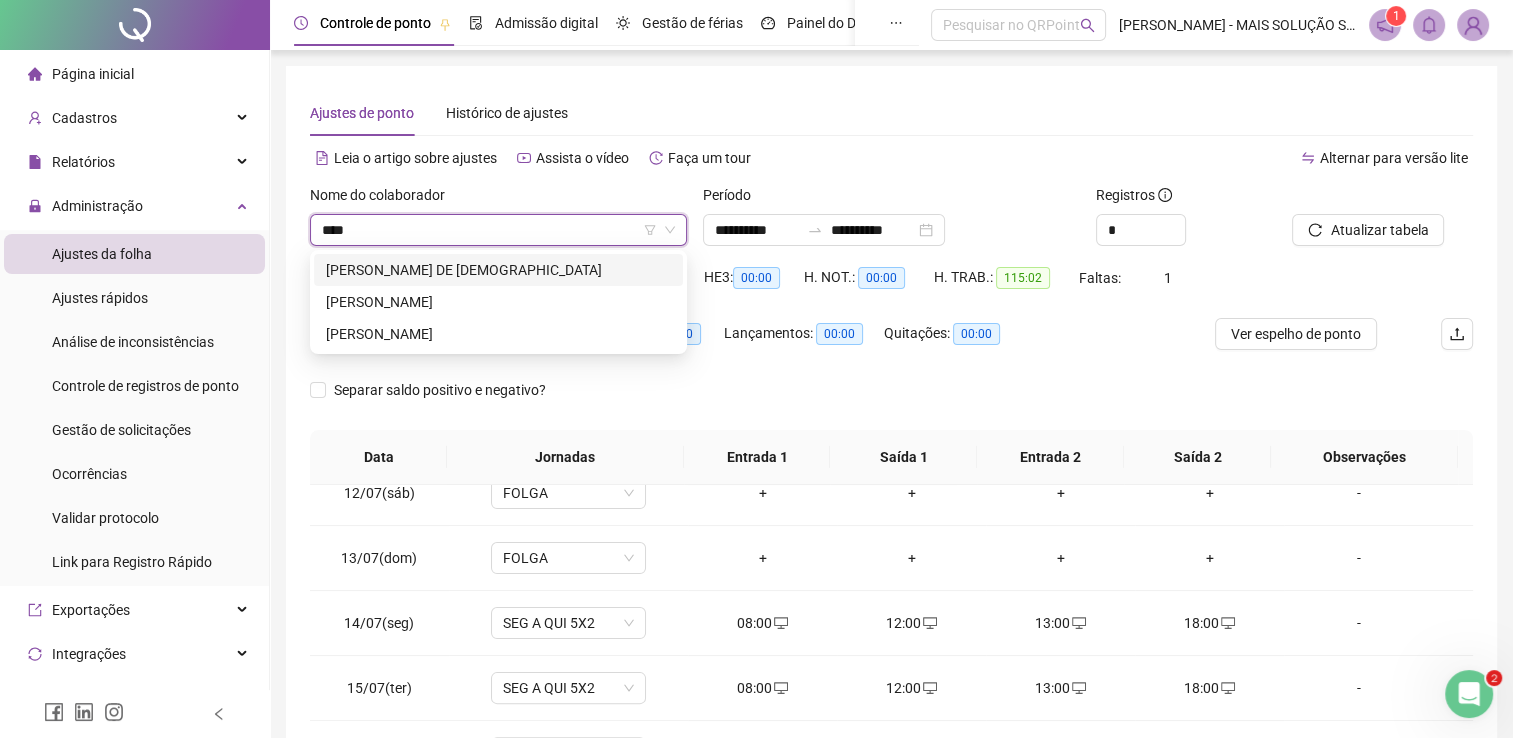 type on "****" 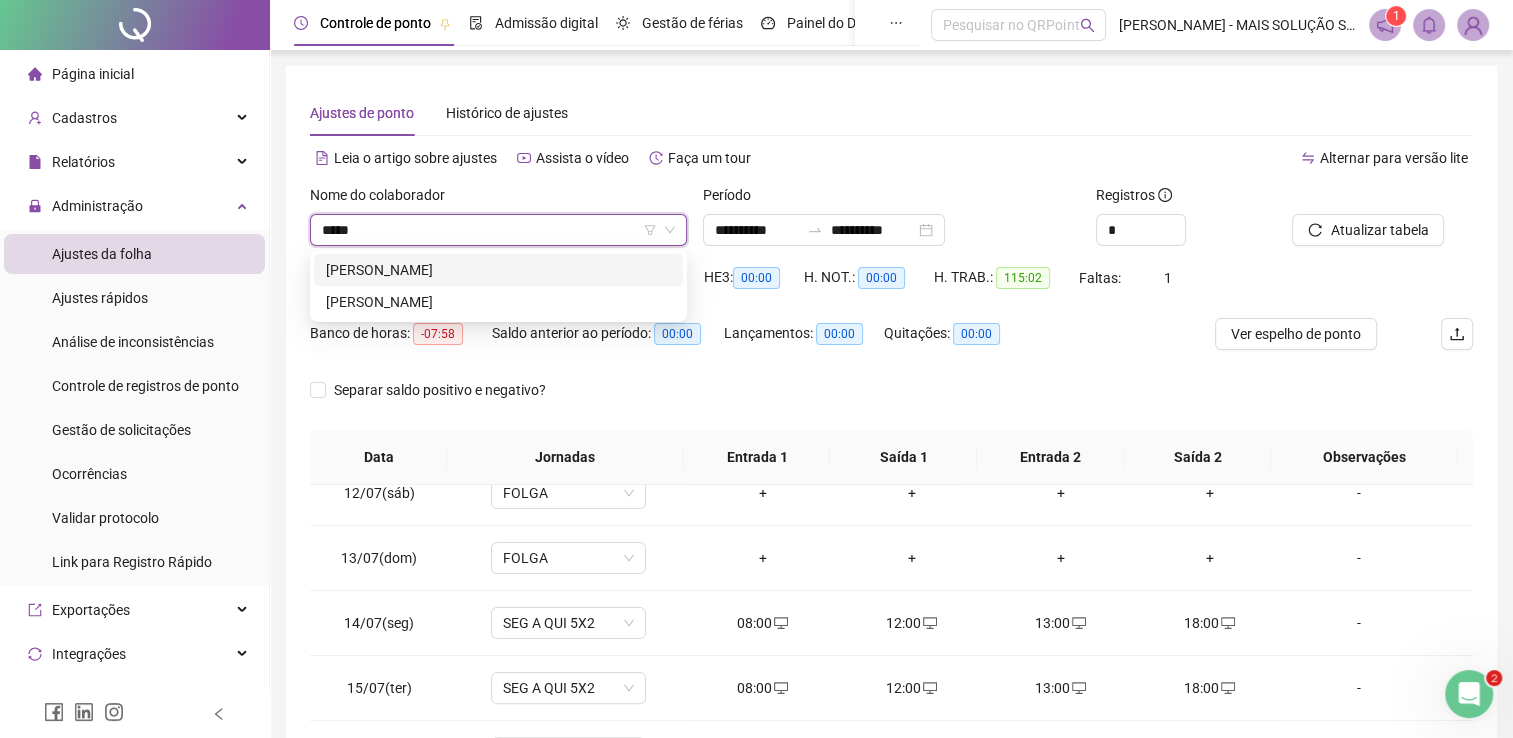 click on "[PERSON_NAME]" at bounding box center (498, 270) 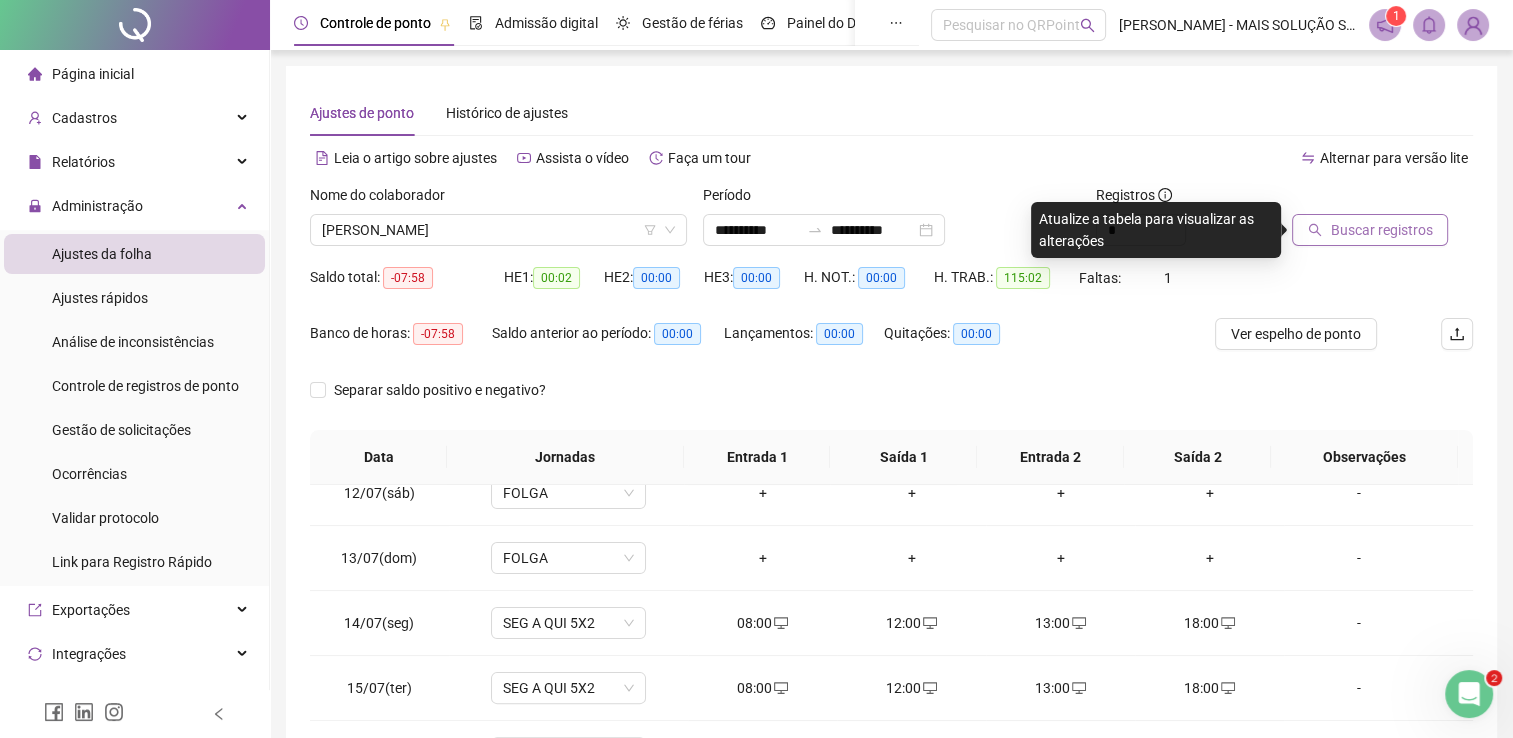 click 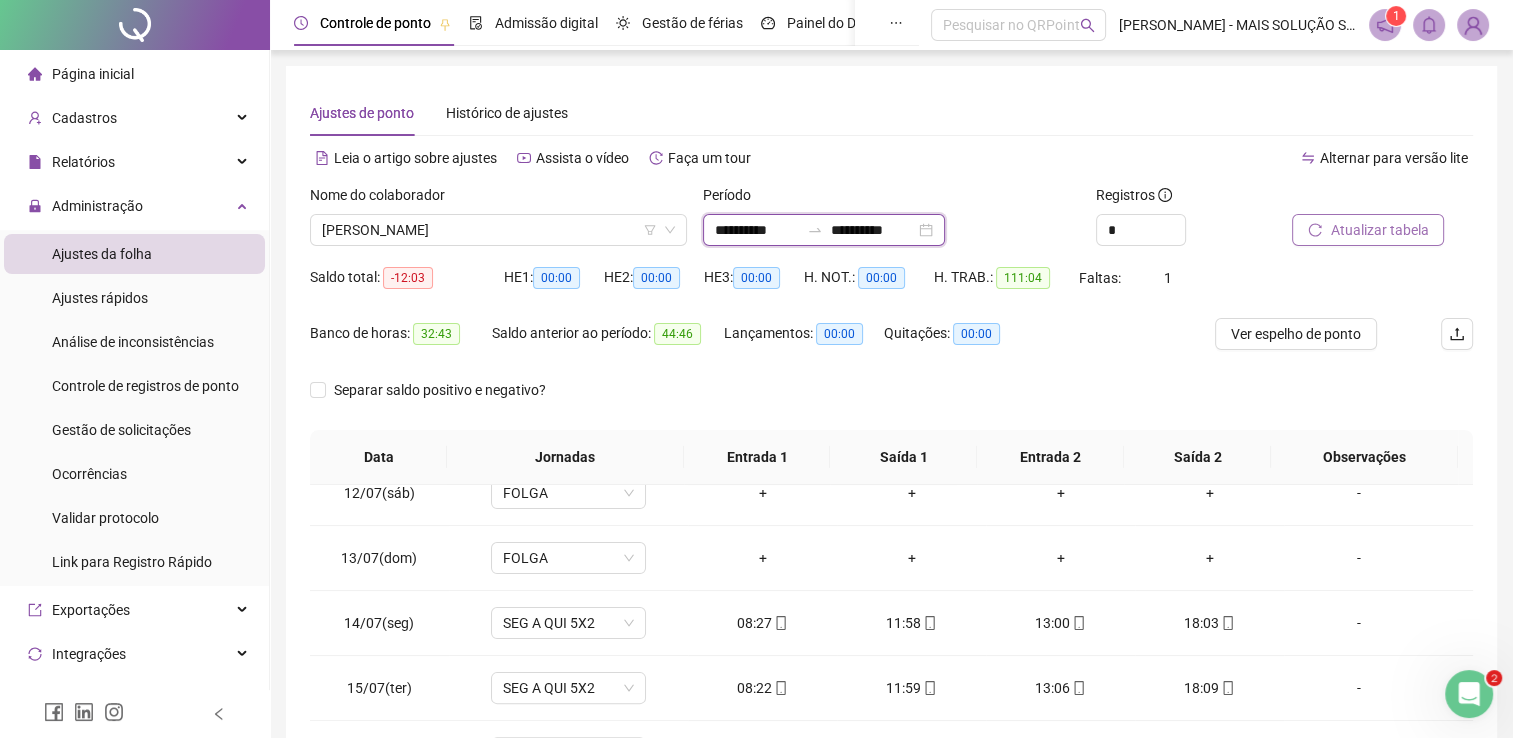 click on "**********" at bounding box center (757, 230) 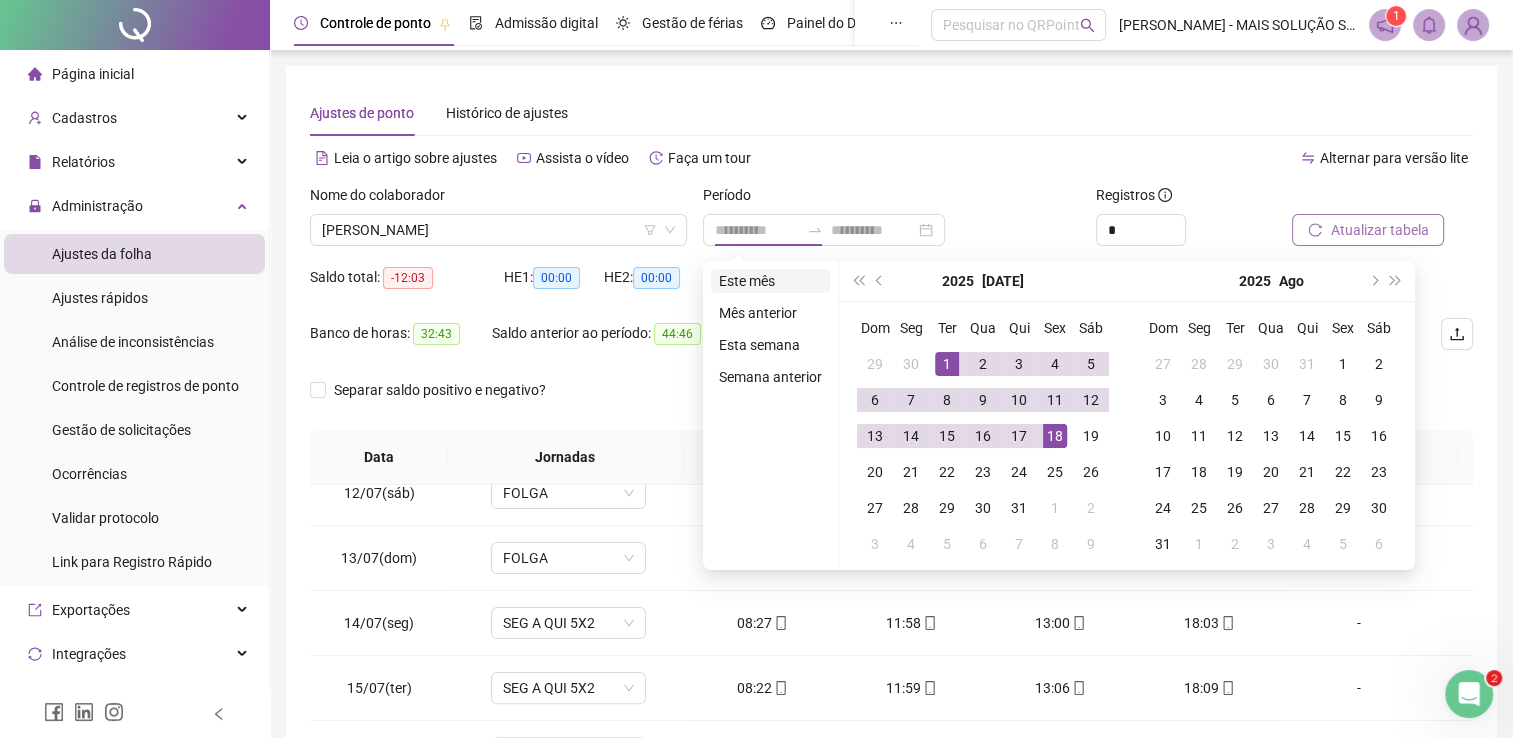 click on "Este mês" at bounding box center (770, 281) 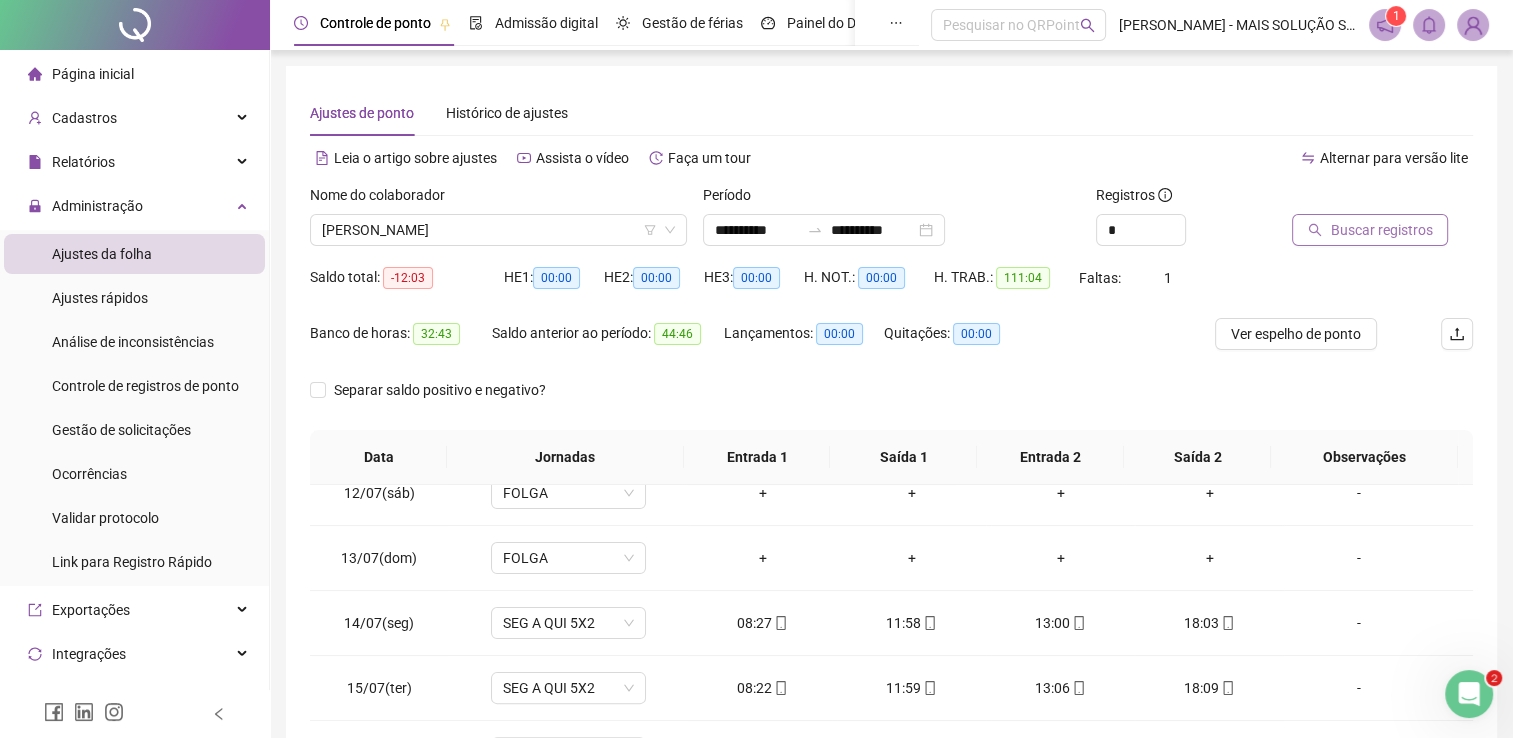click on "Buscar registros" at bounding box center [1381, 230] 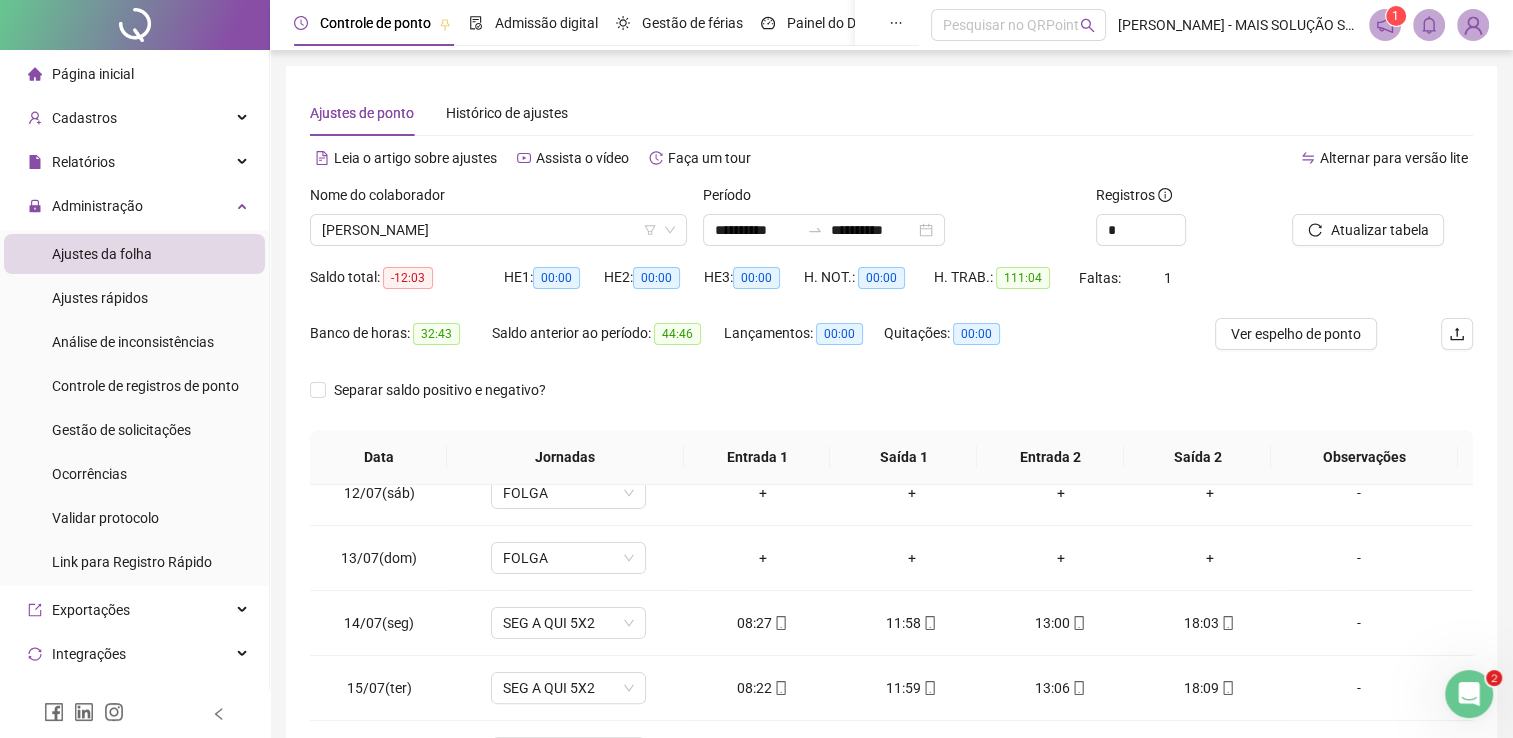 scroll, scrollTop: 283, scrollLeft: 0, axis: vertical 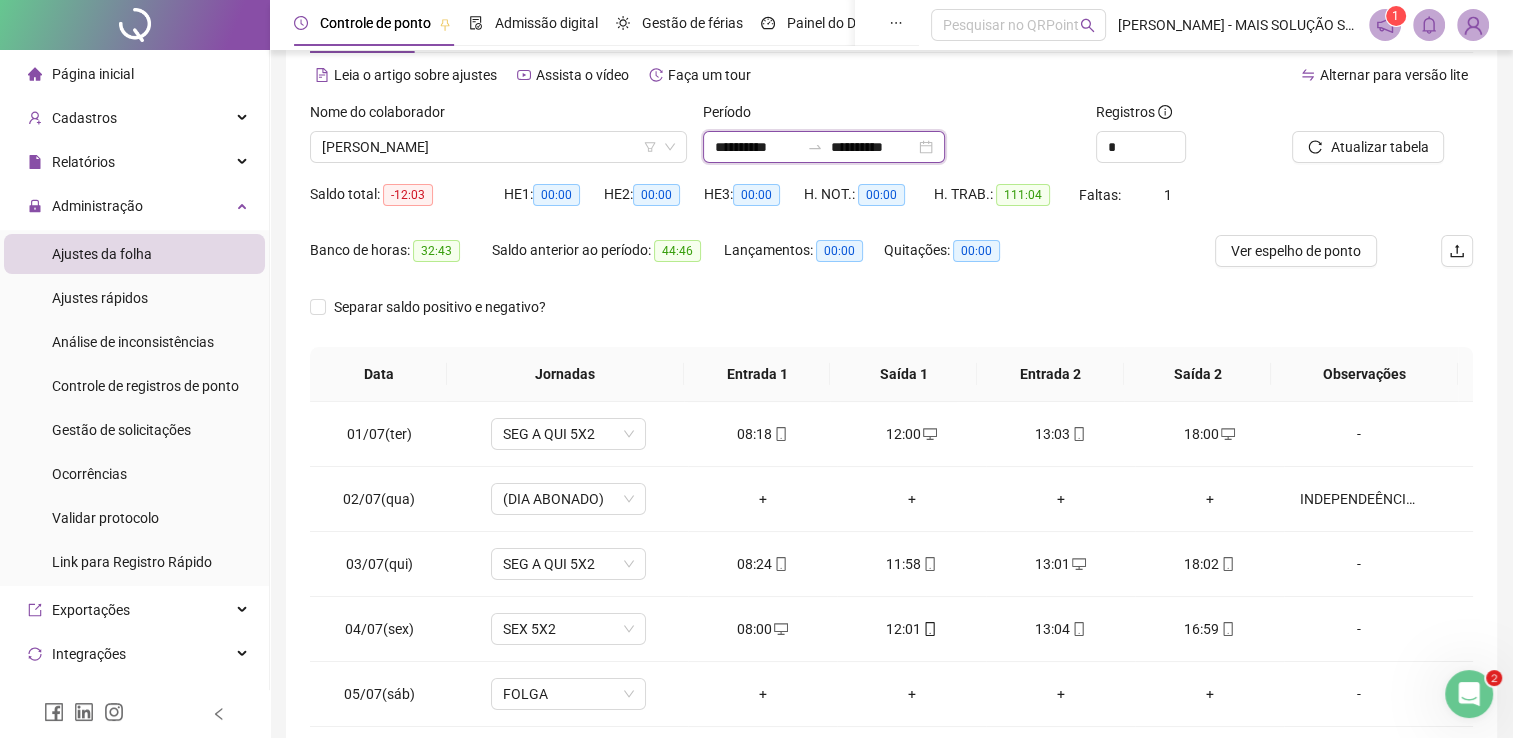 click on "**********" at bounding box center (757, 147) 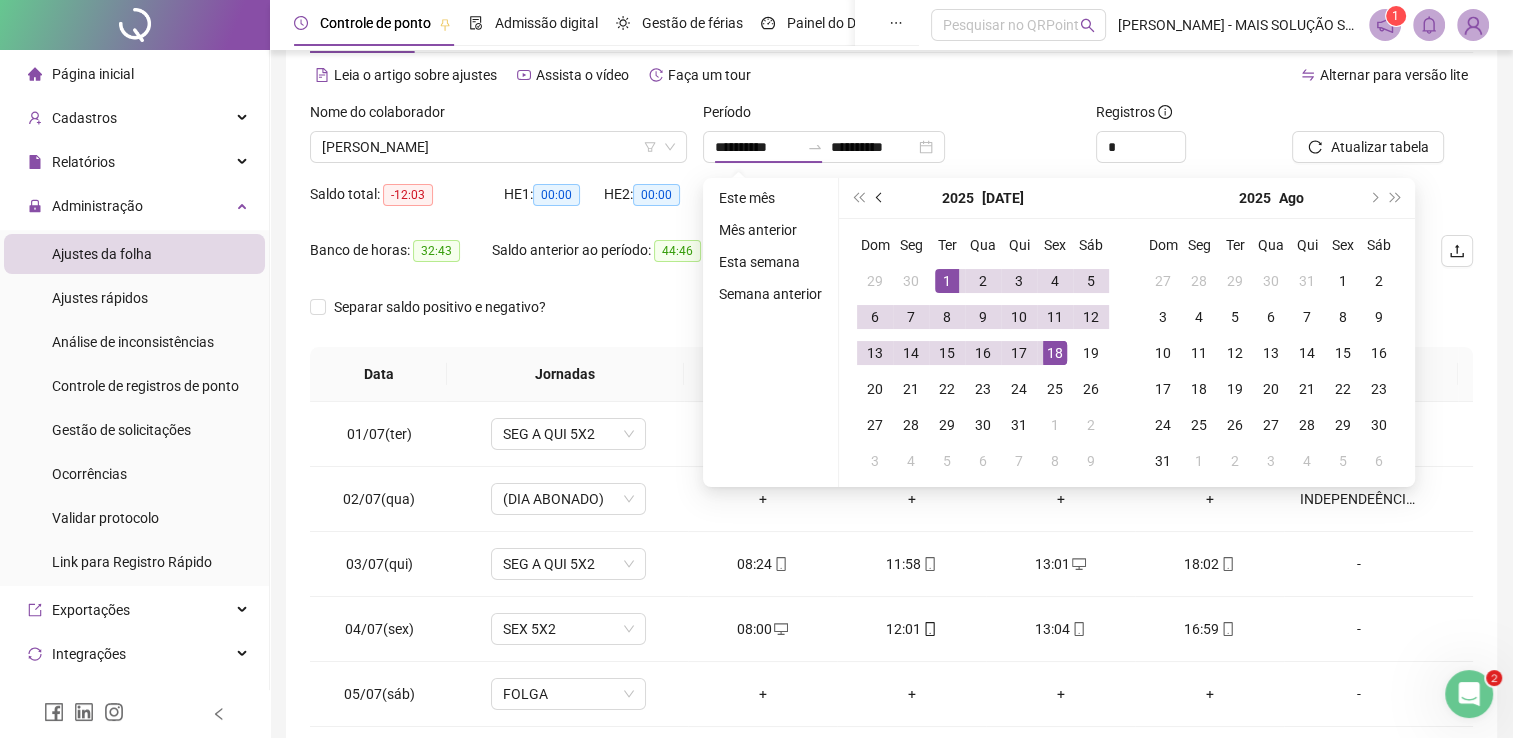 click at bounding box center (880, 198) 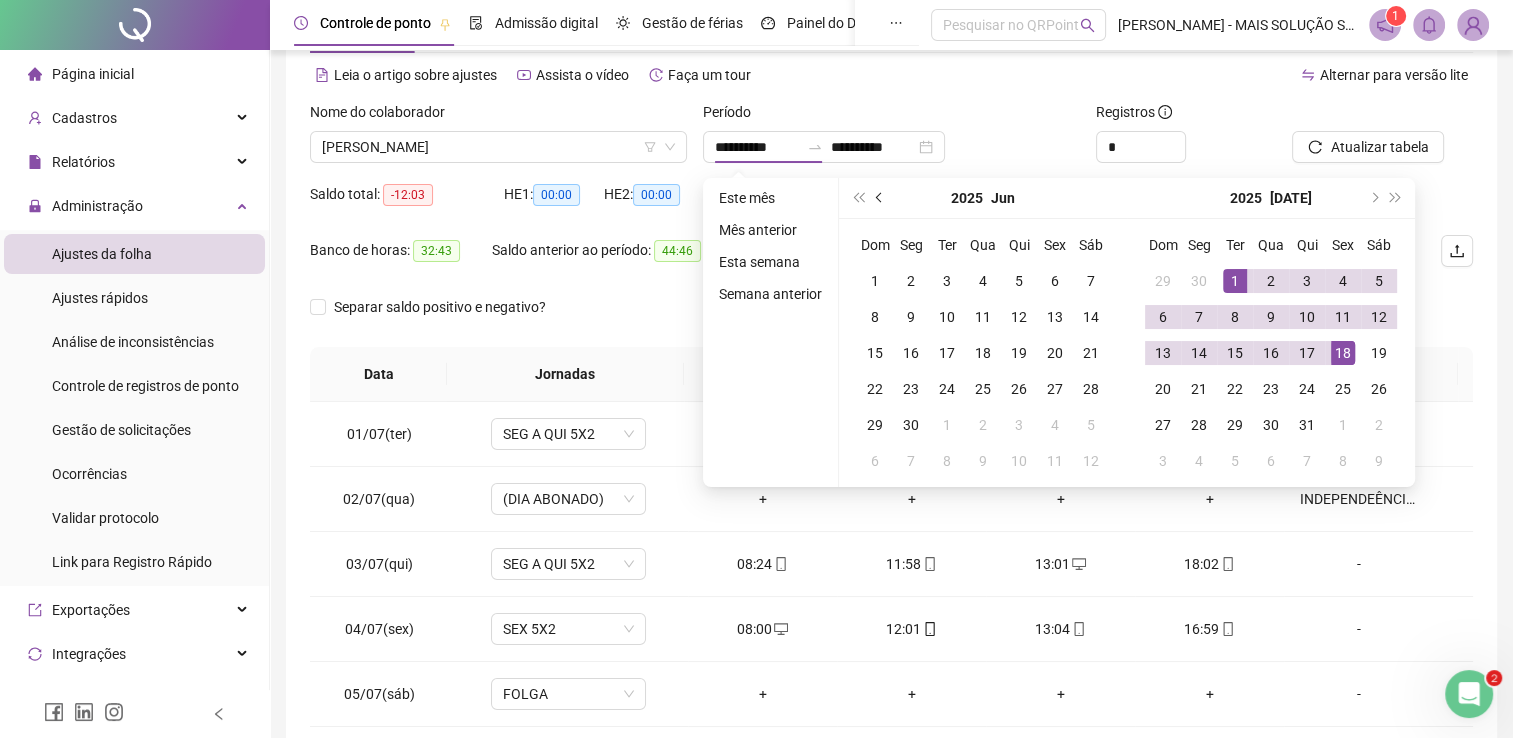click at bounding box center [880, 198] 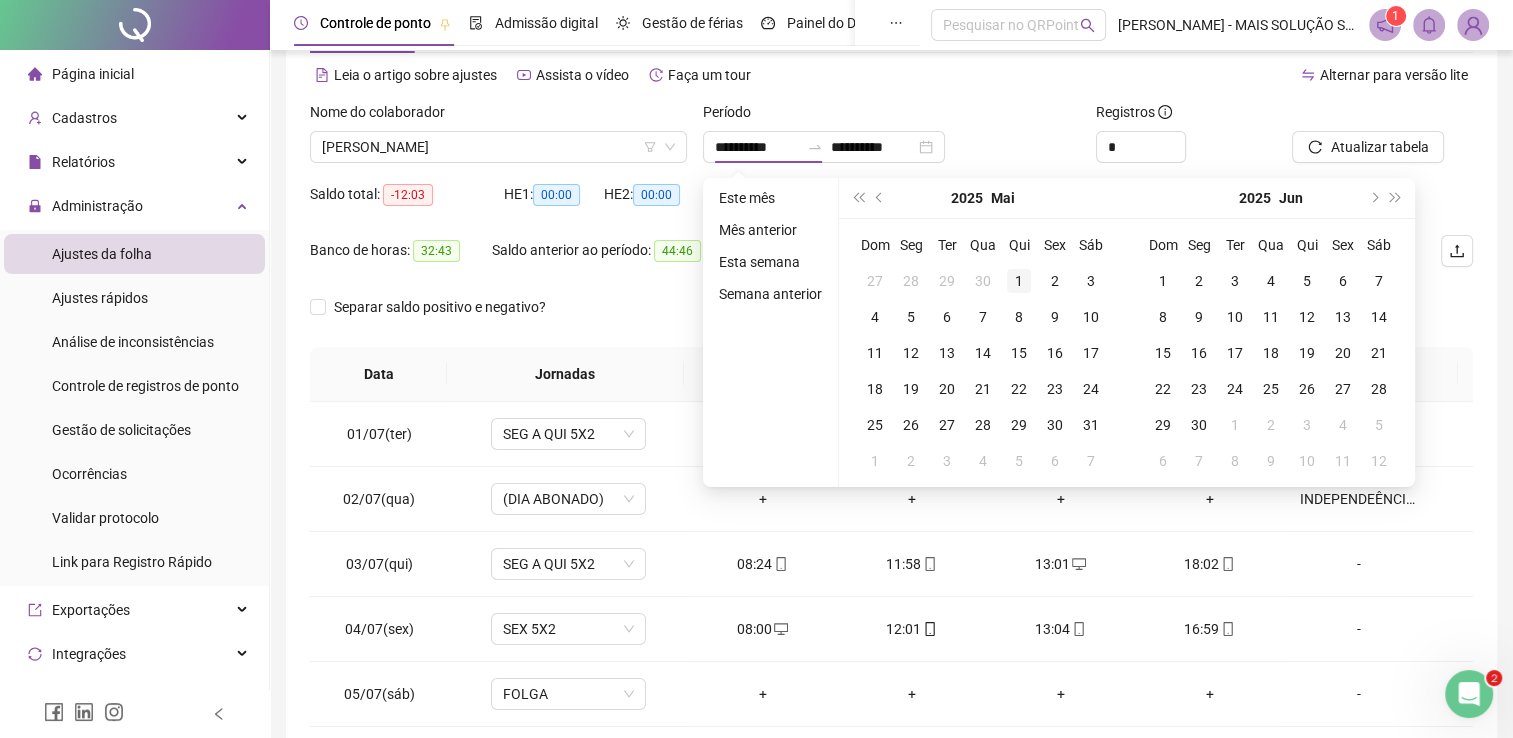 type on "**********" 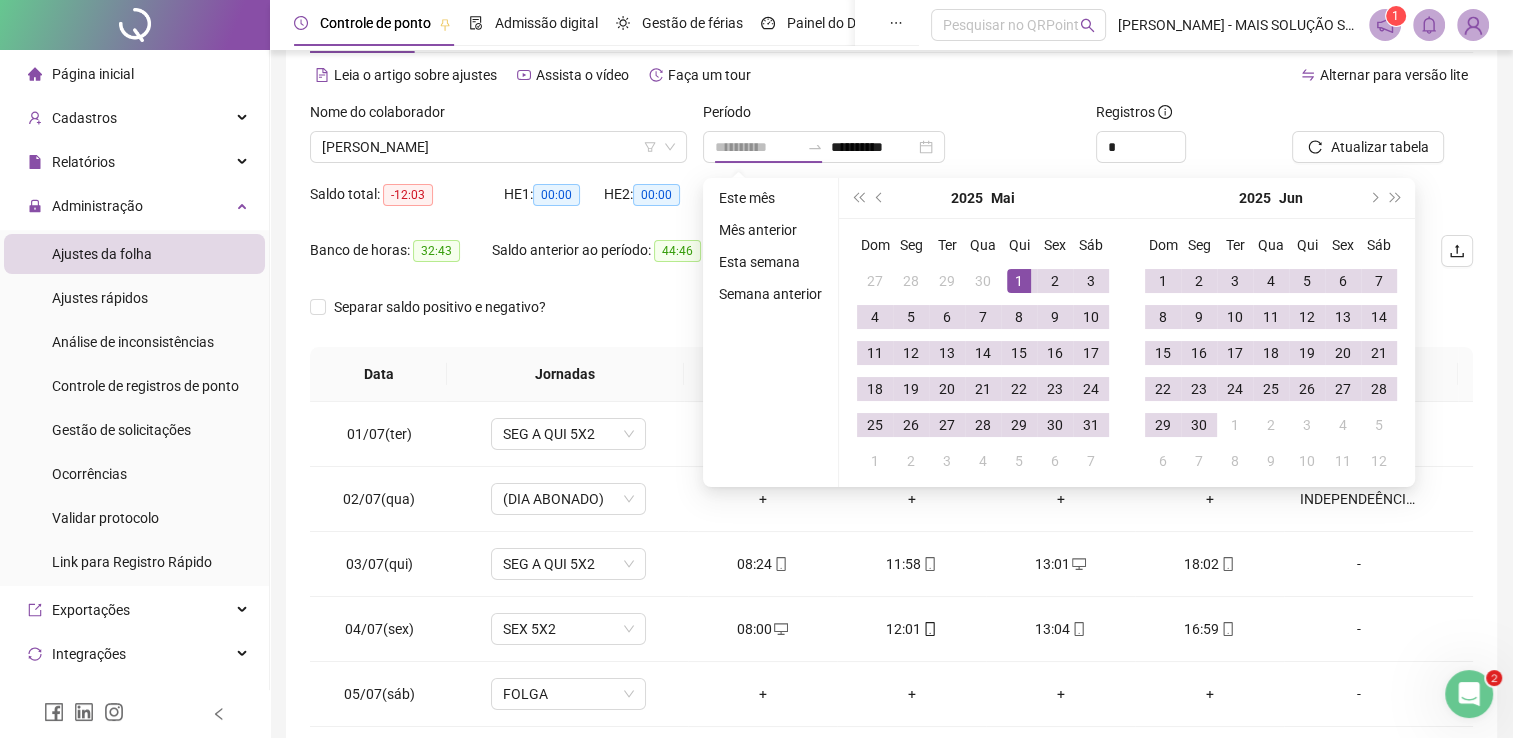 click on "1" at bounding box center [1019, 281] 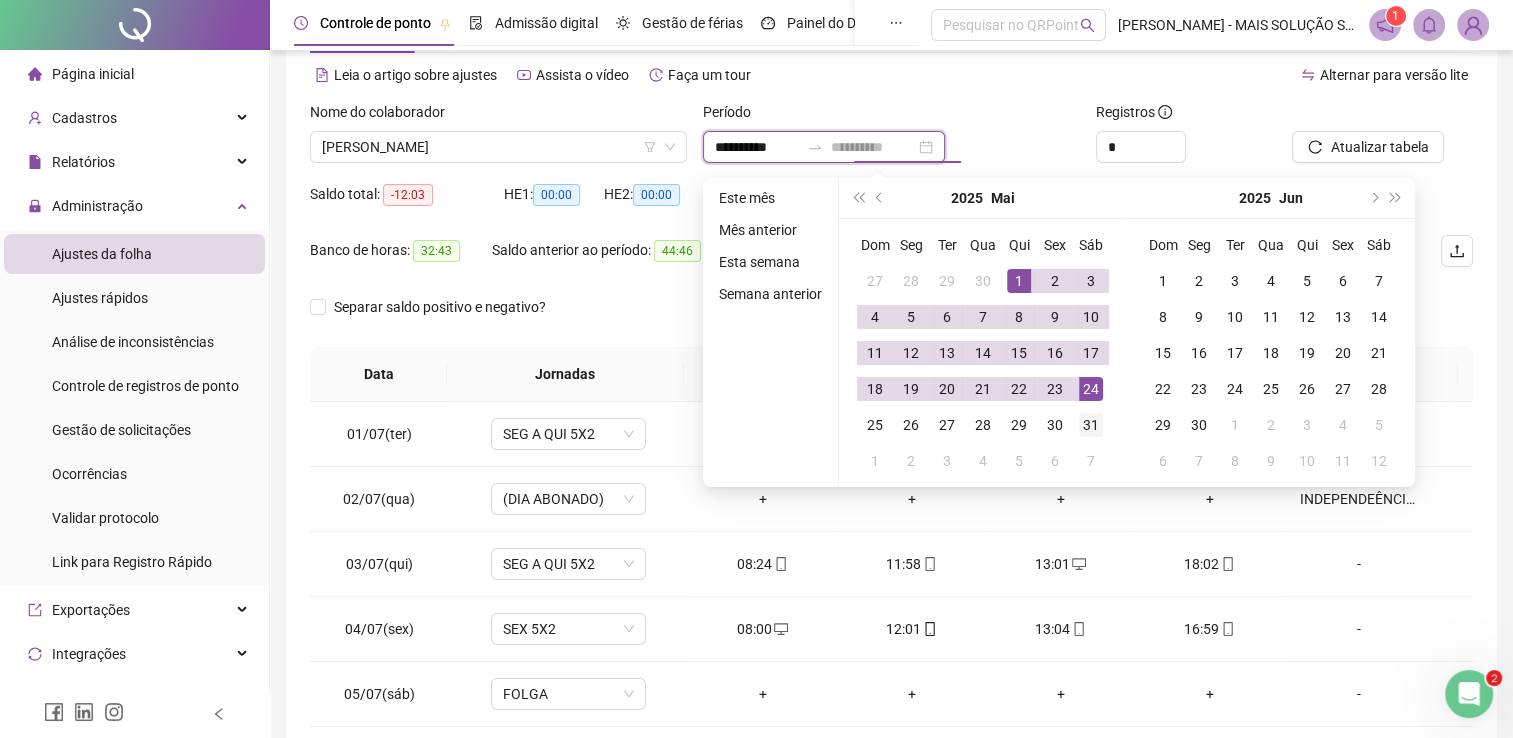 type on "**********" 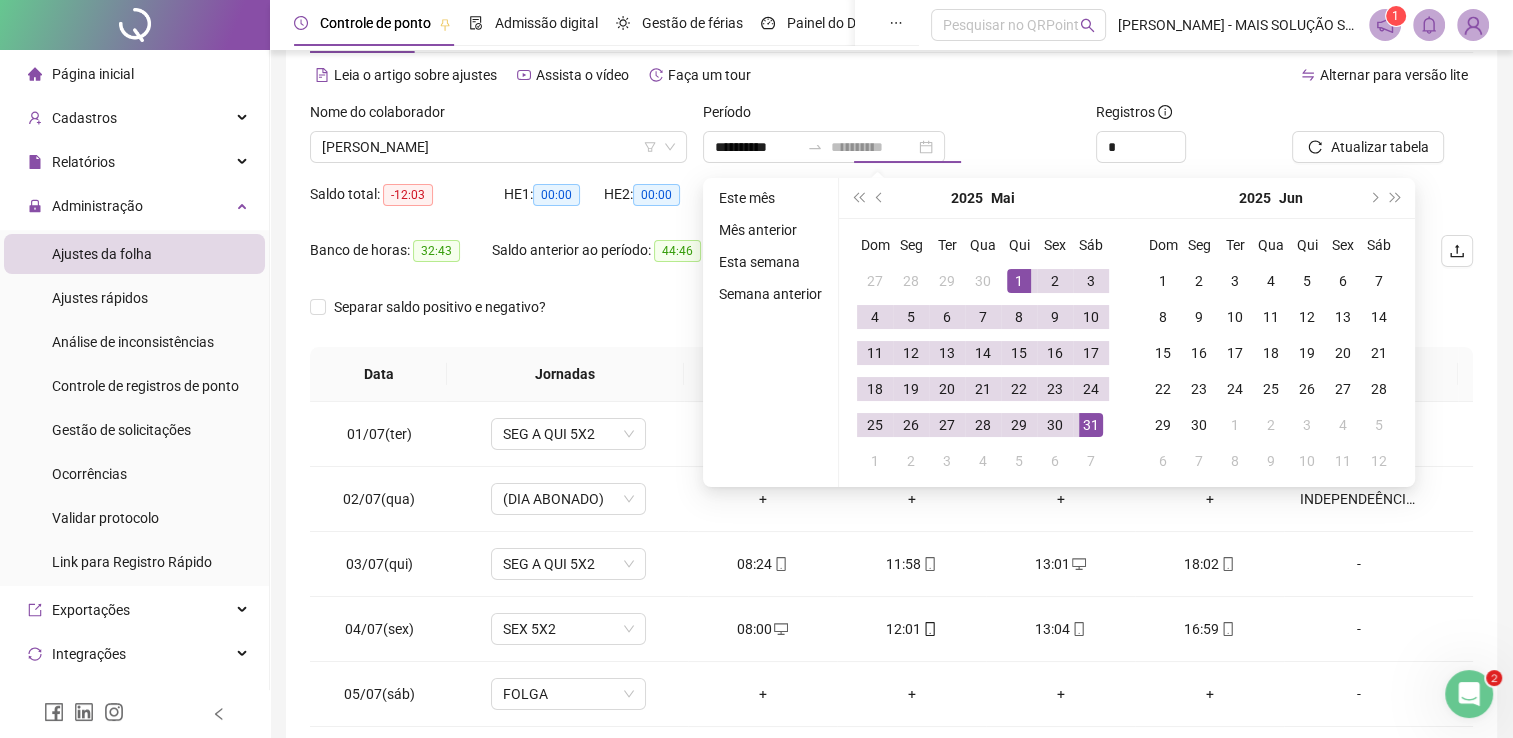 drag, startPoint x: 1088, startPoint y: 419, endPoint x: 1222, endPoint y: 321, distance: 166.01205 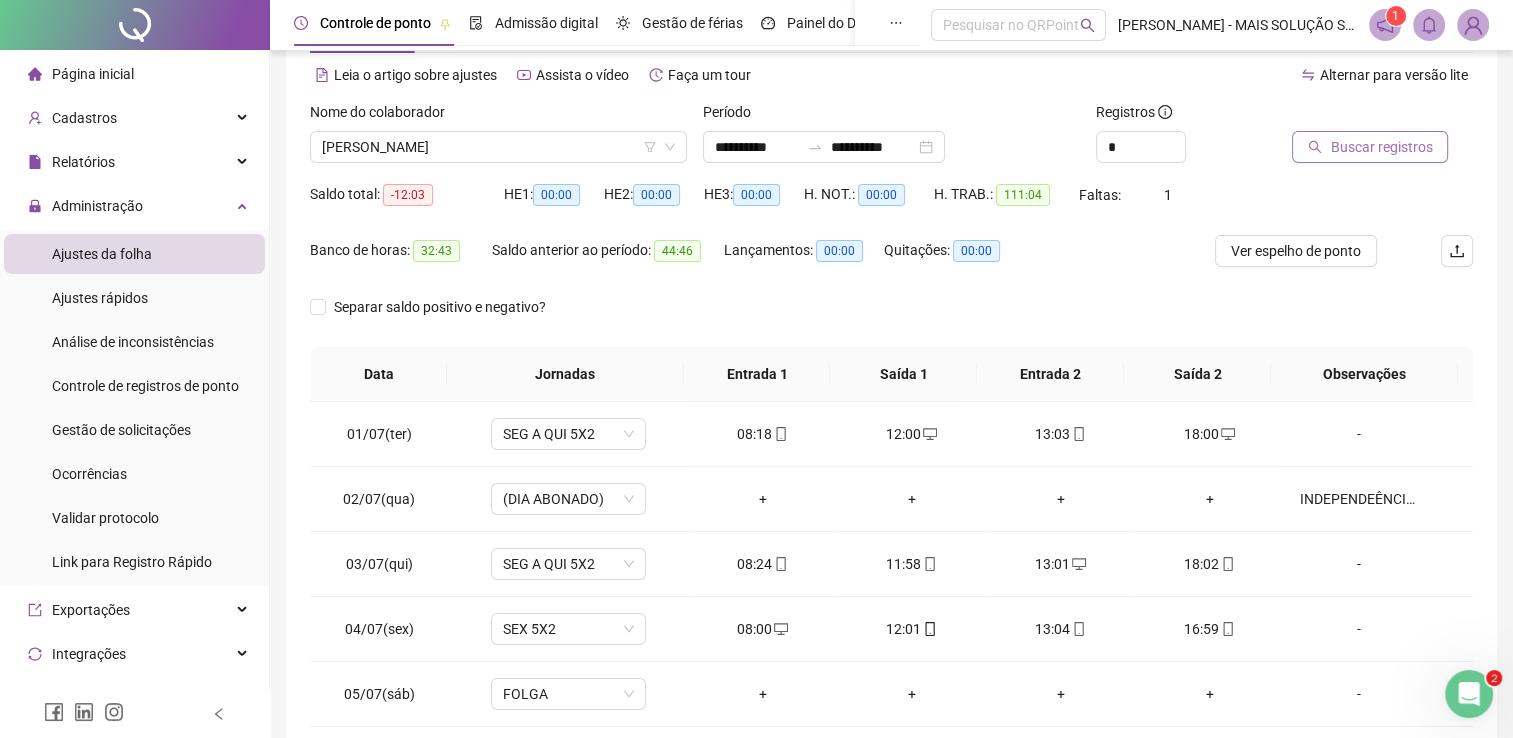 click on "Buscar registros" at bounding box center (1381, 147) 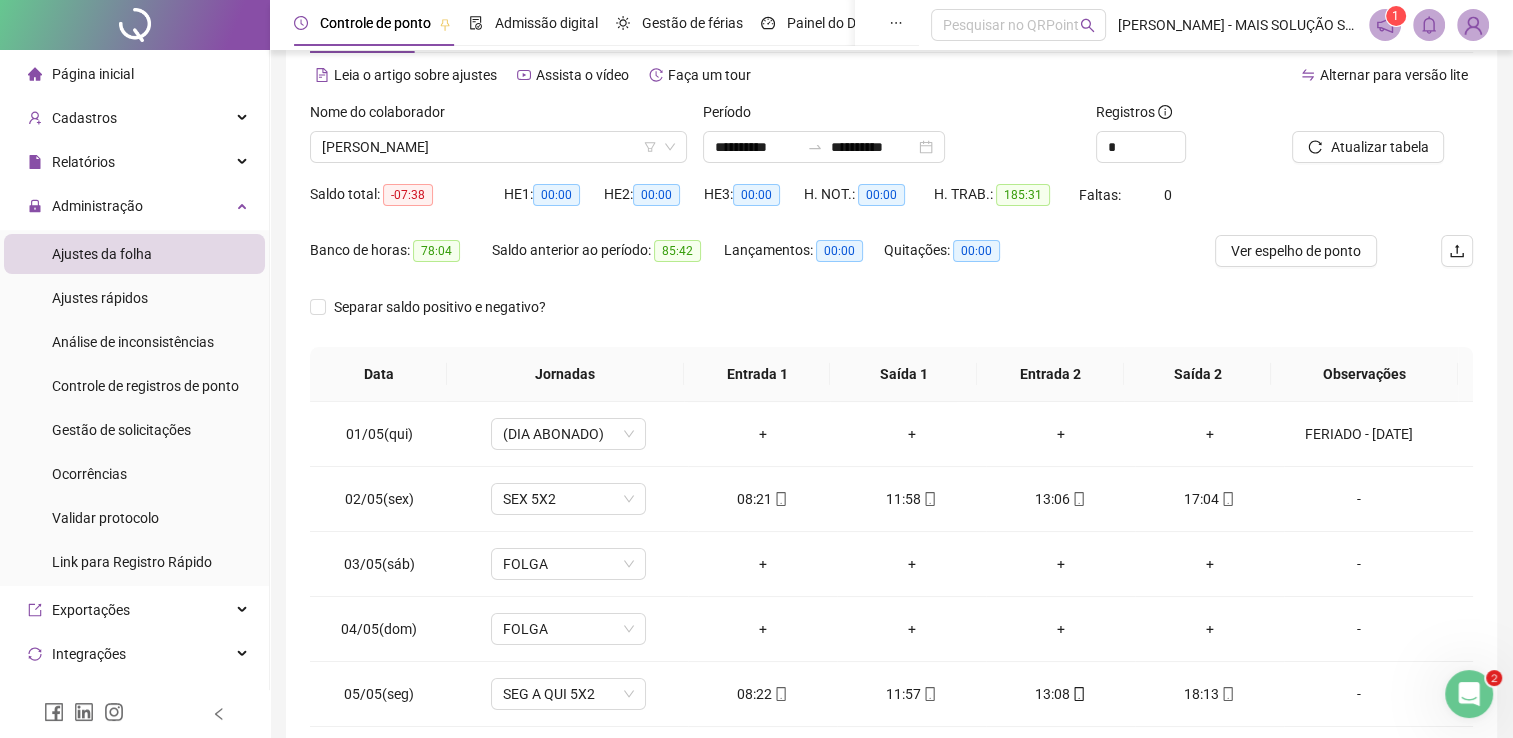 click on "Ver espelho de ponto" at bounding box center [1296, 251] 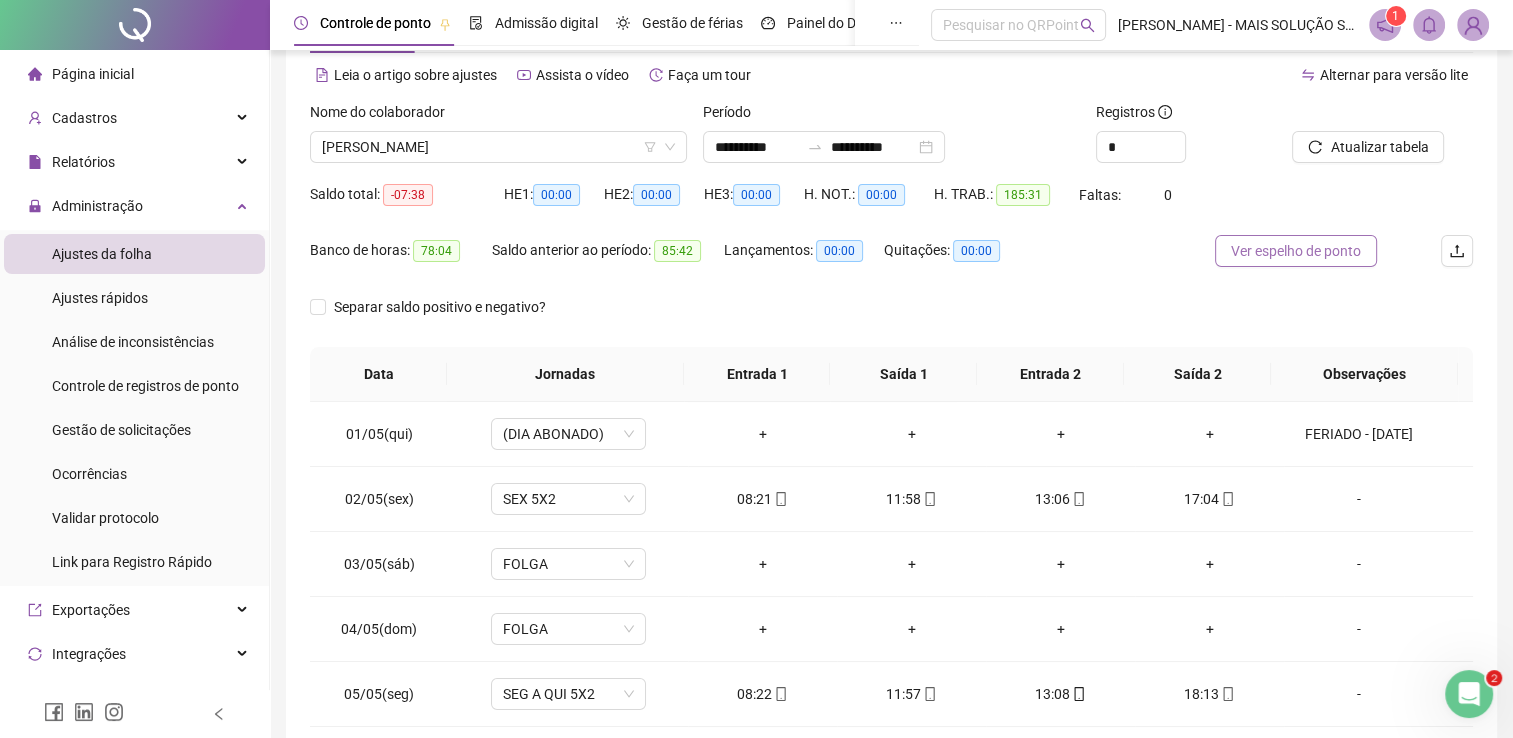 click on "Ver espelho de ponto" at bounding box center (1296, 251) 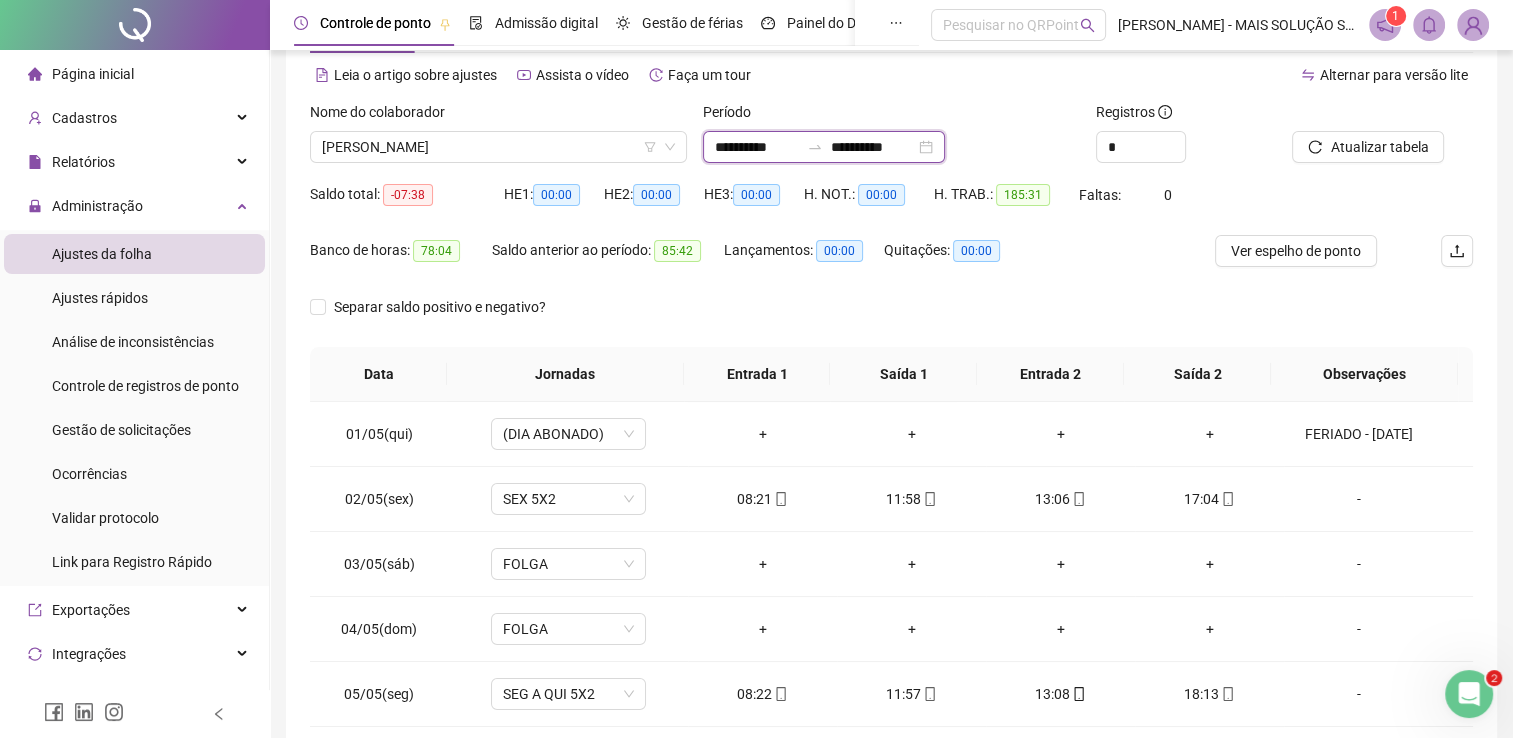 click on "**********" at bounding box center [757, 147] 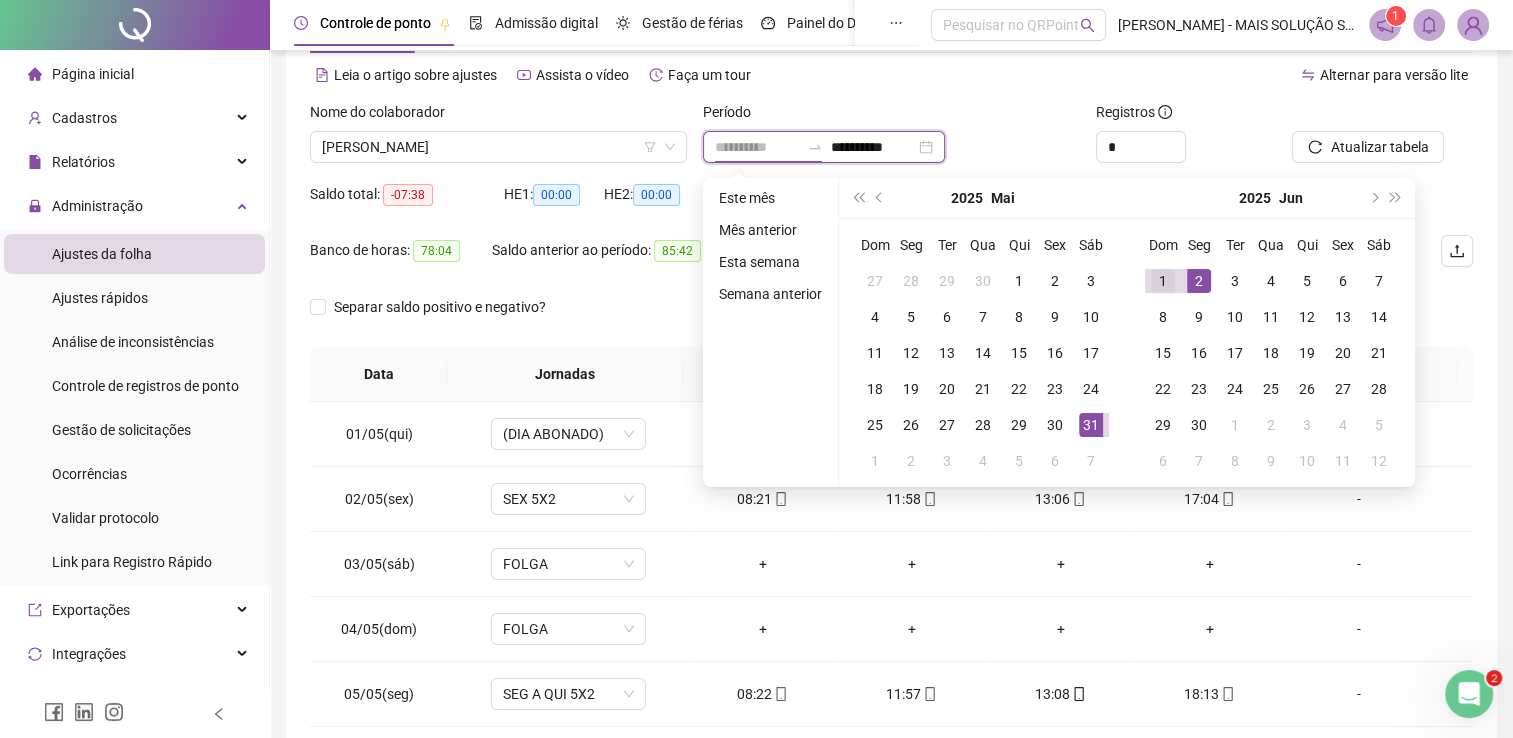 type on "**********" 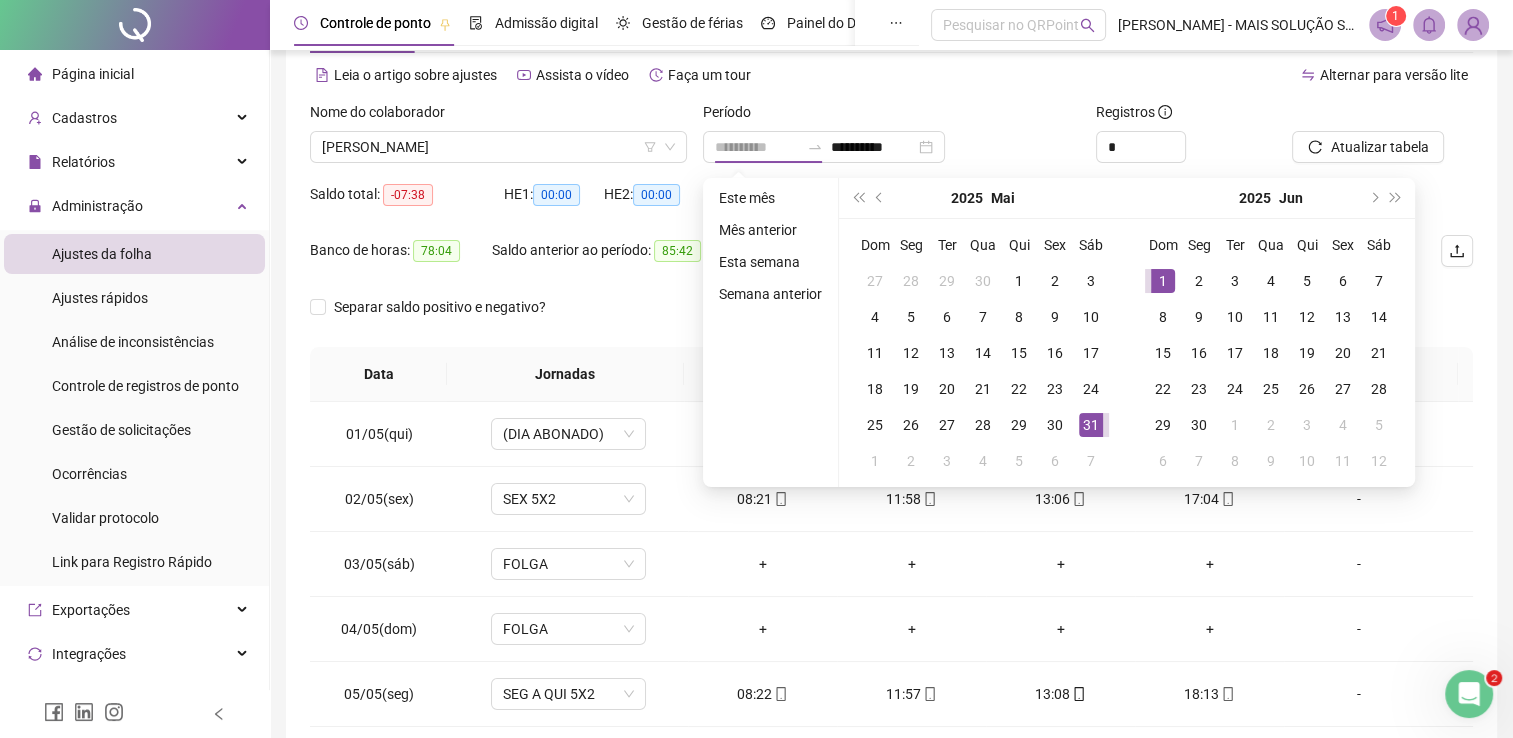 click on "1" at bounding box center (1163, 281) 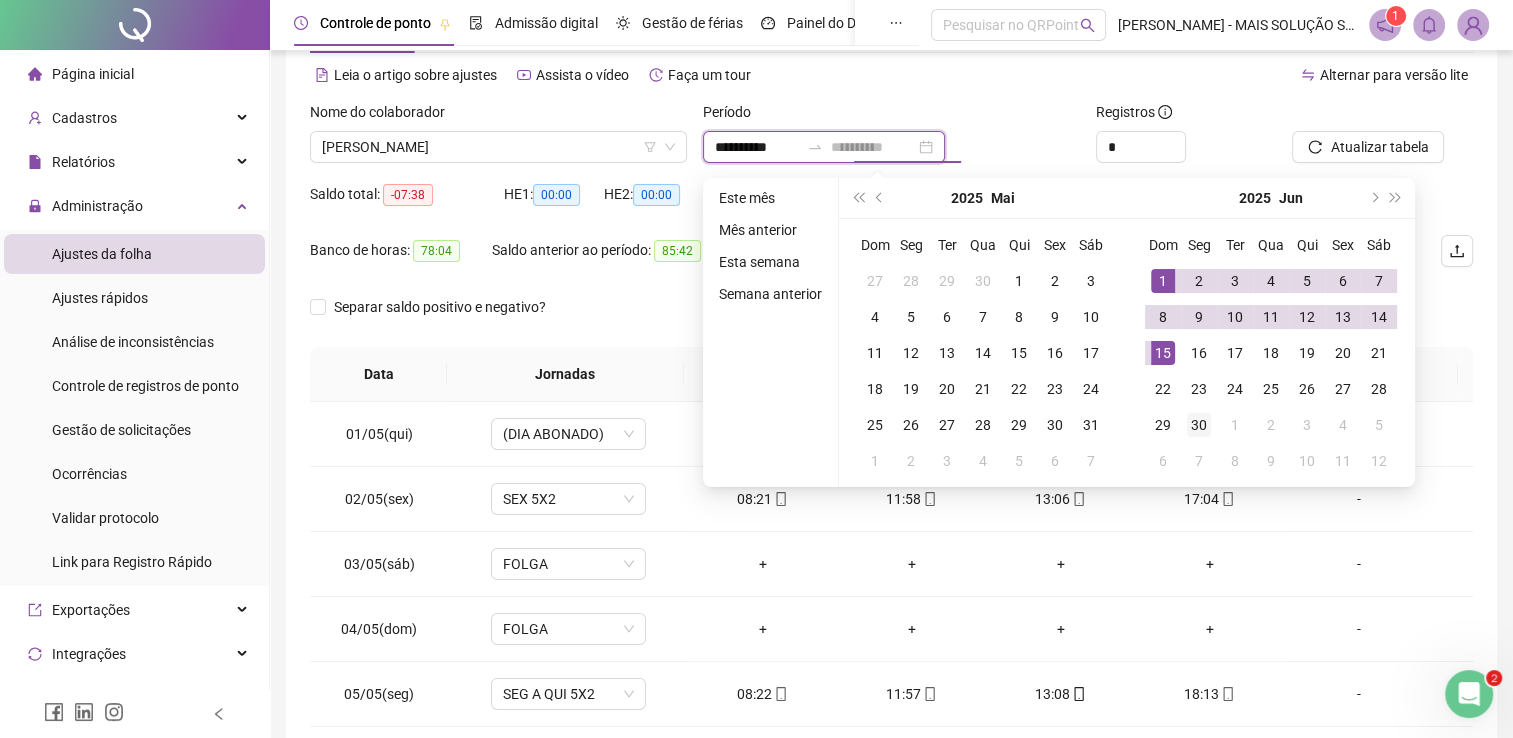 type on "**********" 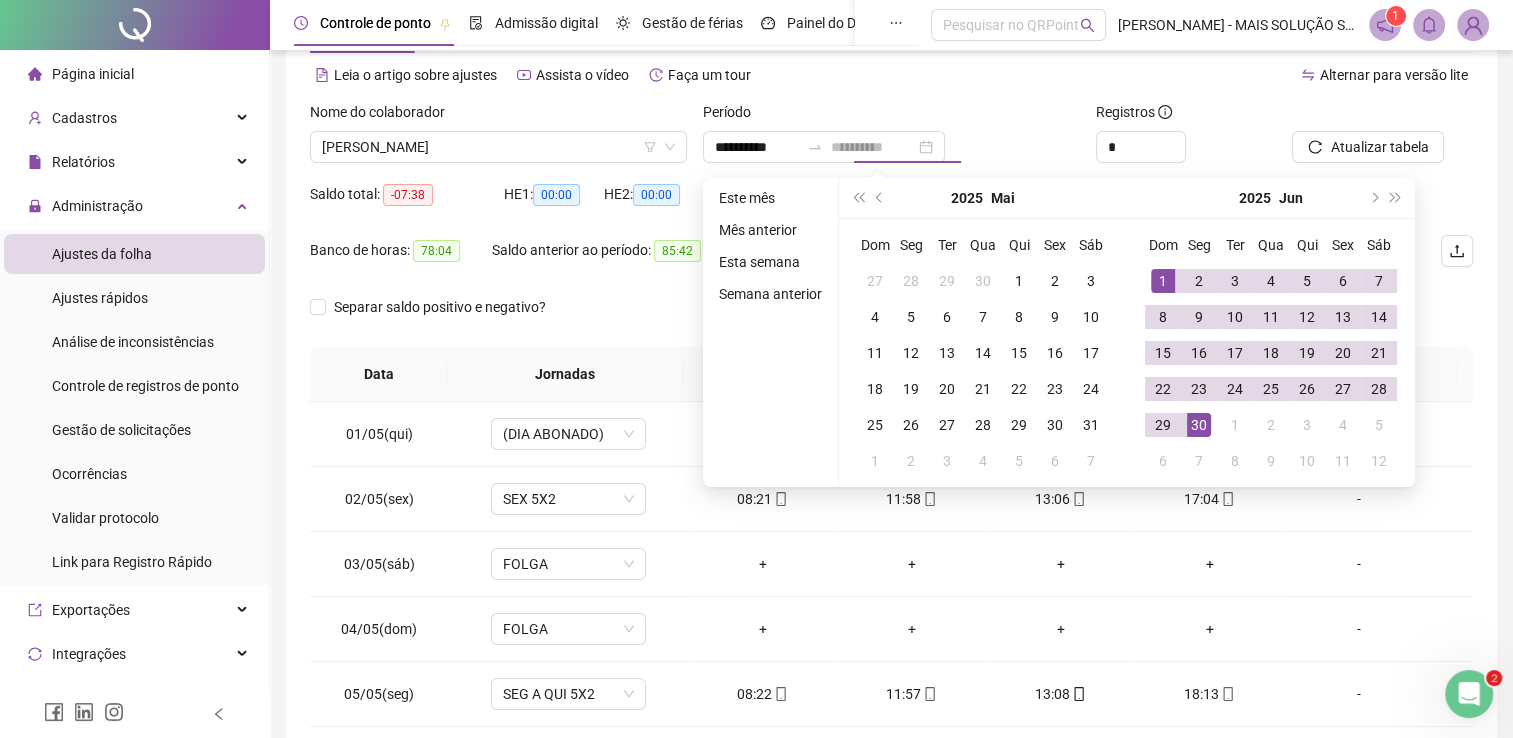 click on "30" at bounding box center [1199, 425] 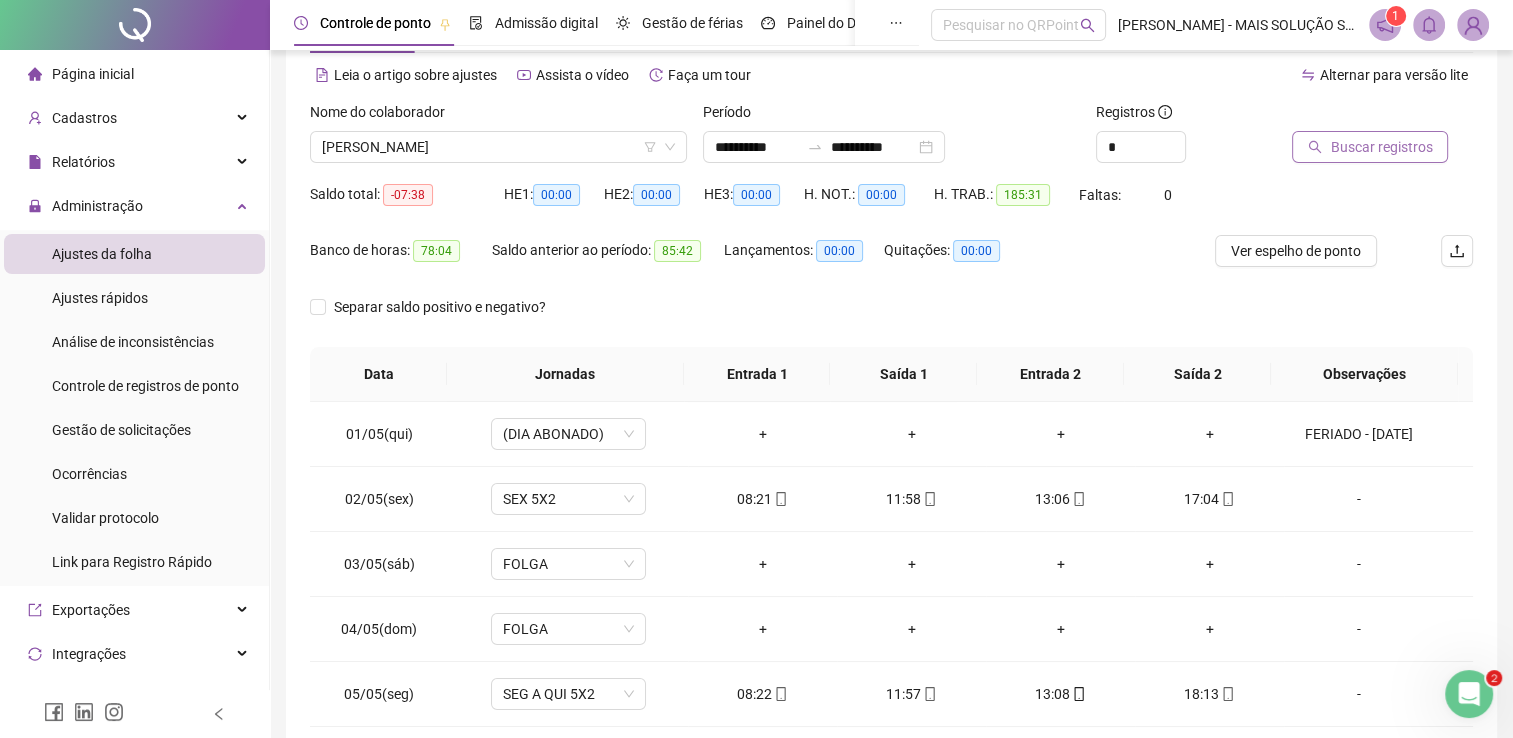 click on "Buscar registros" at bounding box center (1381, 147) 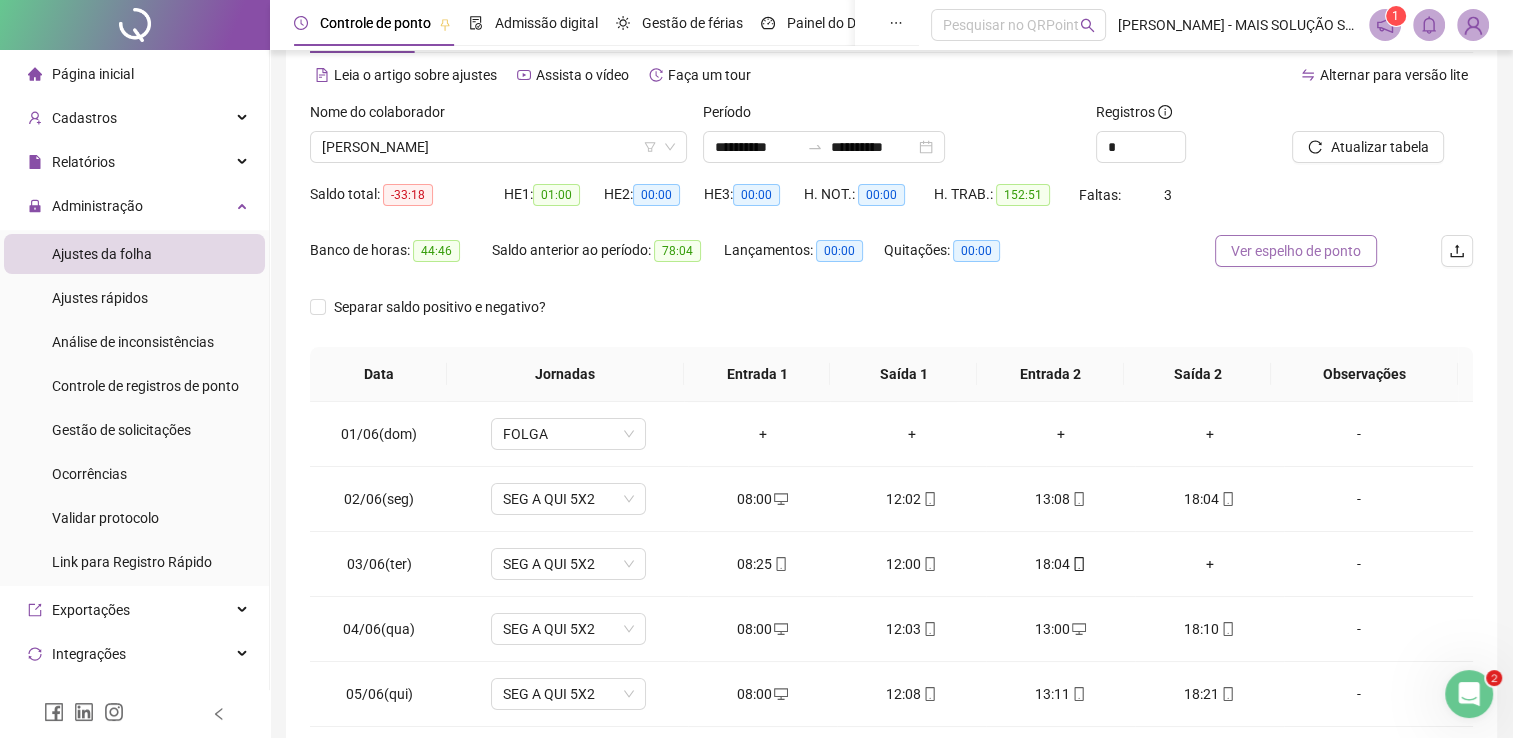 click on "Ver espelho de ponto" at bounding box center [1296, 251] 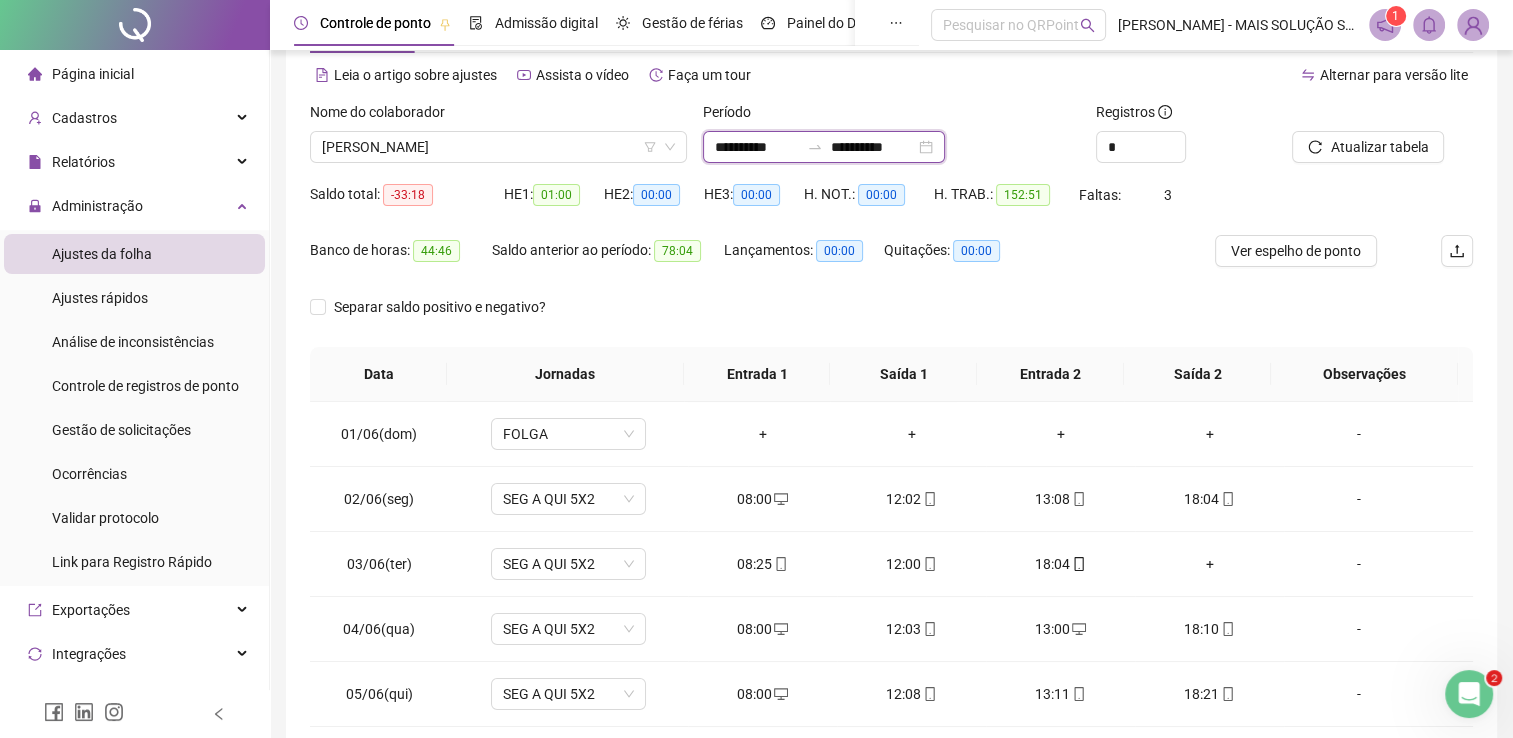 click on "**********" at bounding box center [757, 147] 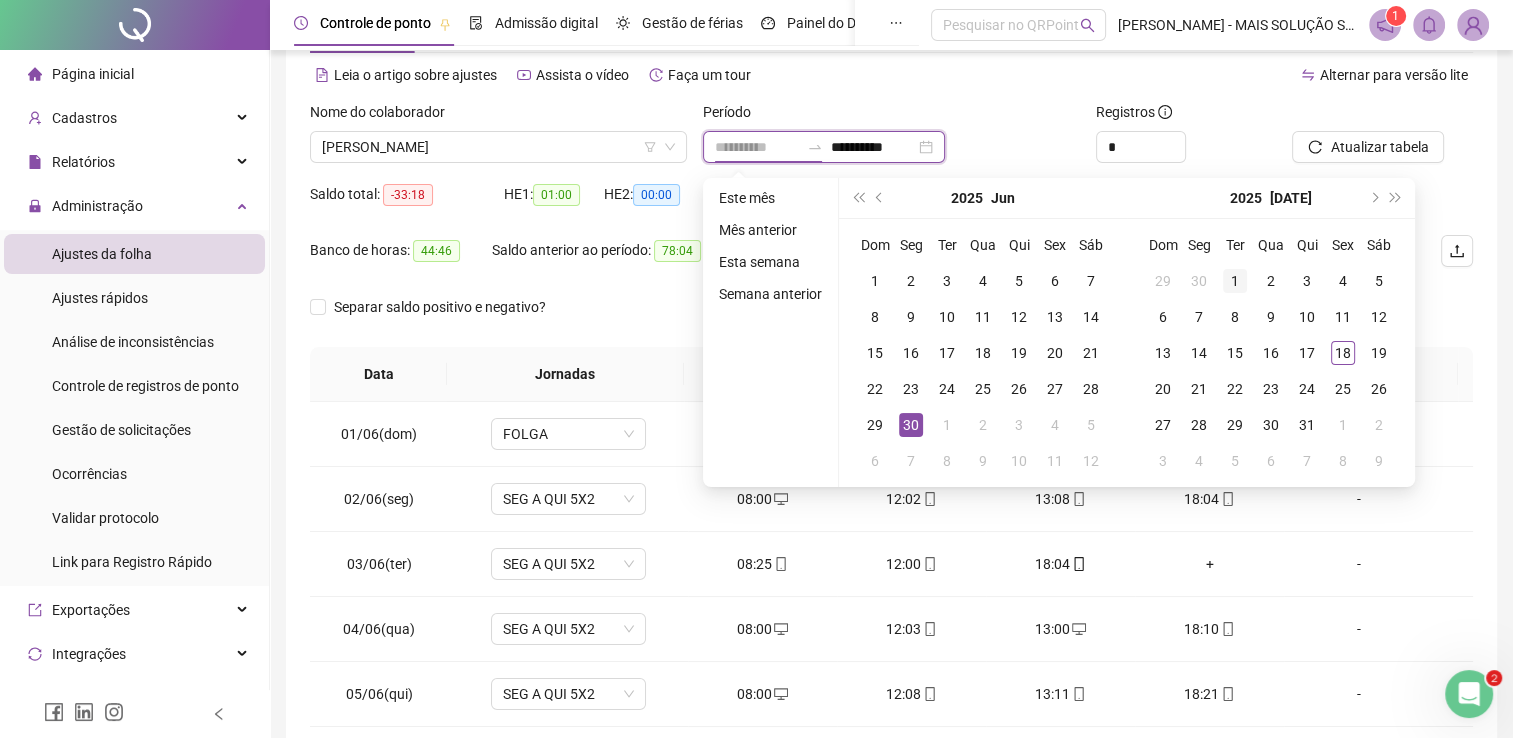type on "**********" 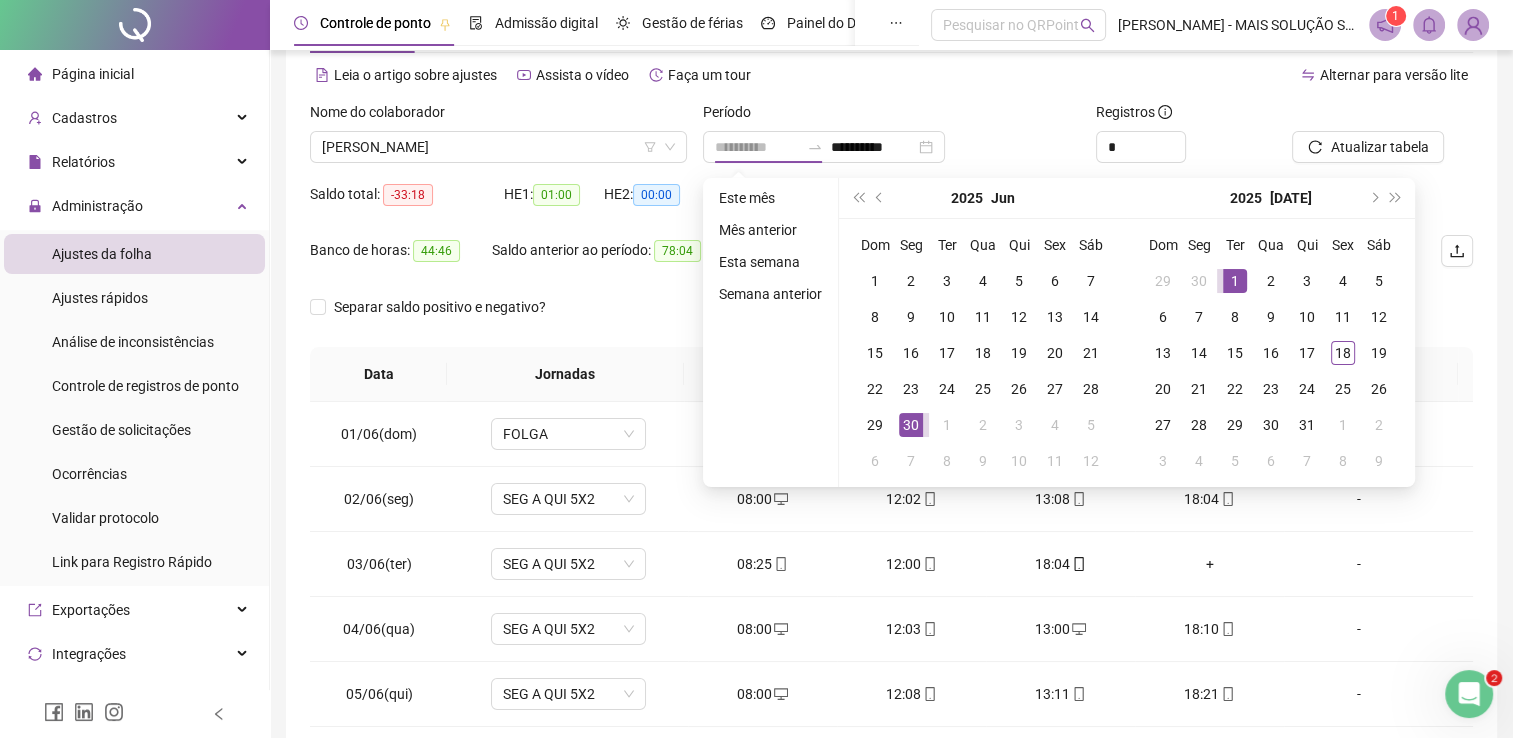 click on "1" at bounding box center [1235, 281] 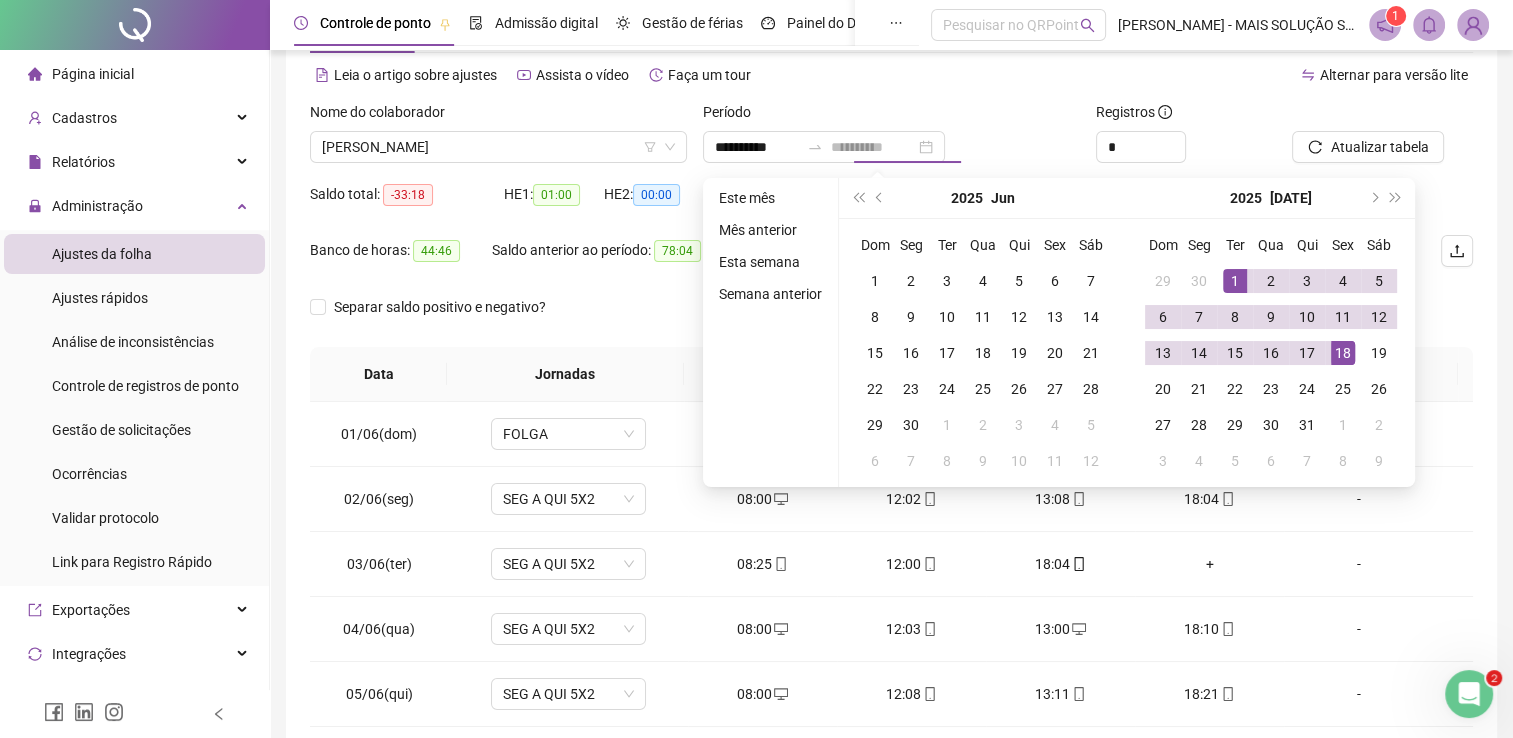 drag, startPoint x: 1341, startPoint y: 353, endPoint x: 1349, endPoint y: 251, distance: 102.31325 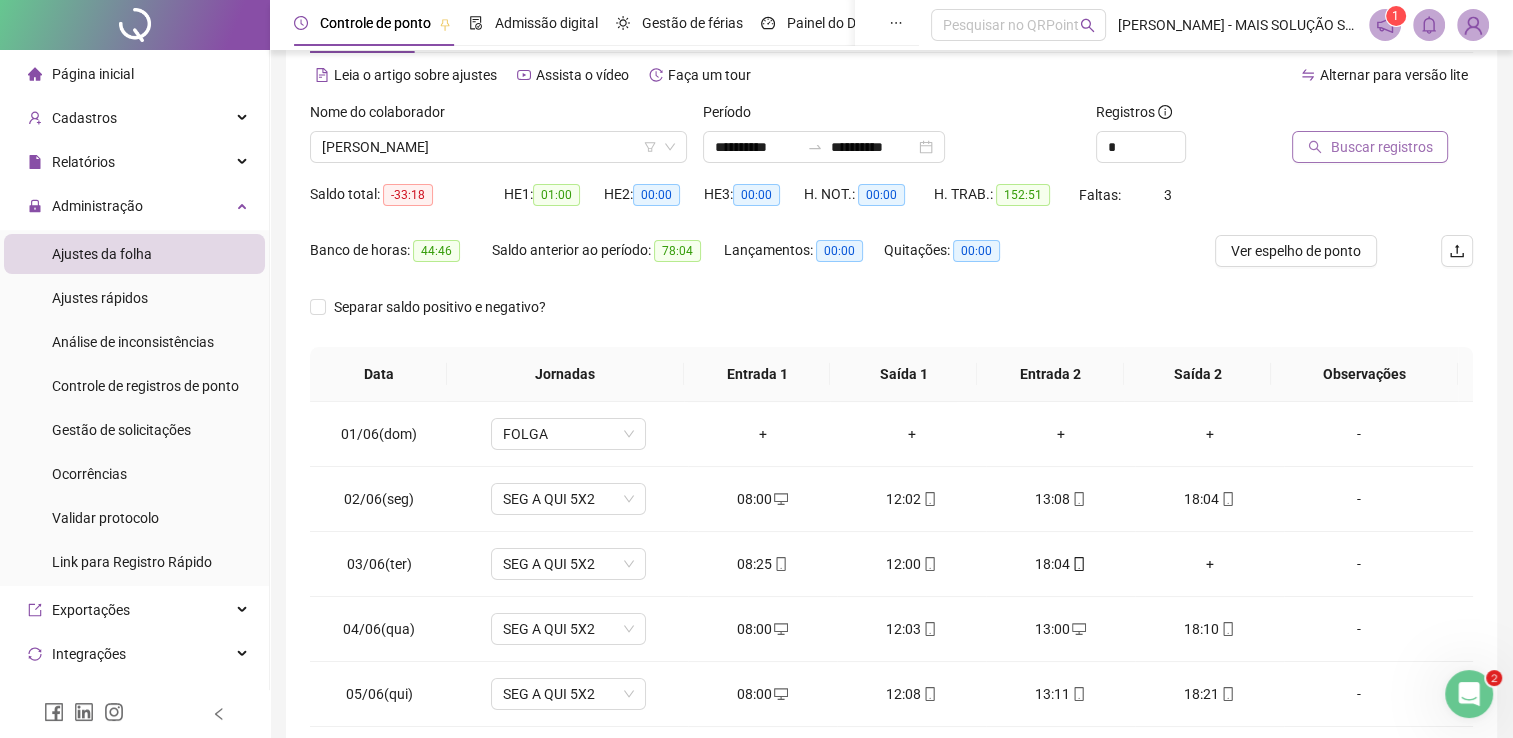 click on "Buscar registros" at bounding box center (1381, 147) 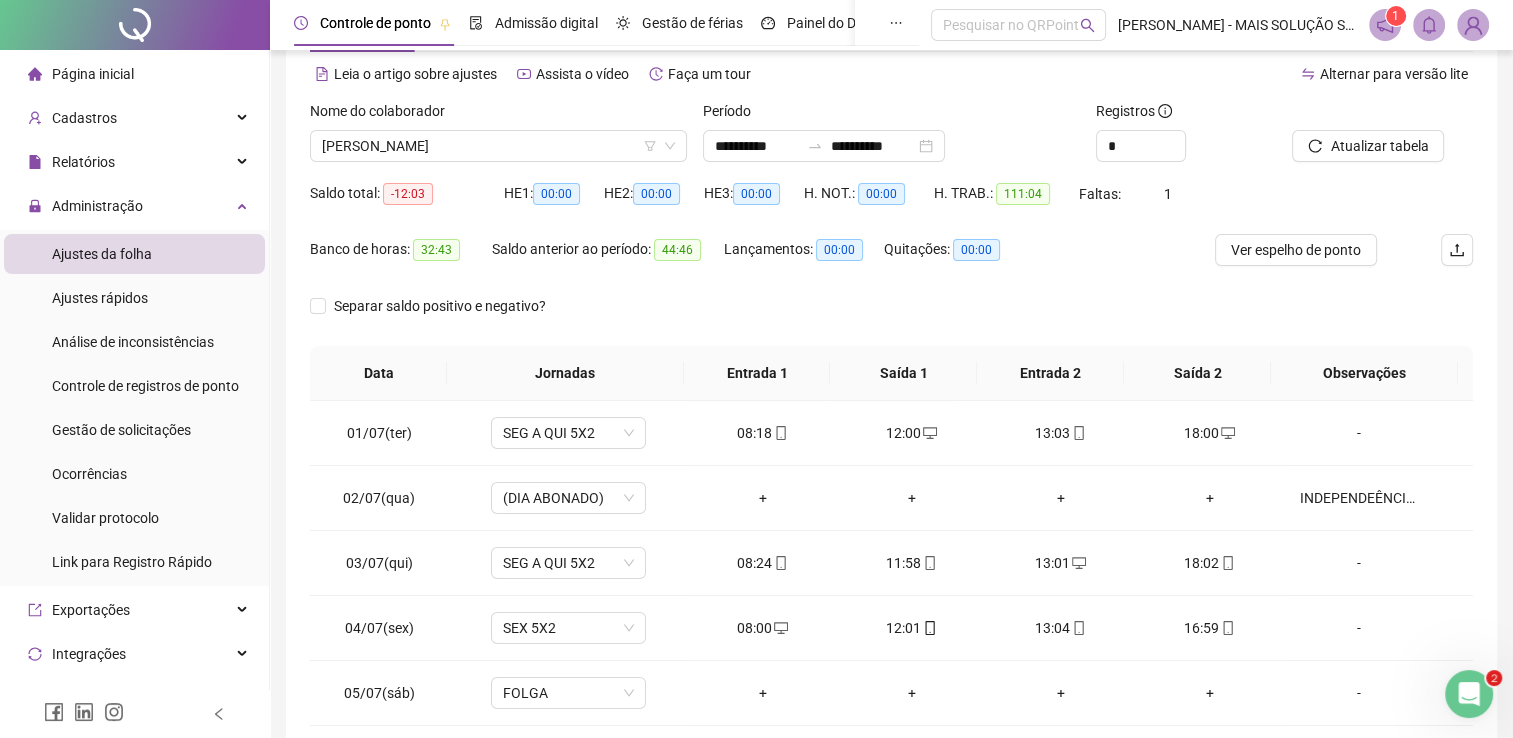 scroll, scrollTop: 283, scrollLeft: 0, axis: vertical 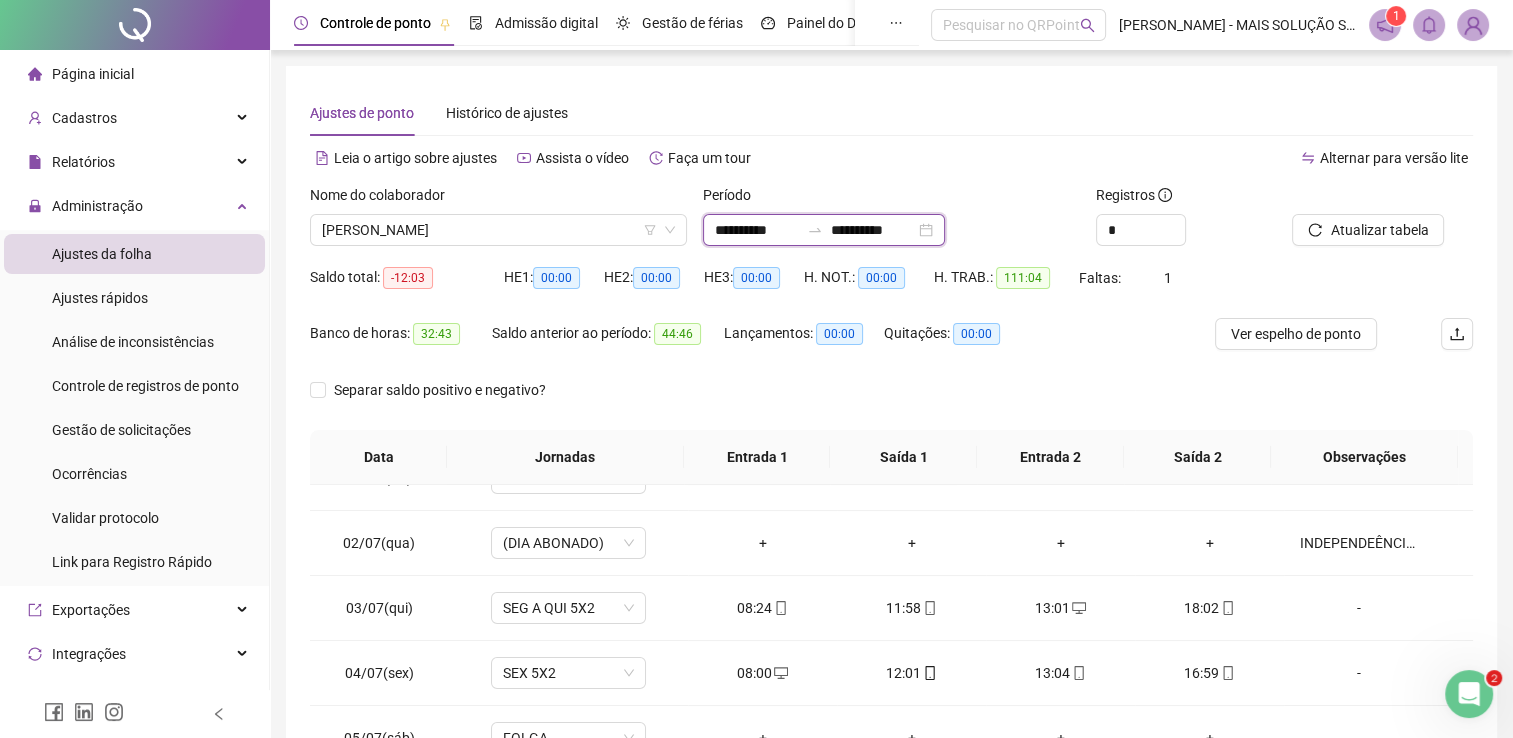 click on "**********" at bounding box center (757, 230) 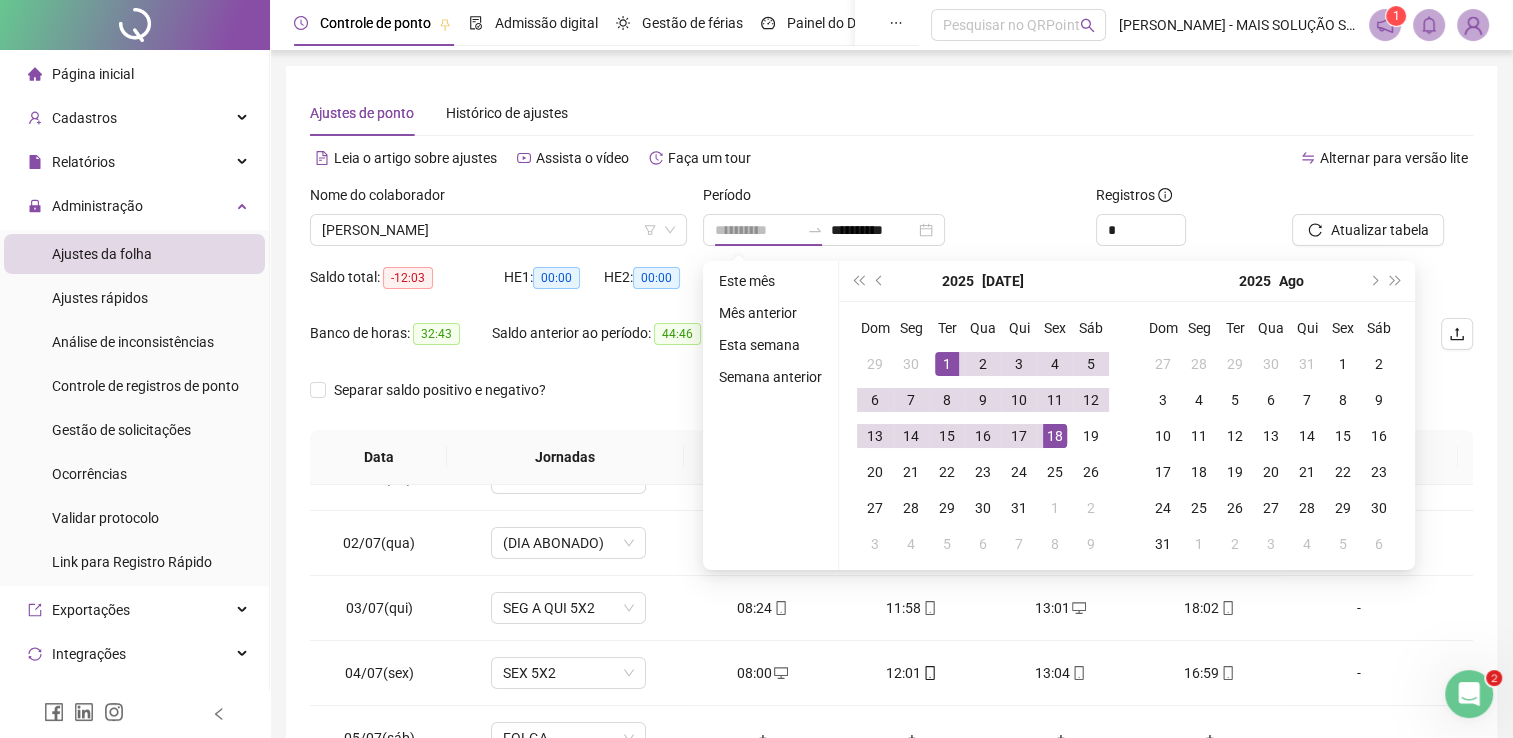 click on "1" at bounding box center [947, 364] 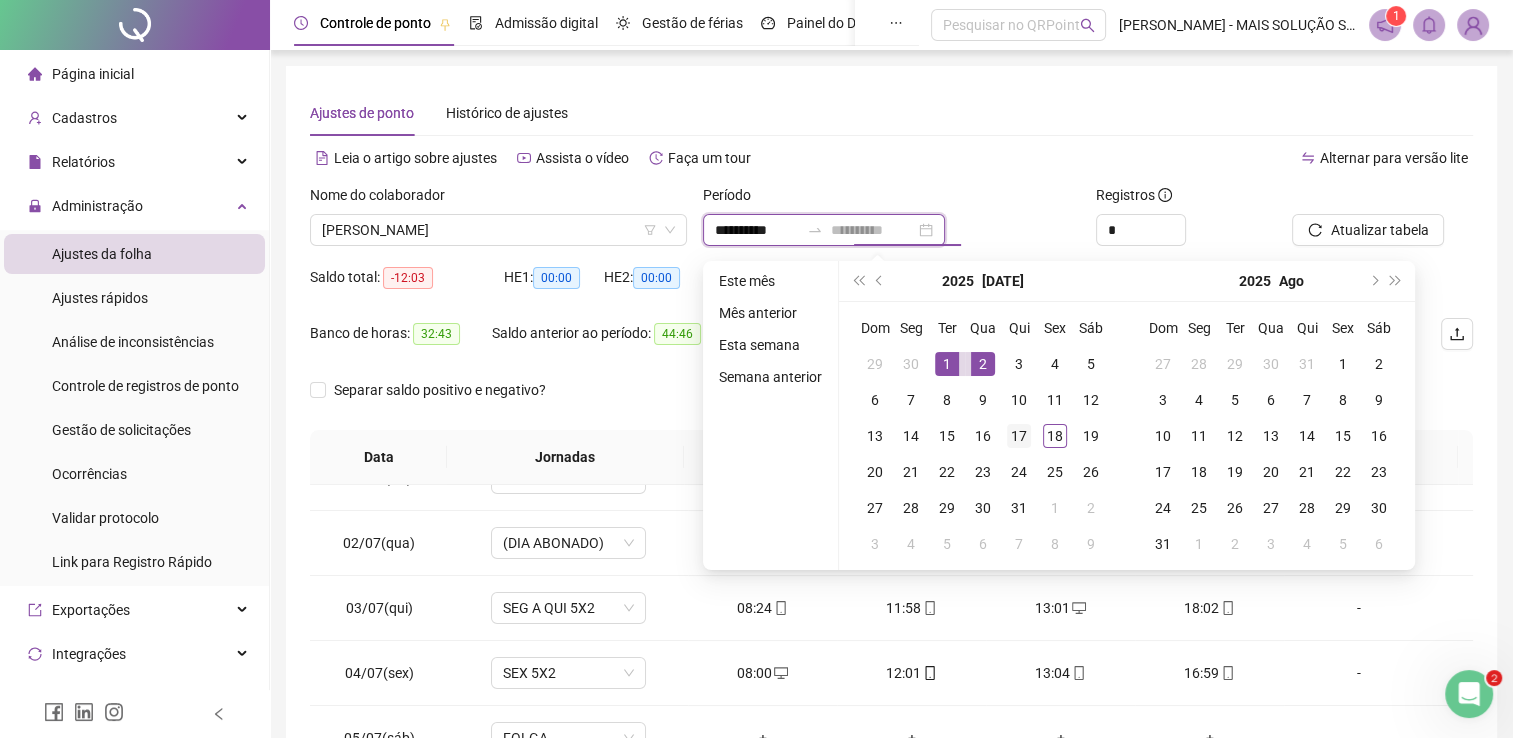 type on "**********" 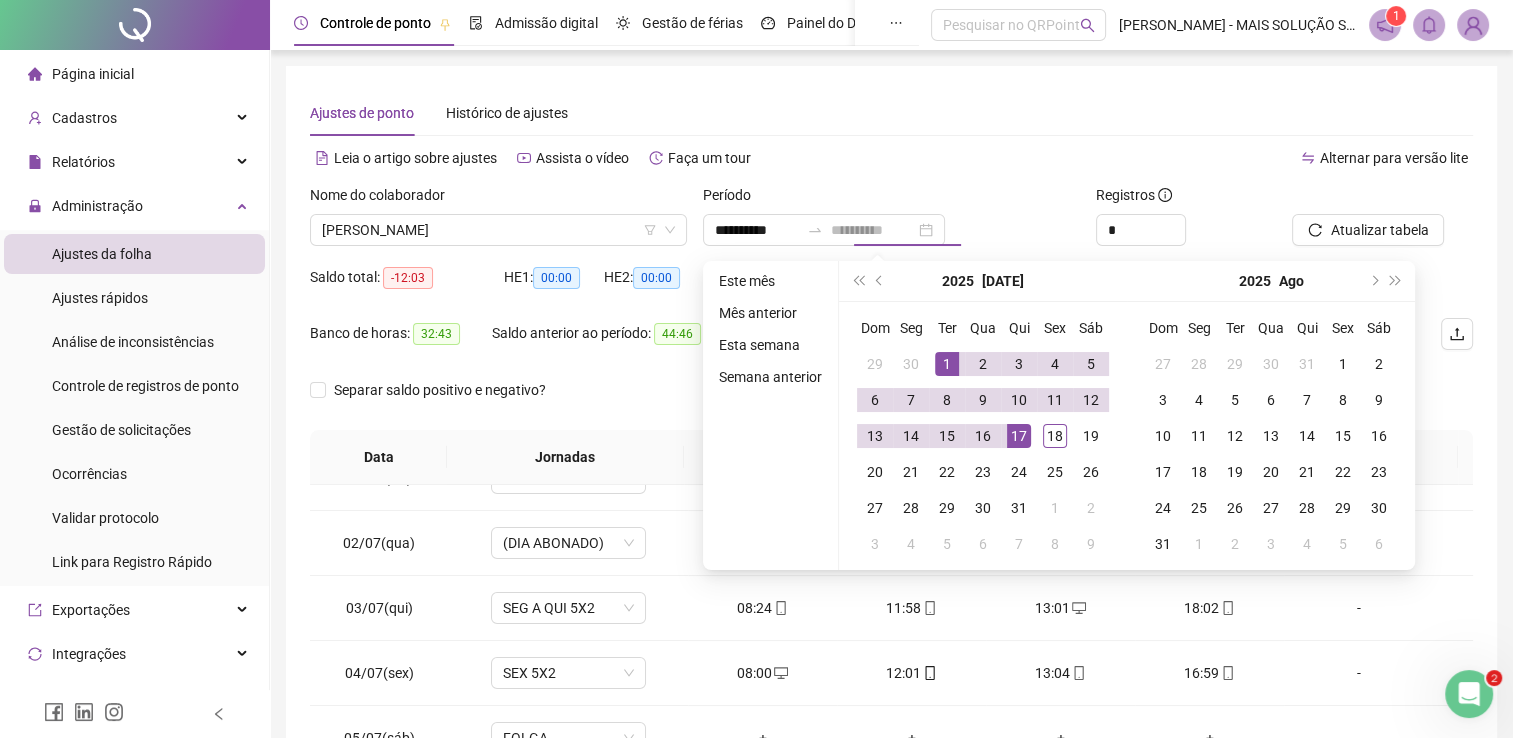 drag, startPoint x: 1015, startPoint y: 432, endPoint x: 1221, endPoint y: 309, distance: 239.92708 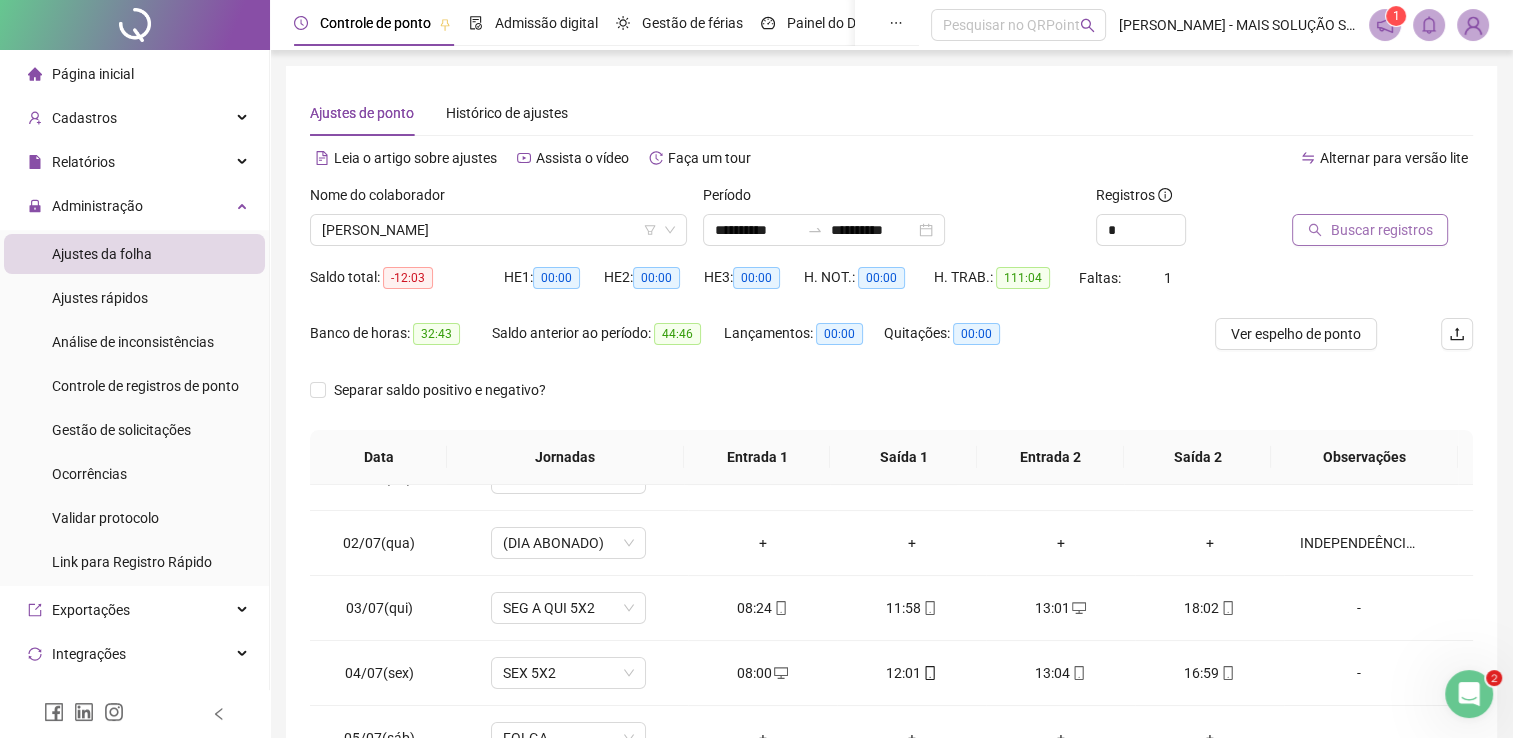 click on "Buscar registros" at bounding box center [1381, 230] 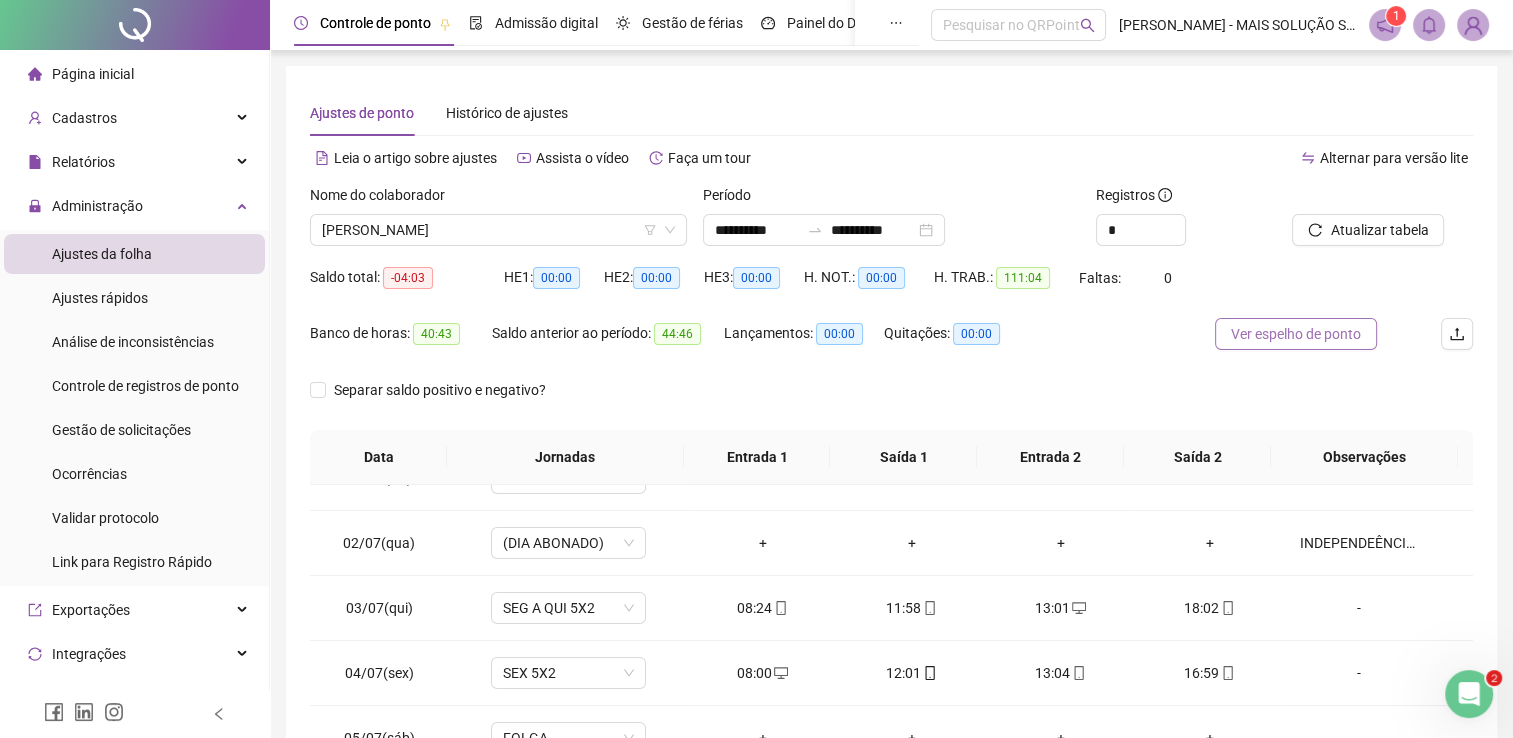 click on "Ver espelho de ponto" at bounding box center (1296, 334) 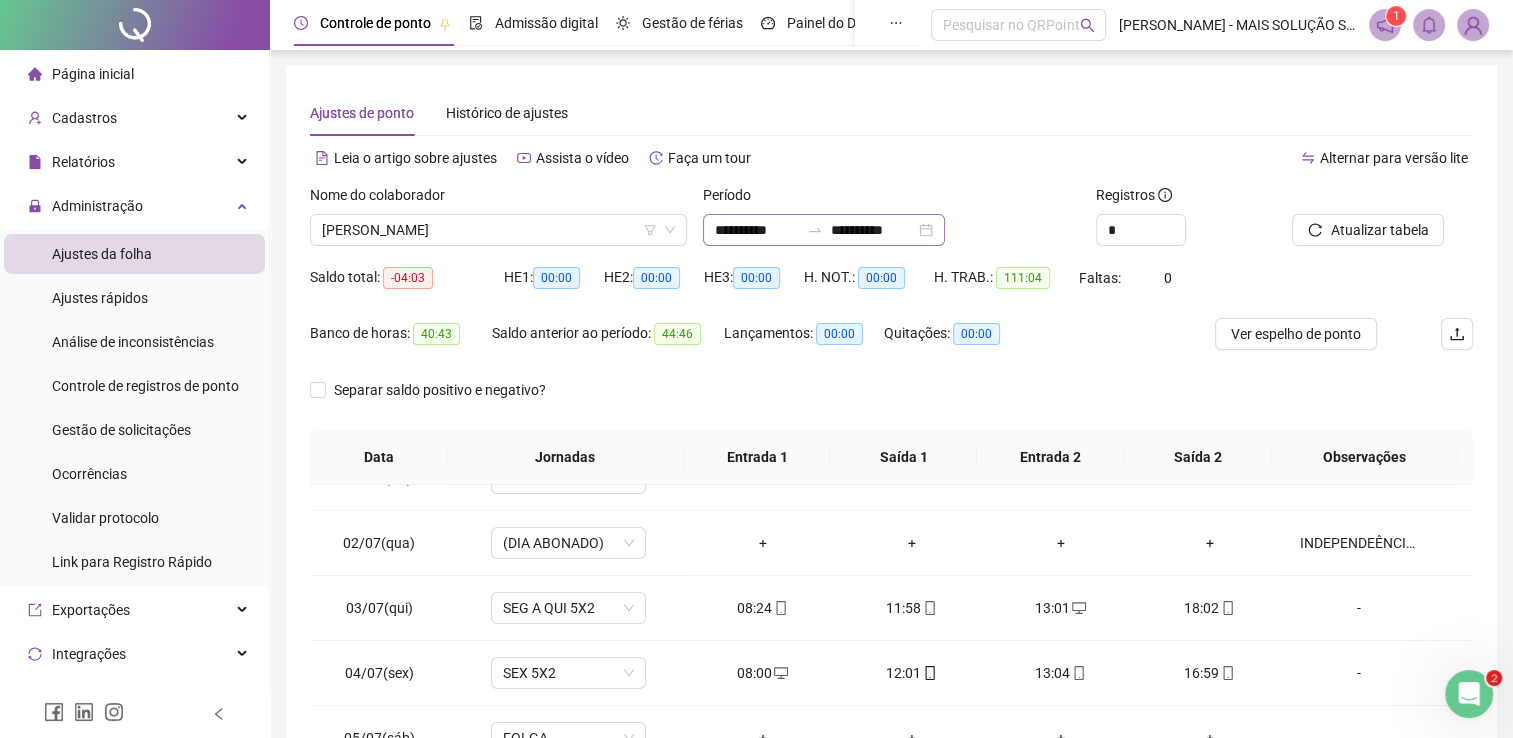 click on "**********" at bounding box center [824, 230] 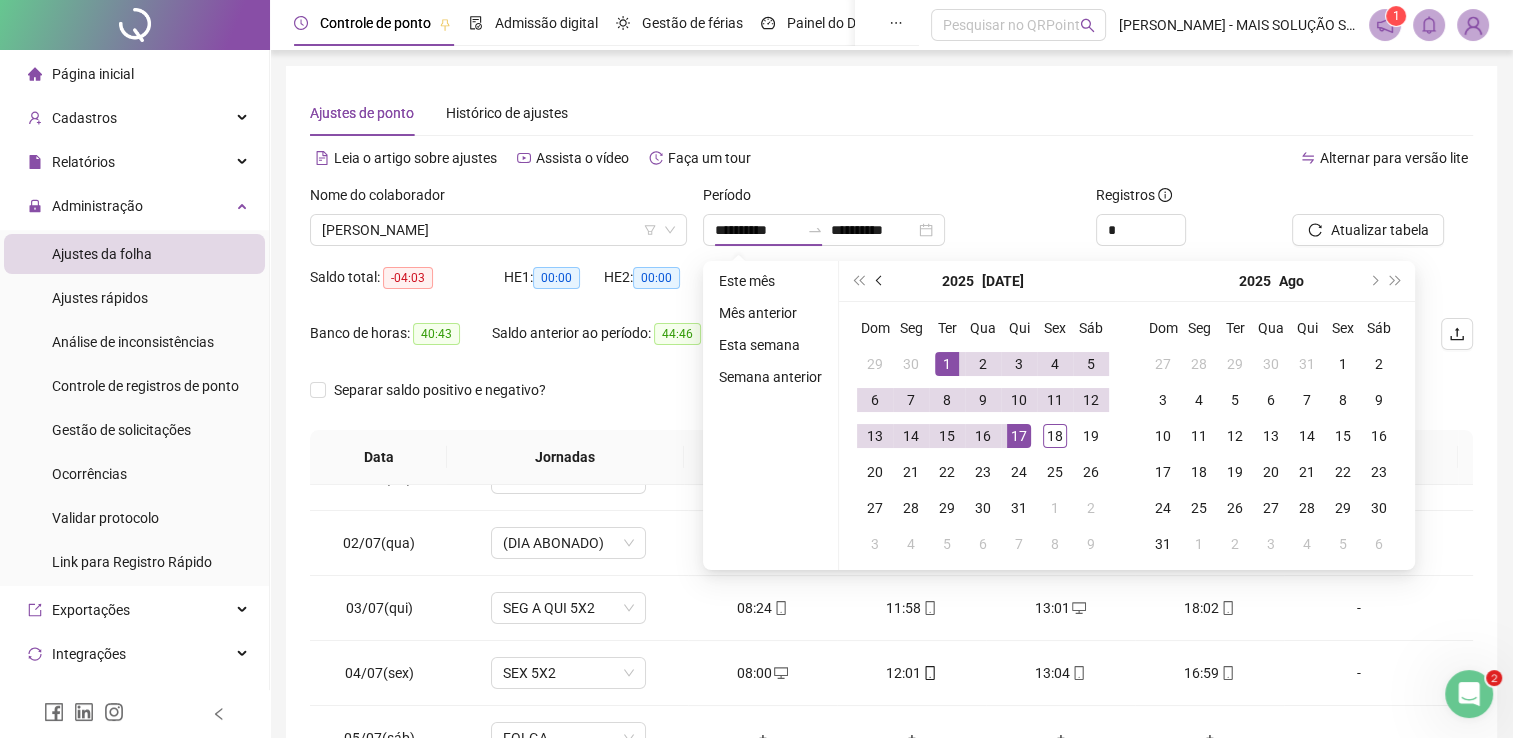 click at bounding box center [881, 281] 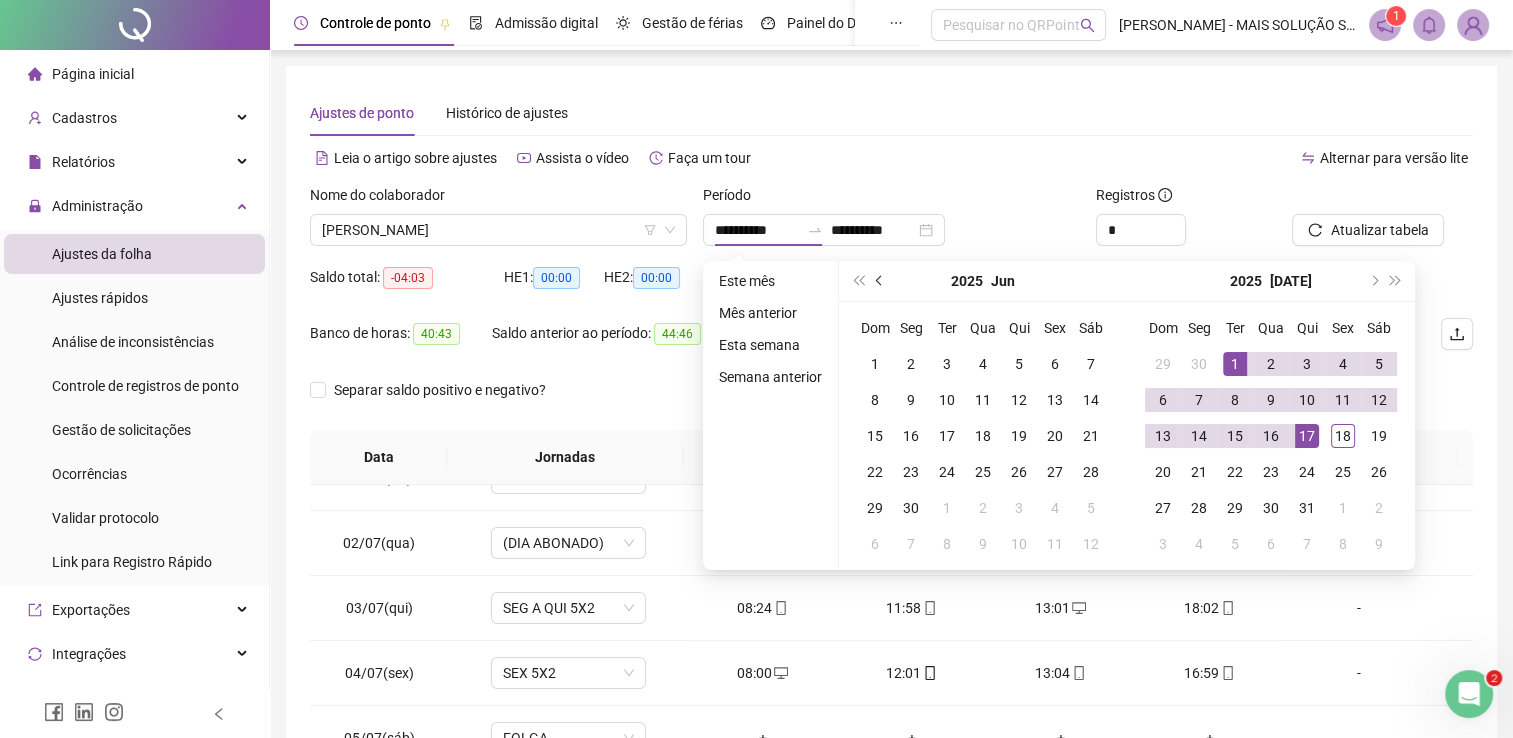 click at bounding box center [881, 281] 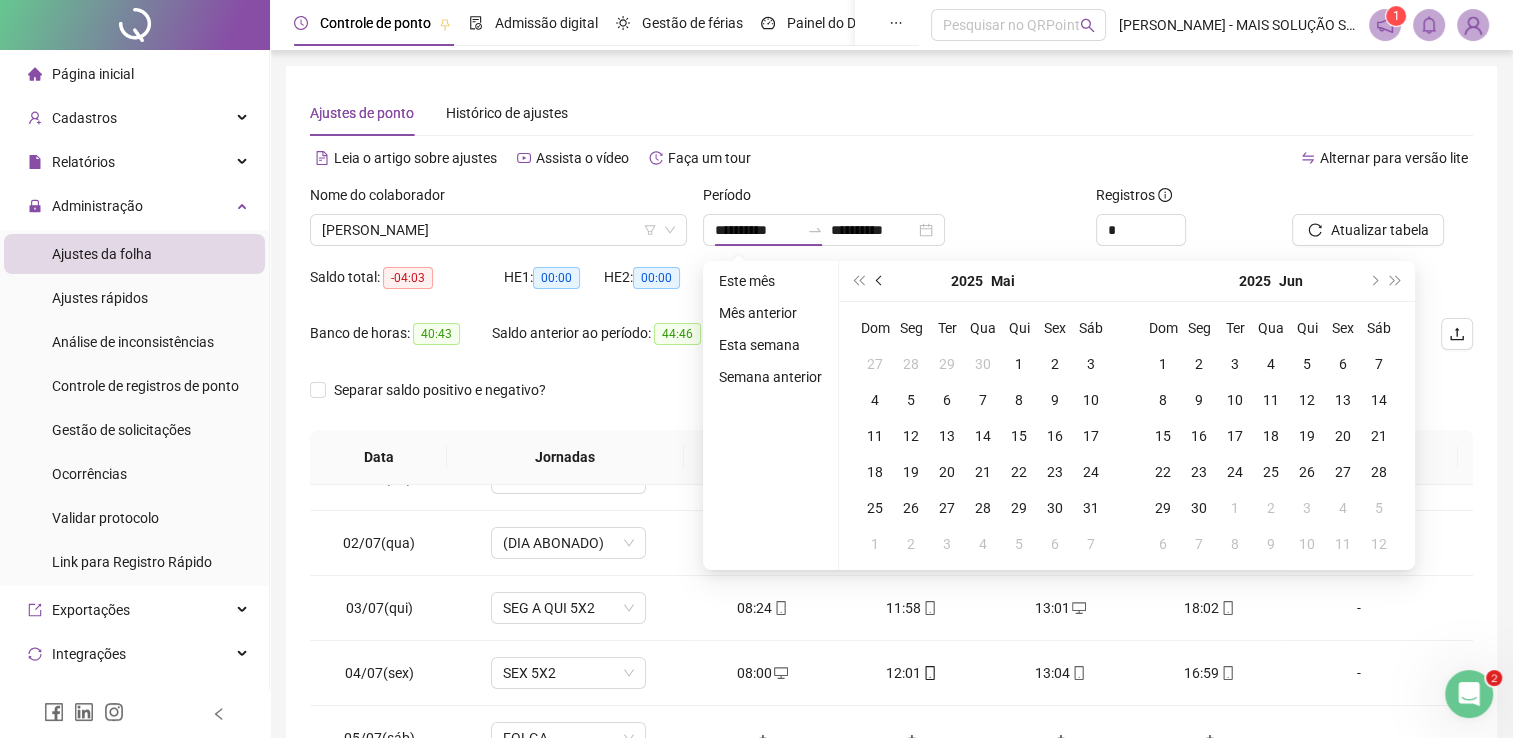 click at bounding box center [881, 281] 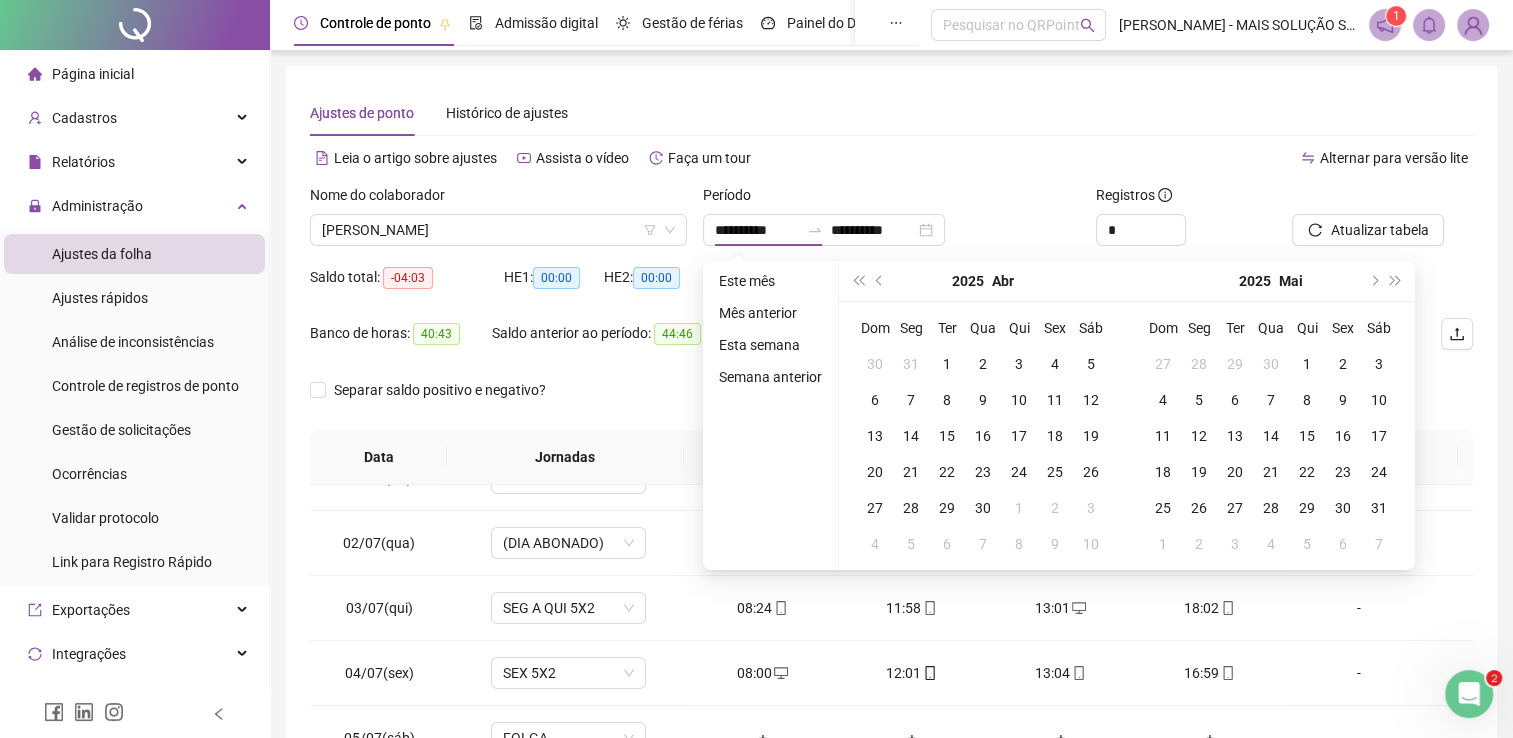 click on "Alternar para versão lite" at bounding box center (1183, 158) 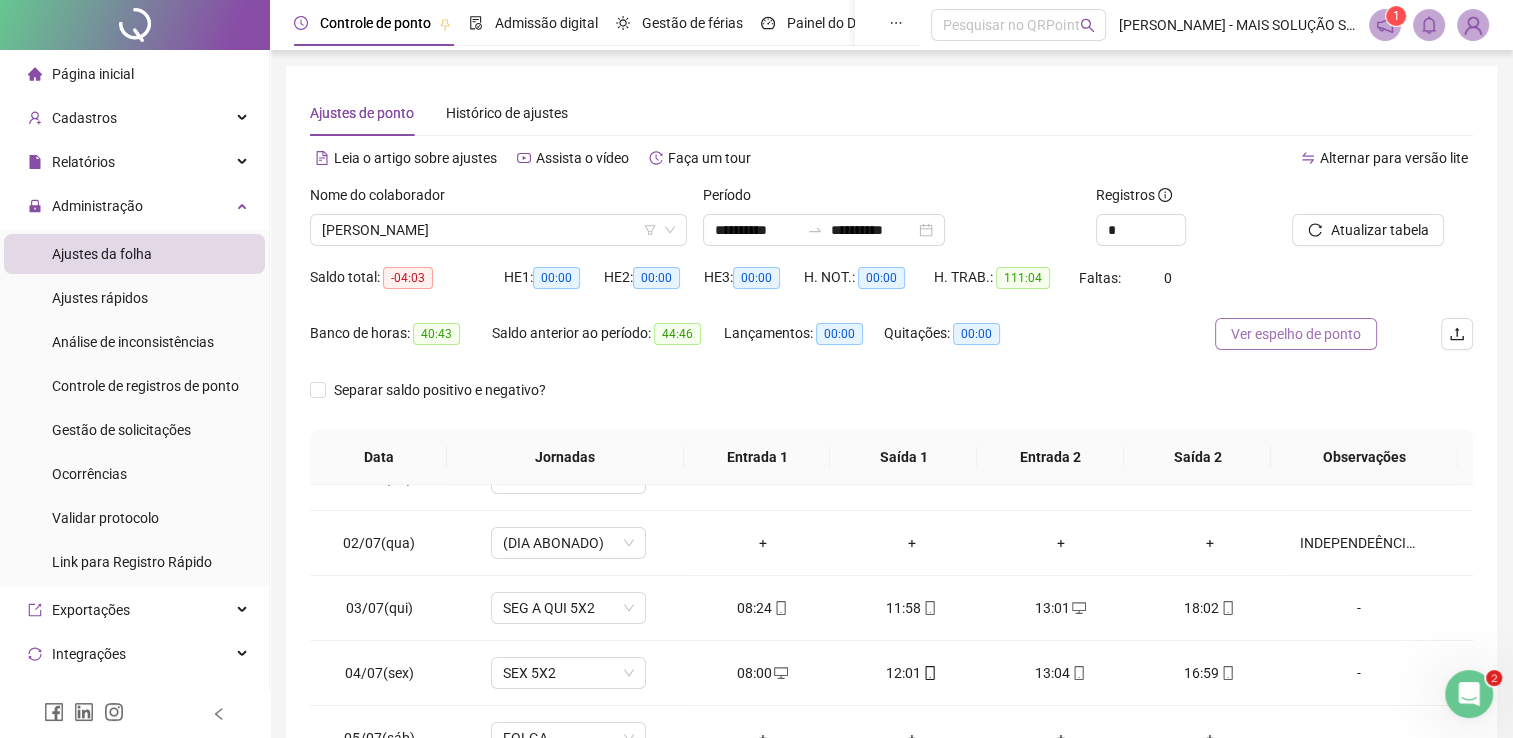 click on "Ver espelho de ponto" at bounding box center [1296, 334] 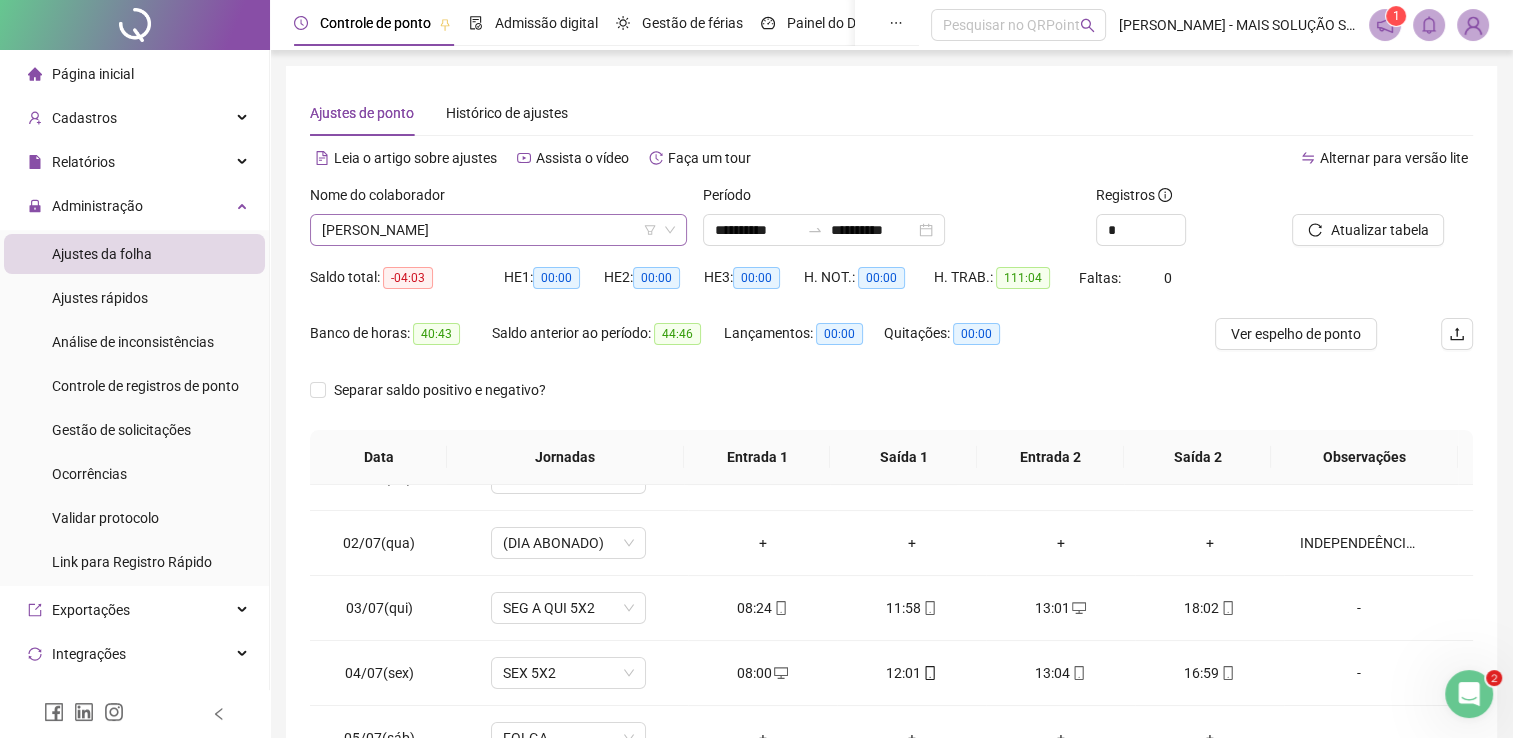 click on "[PERSON_NAME]" at bounding box center [498, 230] 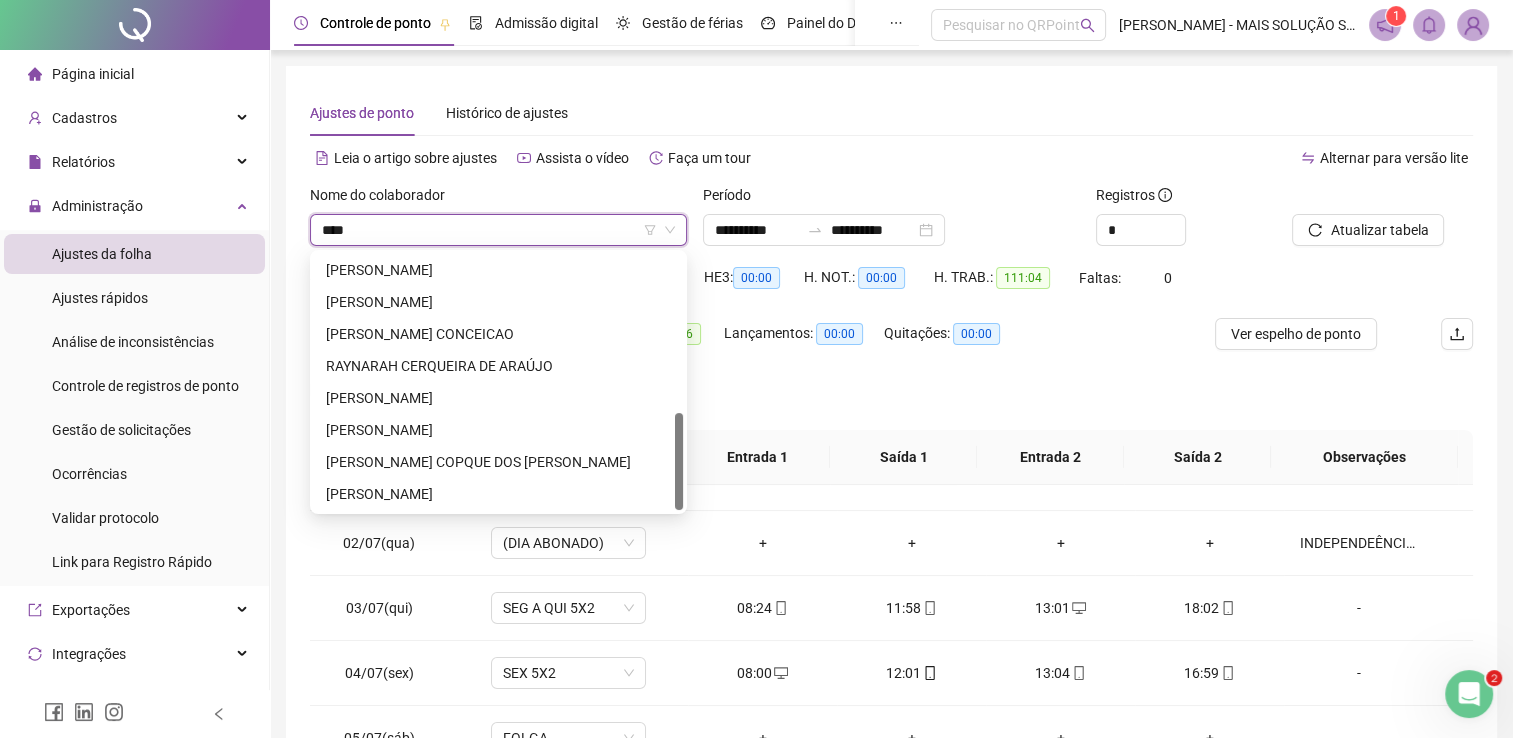 scroll, scrollTop: 0, scrollLeft: 0, axis: both 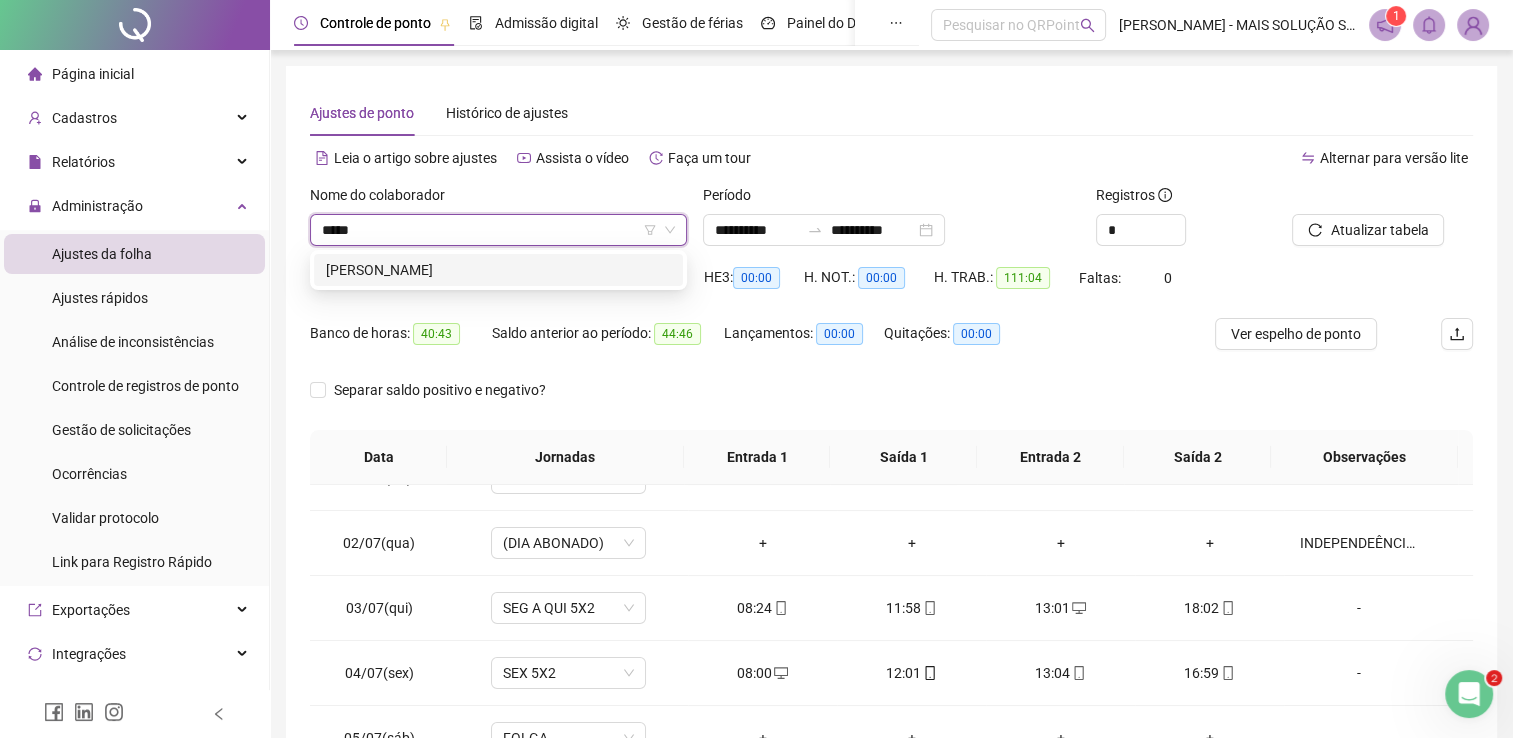 type on "******" 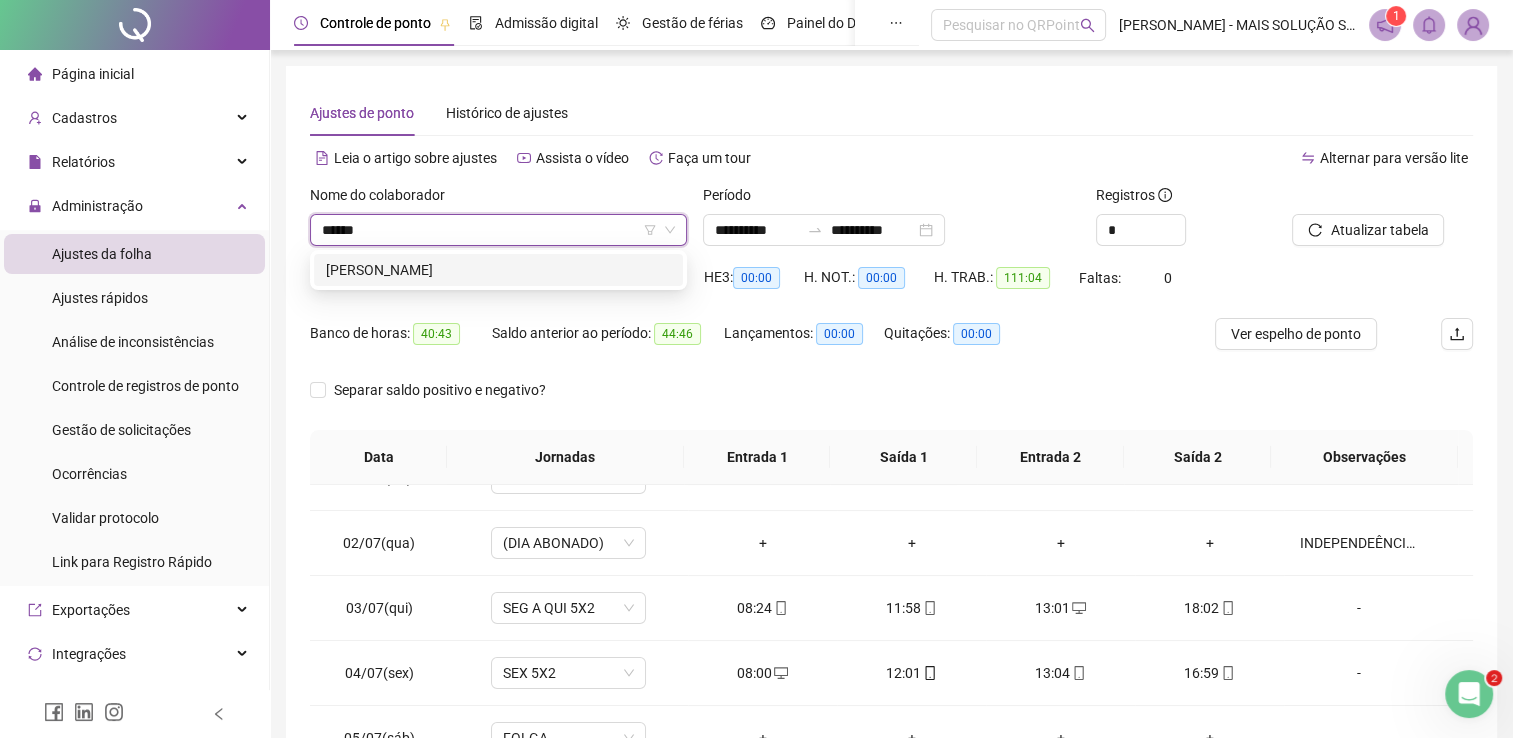 click on "[PERSON_NAME]" at bounding box center (498, 270) 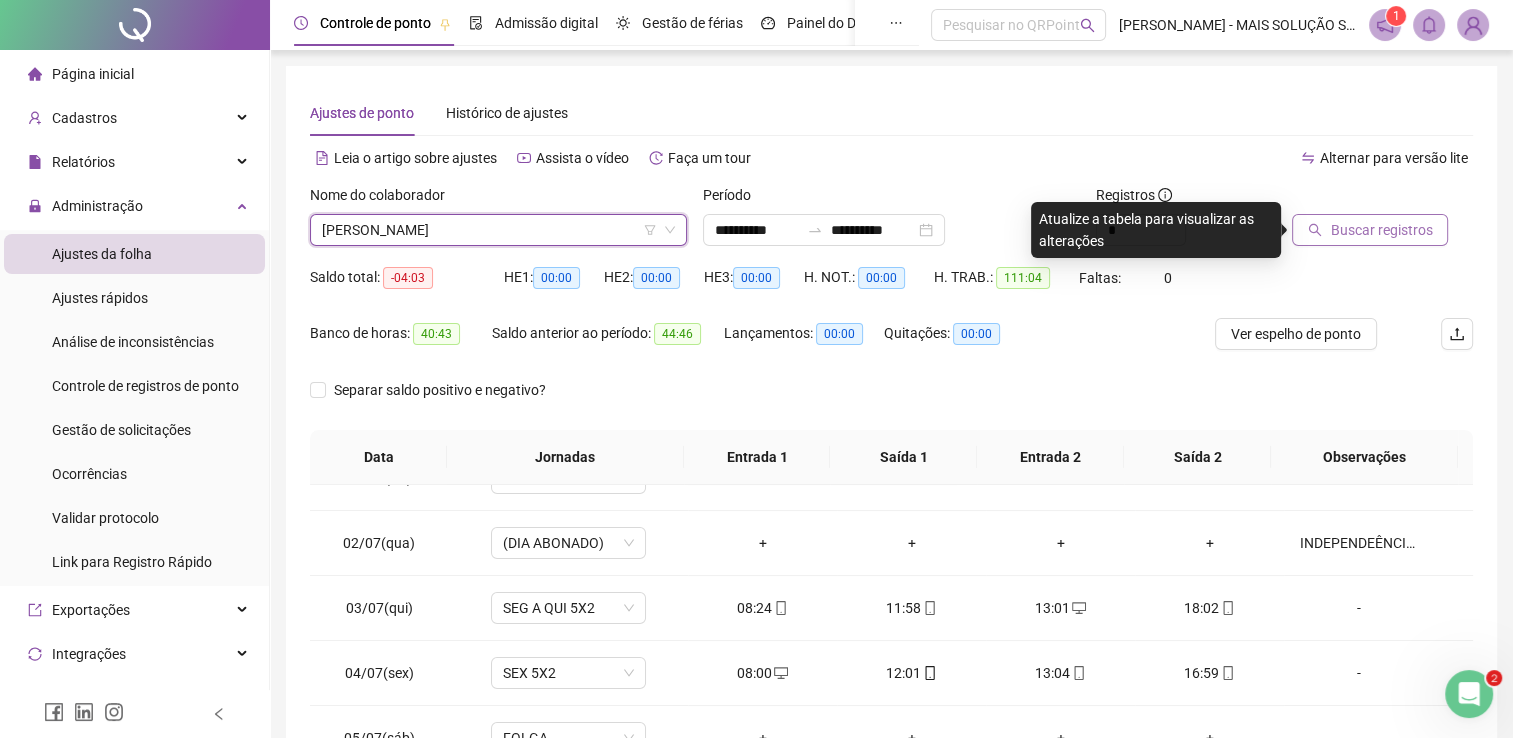click on "Buscar registros" at bounding box center [1381, 230] 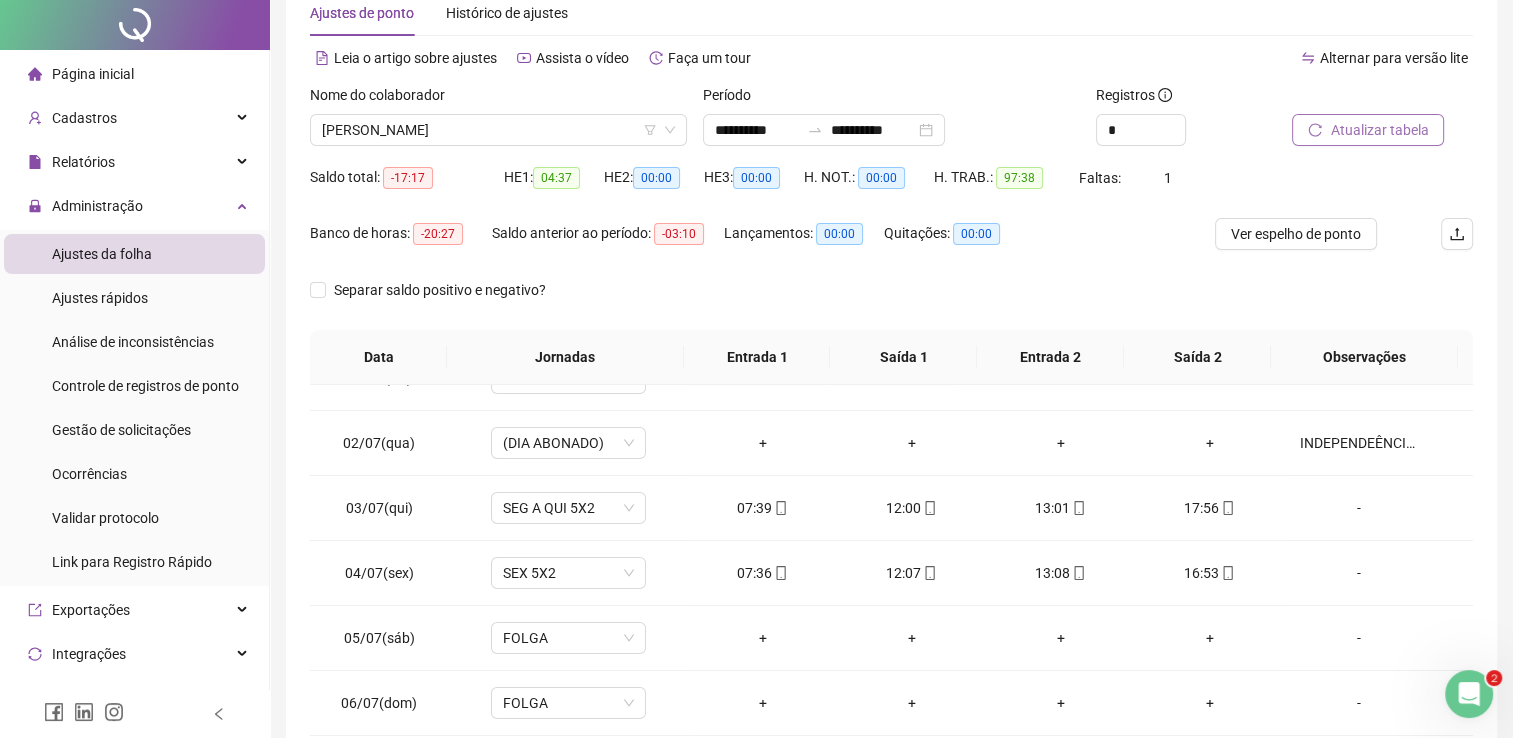 scroll, scrollTop: 283, scrollLeft: 0, axis: vertical 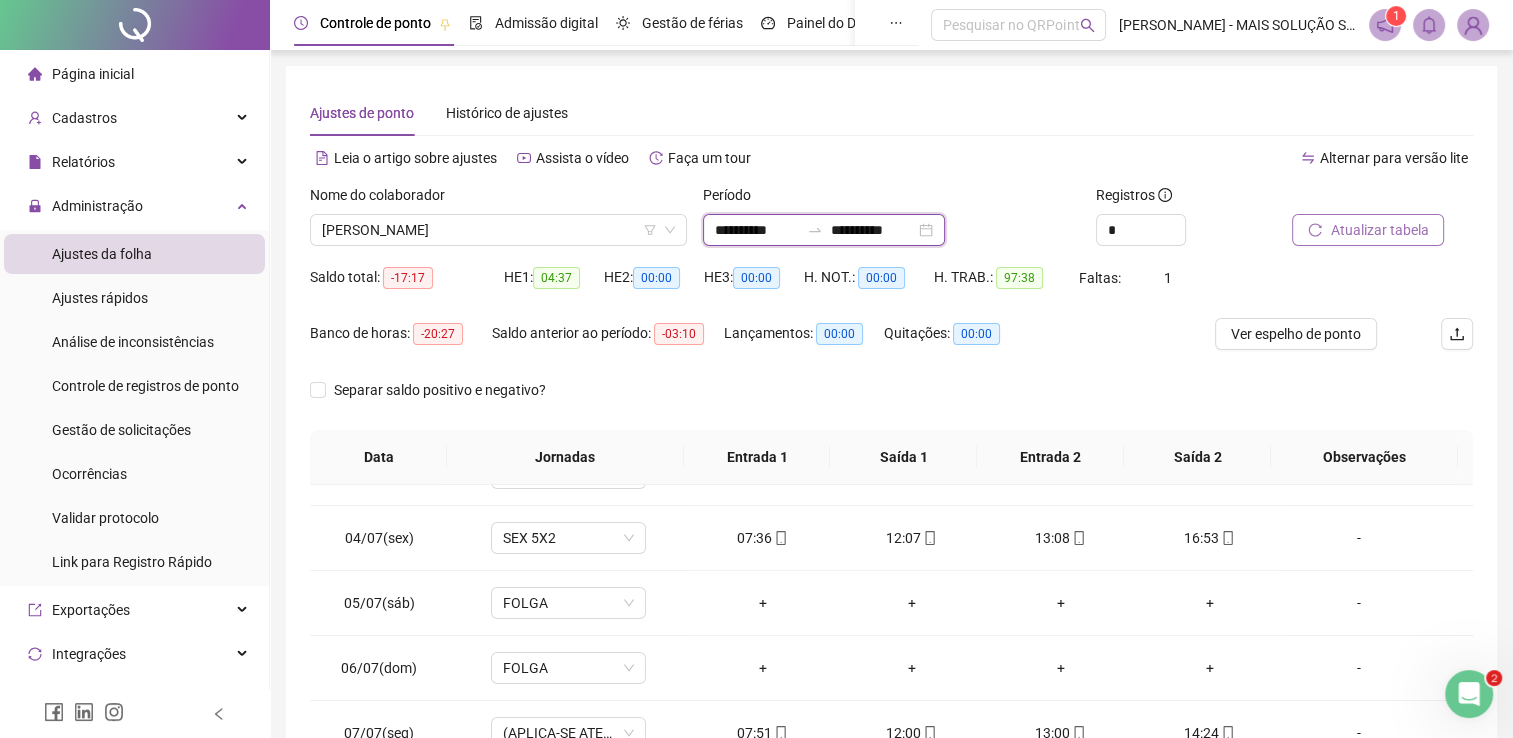 click on "**********" at bounding box center (757, 230) 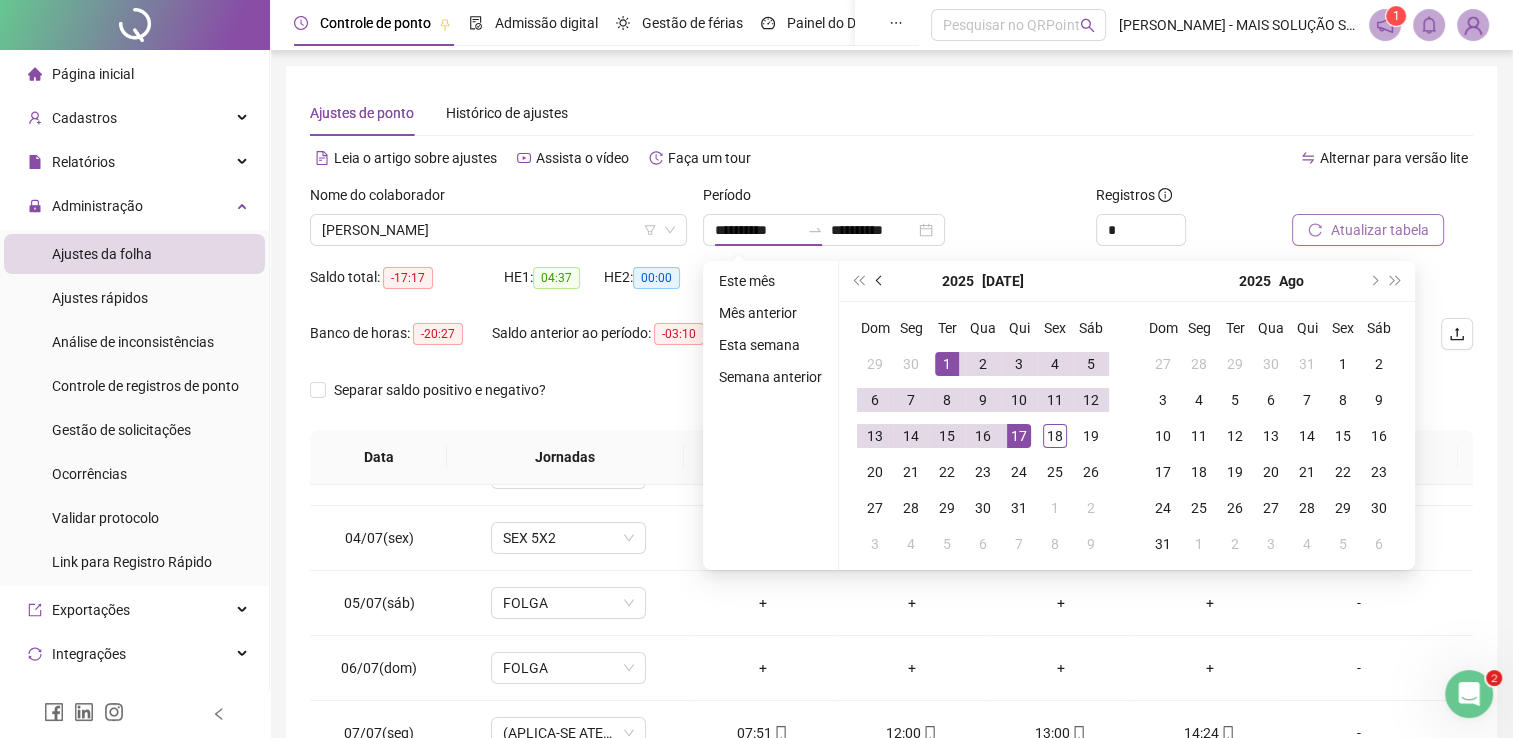 click at bounding box center (881, 281) 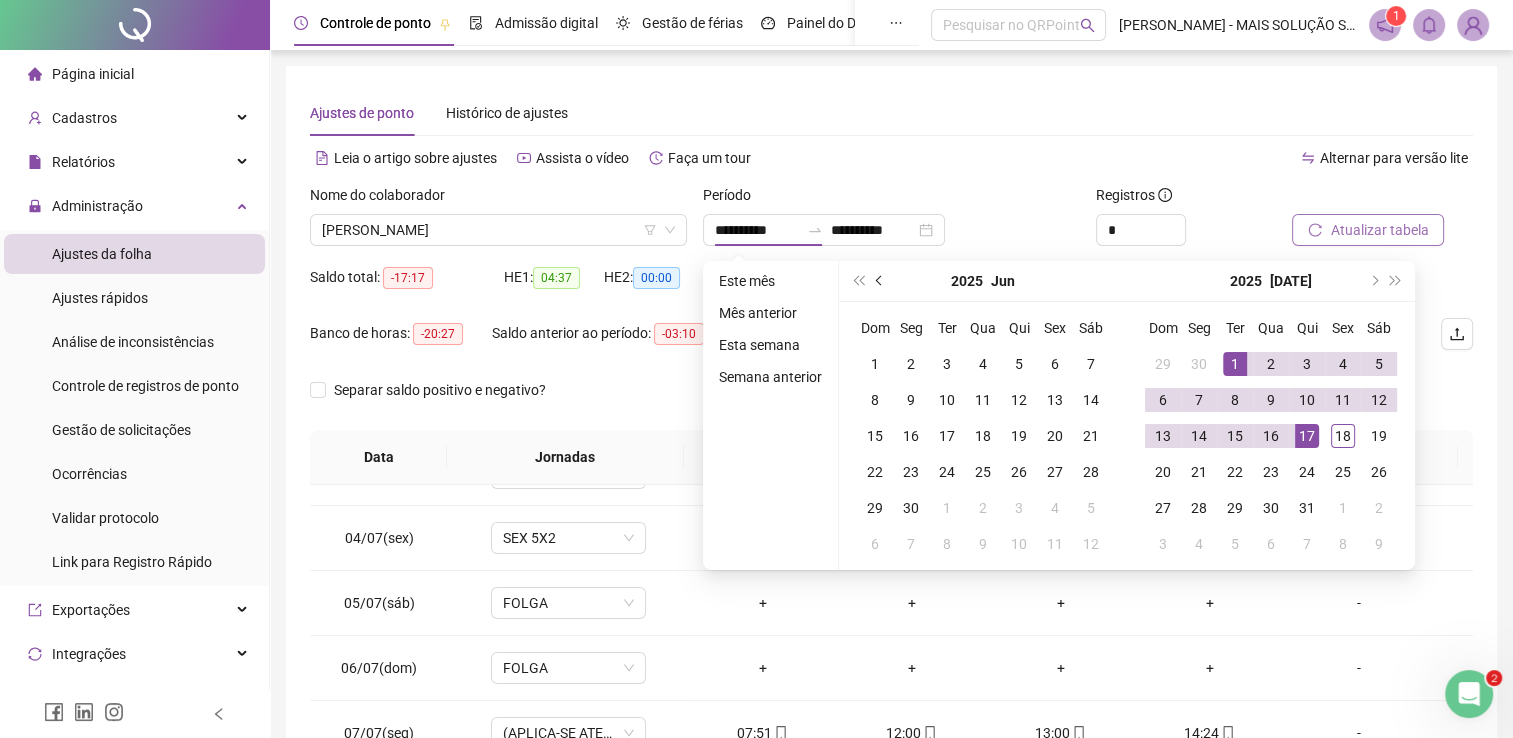 click at bounding box center [881, 281] 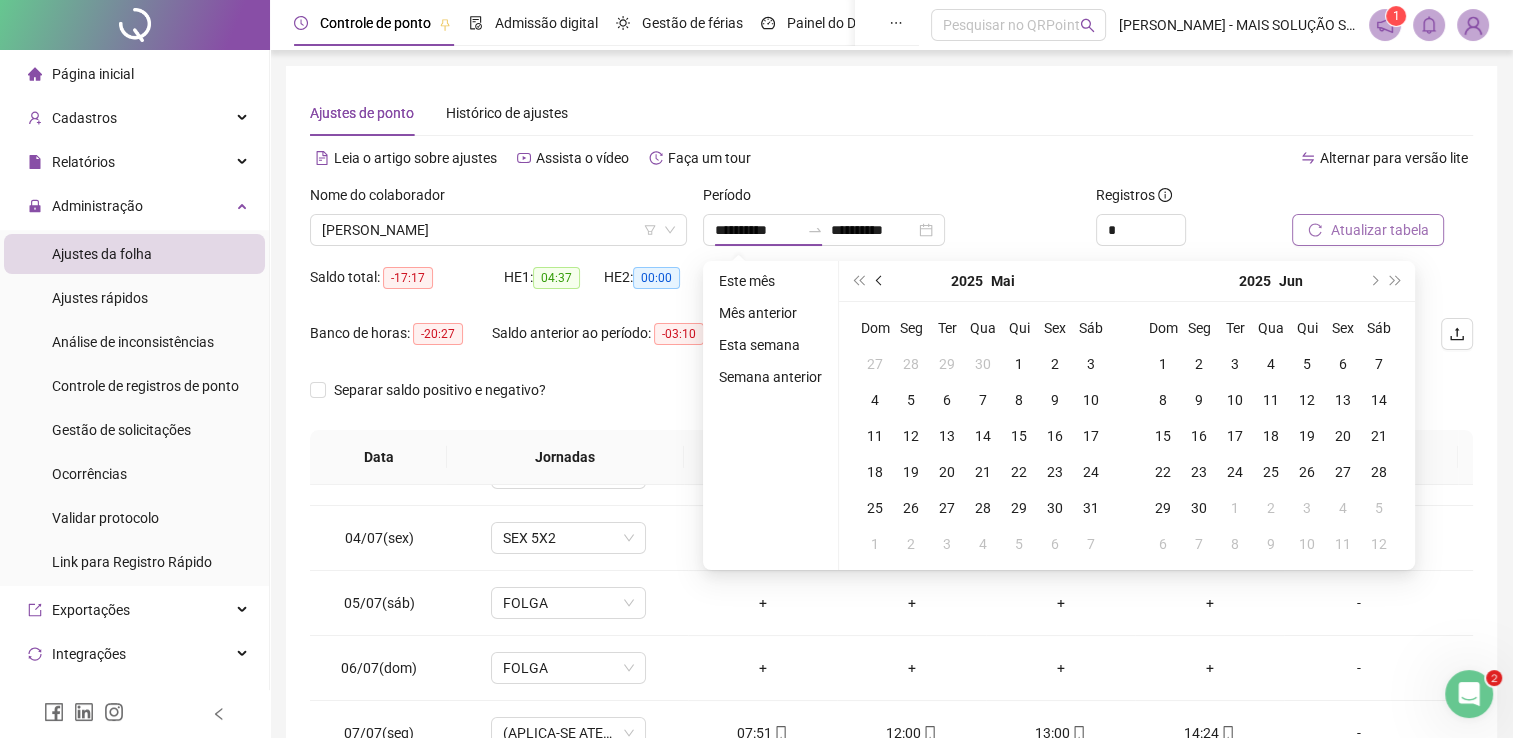 click at bounding box center [881, 281] 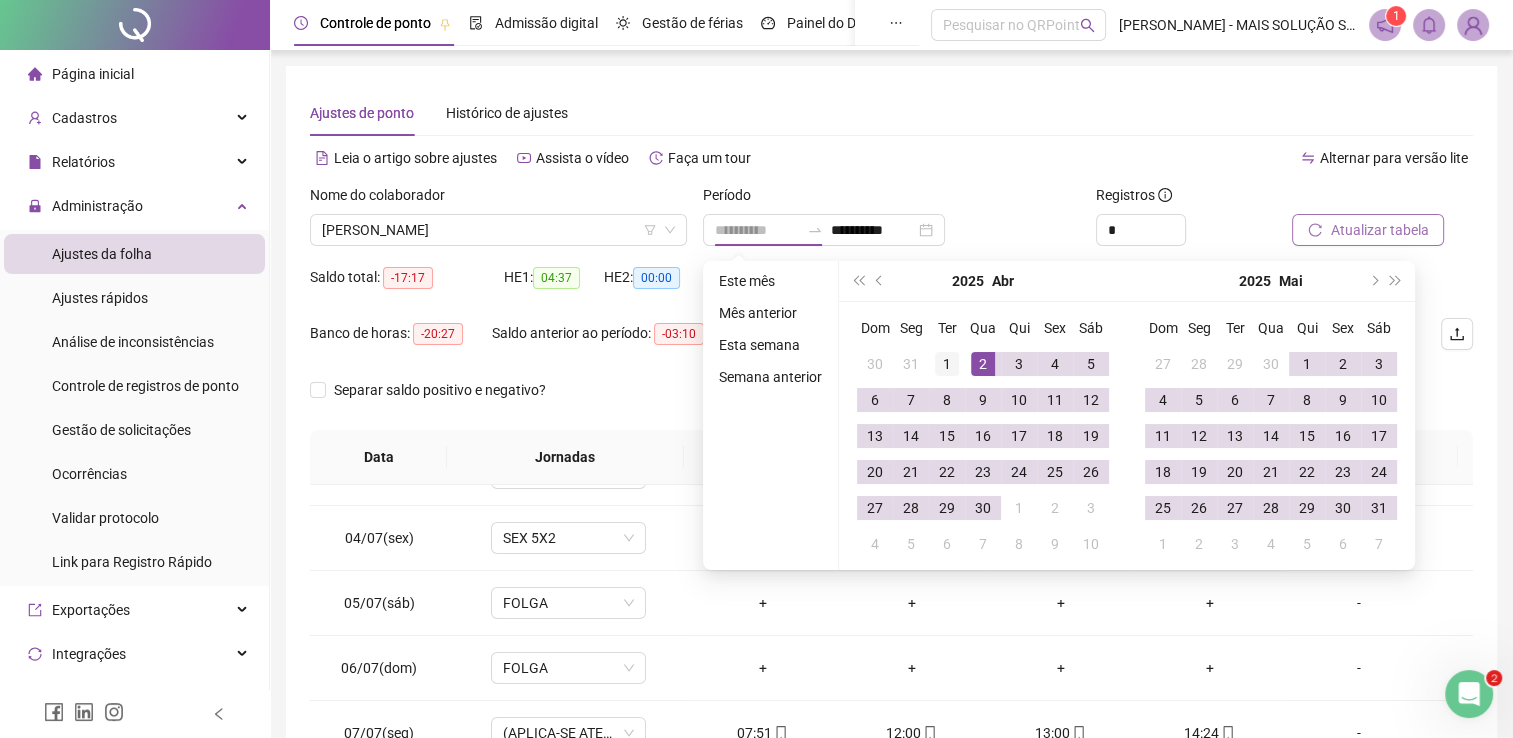 type on "**********" 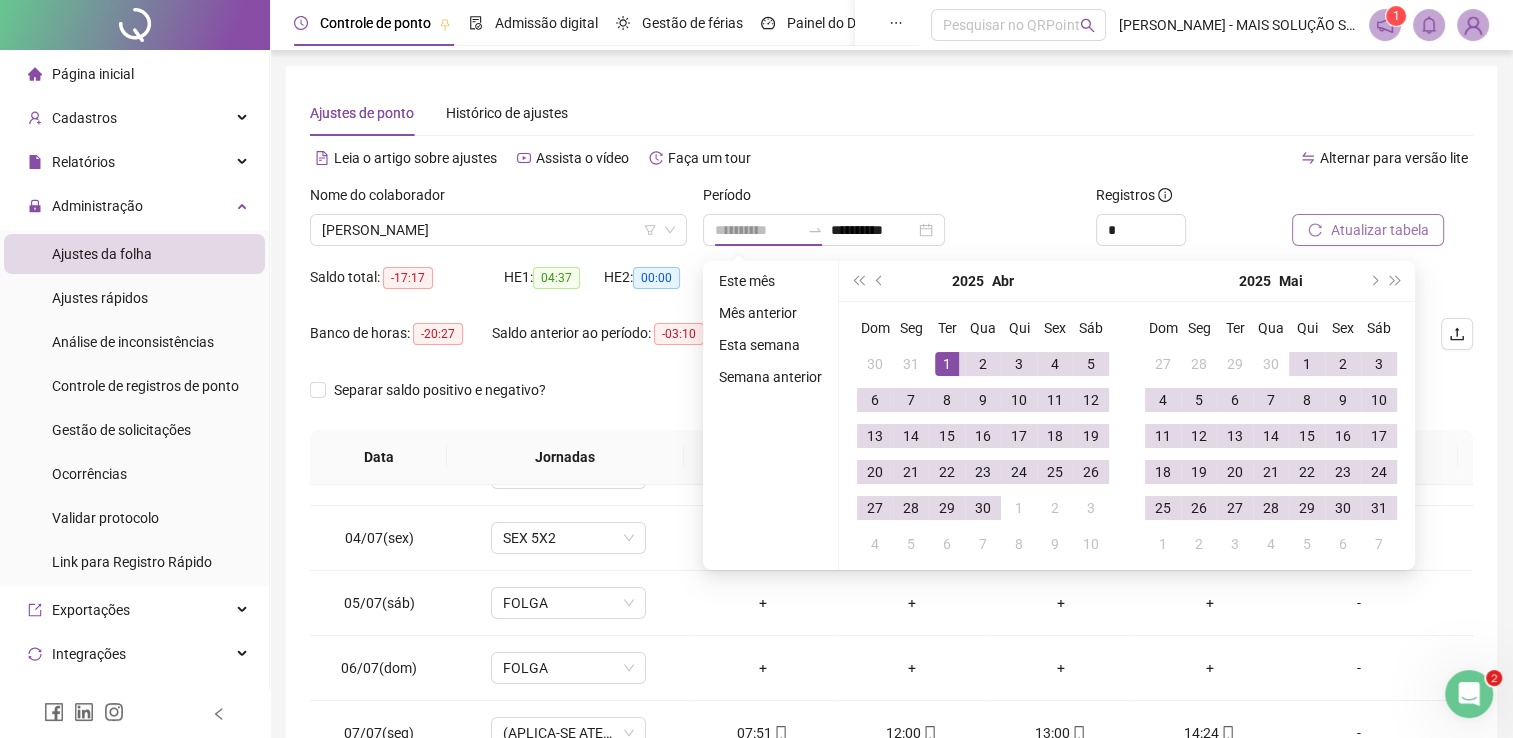 click on "1" at bounding box center [947, 364] 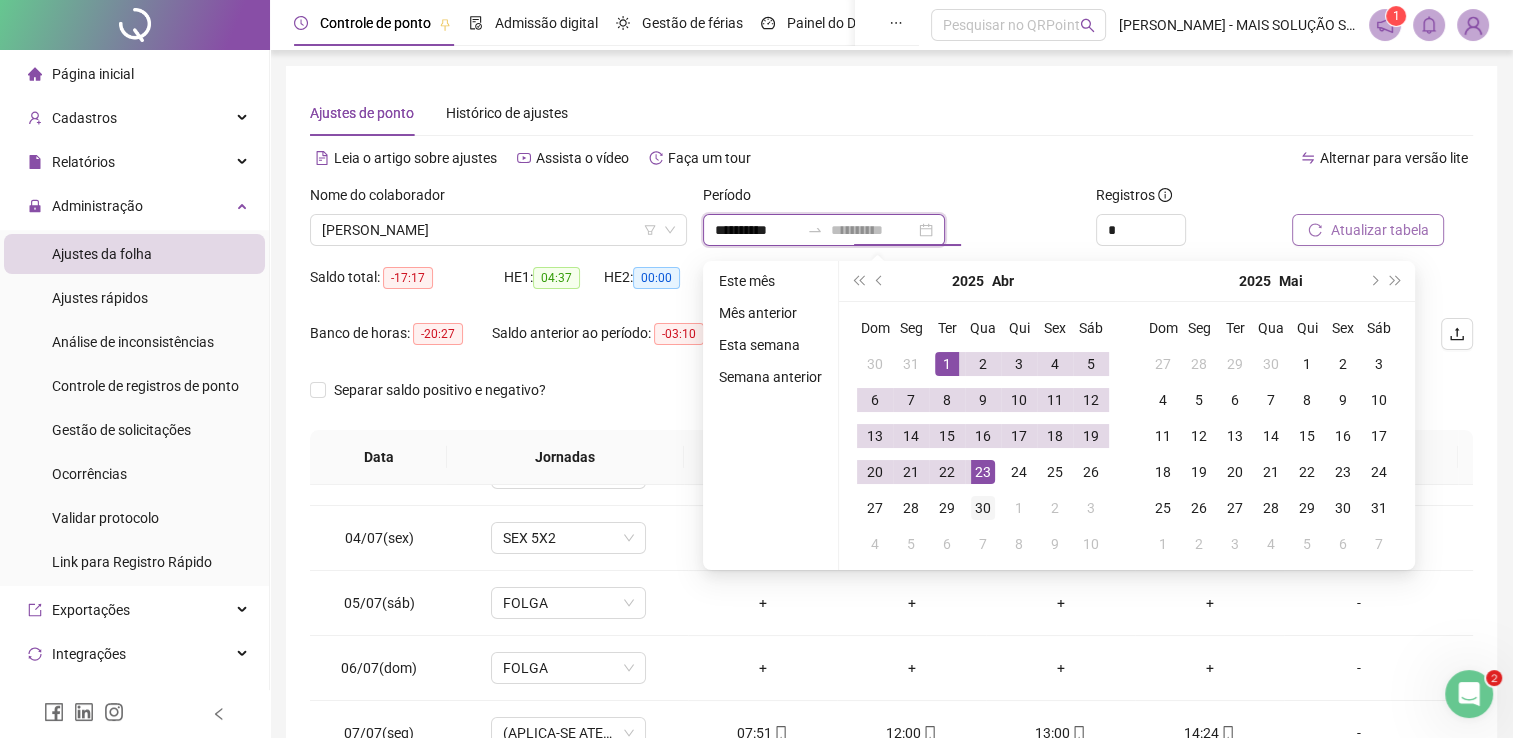 type on "**********" 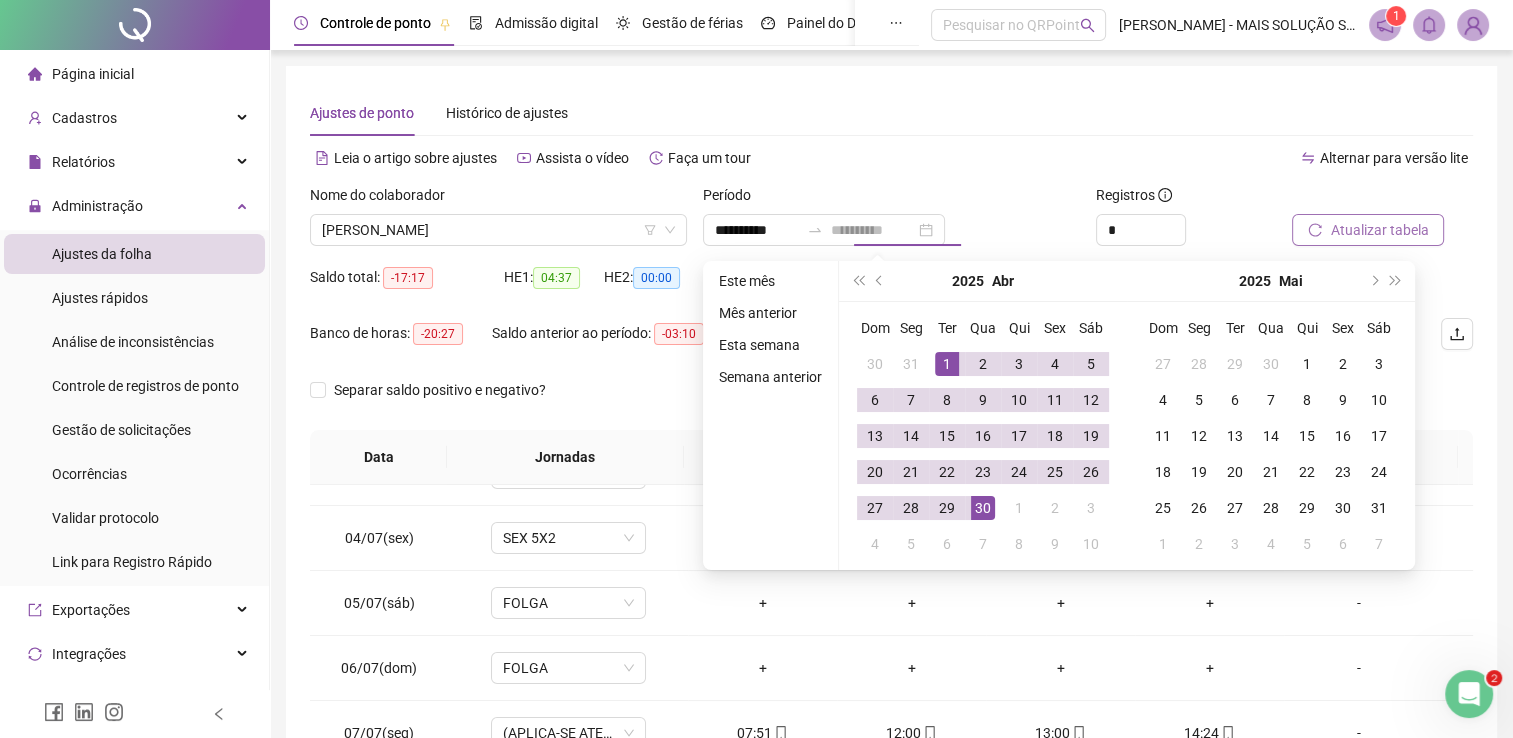 click on "30" at bounding box center (983, 508) 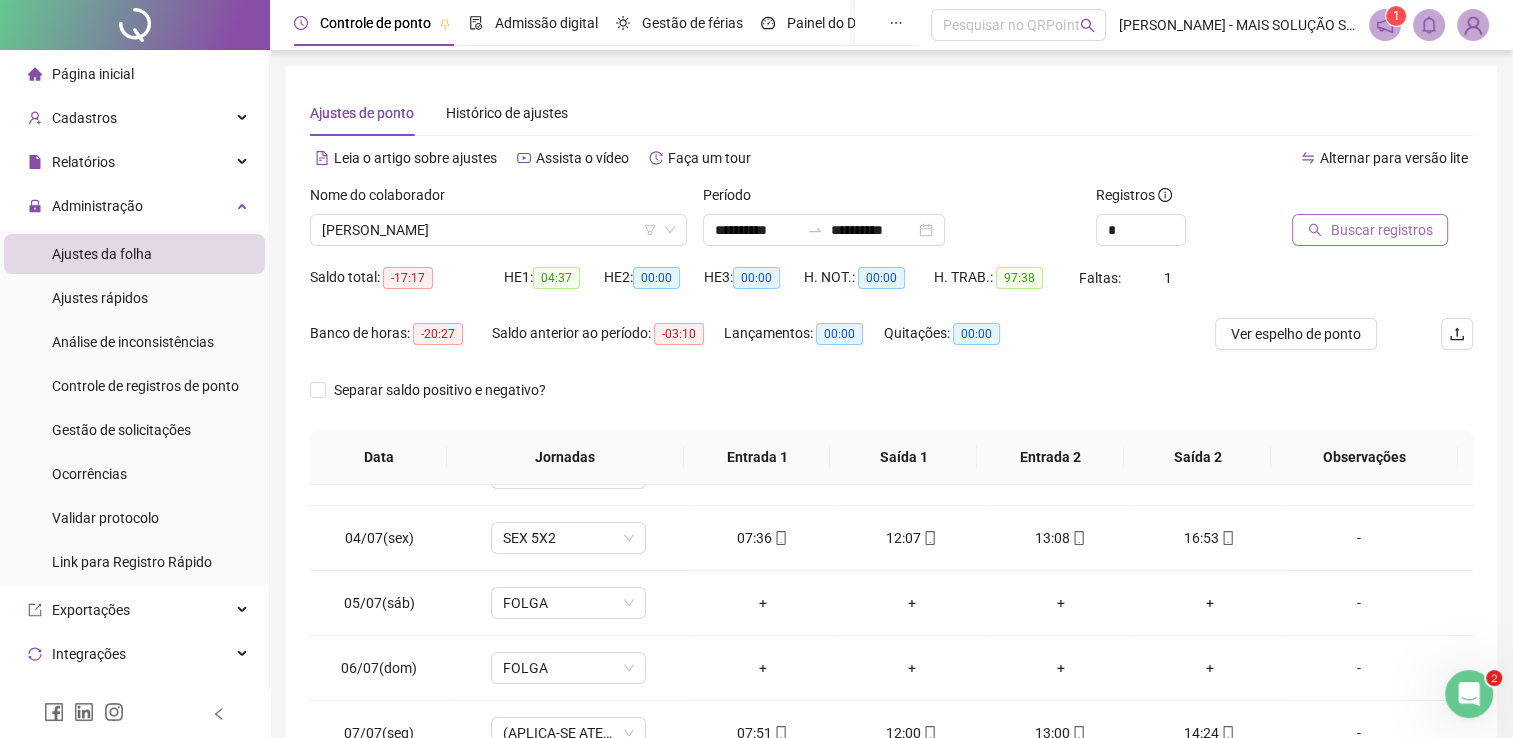 click on "Buscar registros" at bounding box center (1381, 230) 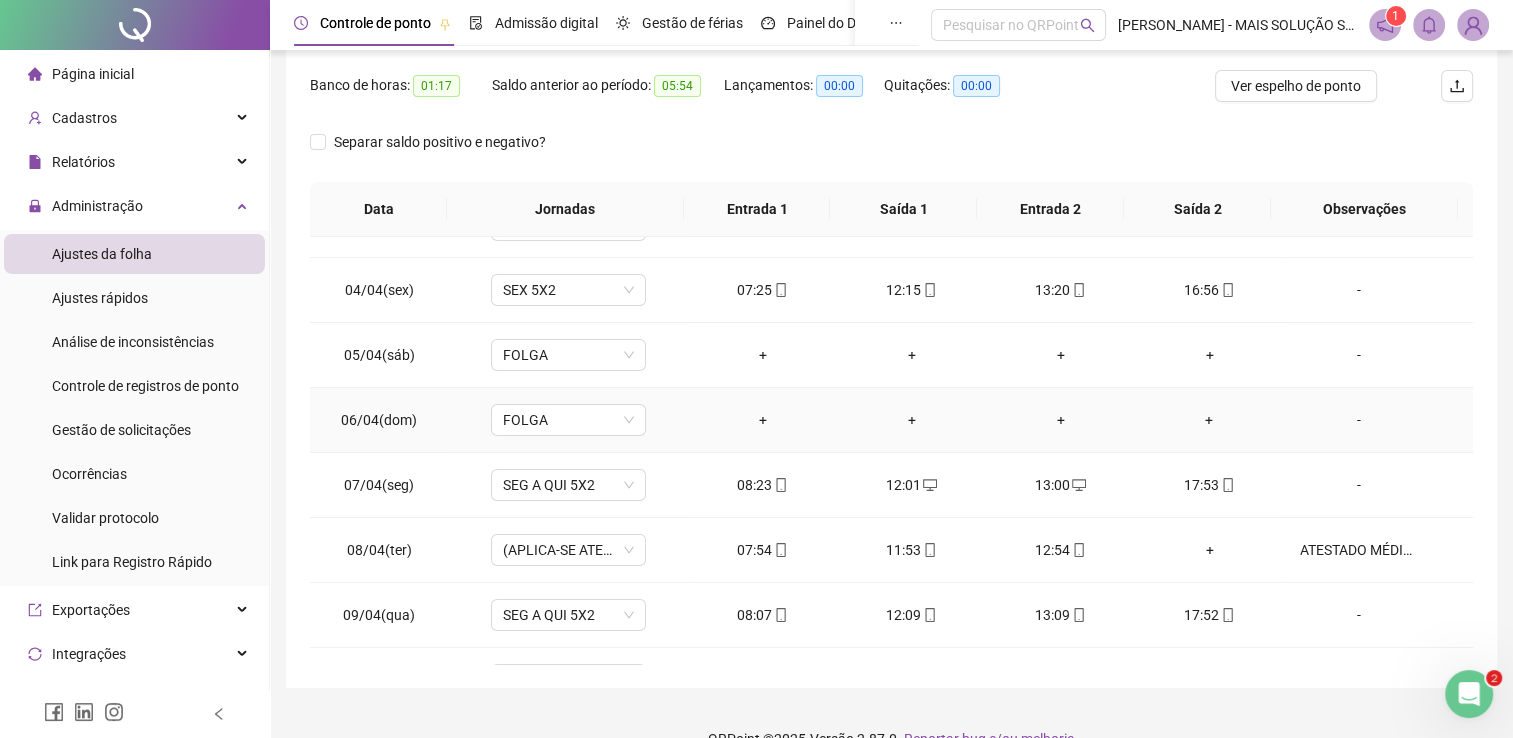scroll, scrollTop: 283, scrollLeft: 0, axis: vertical 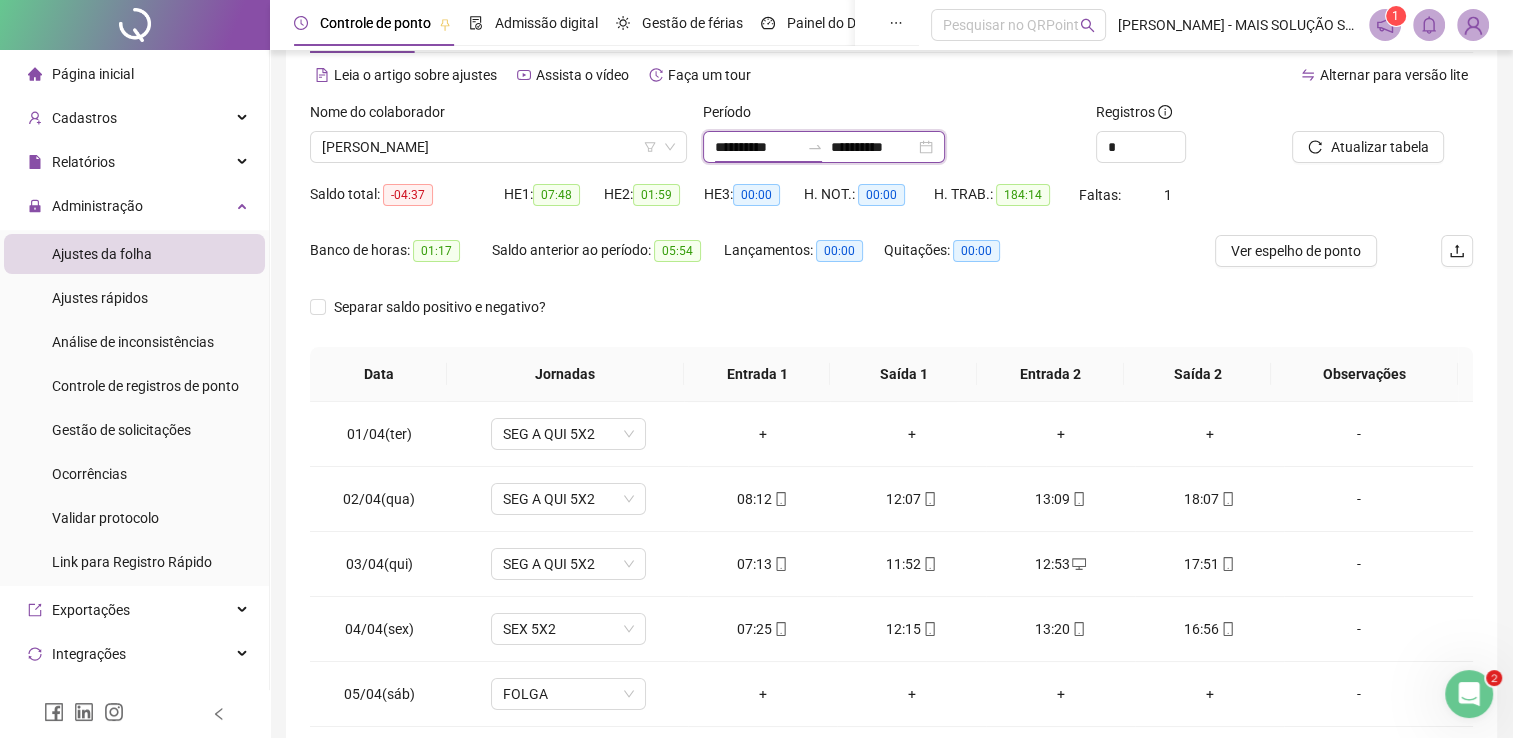 click on "**********" at bounding box center (757, 147) 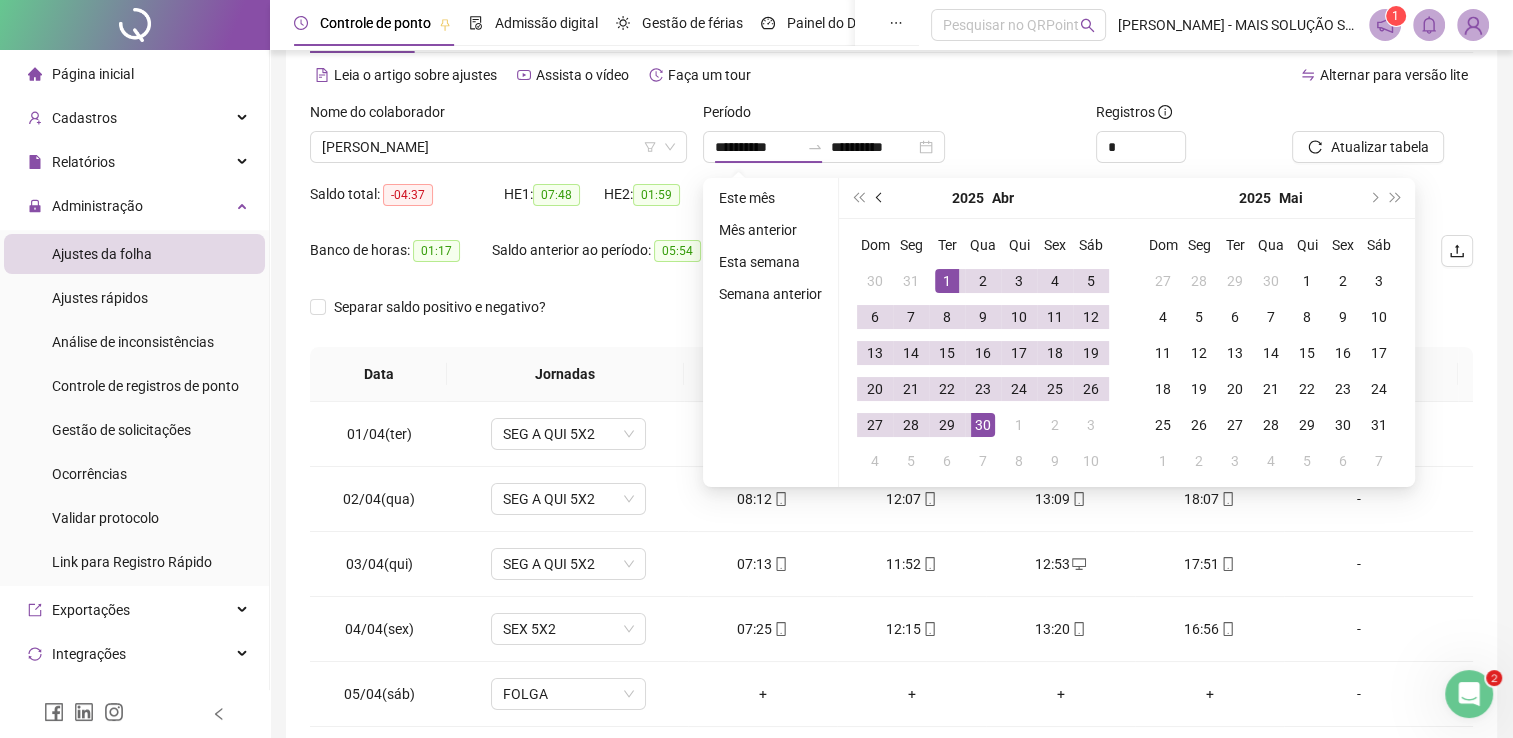 click at bounding box center [880, 198] 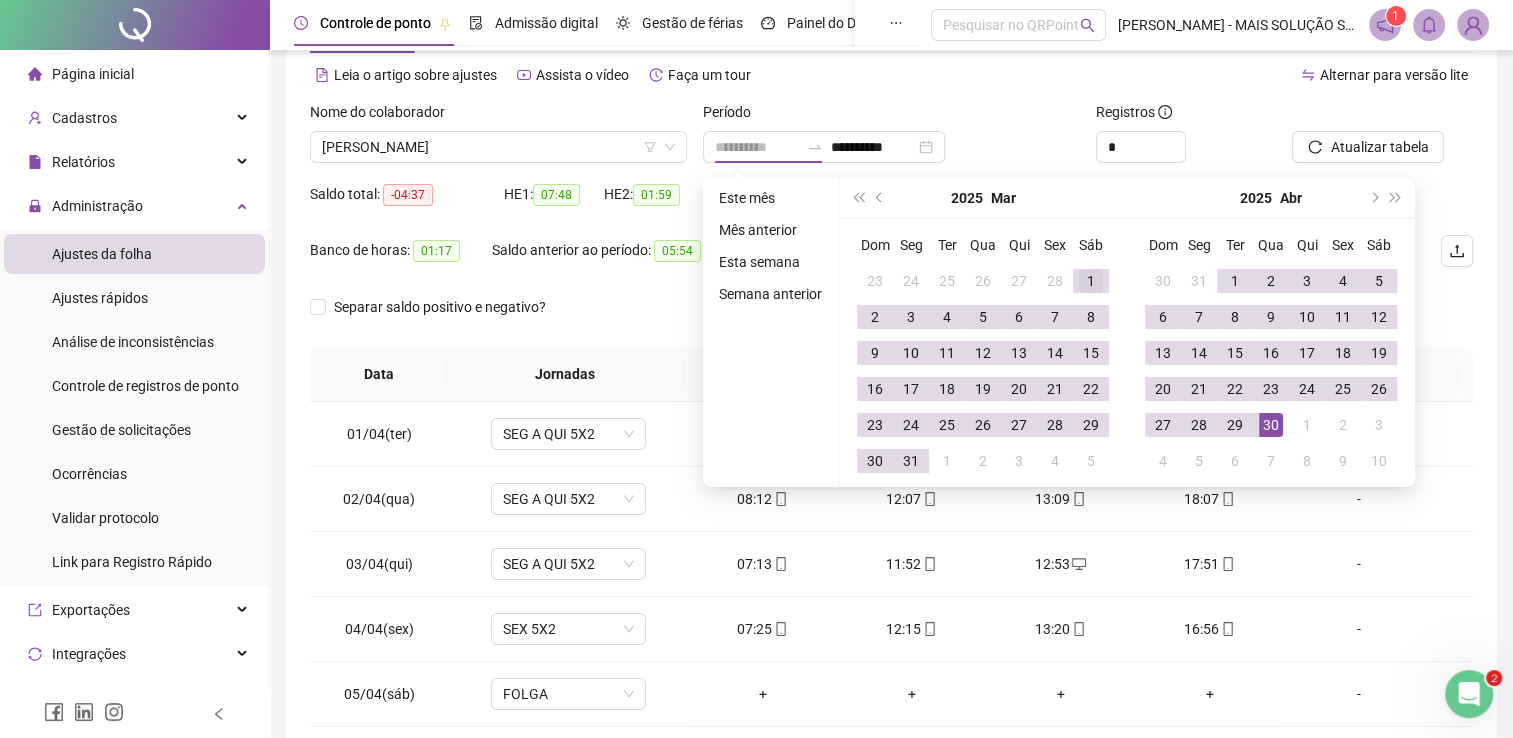 type on "**********" 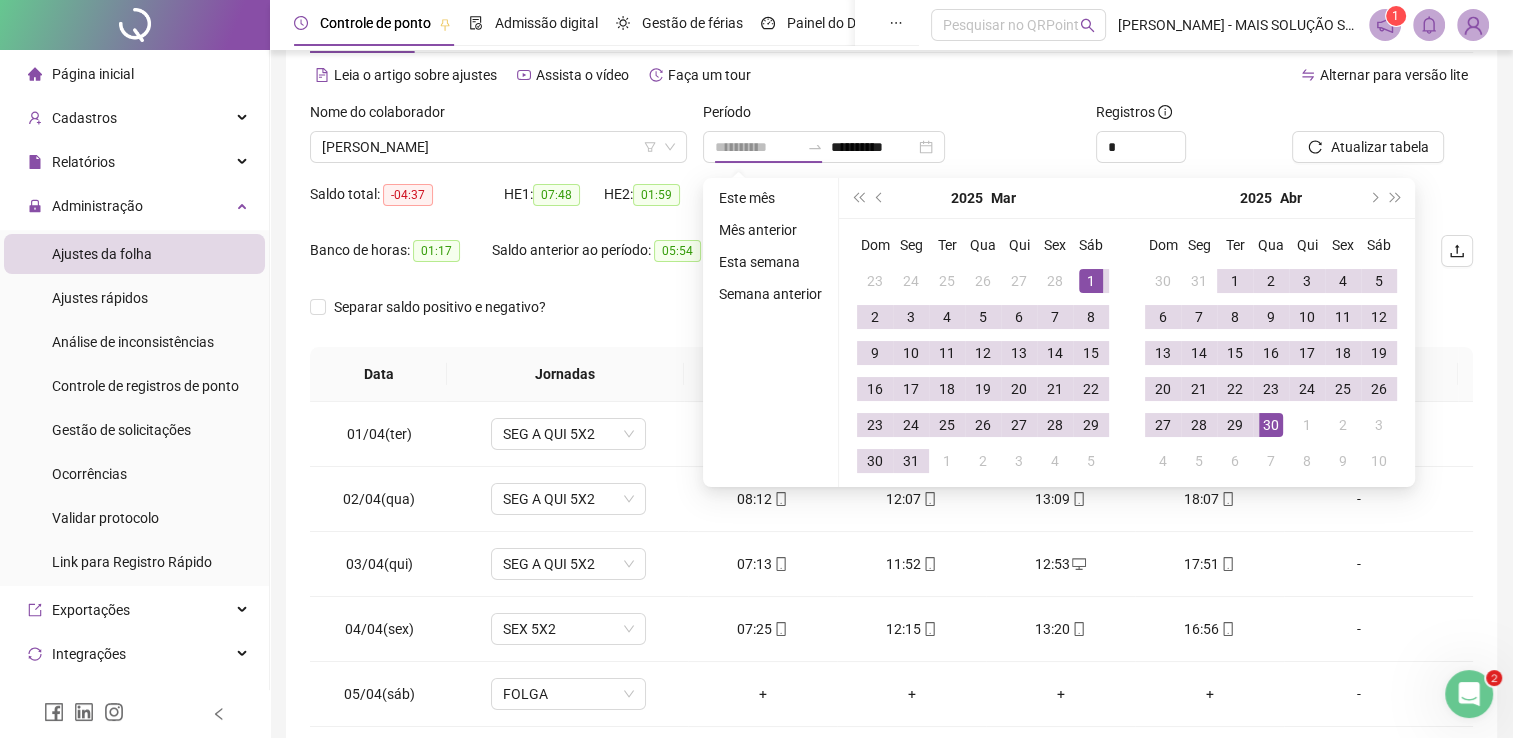 click on "1" at bounding box center (1091, 281) 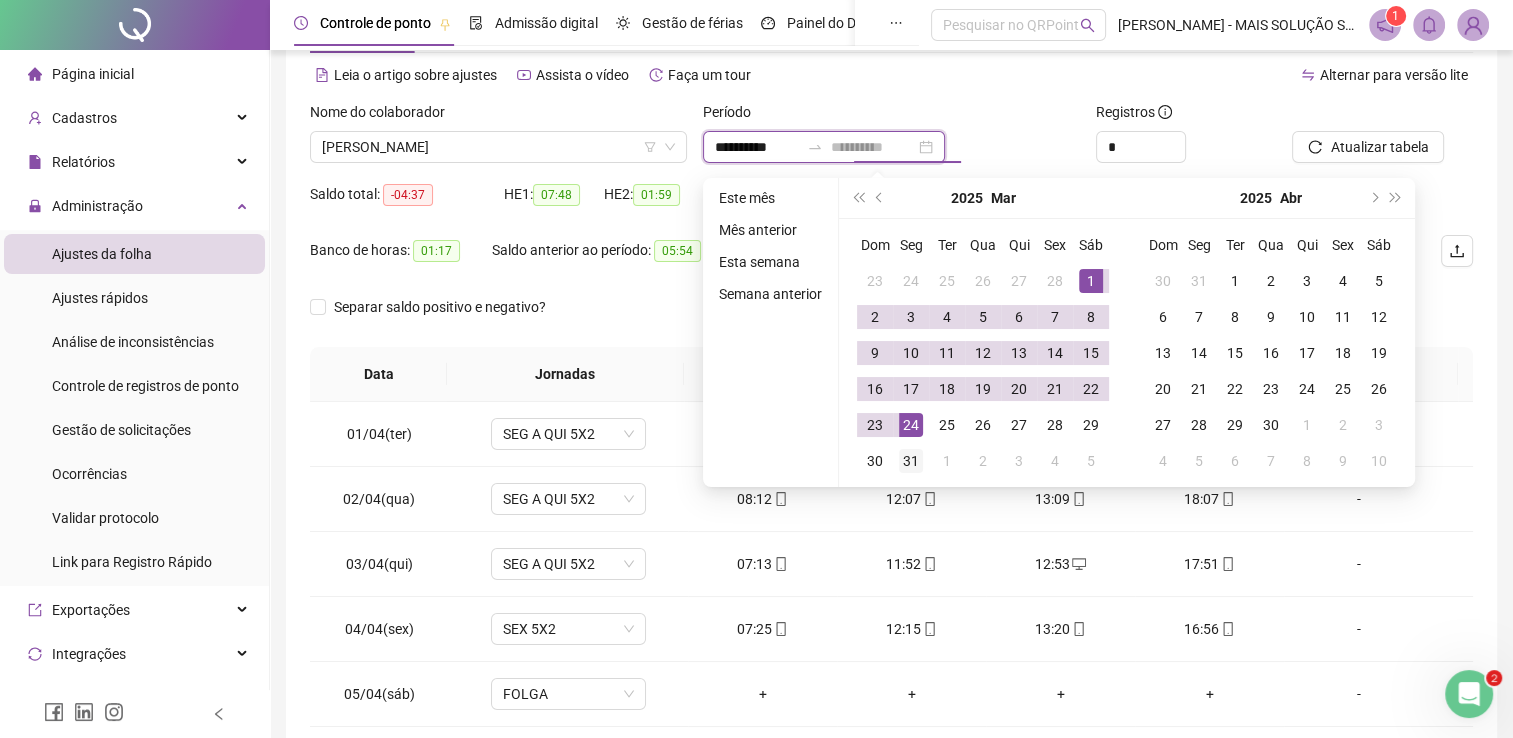 type on "**********" 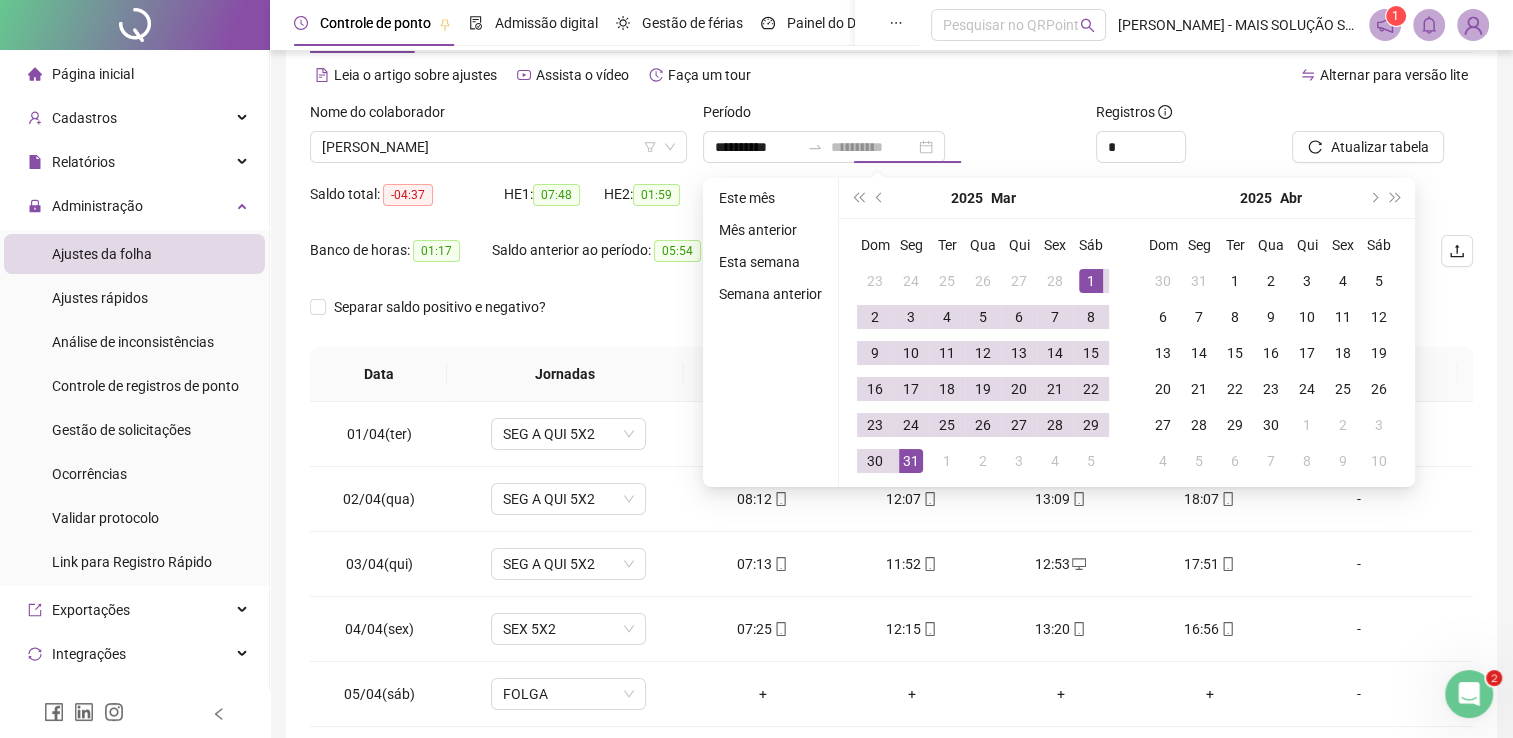 click on "31" at bounding box center (911, 461) 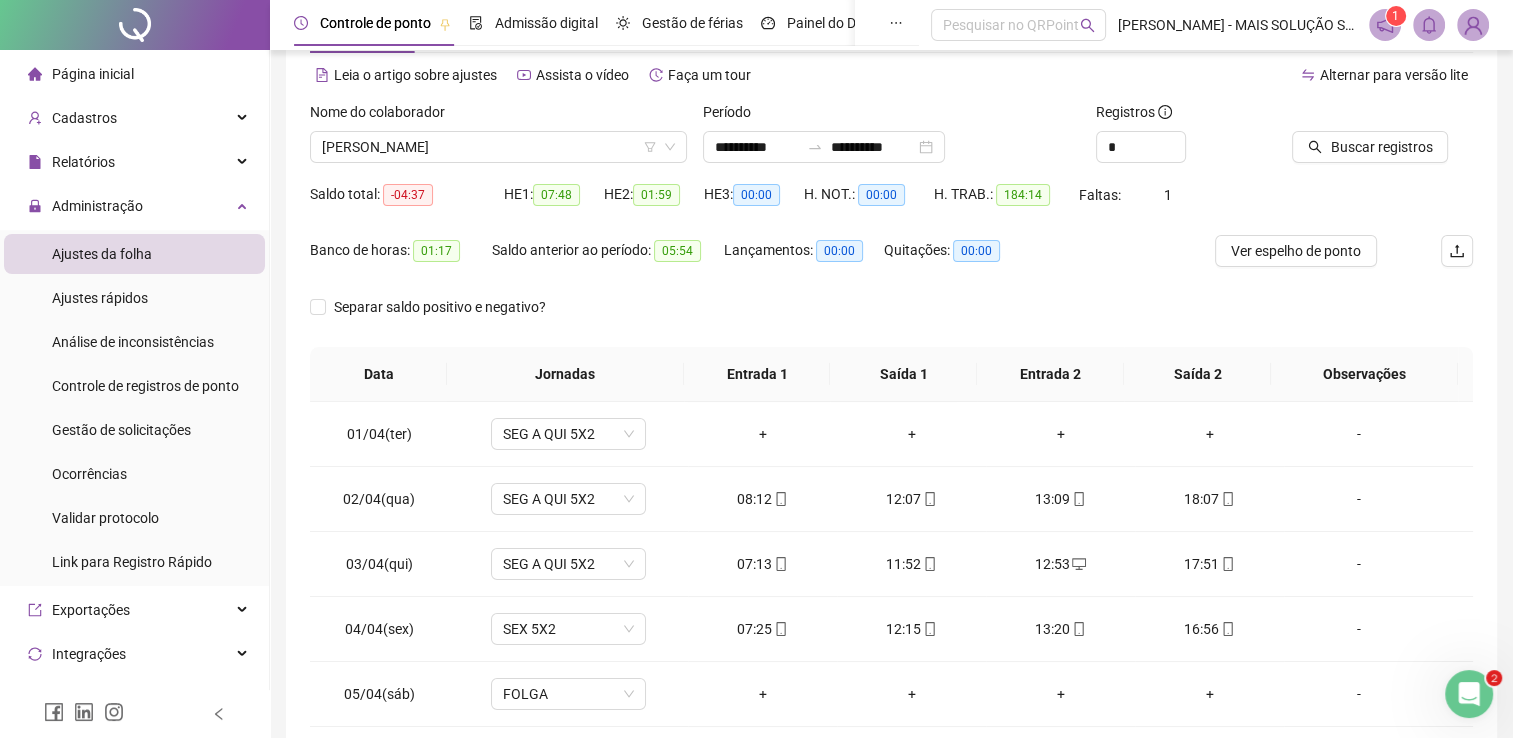 drag, startPoint x: 1311, startPoint y: 153, endPoint x: 1117, endPoint y: 222, distance: 205.90532 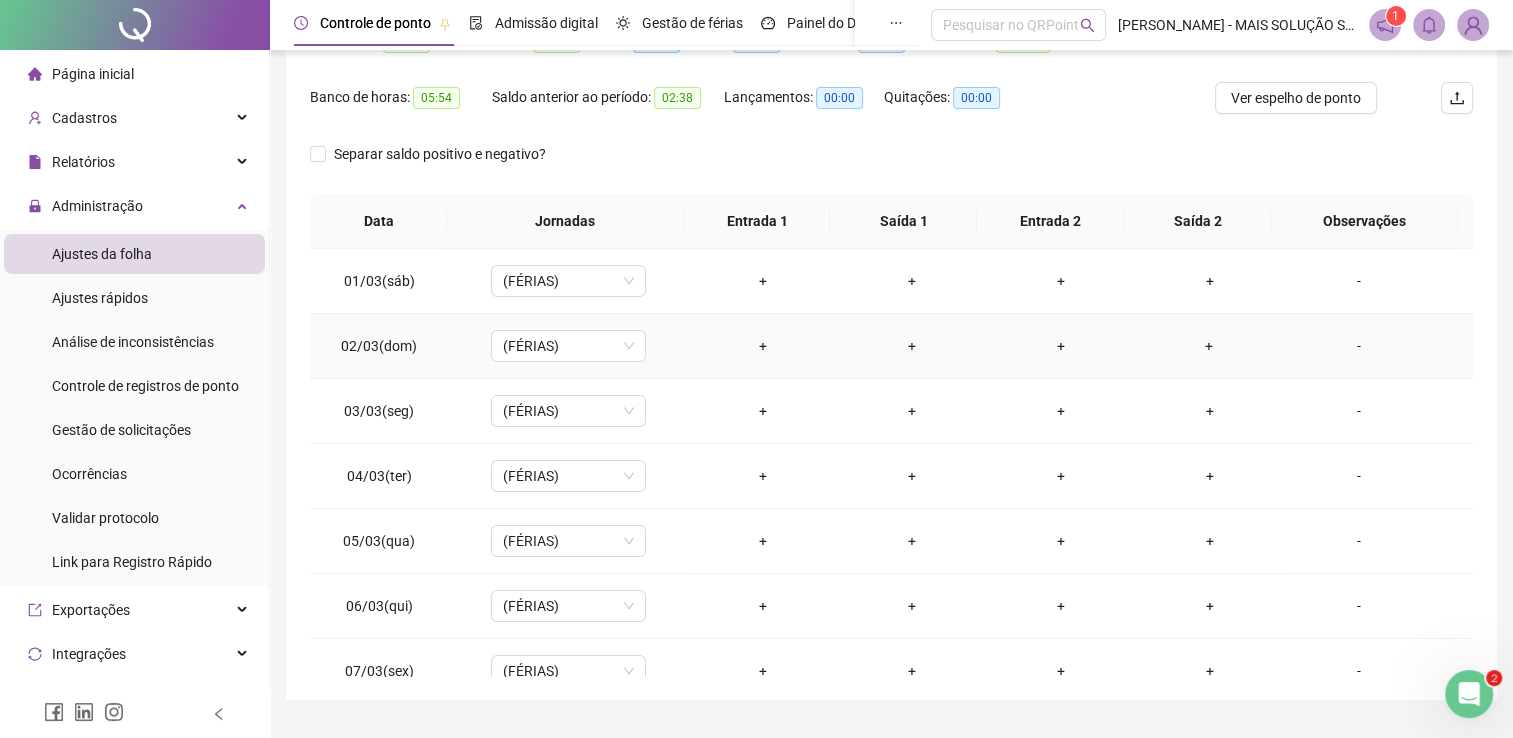 scroll, scrollTop: 283, scrollLeft: 0, axis: vertical 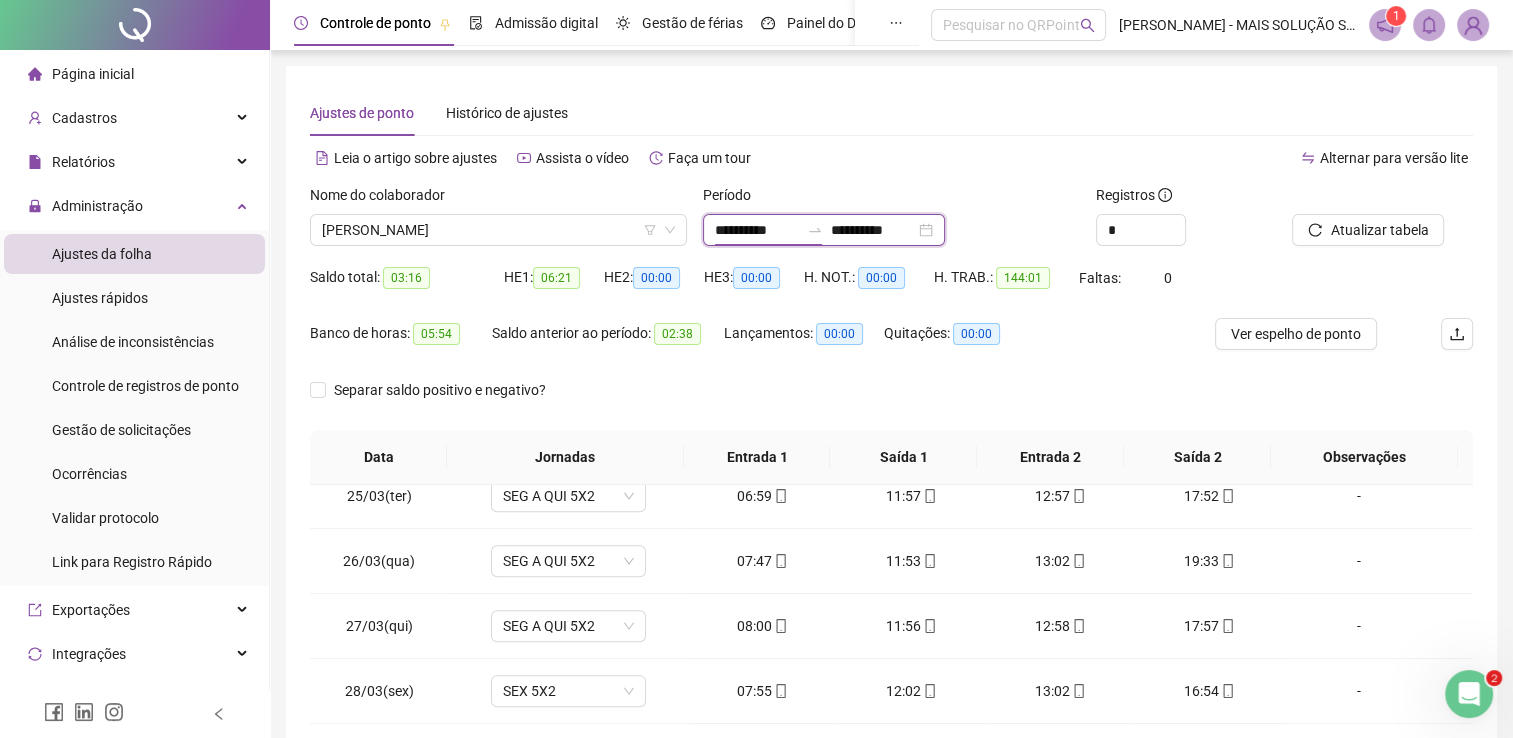 click on "**********" at bounding box center (757, 230) 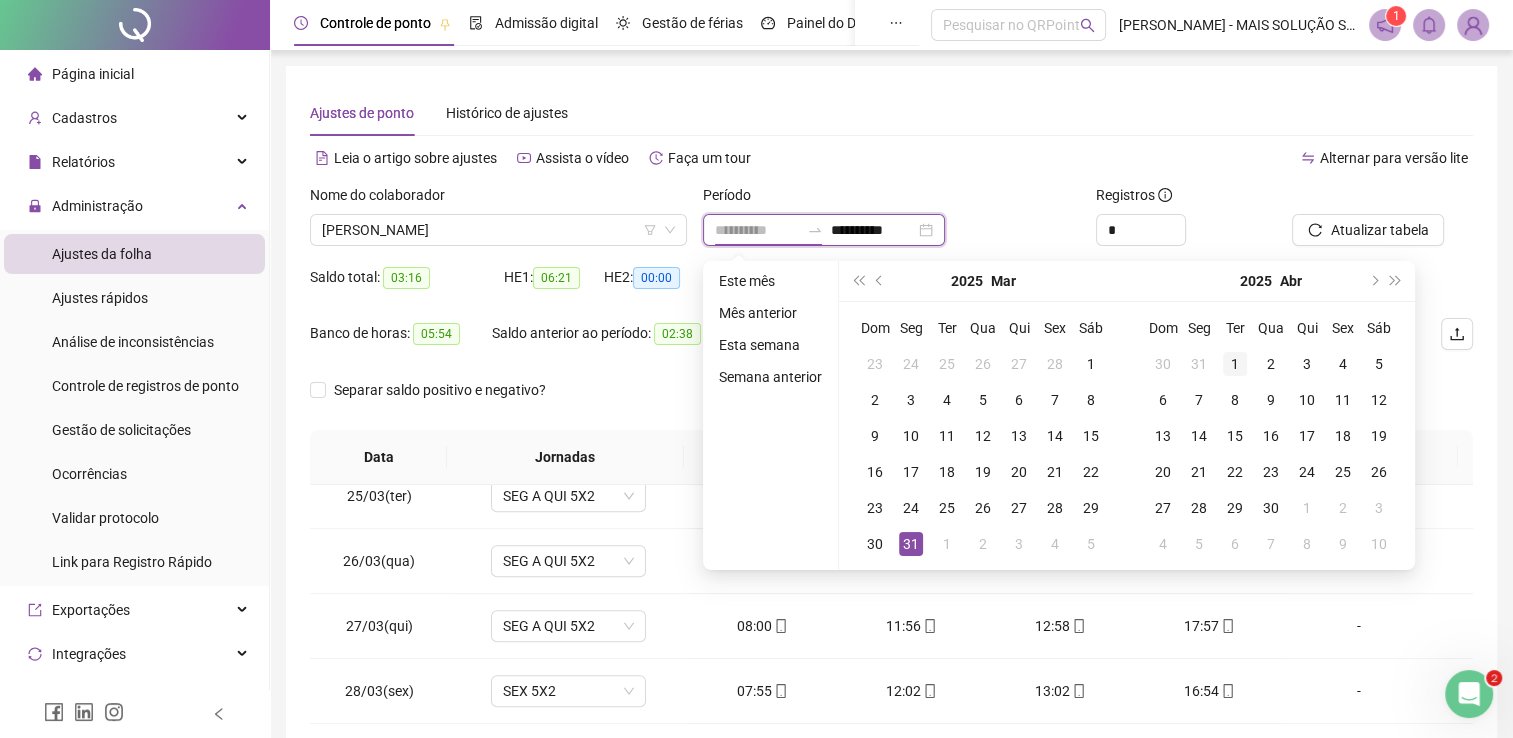 type on "**********" 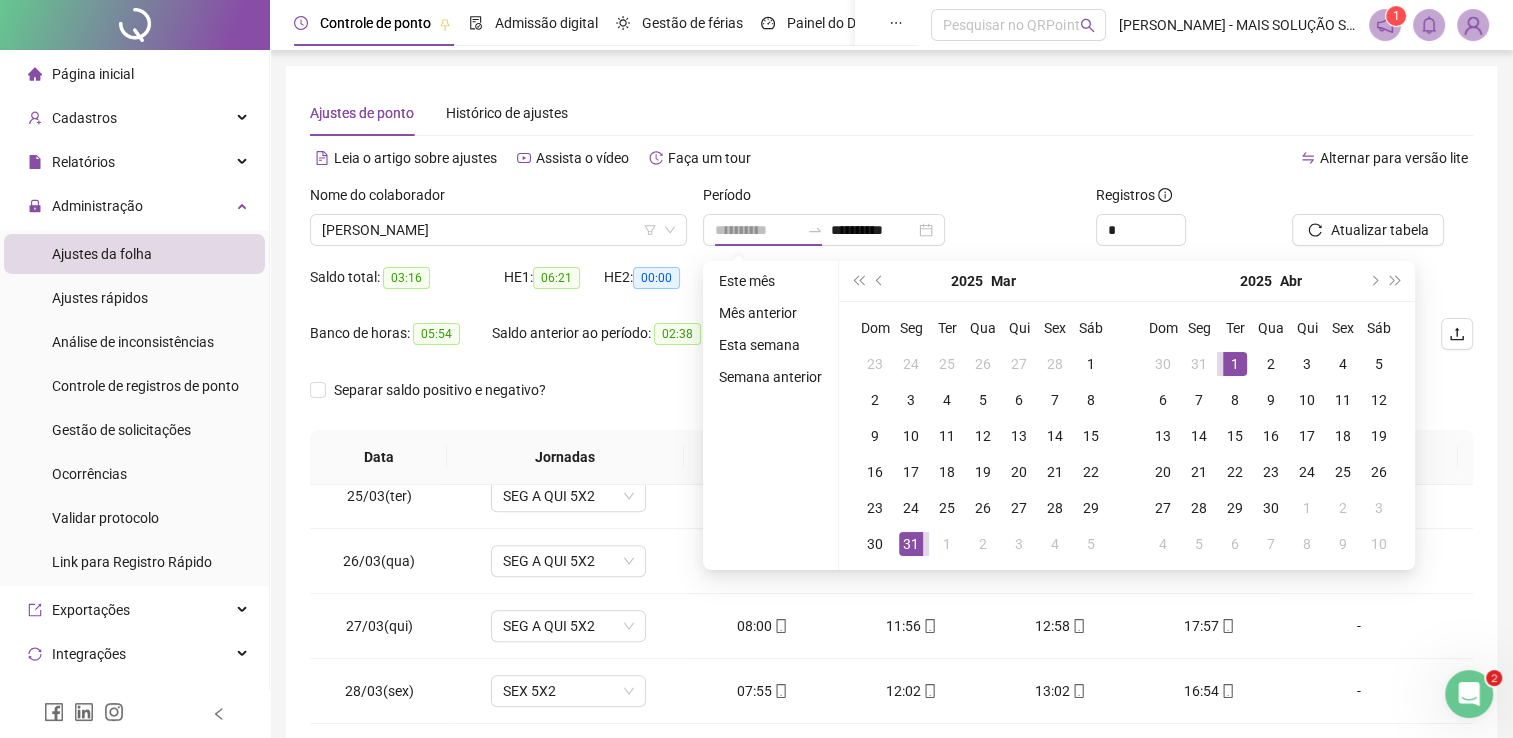 click on "1" at bounding box center (1235, 364) 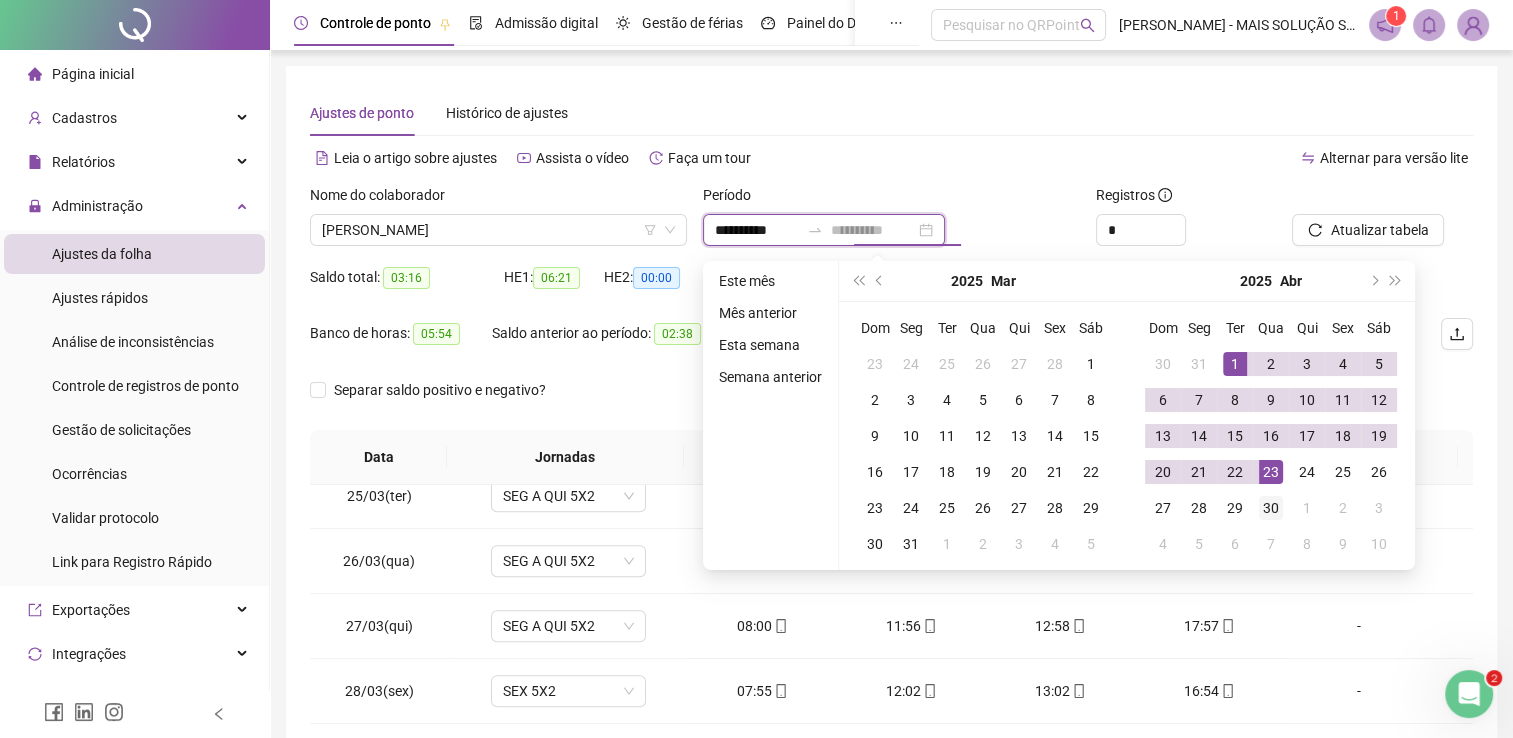 type on "**********" 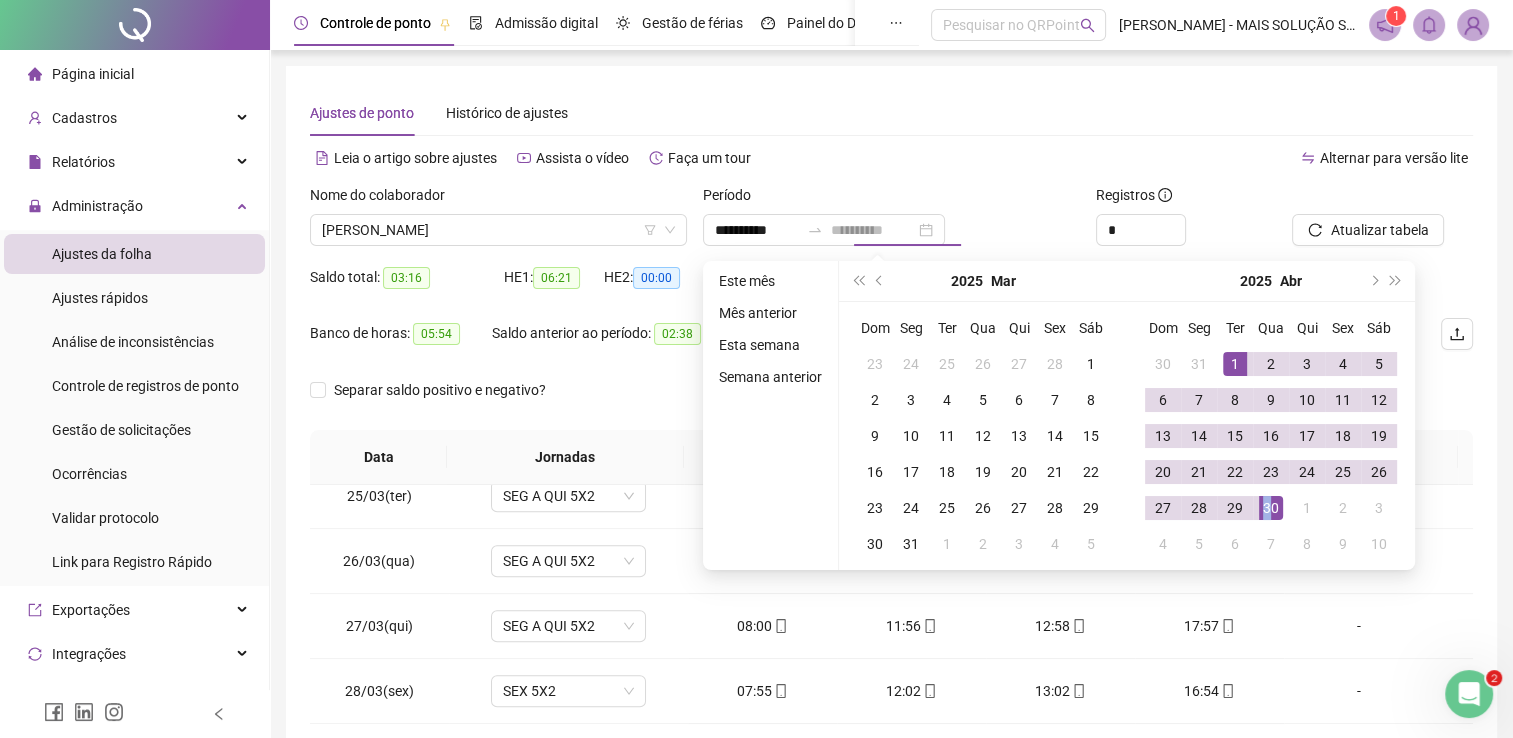 click on "30" at bounding box center [1271, 508] 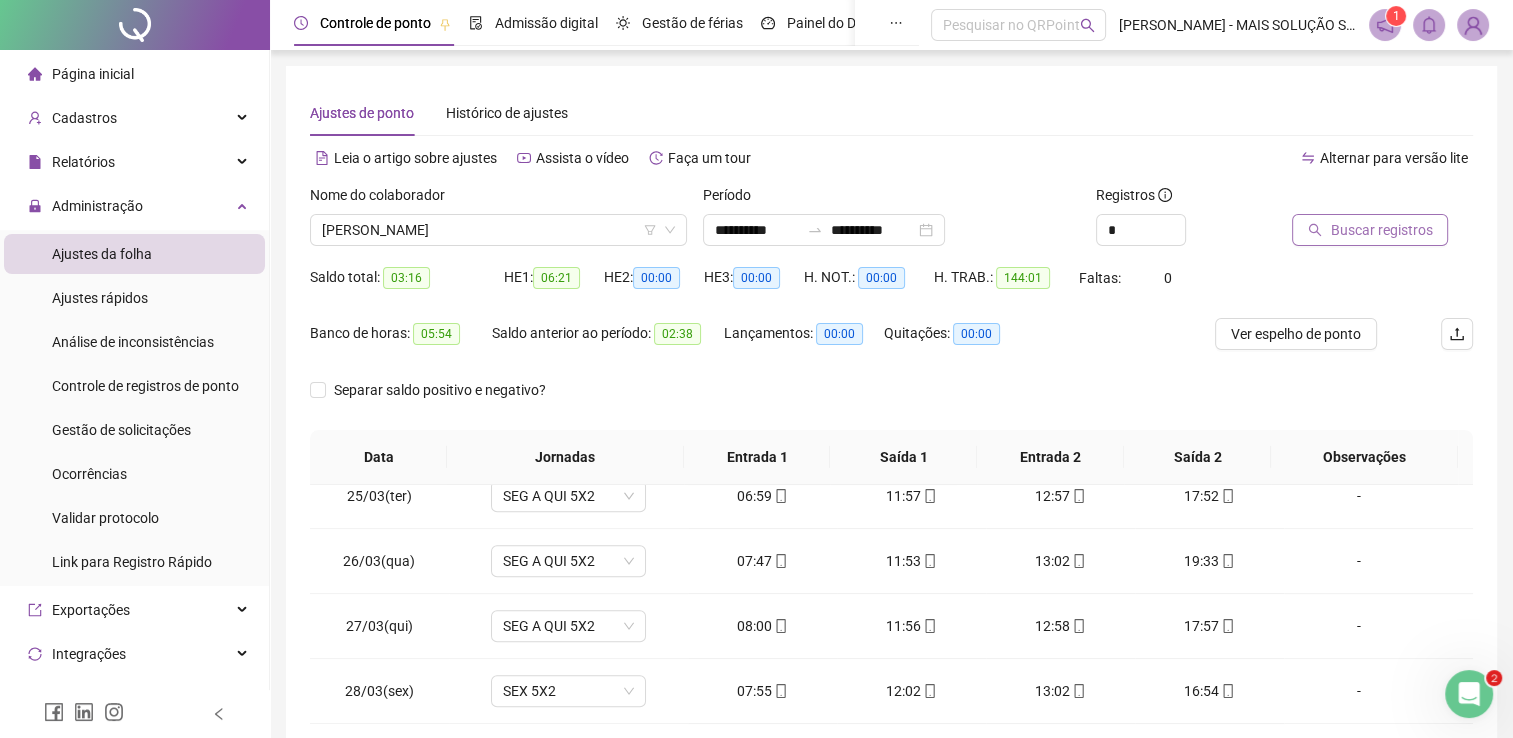 drag, startPoint x: 1288, startPoint y: 475, endPoint x: 1352, endPoint y: 225, distance: 258.062 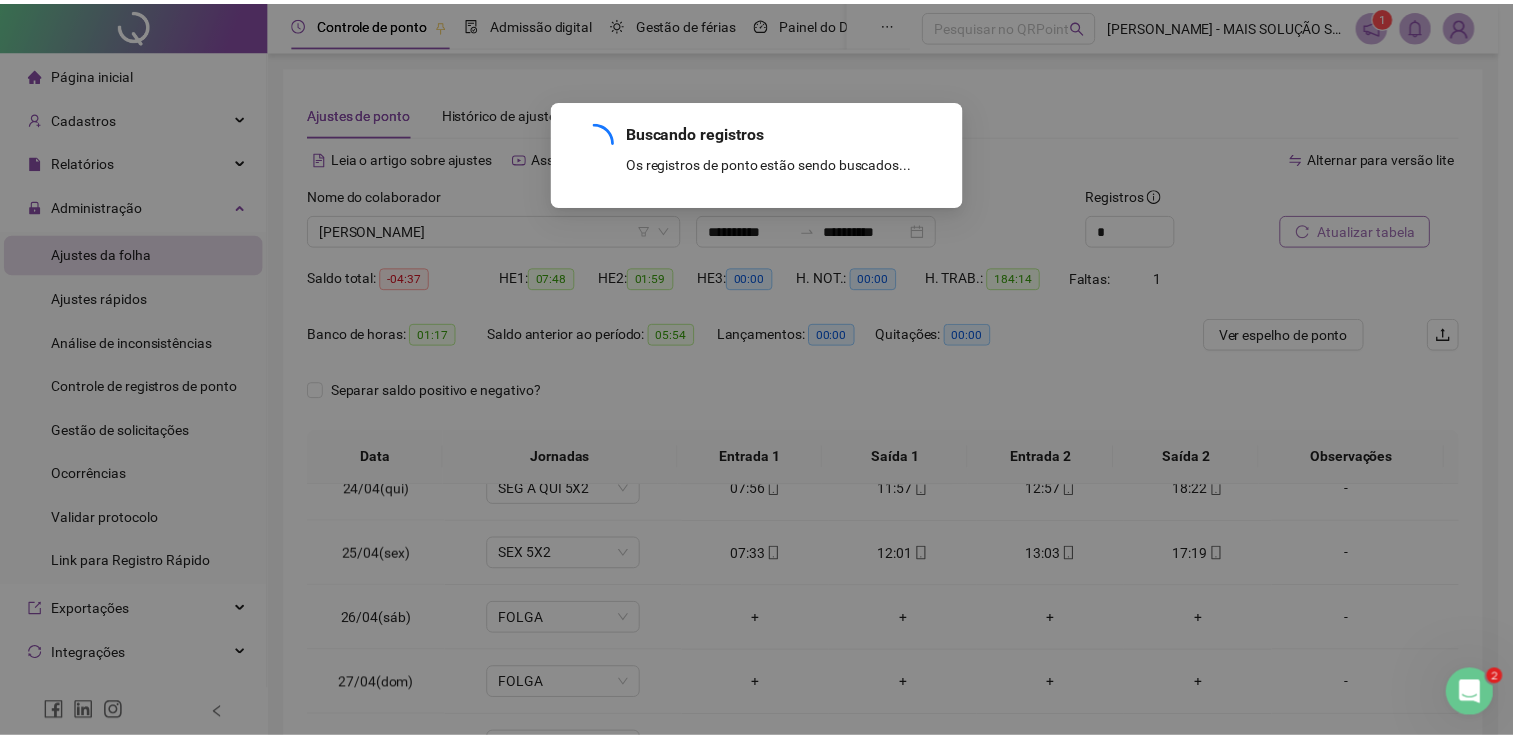 scroll, scrollTop: 1516, scrollLeft: 0, axis: vertical 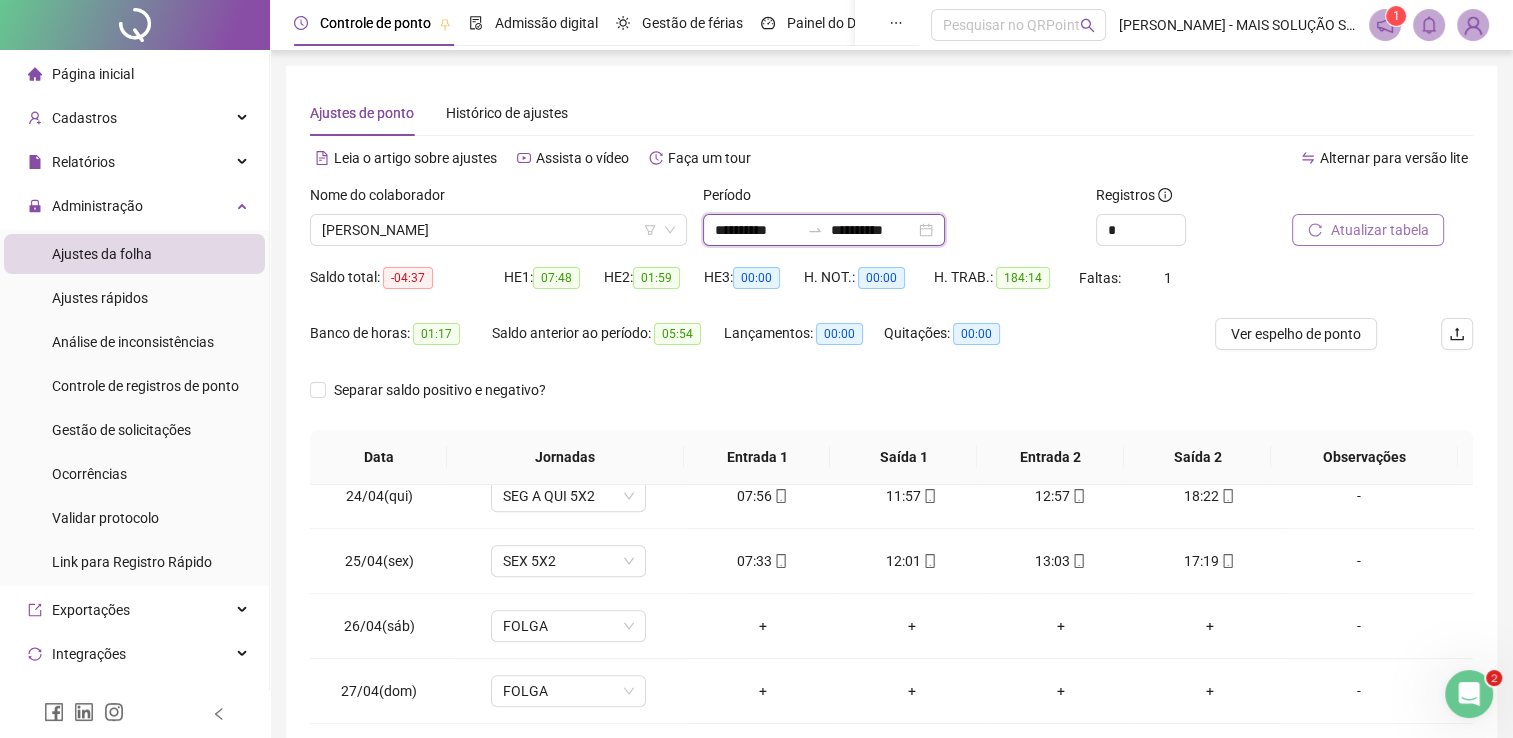 click on "**********" at bounding box center (757, 230) 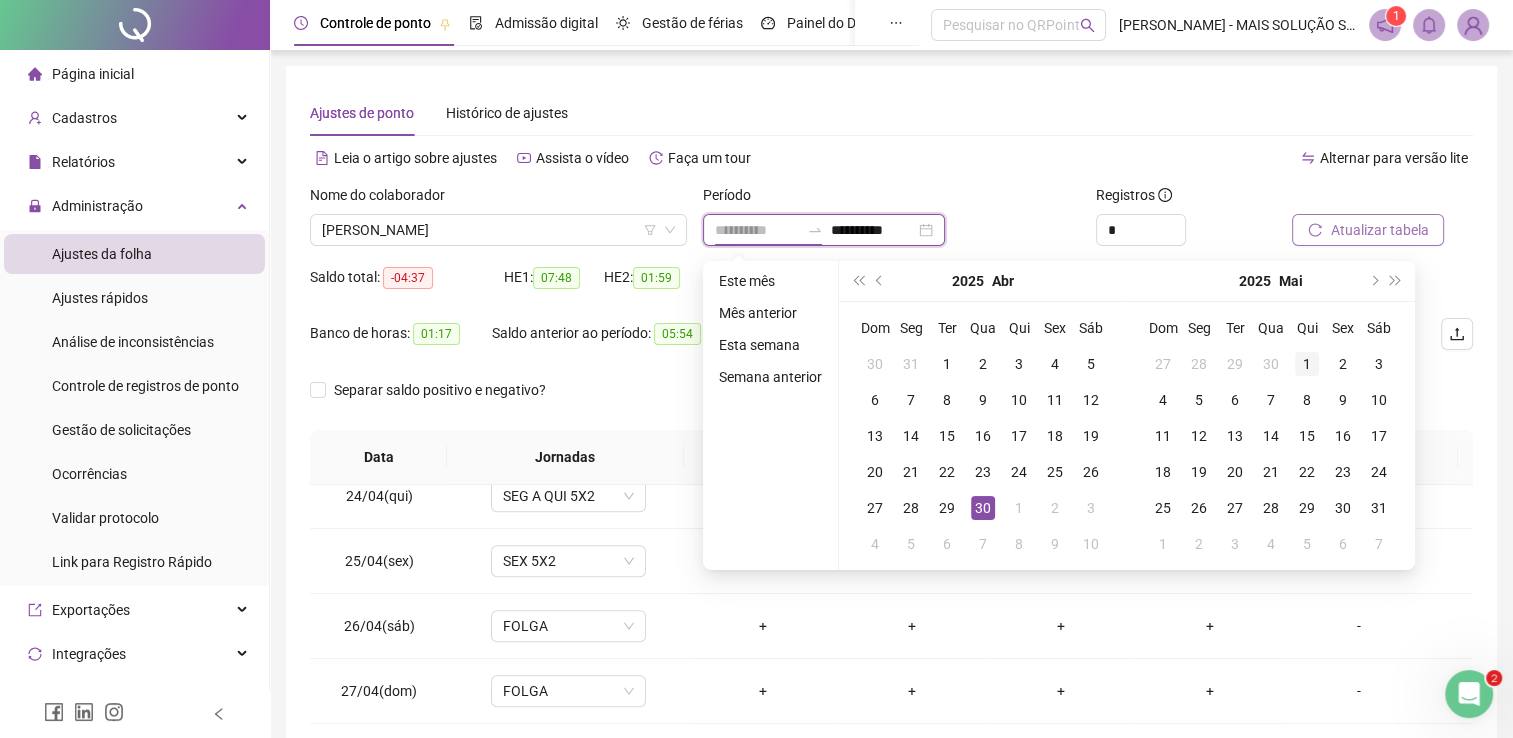 type on "**********" 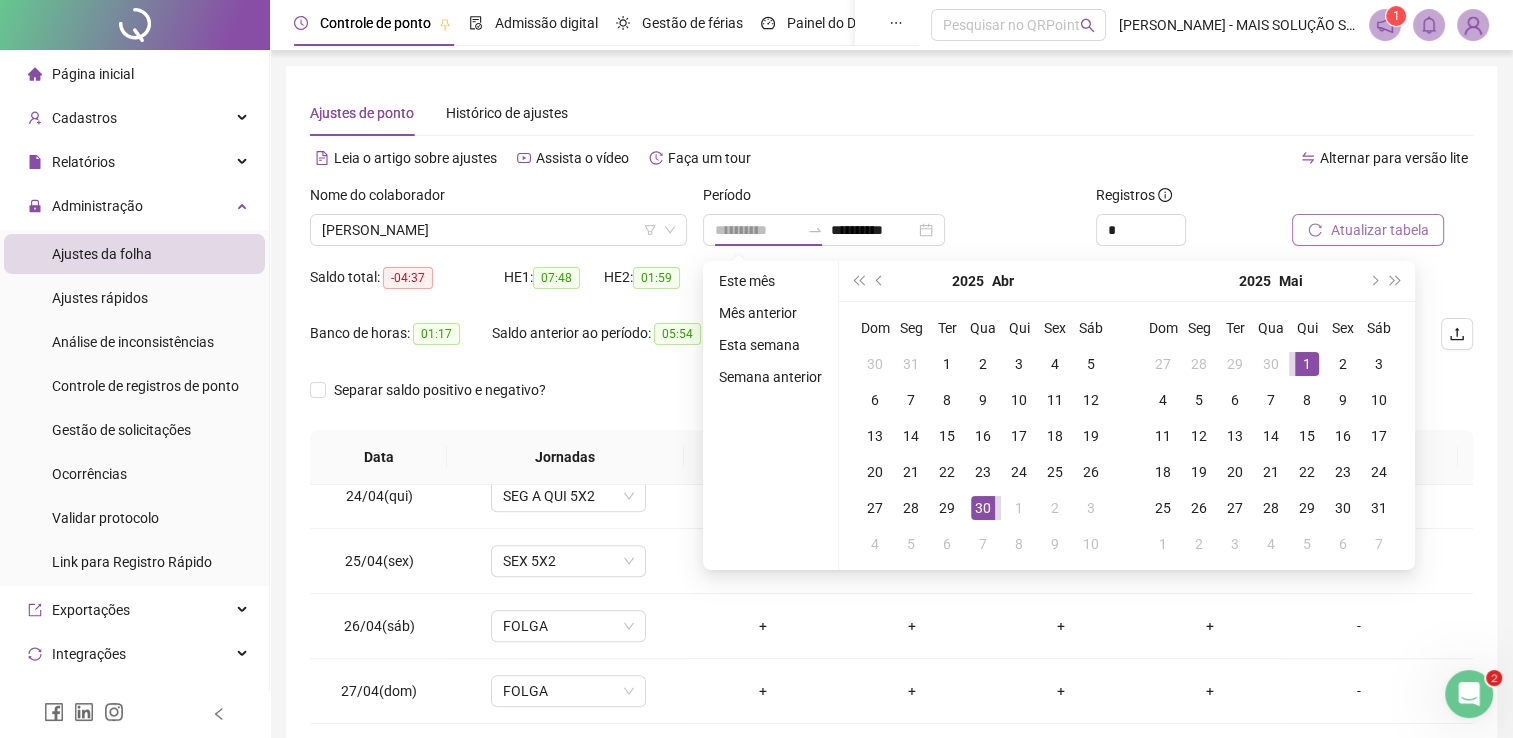 click on "1" at bounding box center (1307, 364) 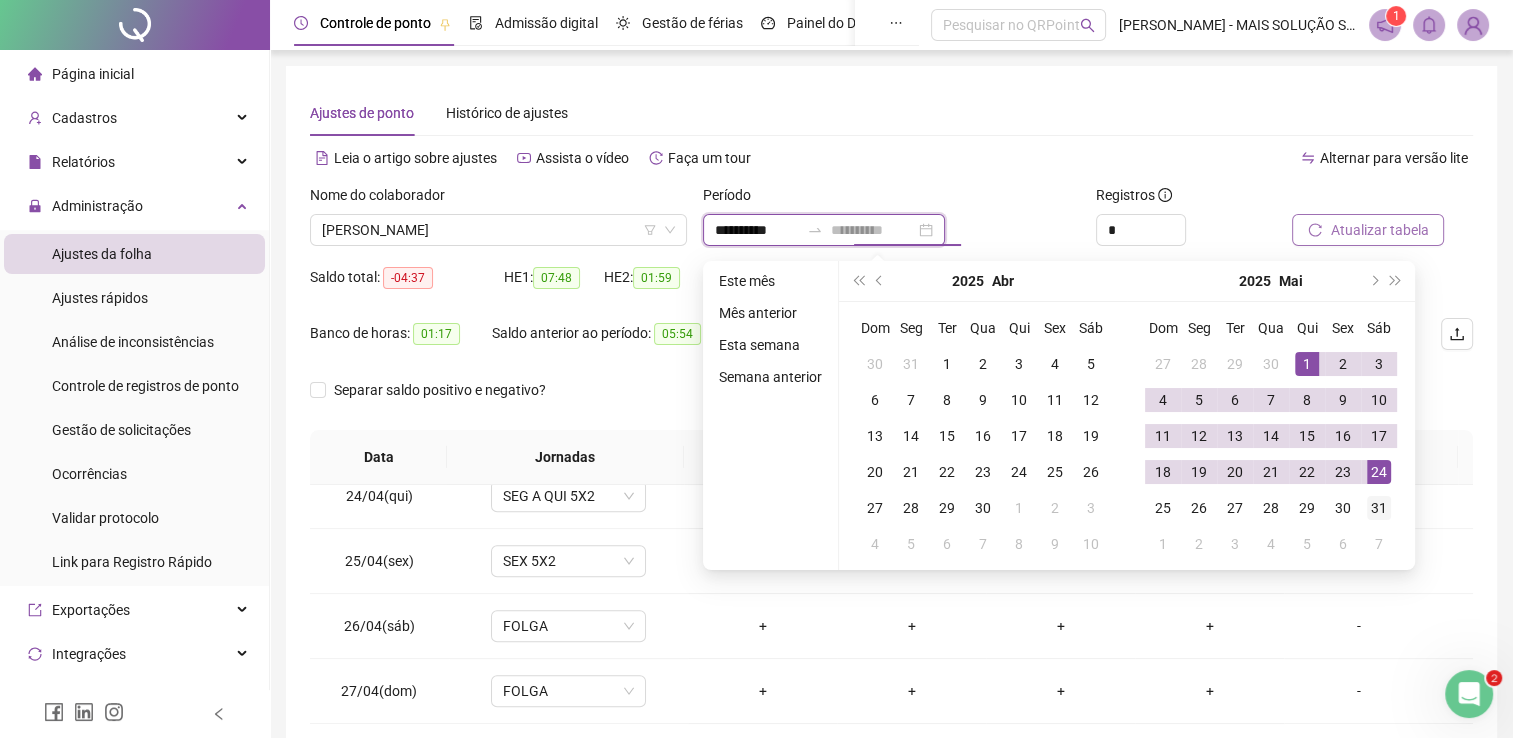 type on "**********" 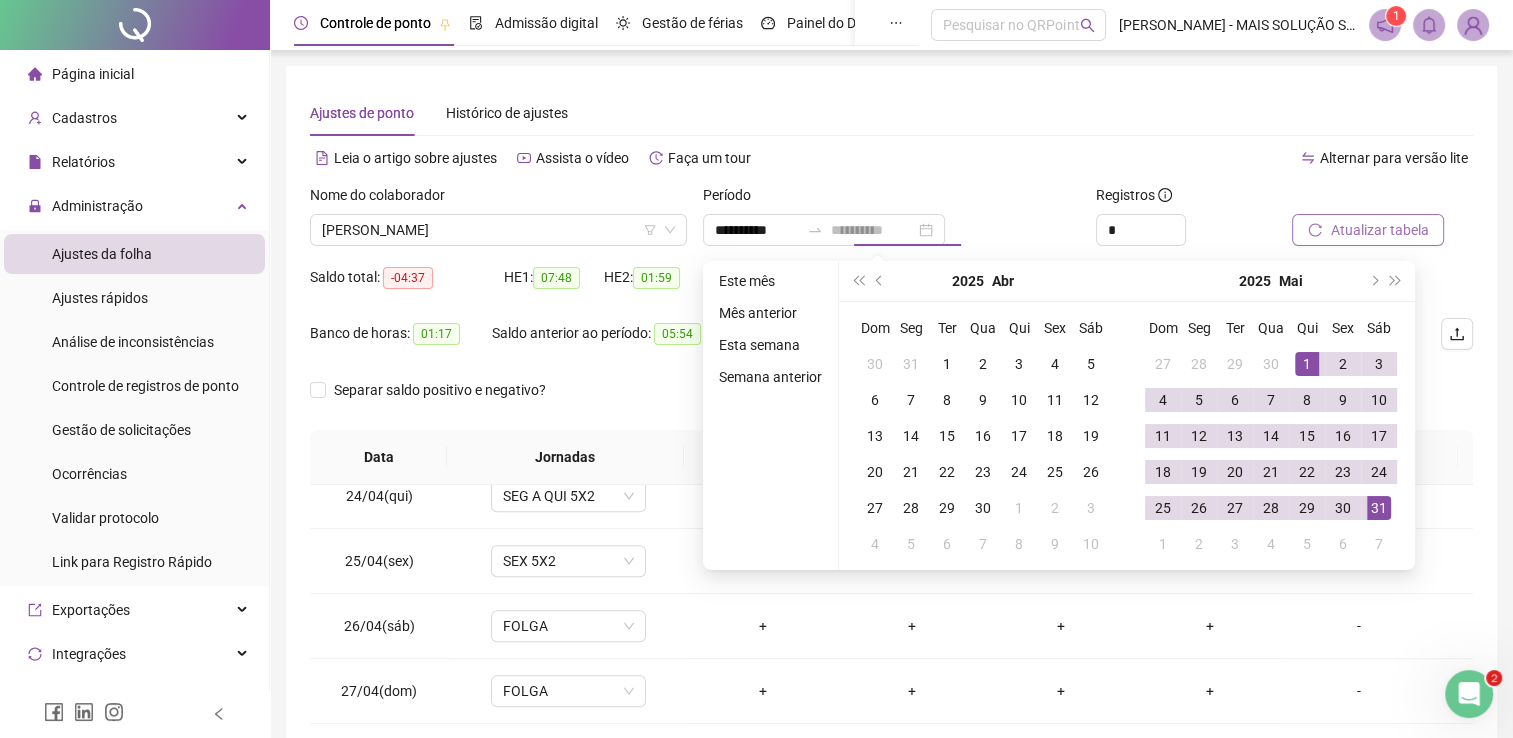 click on "31" at bounding box center [1379, 508] 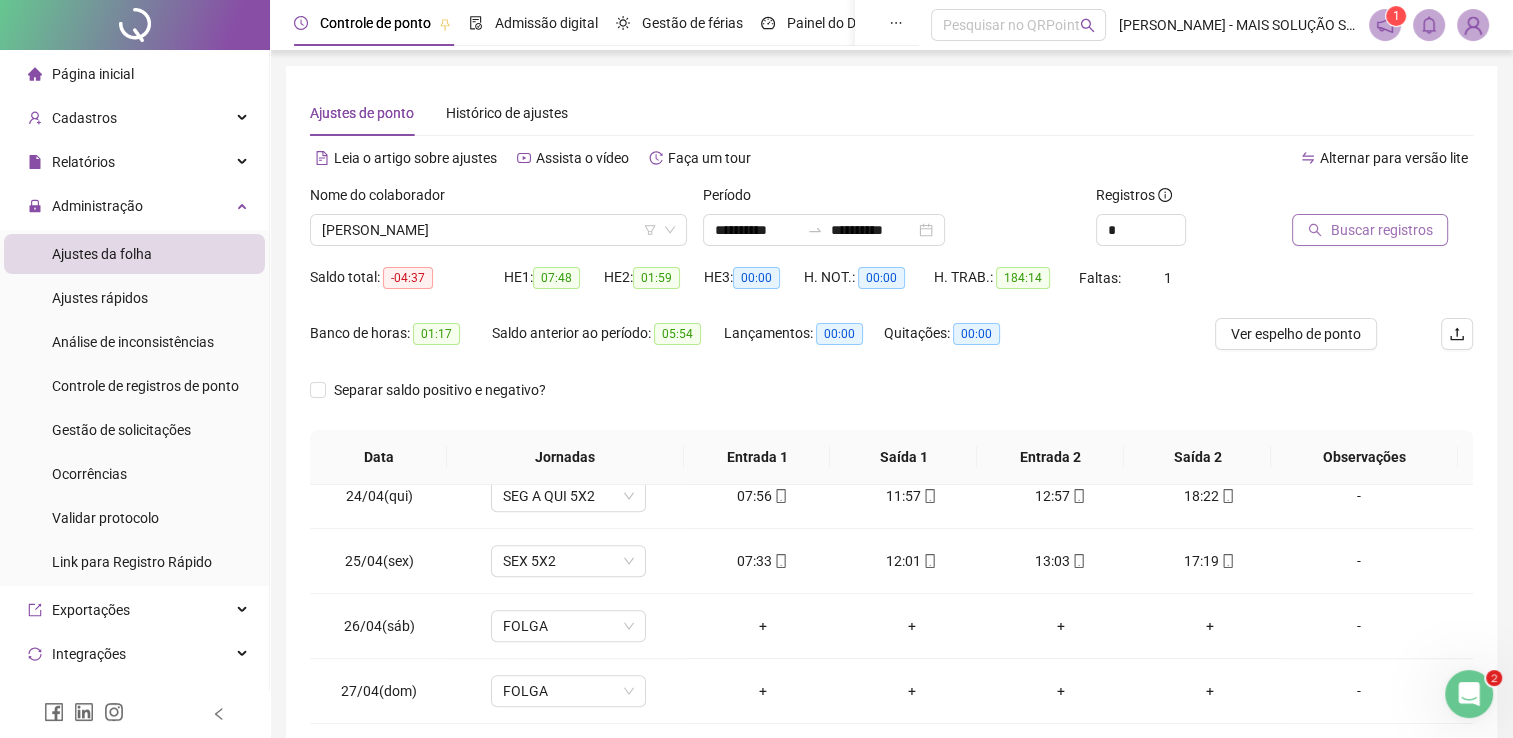 click on "Buscar registros" at bounding box center [1381, 230] 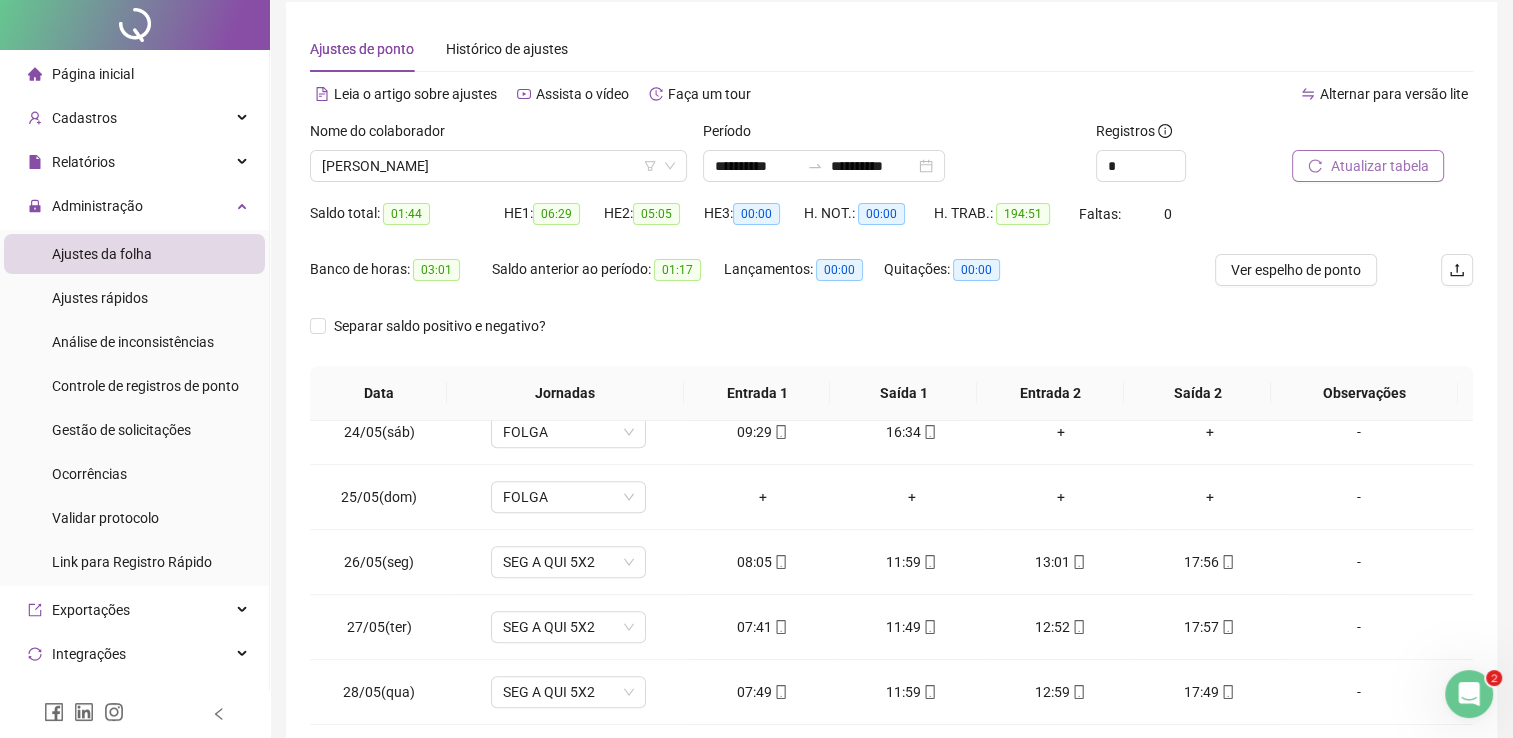 scroll, scrollTop: 100, scrollLeft: 0, axis: vertical 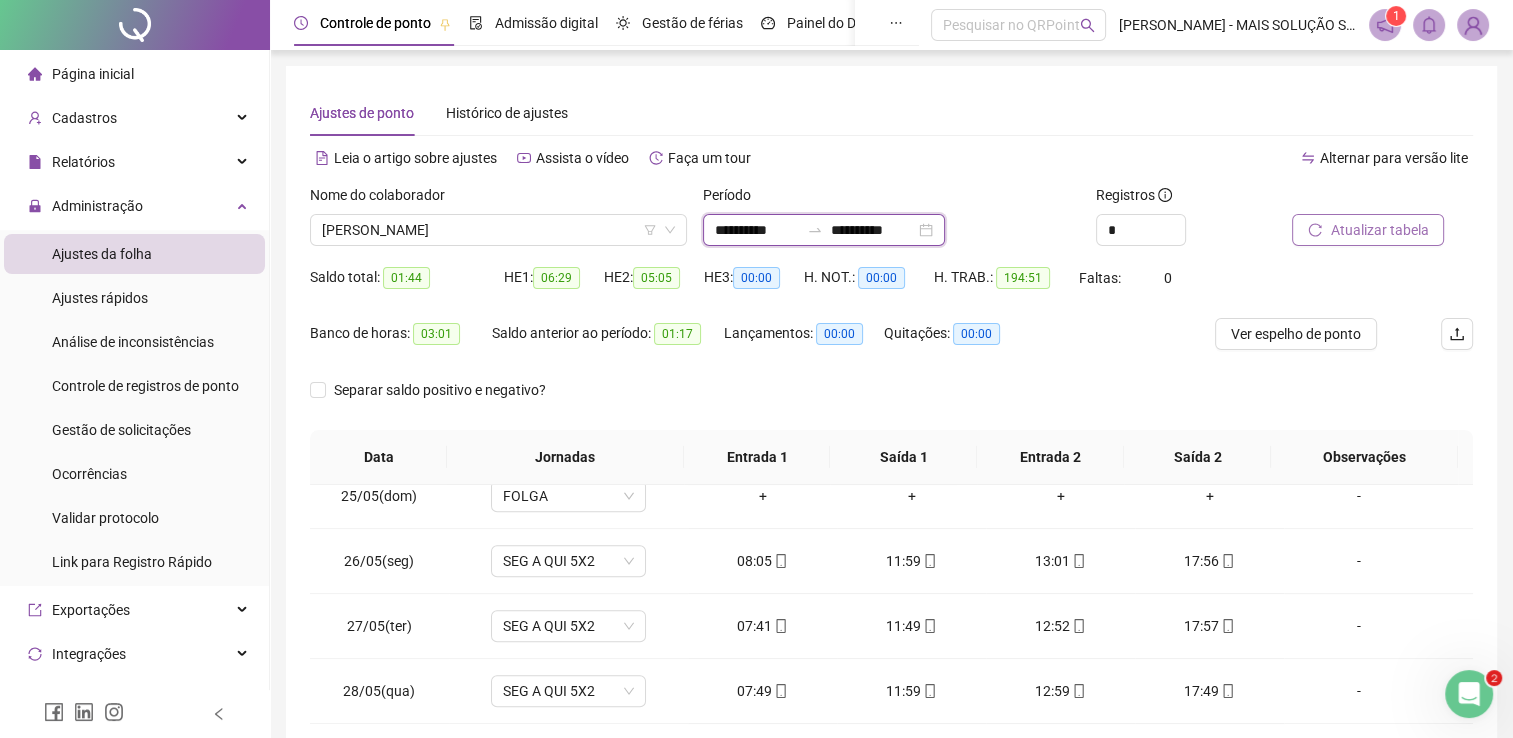 click on "**********" at bounding box center [757, 230] 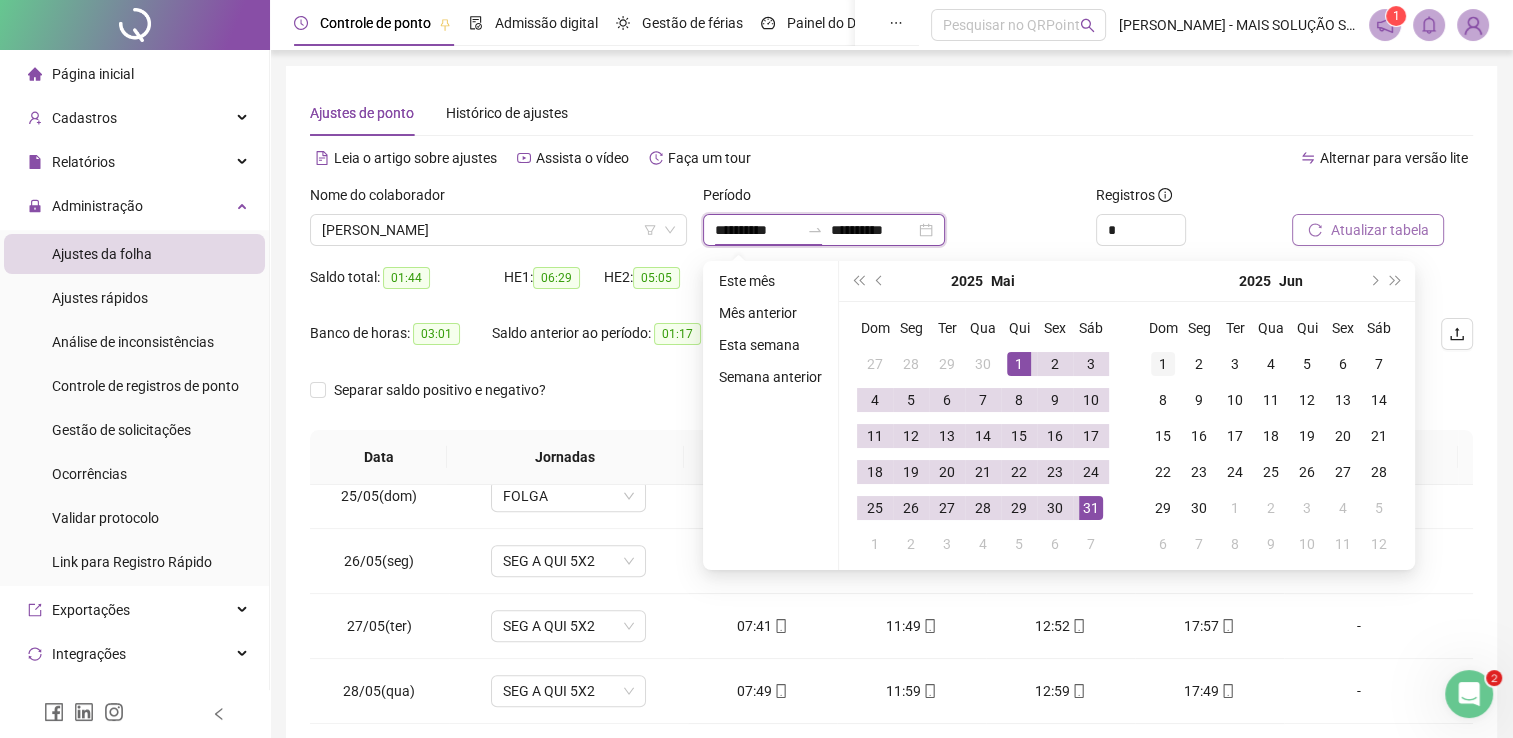 type on "**********" 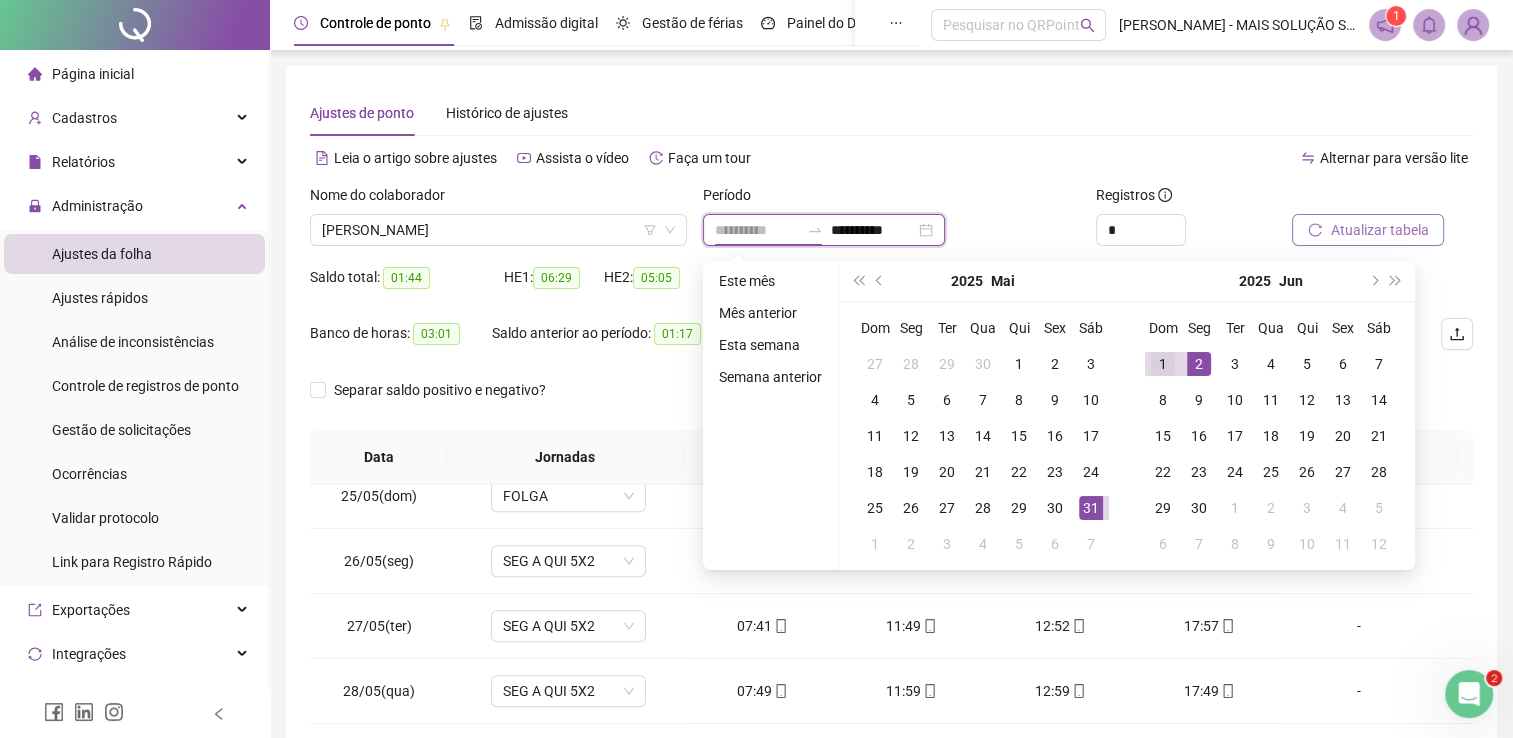 type on "**********" 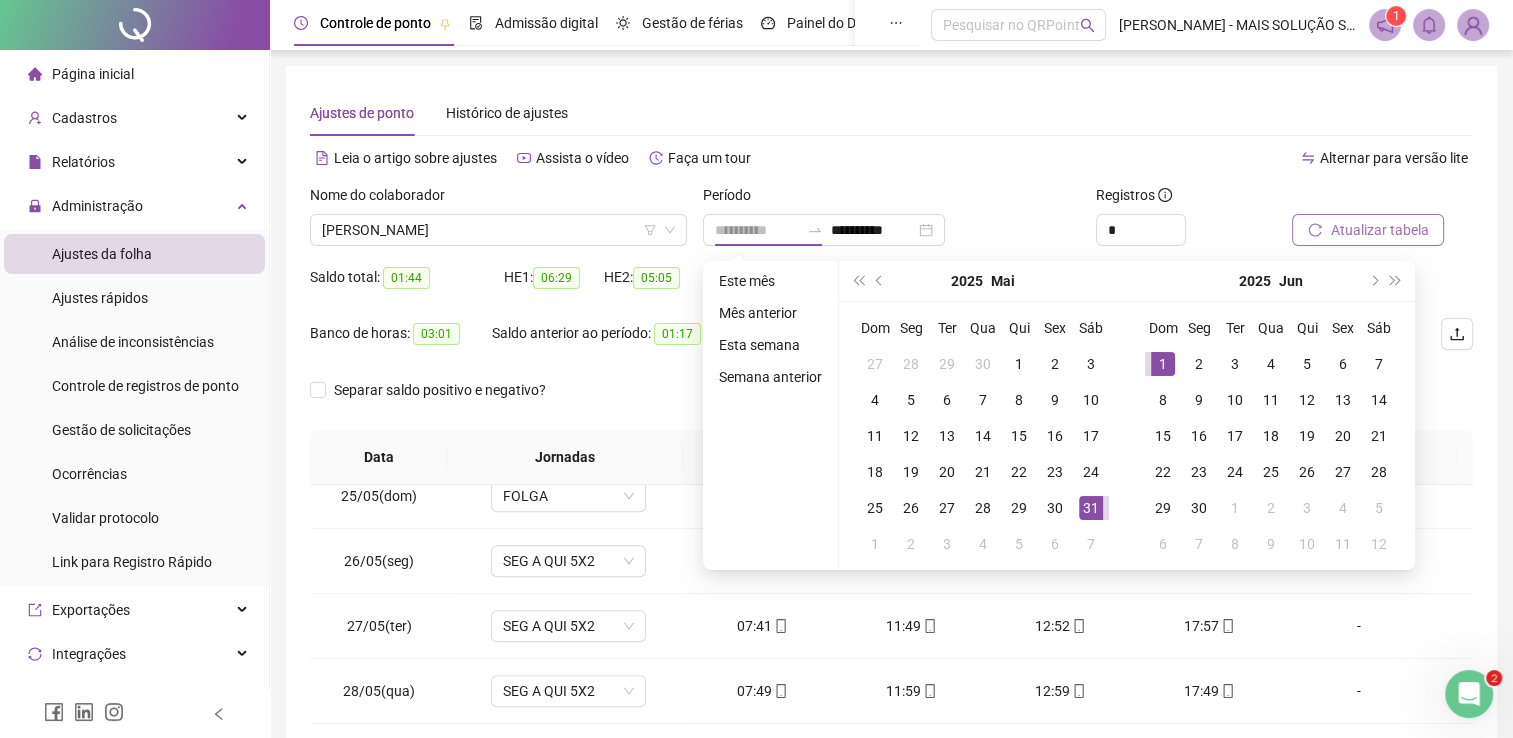 click on "1" at bounding box center (1163, 364) 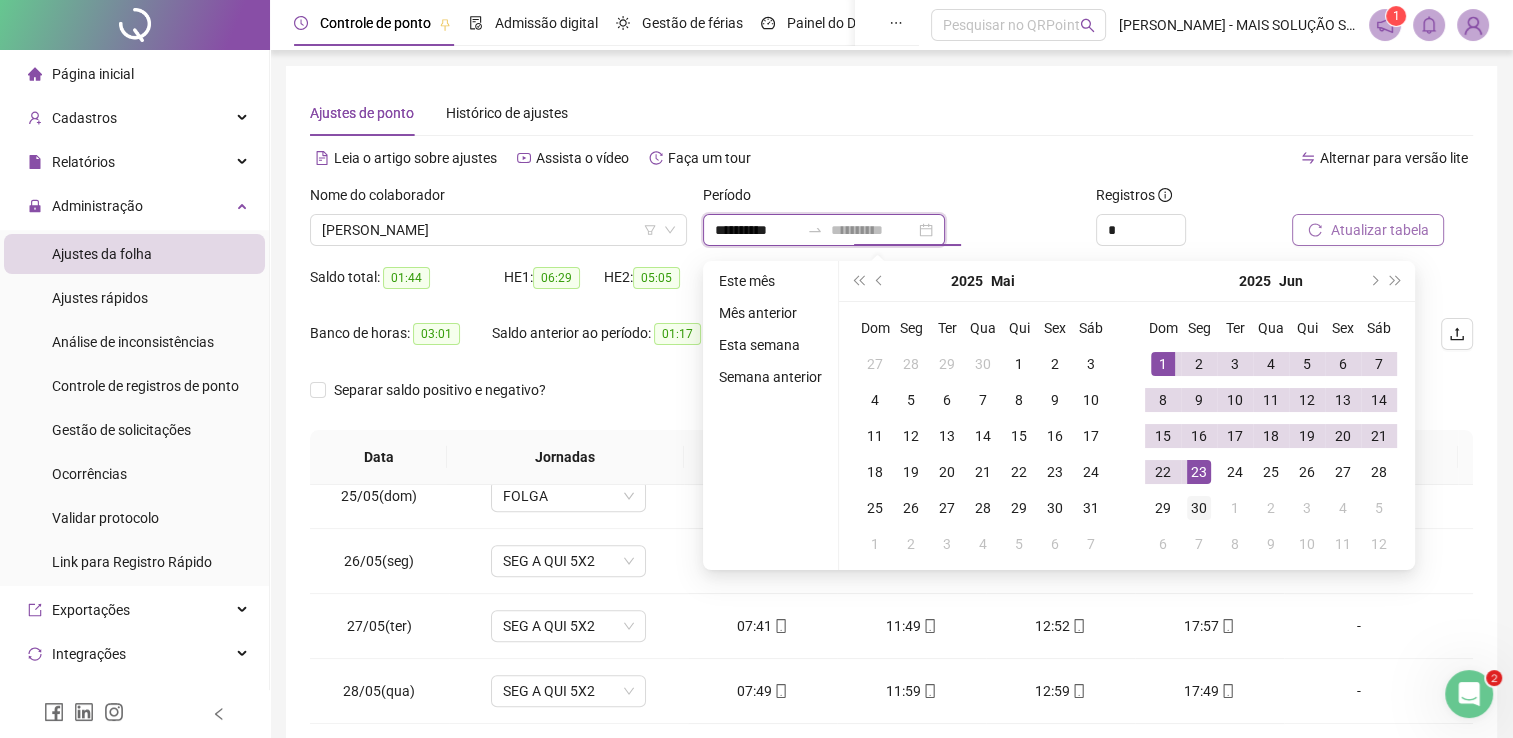 type on "**********" 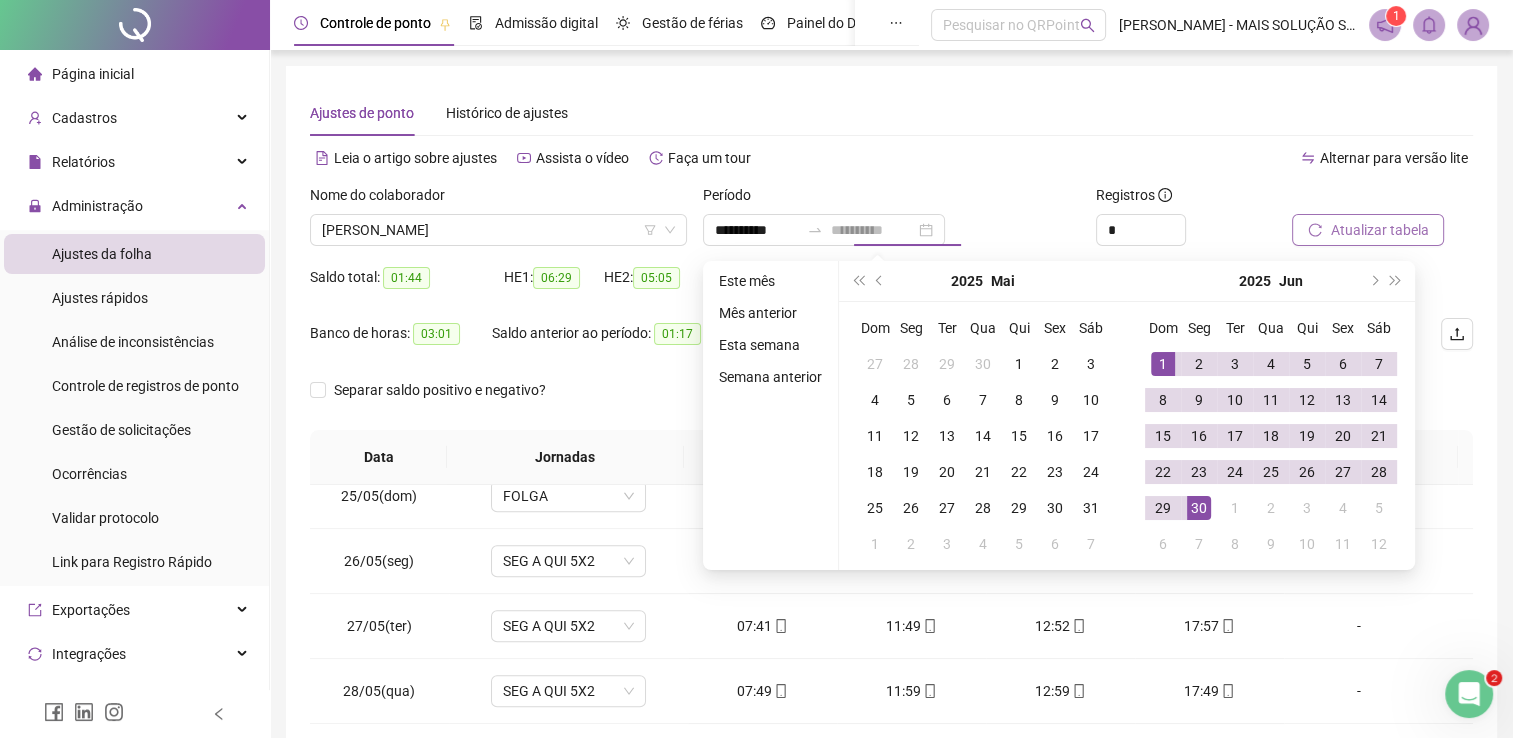 click on "30" at bounding box center [1199, 508] 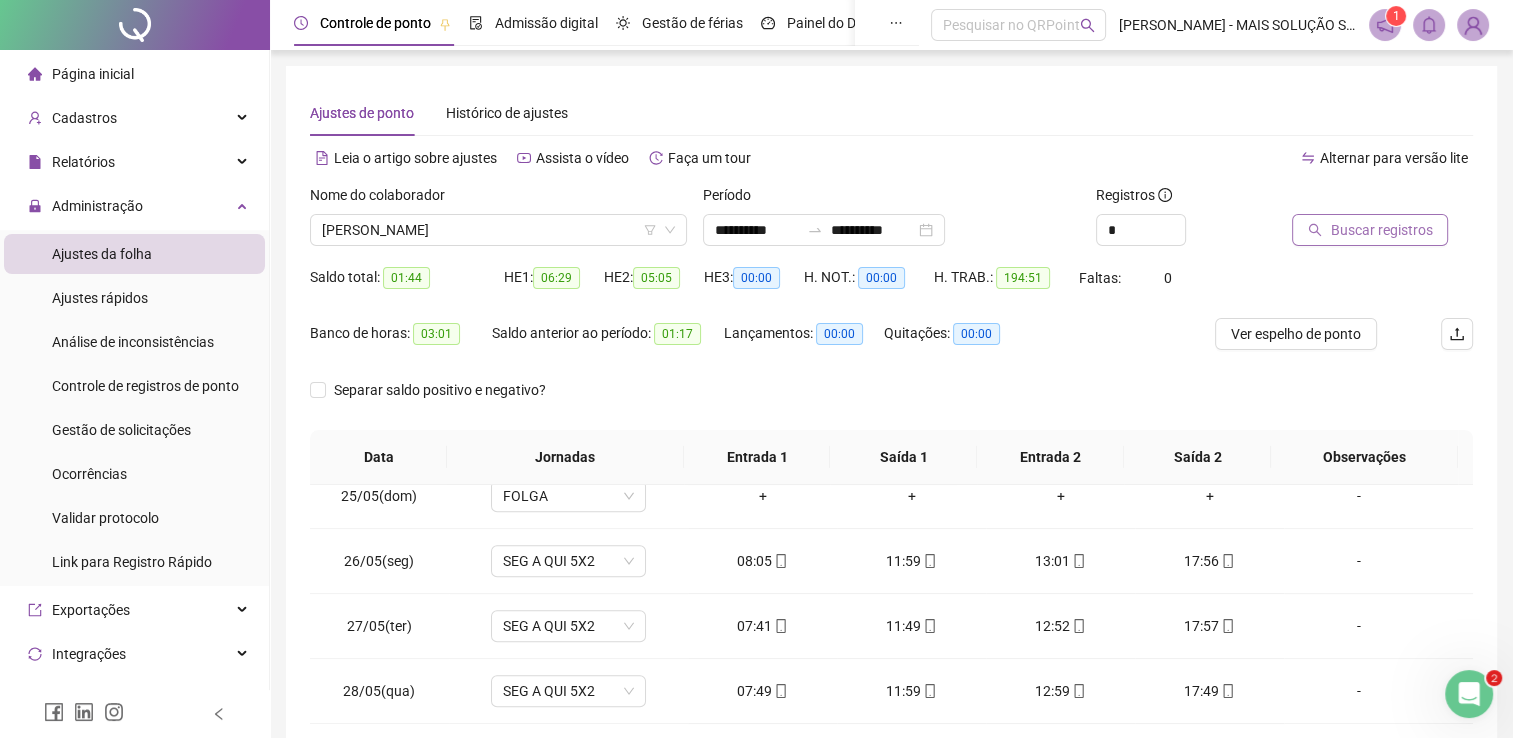 click on "Buscar registros" at bounding box center [1381, 230] 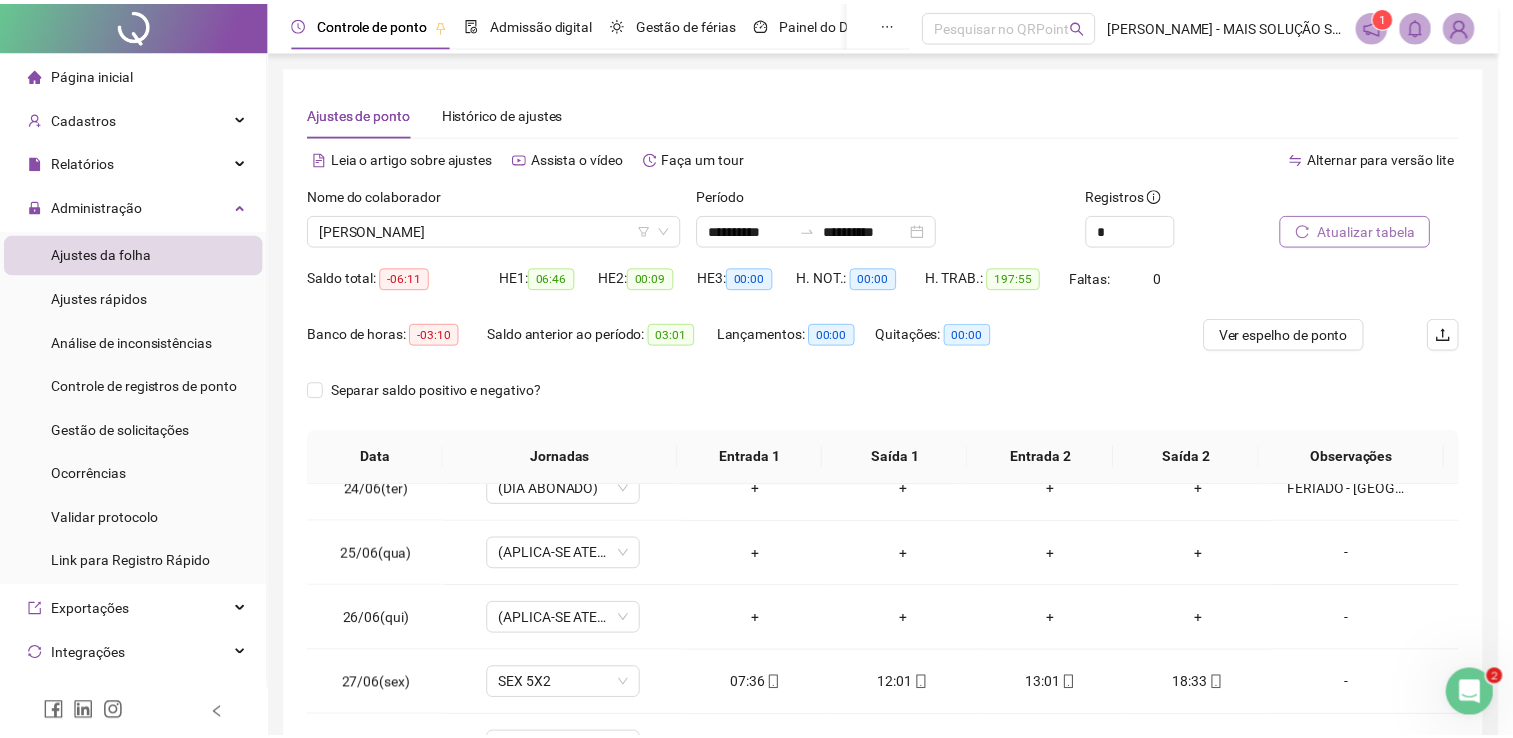 scroll, scrollTop: 1516, scrollLeft: 0, axis: vertical 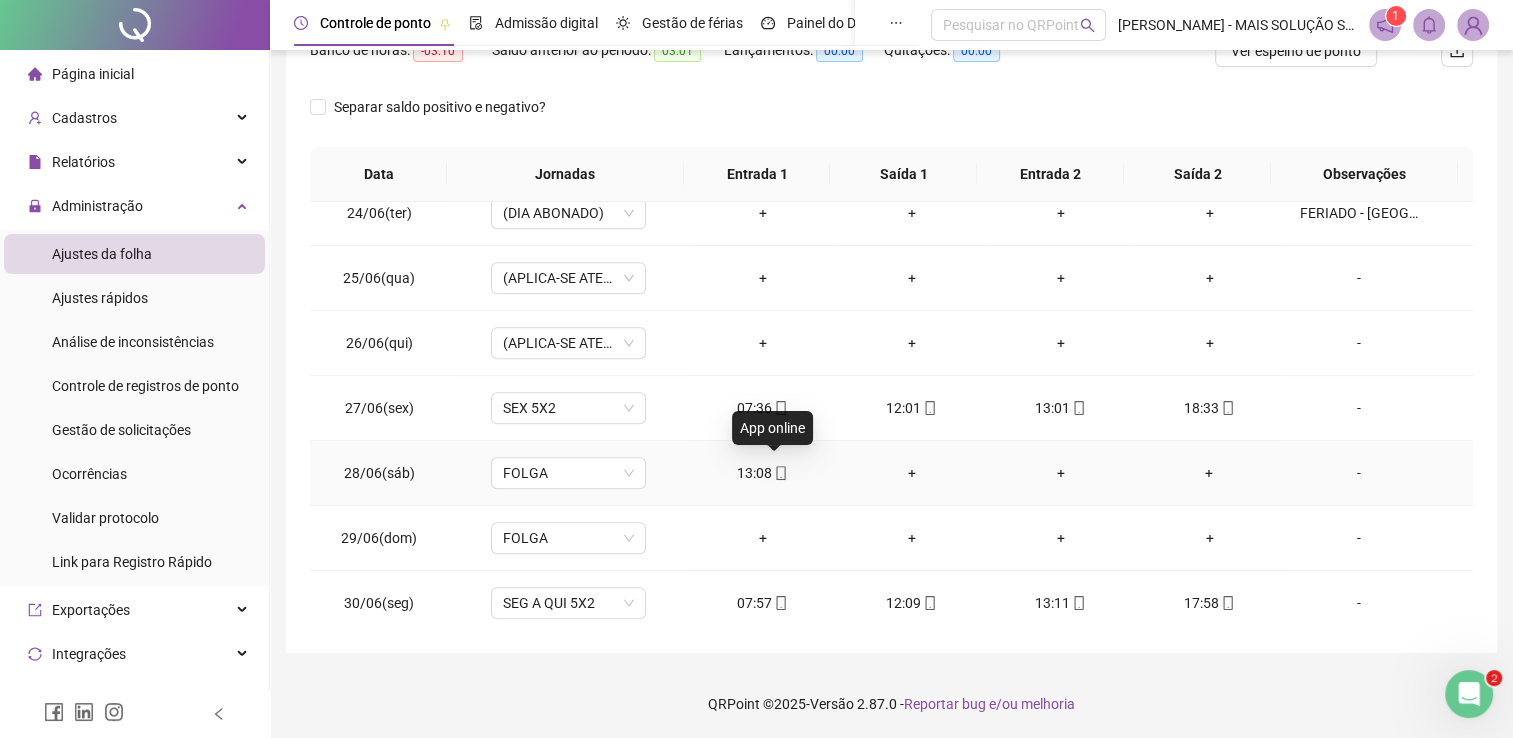 click 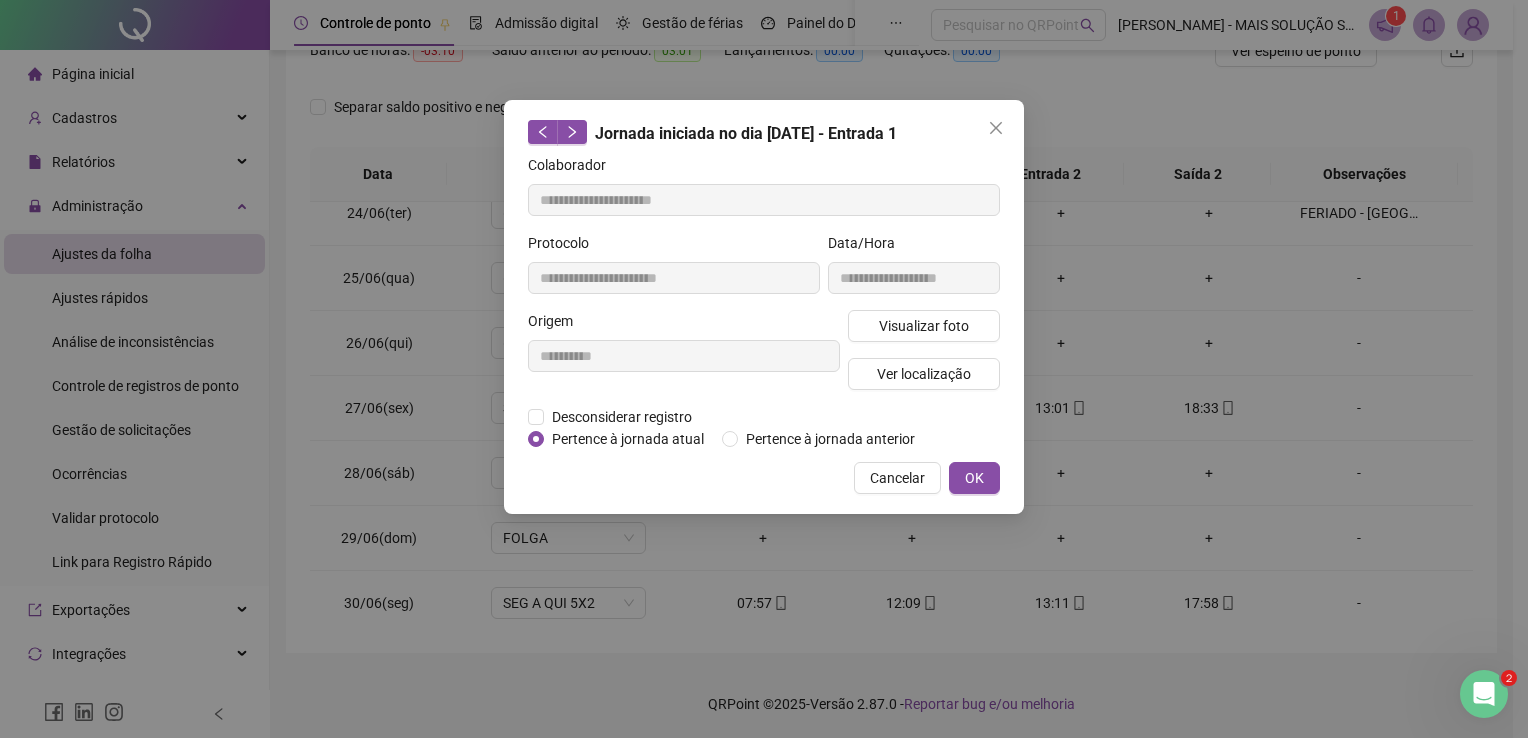 type on "**********" 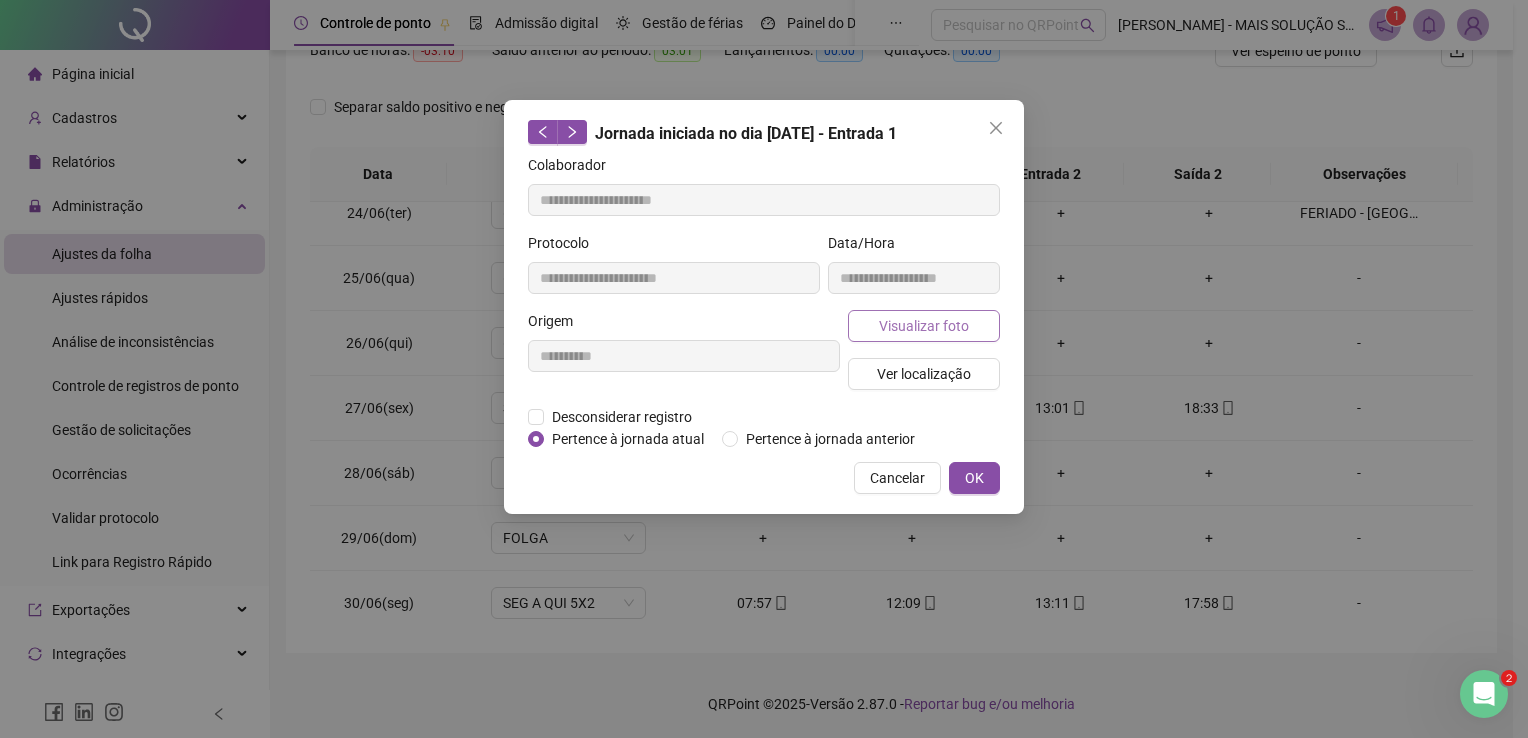 click on "Visualizar foto" at bounding box center [924, 326] 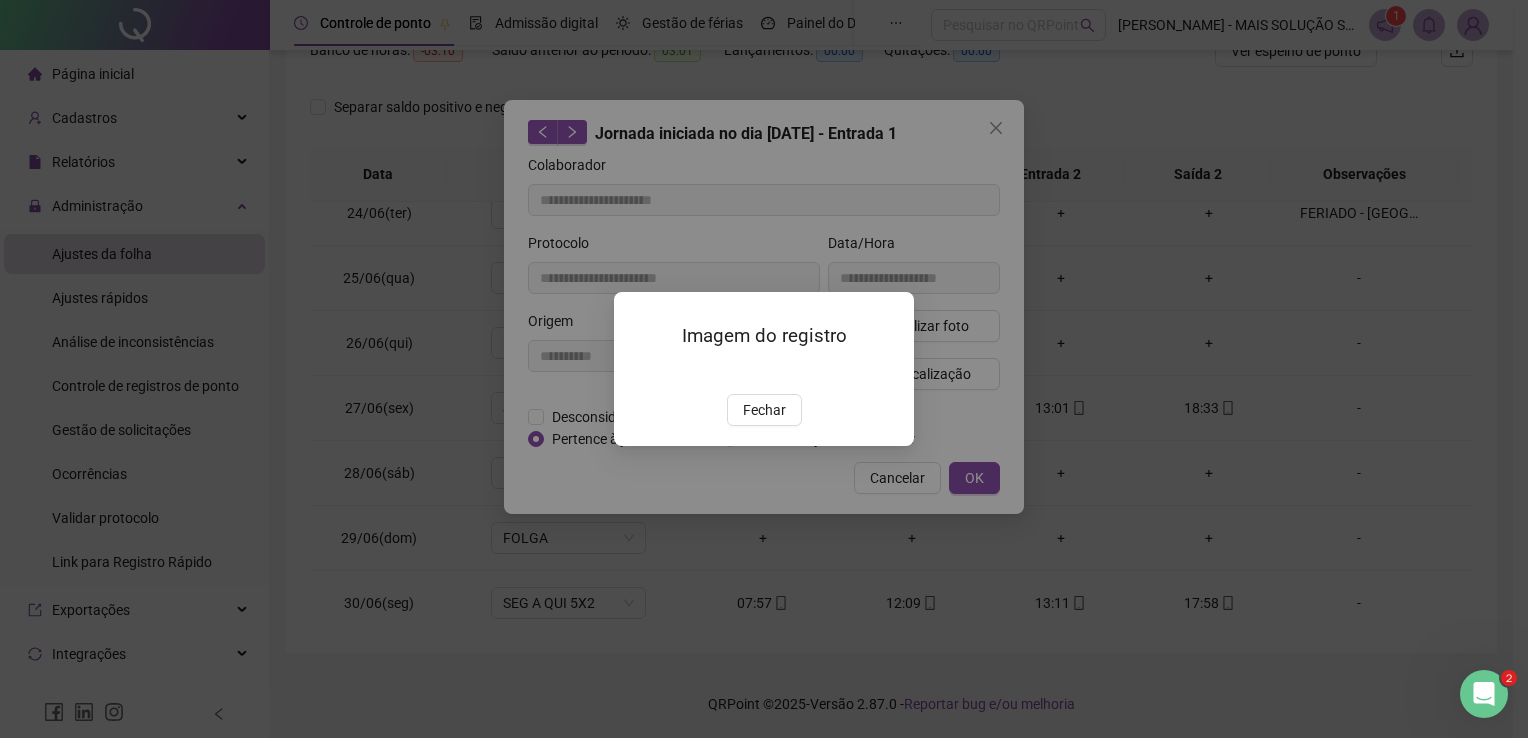 click at bounding box center [638, 372] 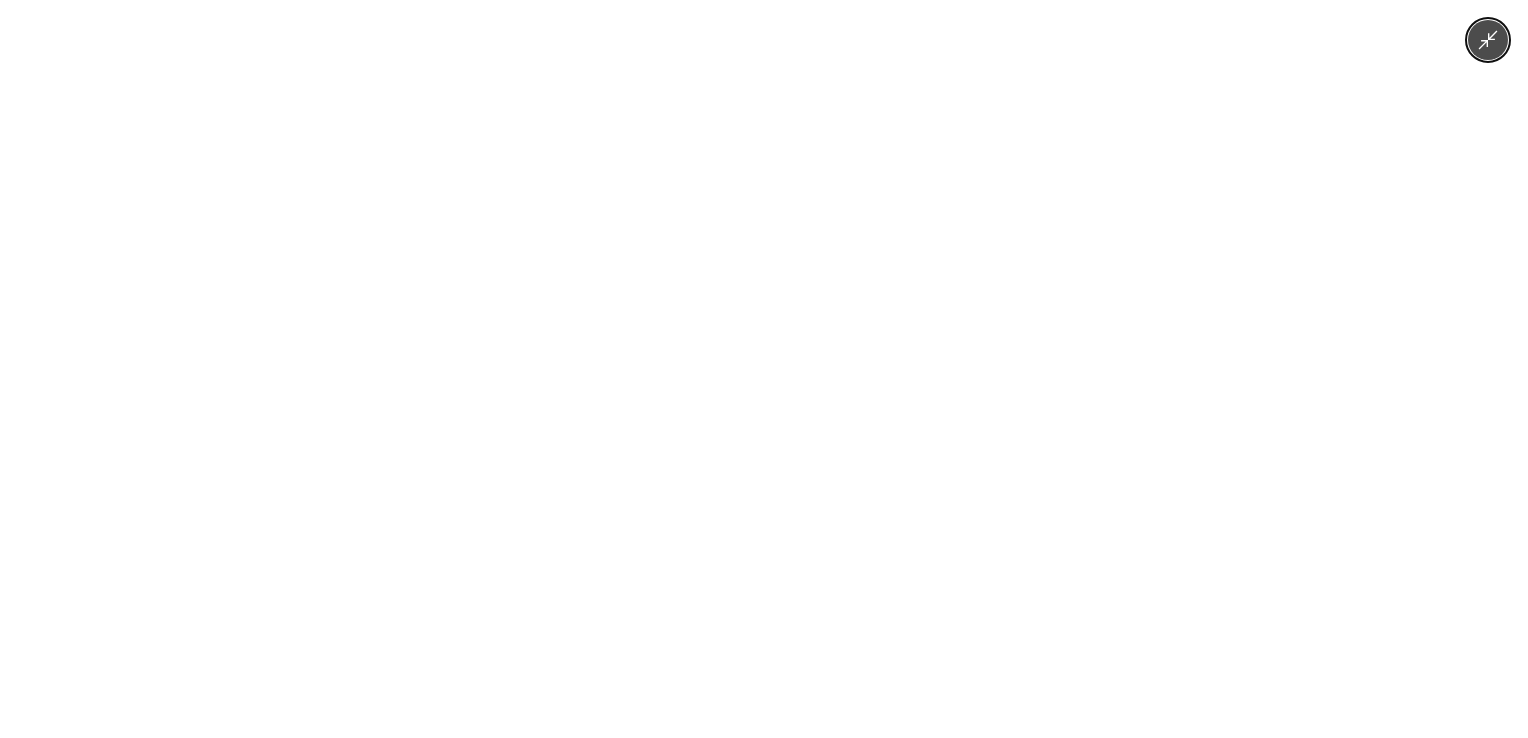 click at bounding box center (764, 369) 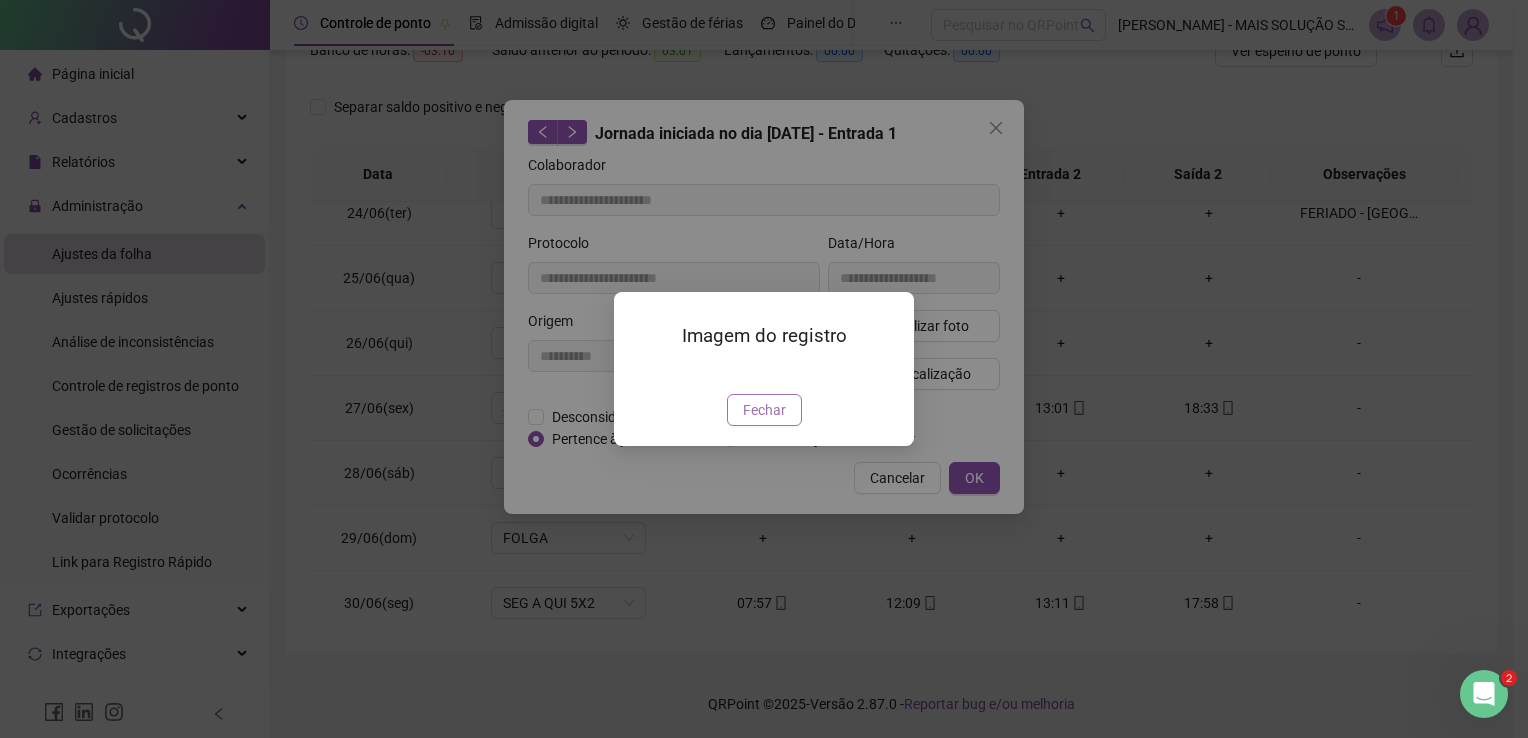 click on "Fechar" at bounding box center [764, 410] 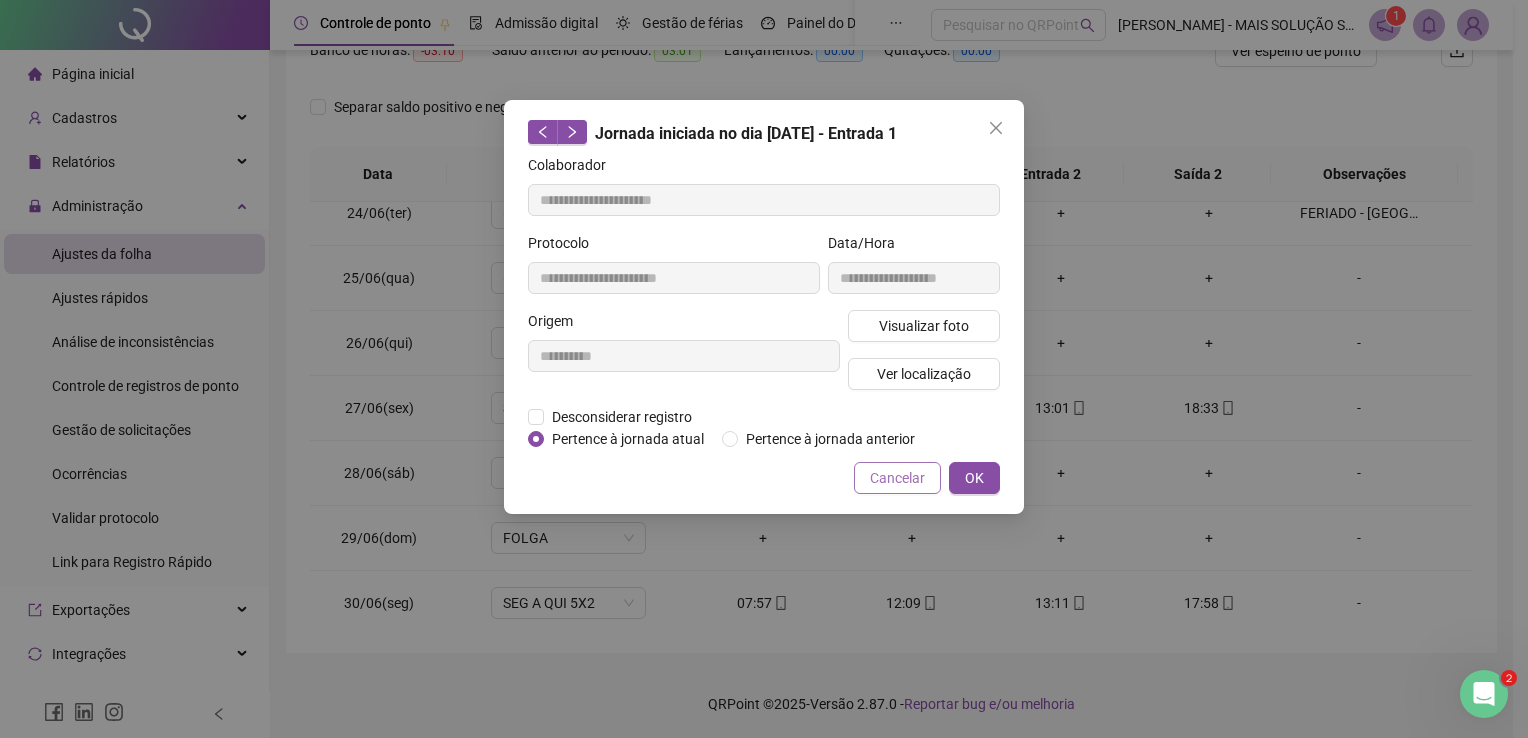 click on "Cancelar" at bounding box center (897, 478) 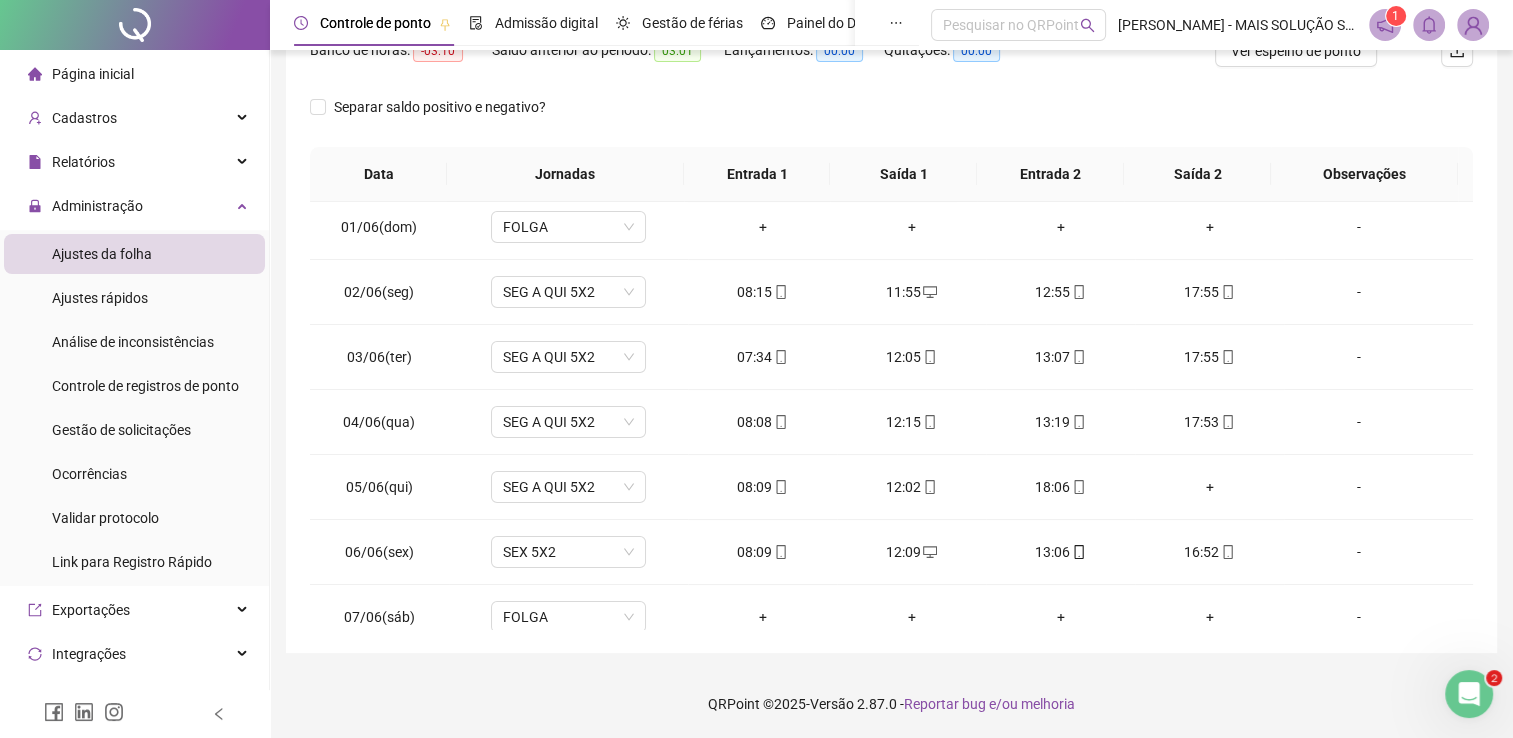 scroll, scrollTop: 0, scrollLeft: 0, axis: both 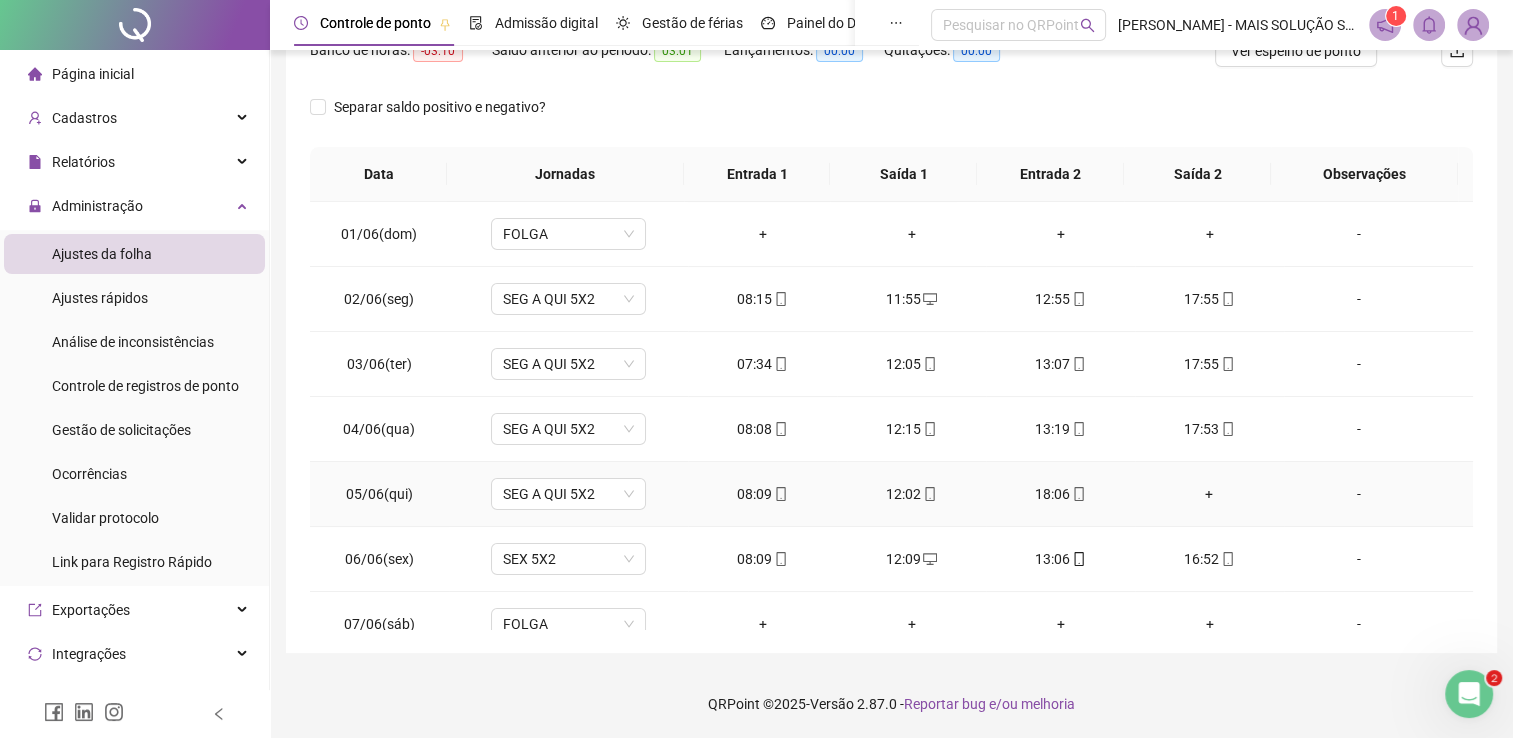 click on "+" at bounding box center [1209, 494] 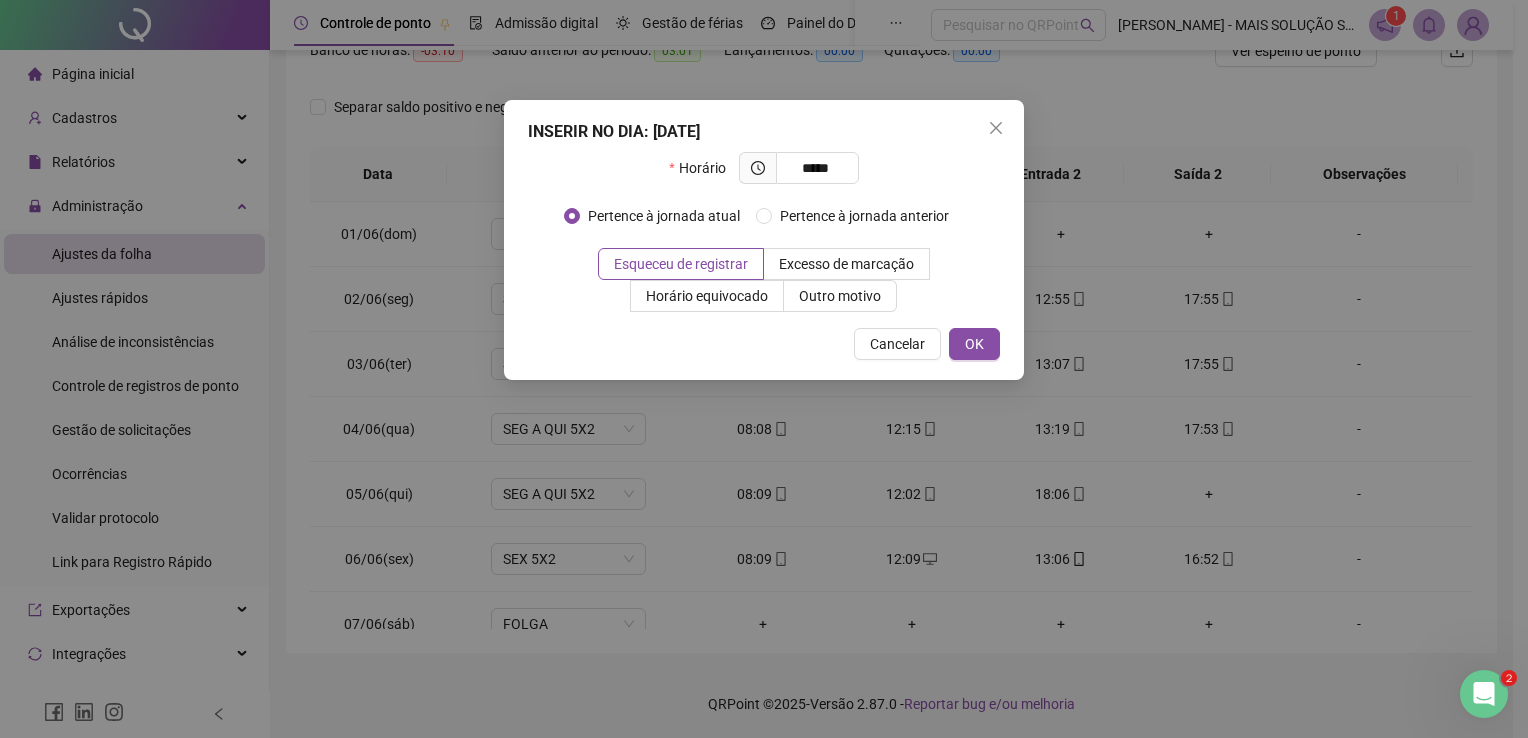 type on "*****" 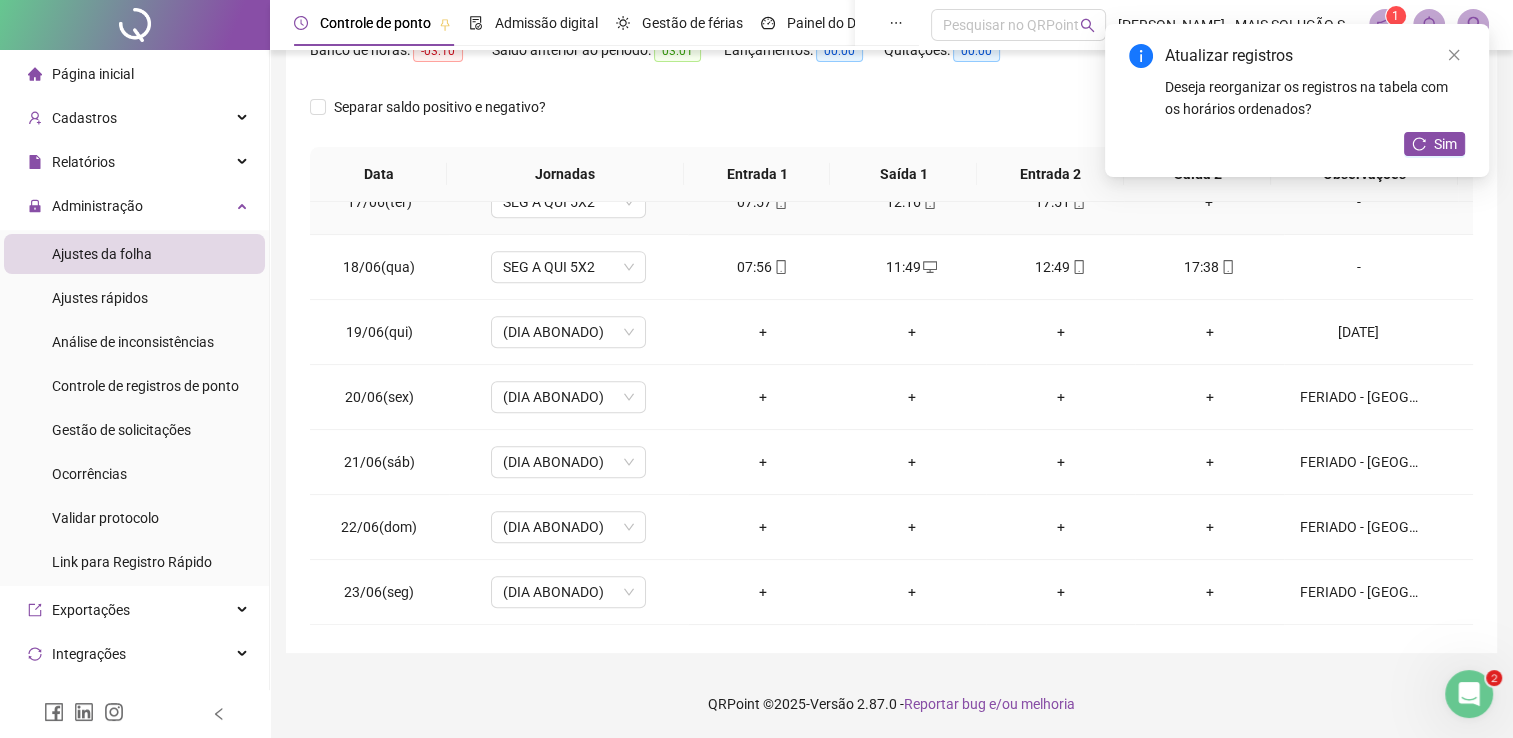 scroll, scrollTop: 1200, scrollLeft: 0, axis: vertical 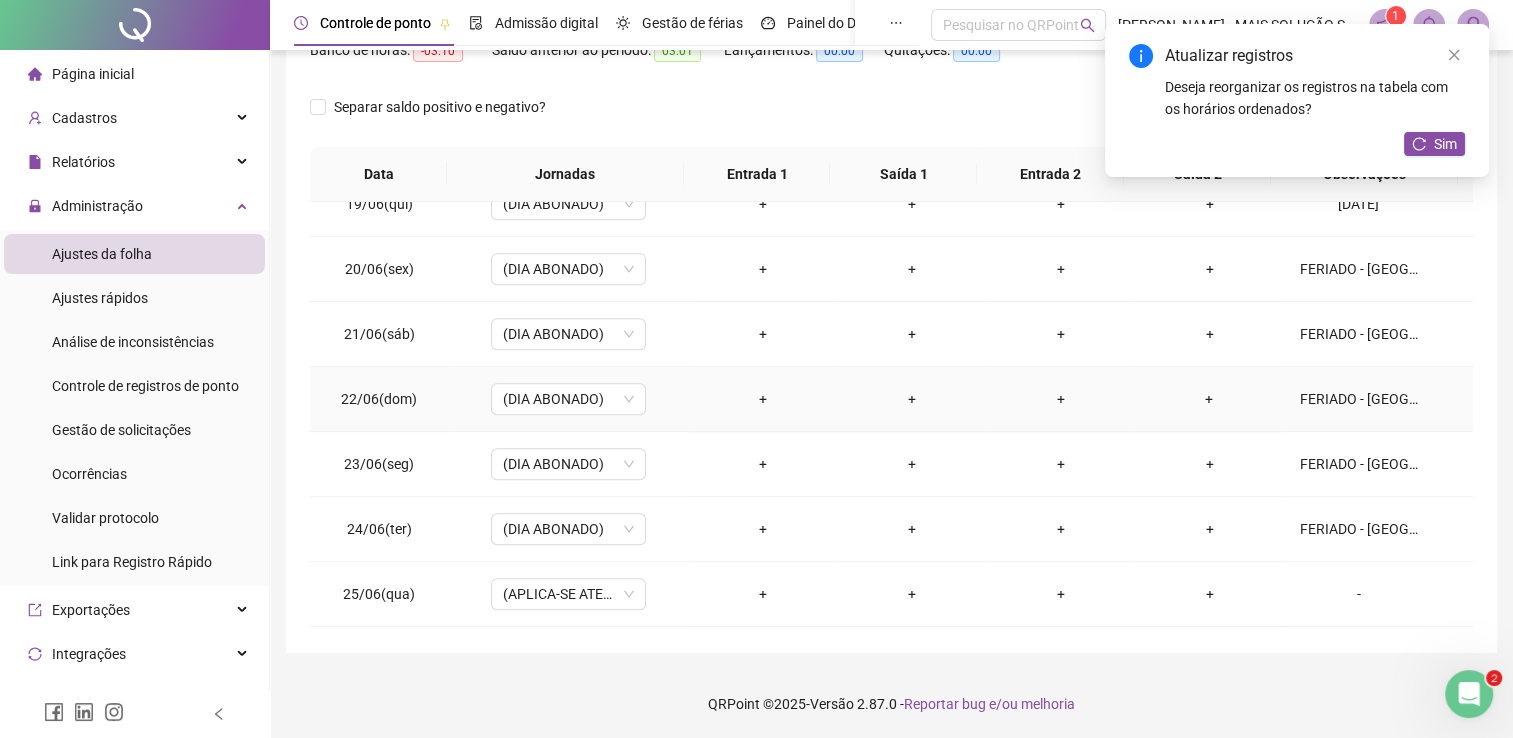 click on "FERIADO - [GEOGRAPHIC_DATA]" at bounding box center [1359, 399] 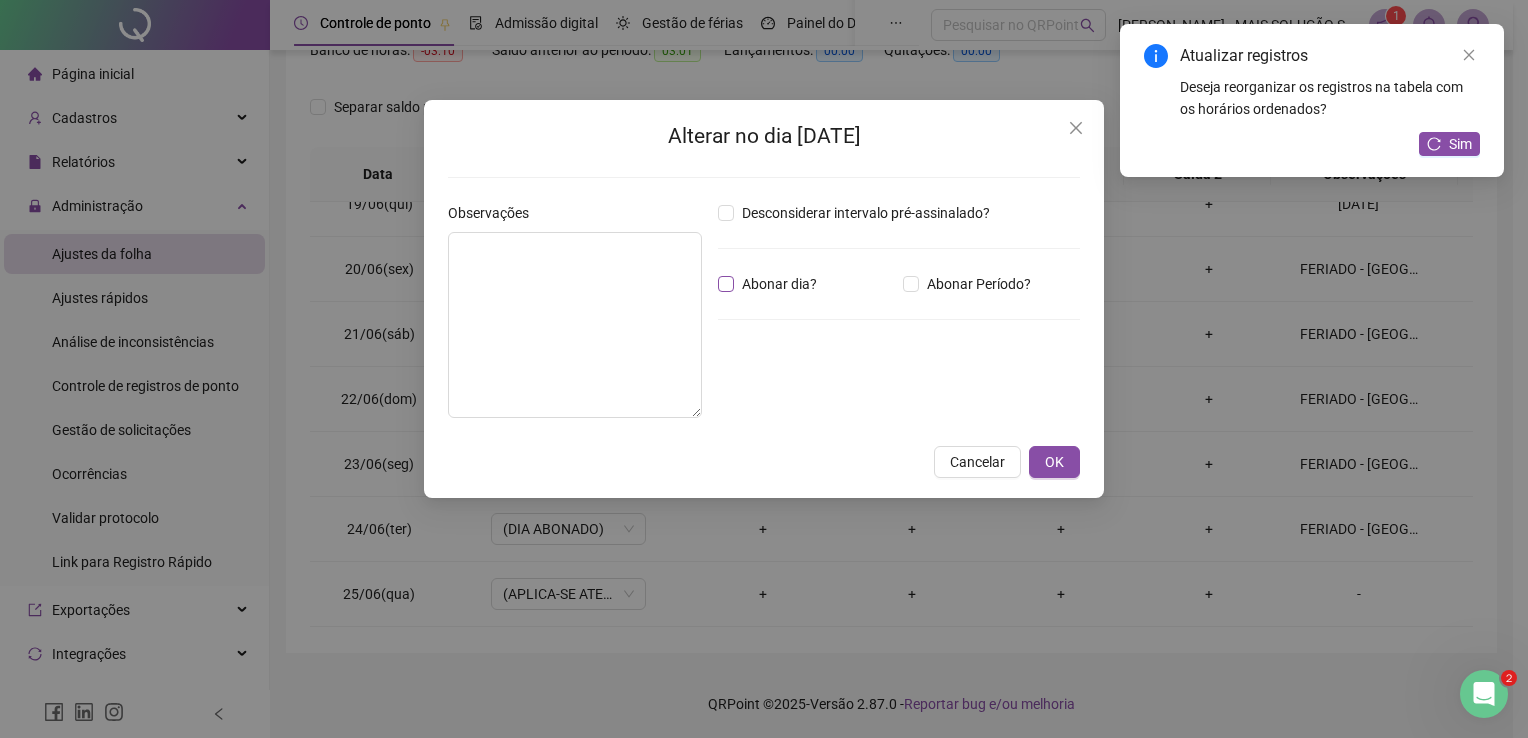 type on "**********" 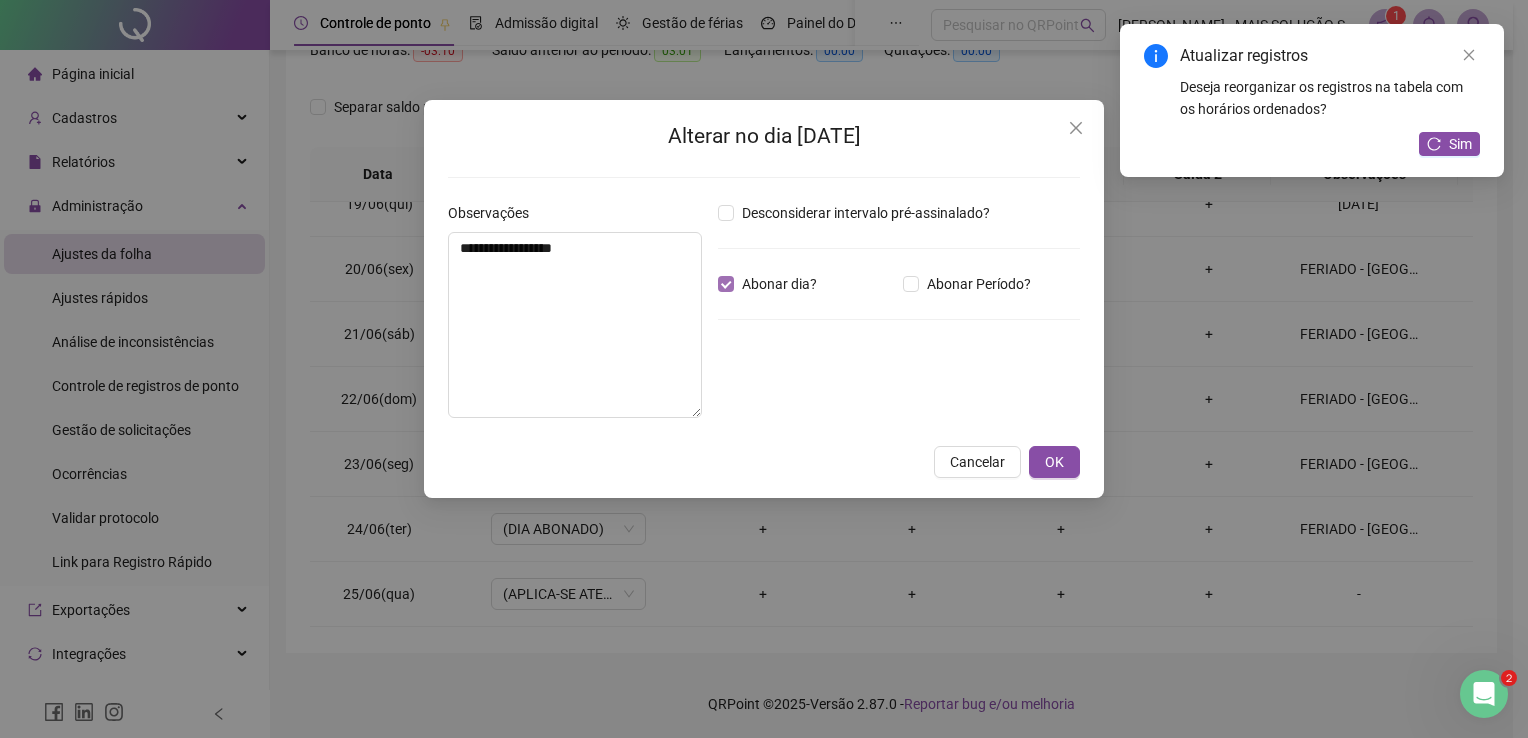 click on "Abonar dia?" at bounding box center (771, 284) 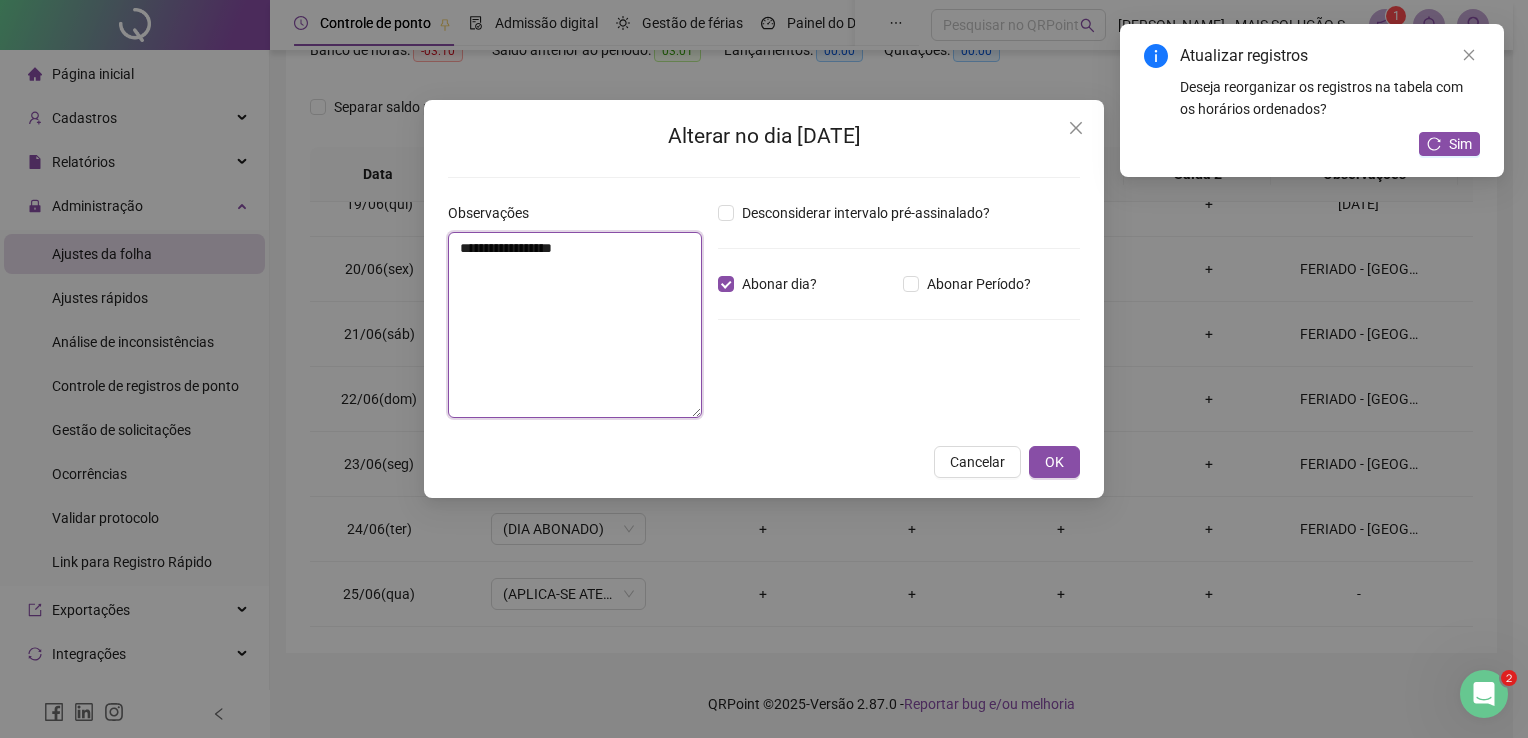 drag, startPoint x: 748, startPoint y: 290, endPoint x: 401, endPoint y: 268, distance: 347.69672 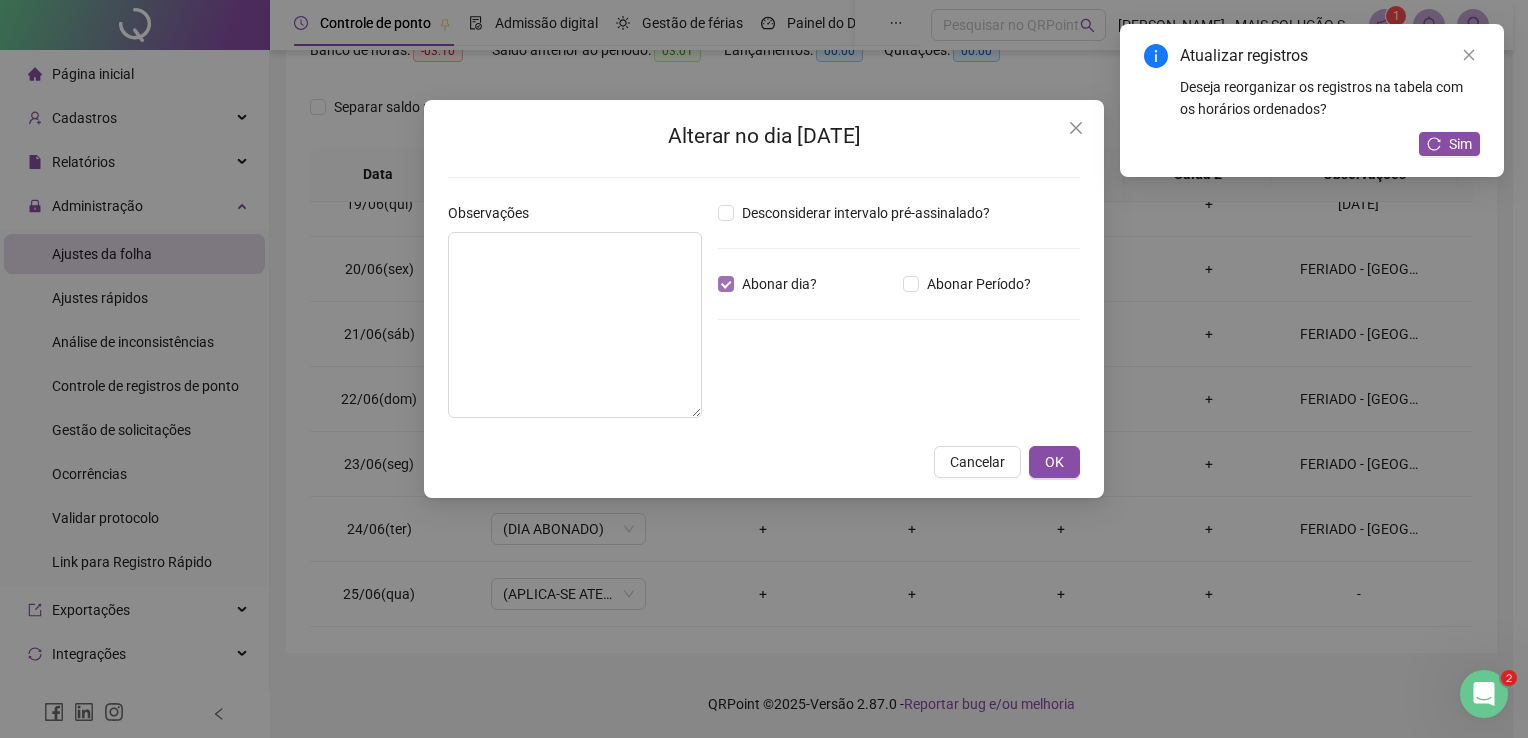 click on "Abonar dia?" at bounding box center (779, 284) 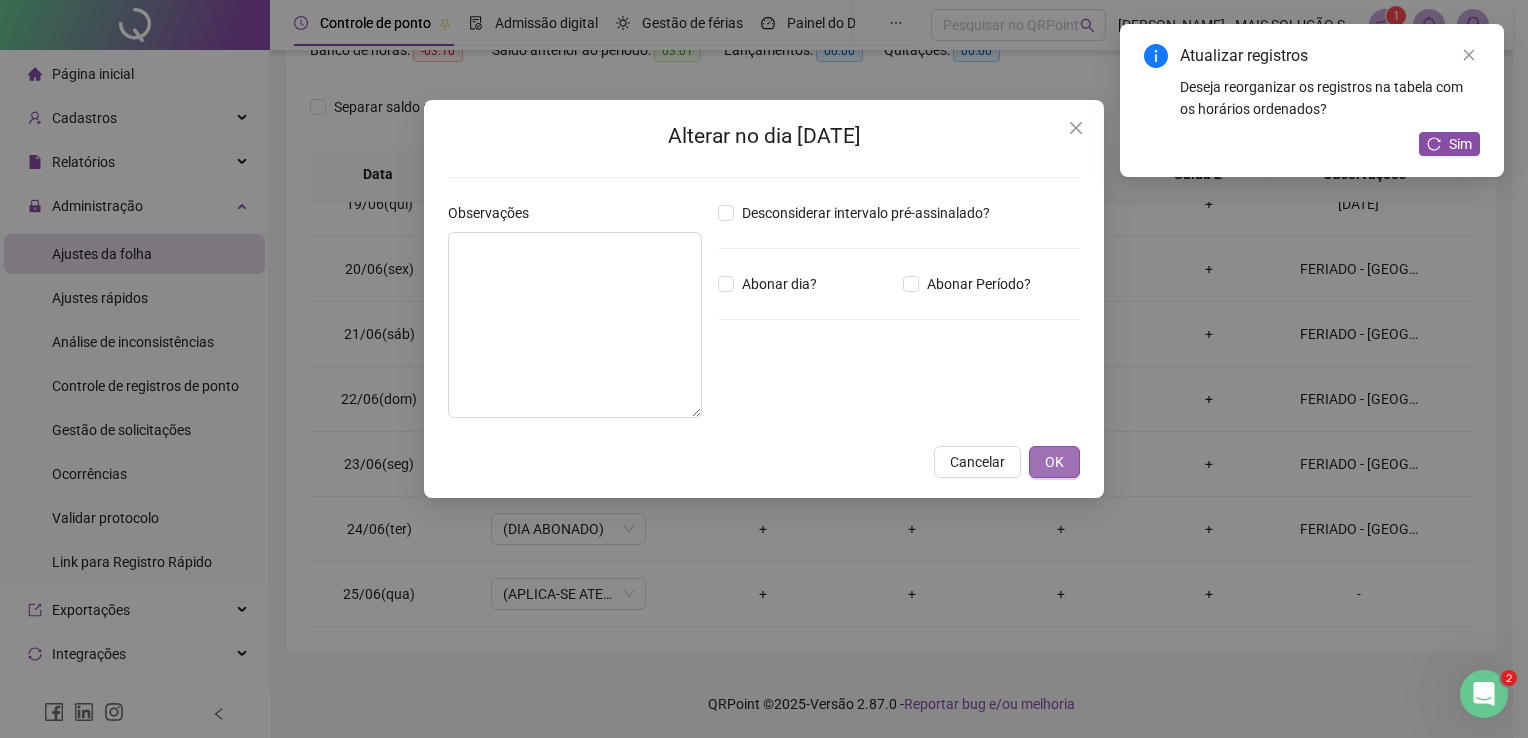click on "OK" at bounding box center (1054, 462) 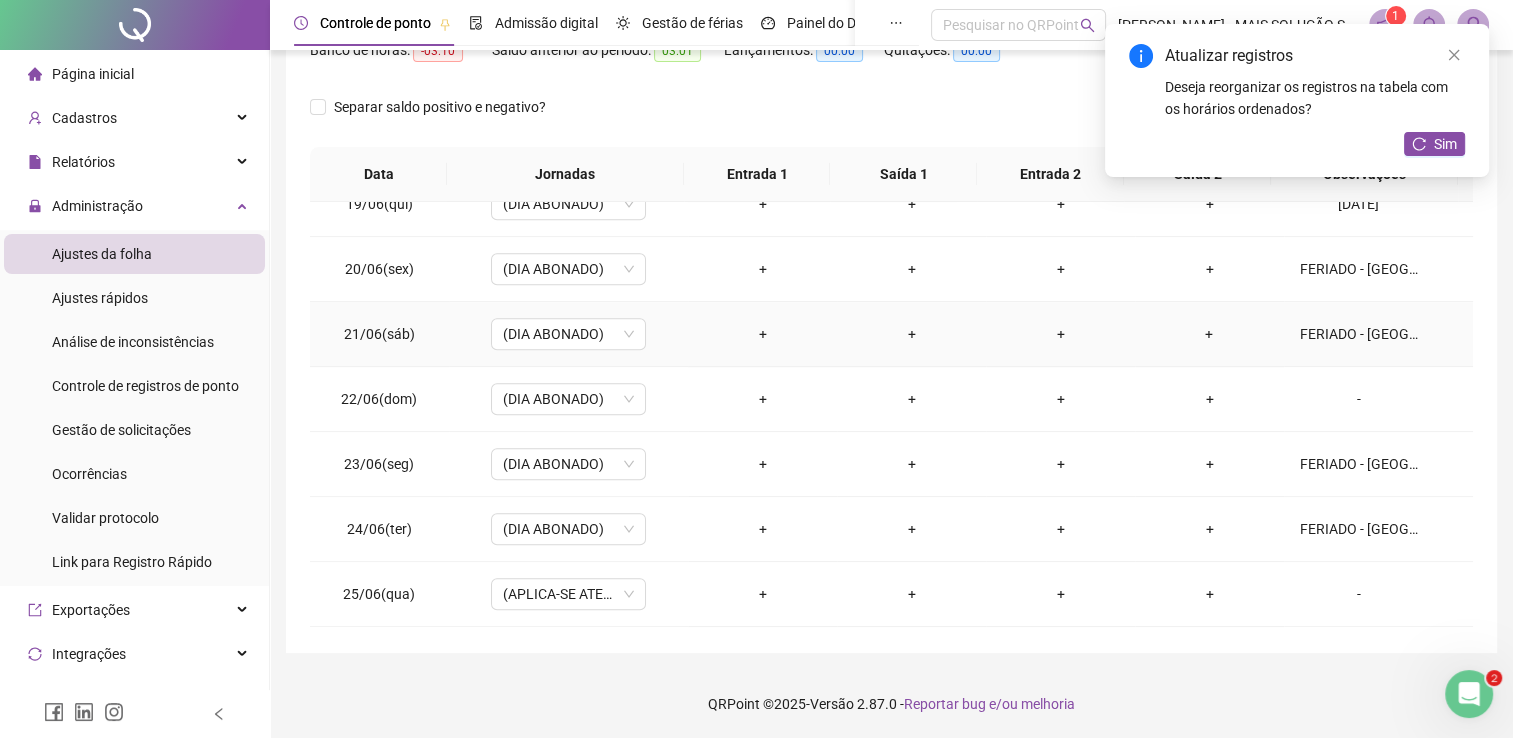 click on "FERIADO - [GEOGRAPHIC_DATA]" at bounding box center [1359, 334] 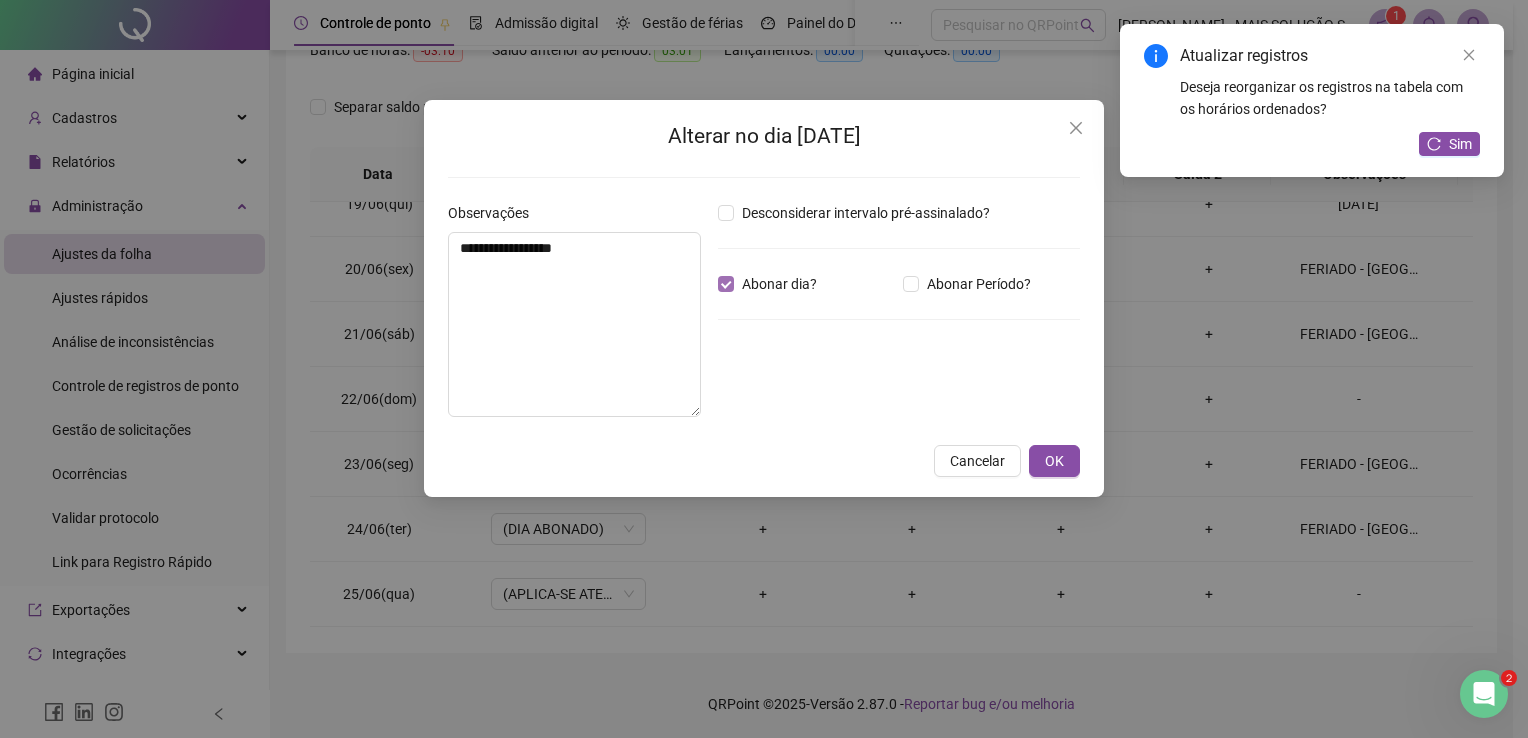 click on "Abonar dia?" at bounding box center [779, 284] 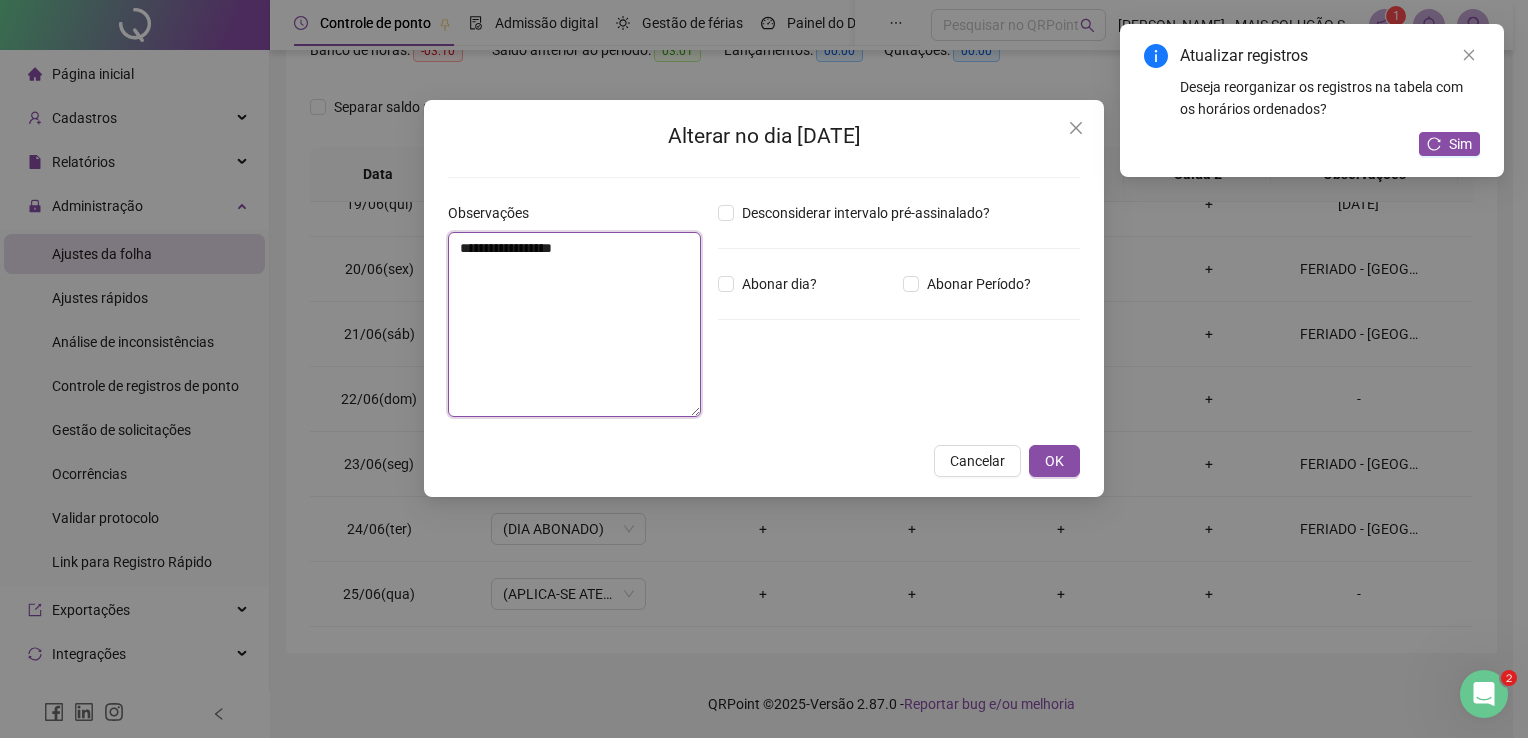 drag, startPoint x: 676, startPoint y: 264, endPoint x: 487, endPoint y: 258, distance: 189.09521 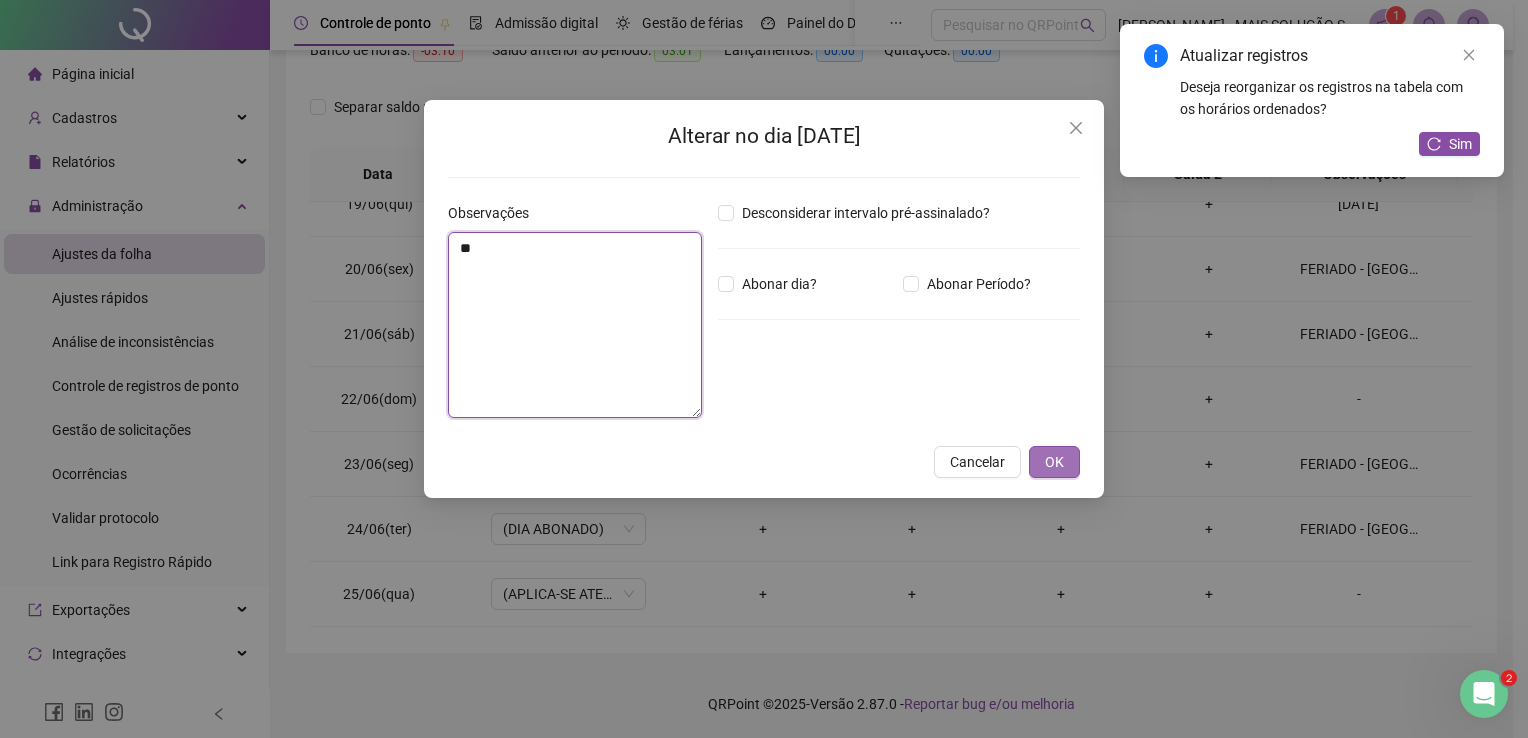 type on "*" 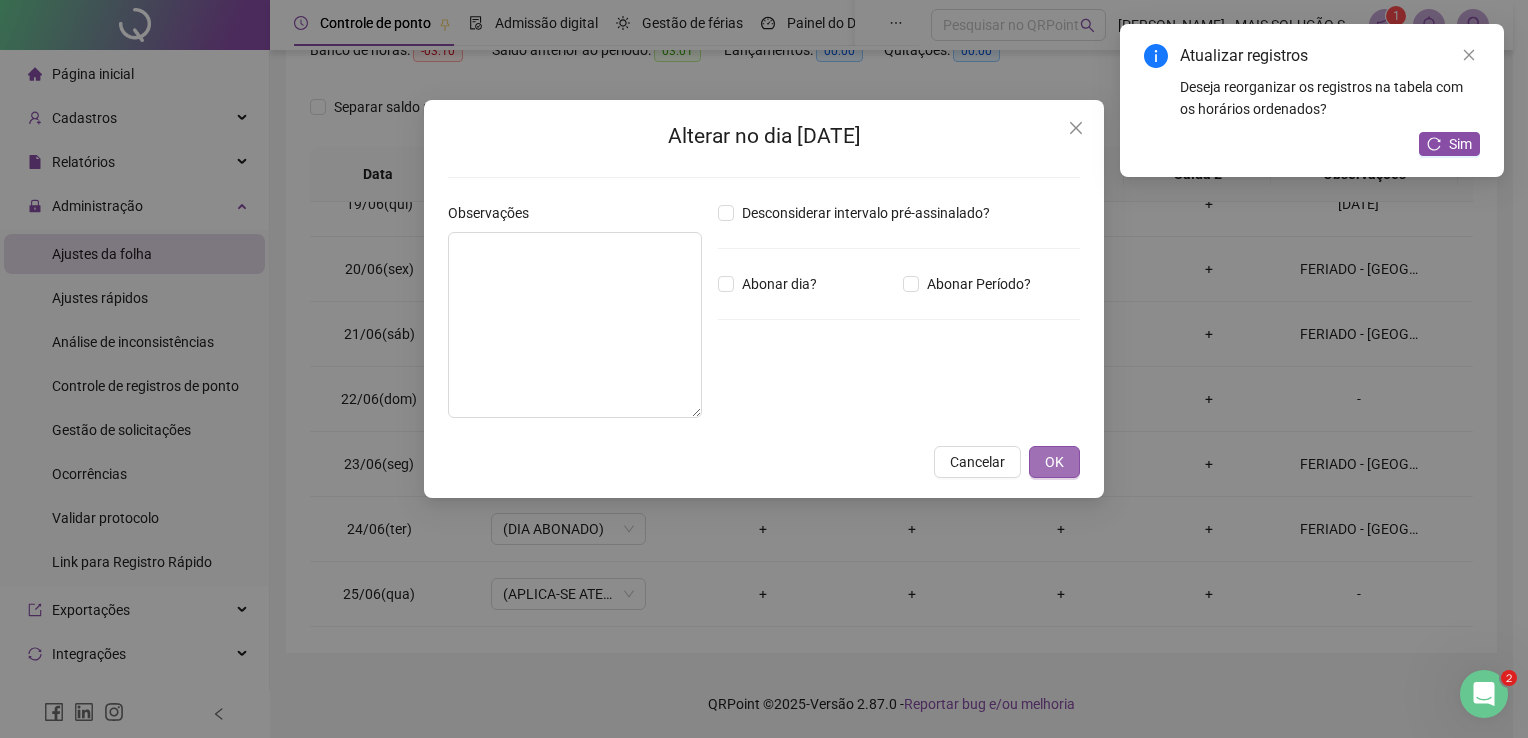 click on "OK" at bounding box center (1054, 462) 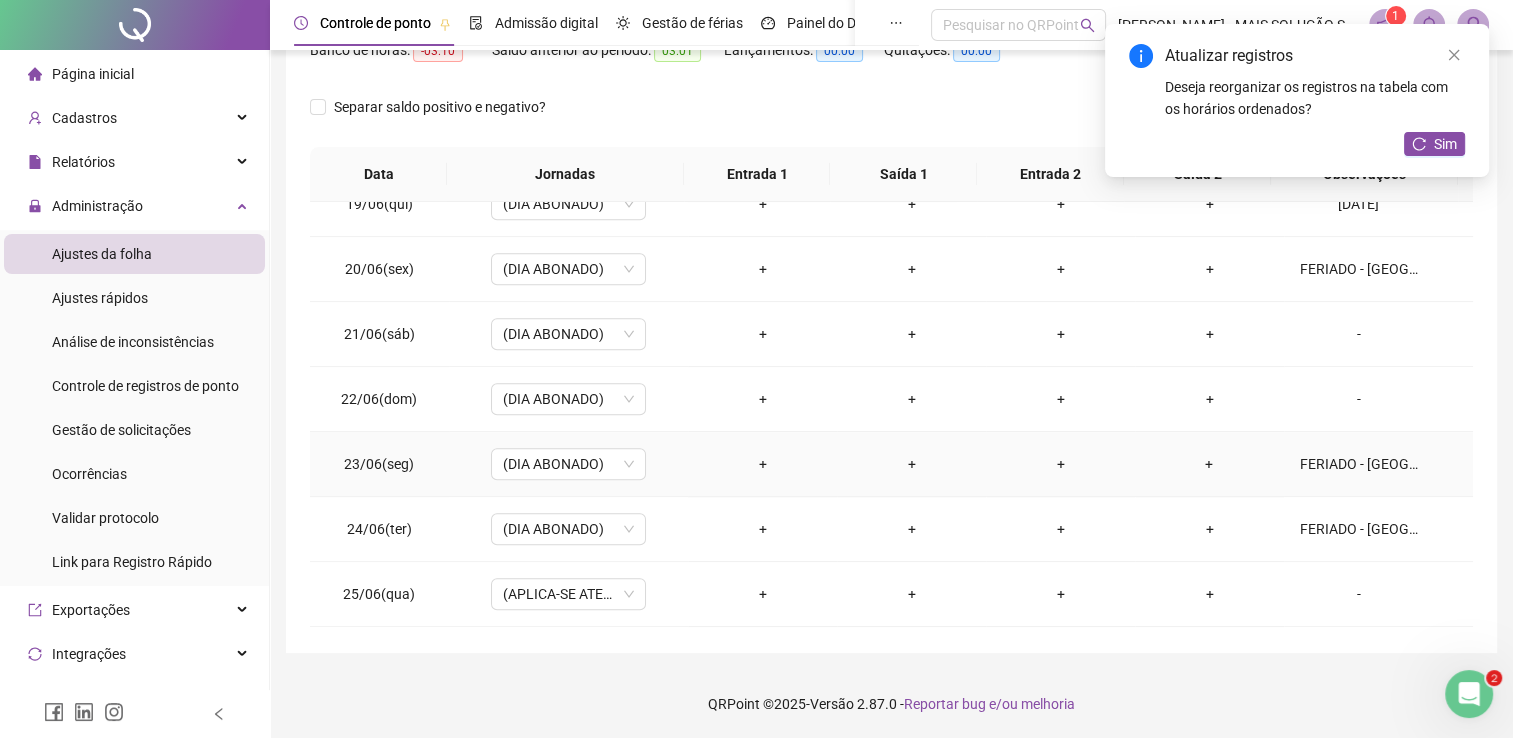 click on "FERIADO - [GEOGRAPHIC_DATA]" at bounding box center (1359, 464) 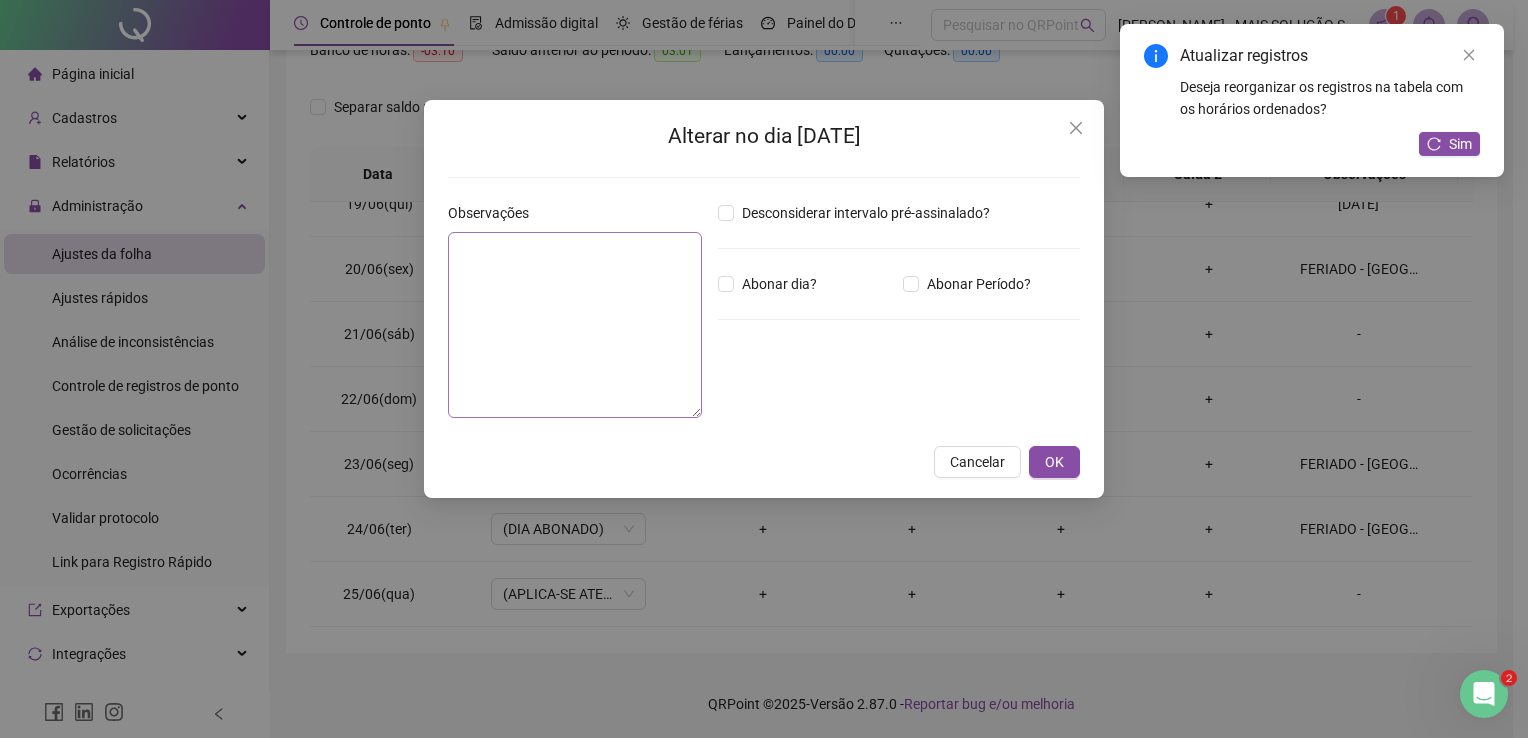 type on "**********" 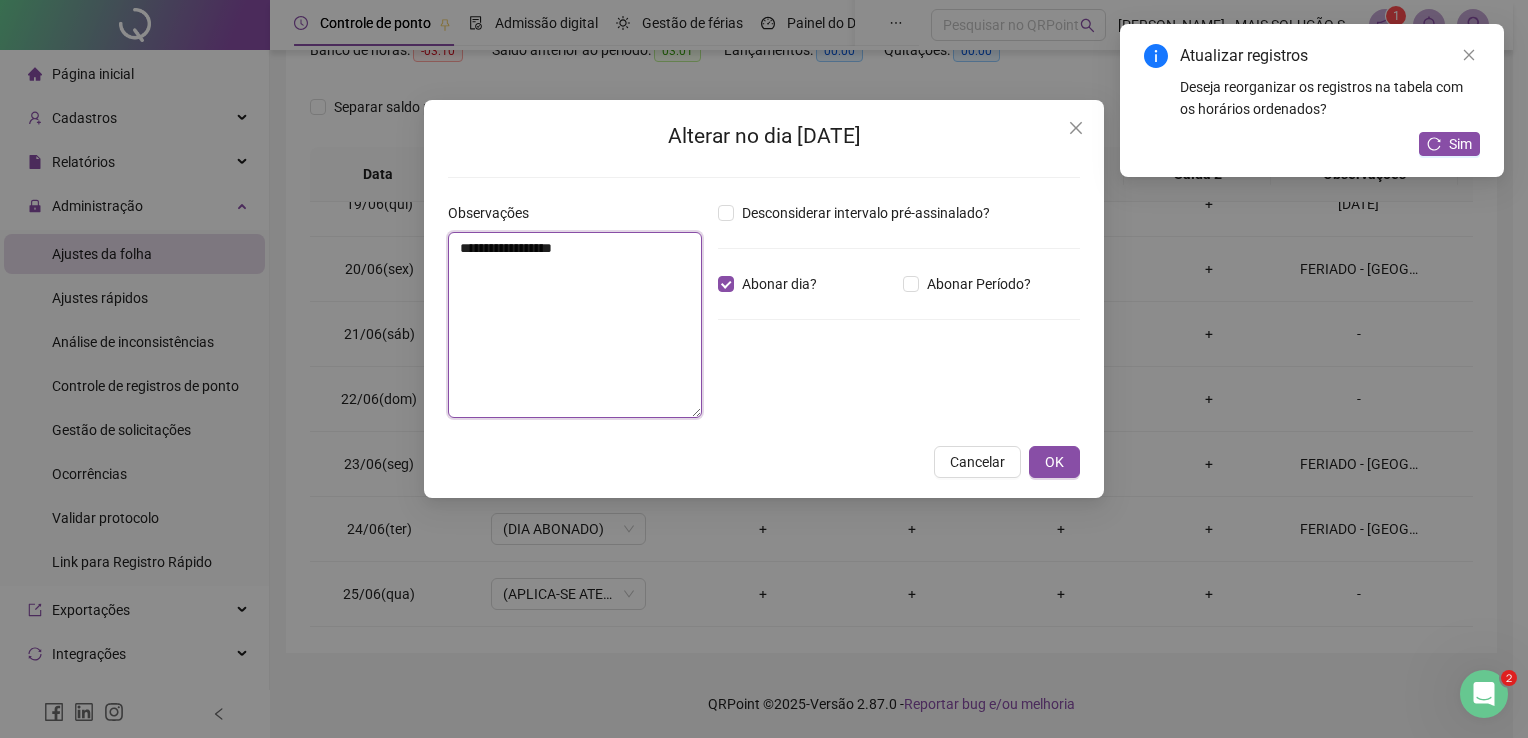 drag, startPoint x: 620, startPoint y: 278, endPoint x: 402, endPoint y: 282, distance: 218.0367 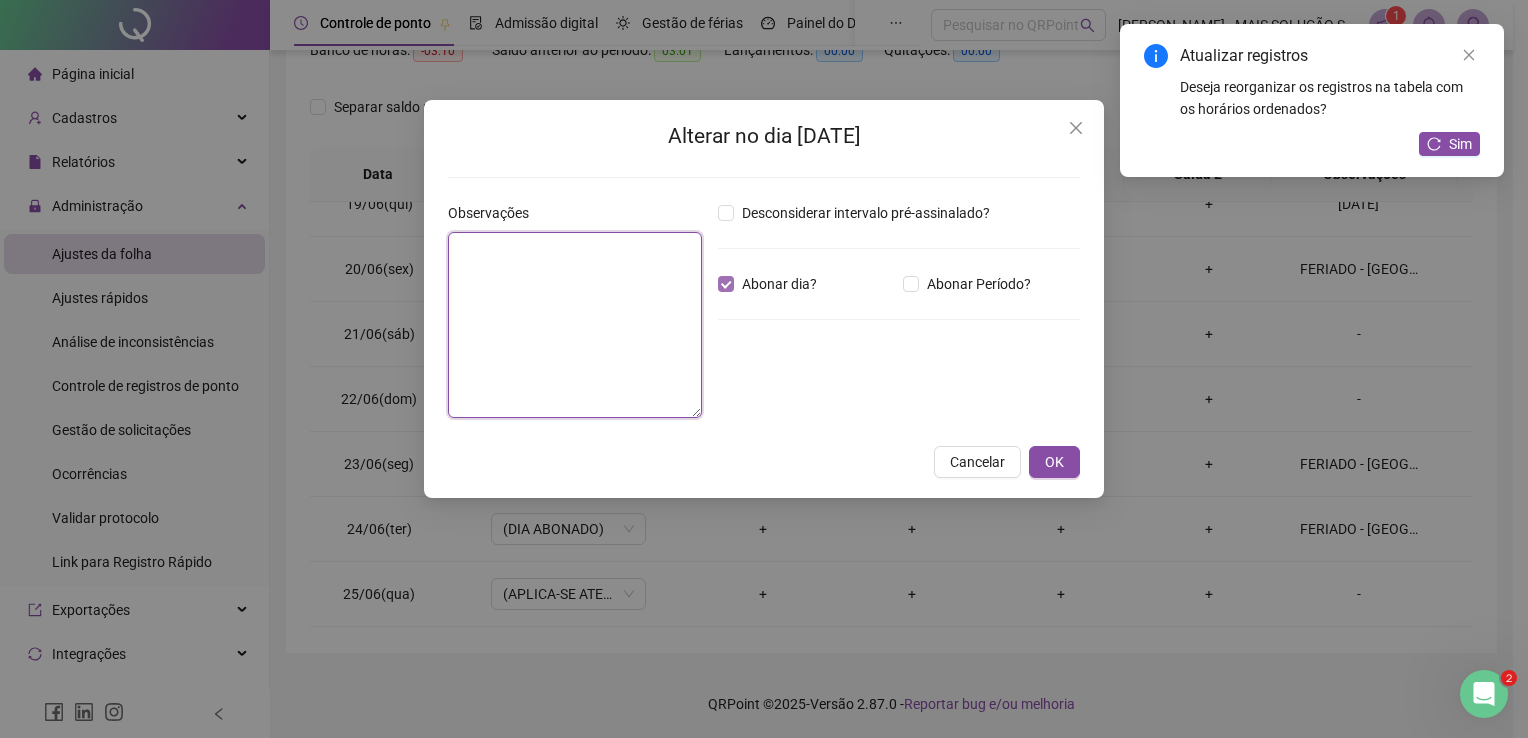 type 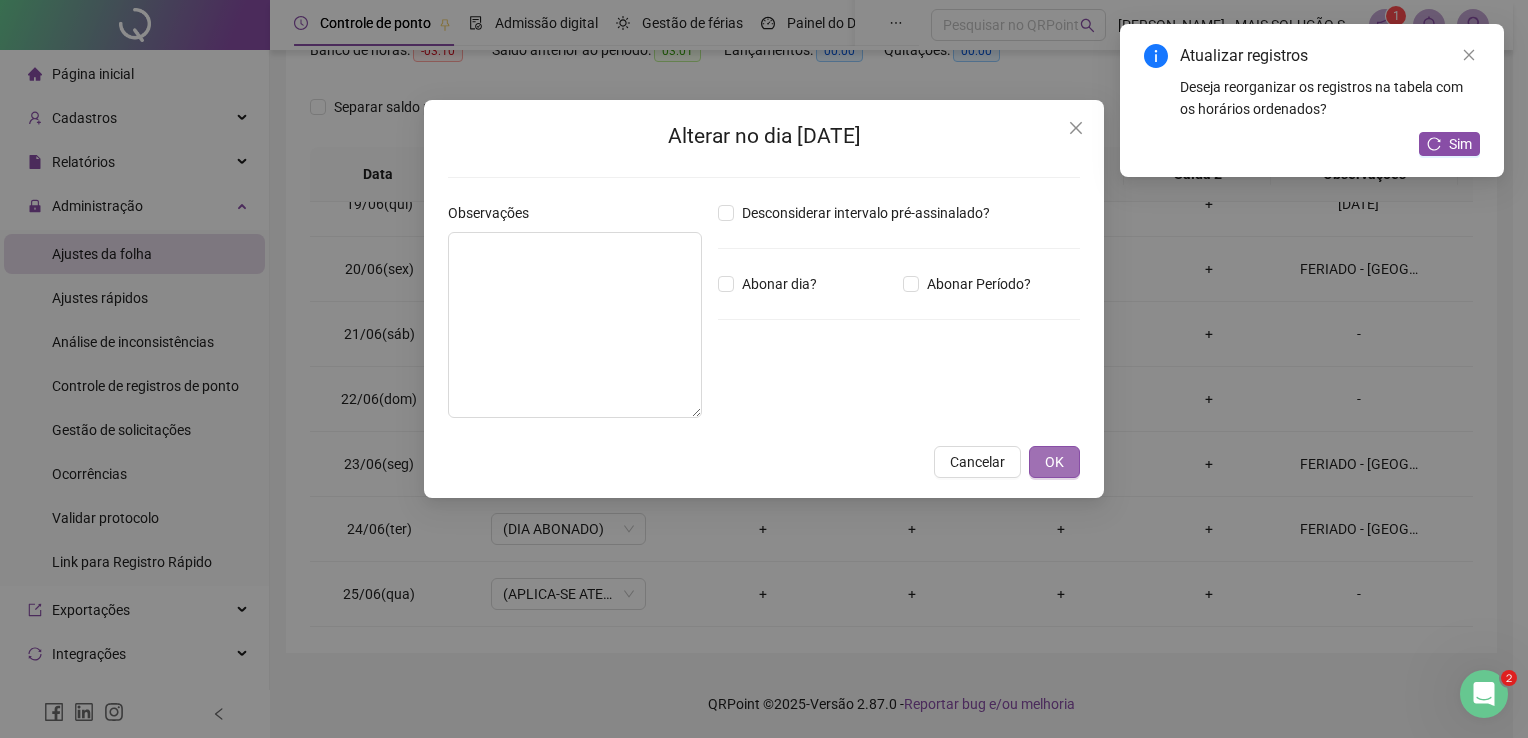 click on "OK" at bounding box center [1054, 462] 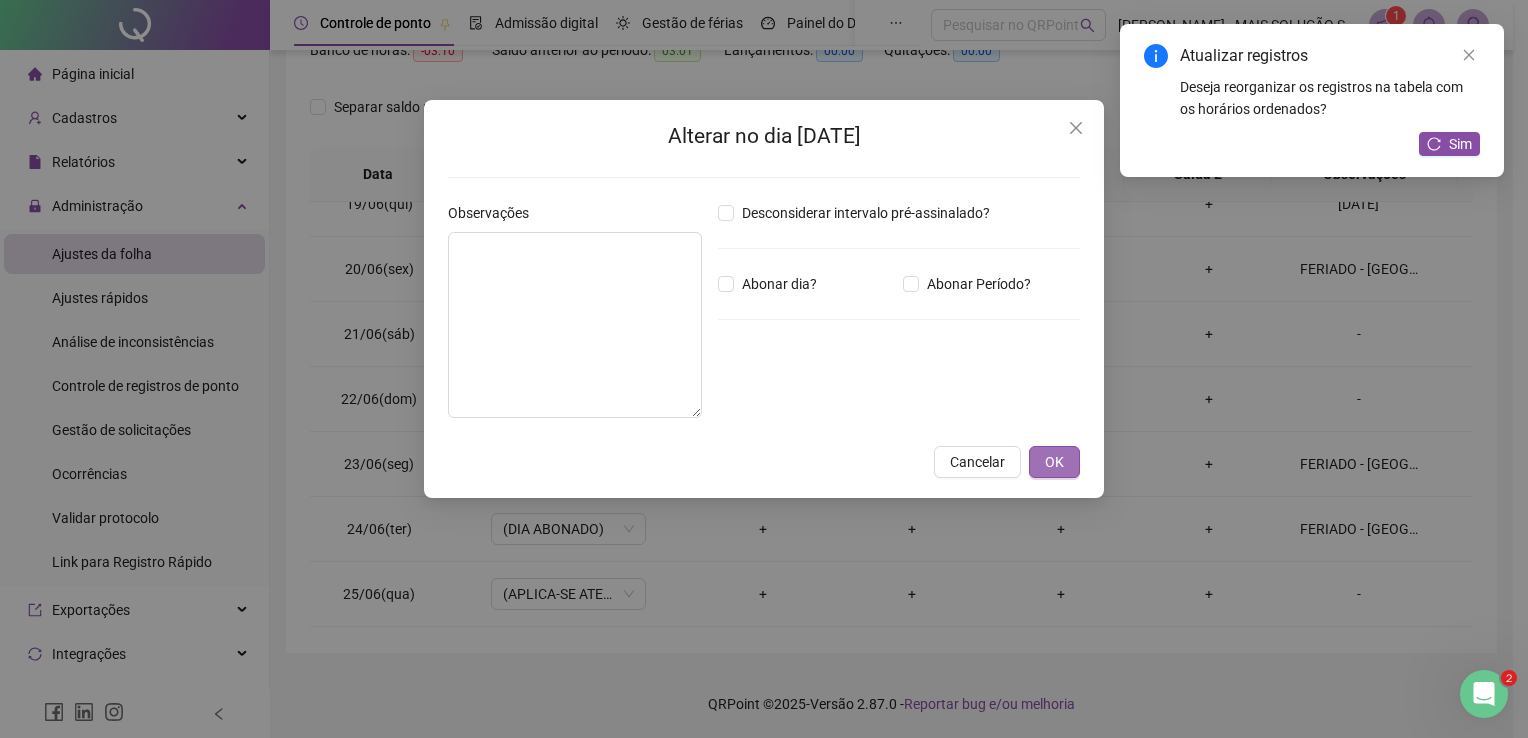 click on "OK" at bounding box center (1054, 462) 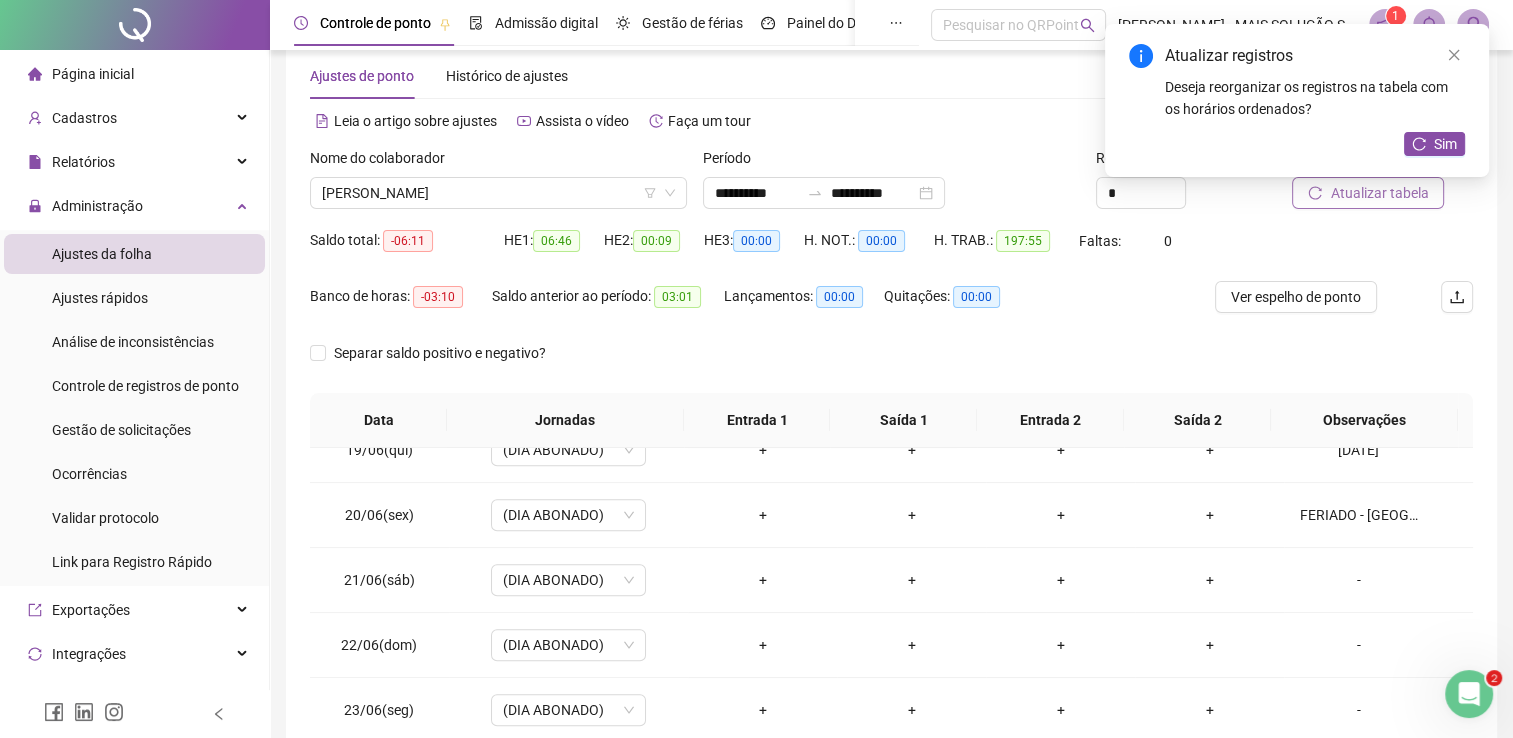 scroll, scrollTop: 0, scrollLeft: 0, axis: both 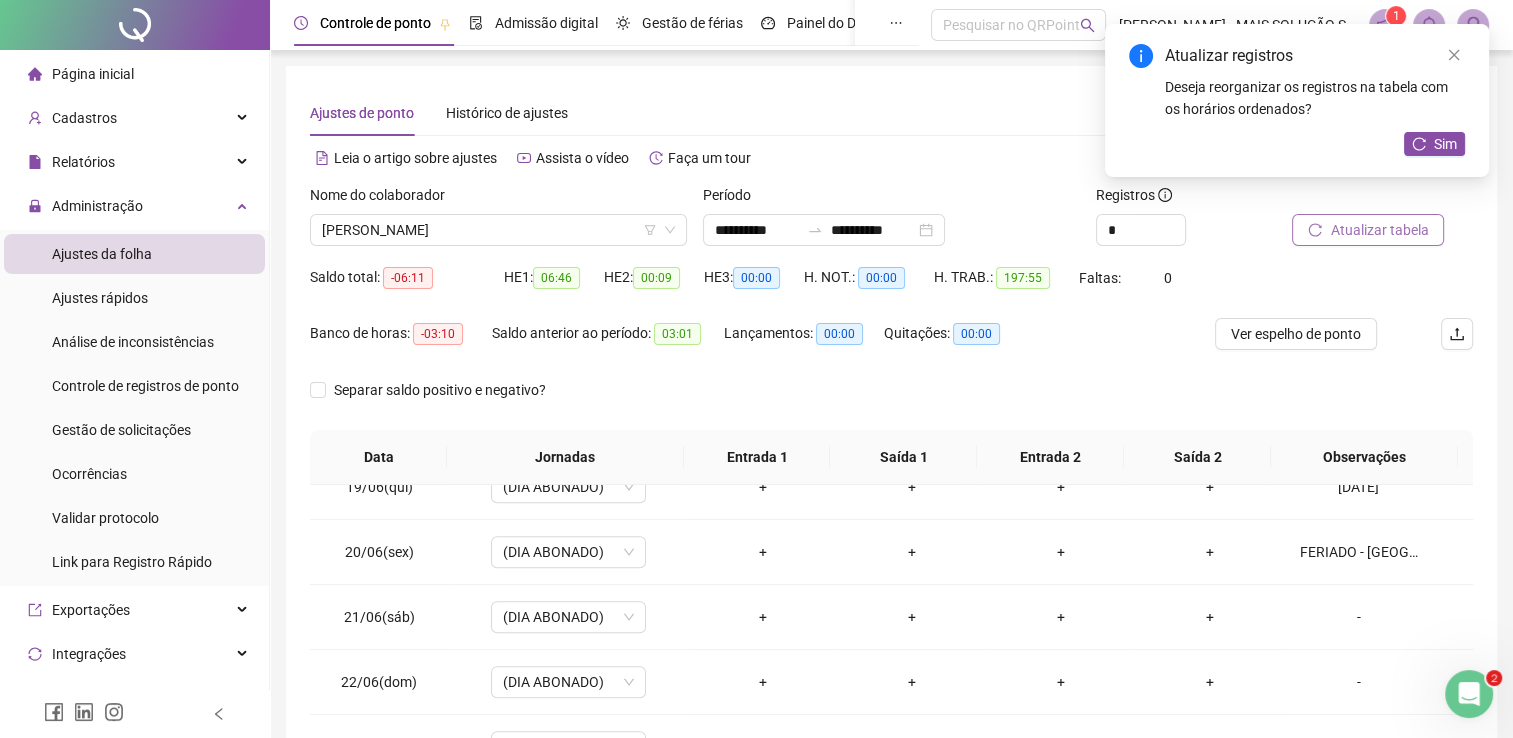 click on "Atualizar tabela" at bounding box center (1379, 230) 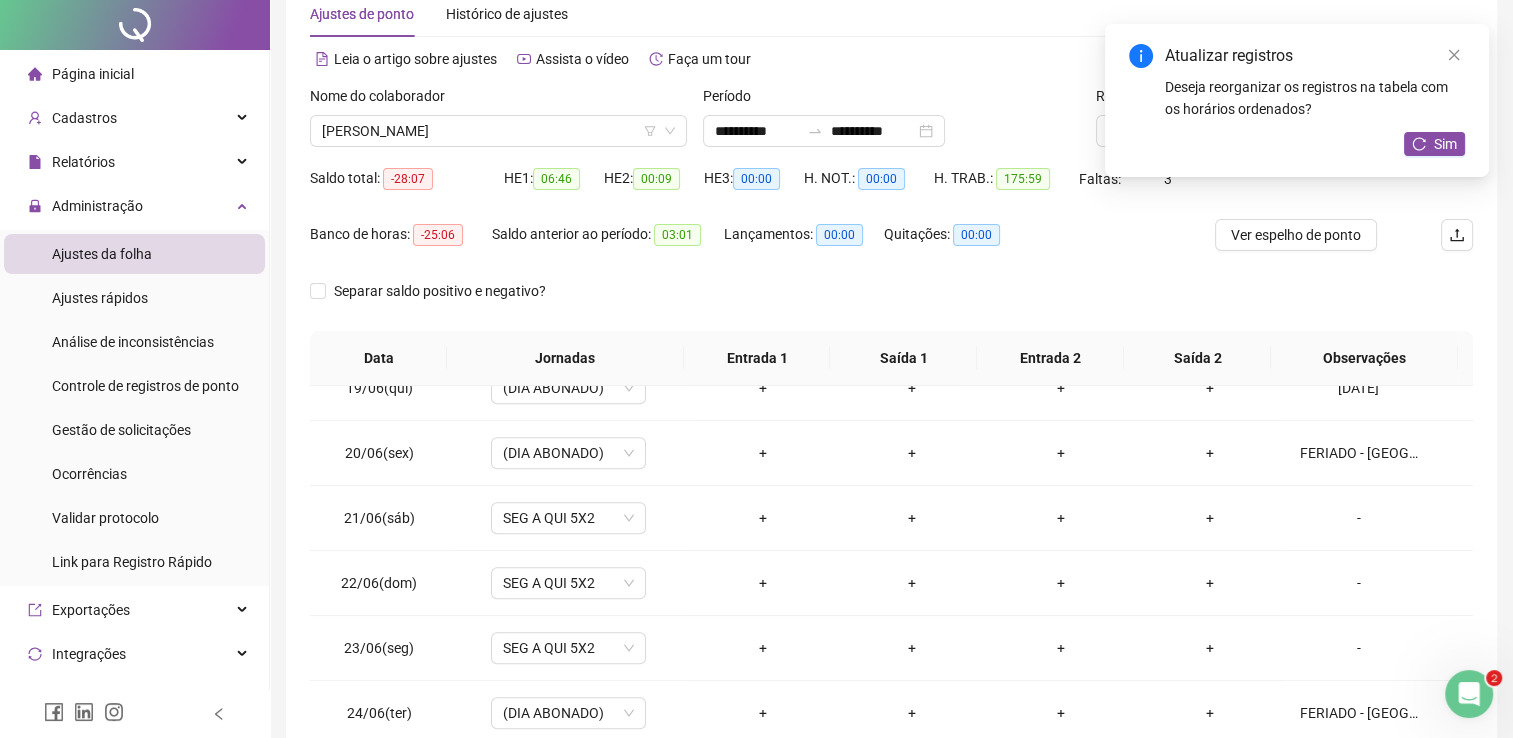 scroll, scrollTop: 283, scrollLeft: 0, axis: vertical 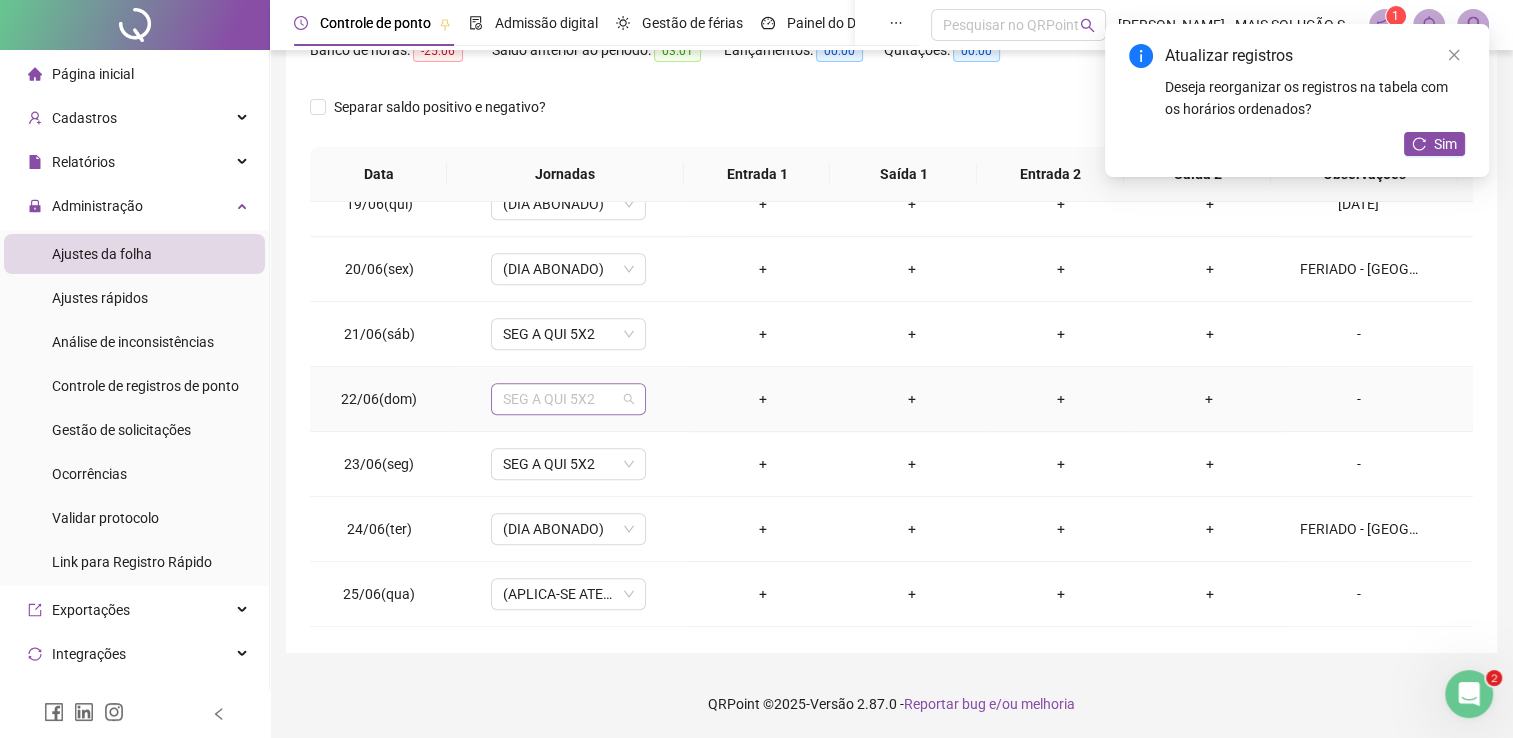 click on "SEG A QUI 5X2" at bounding box center (568, 399) 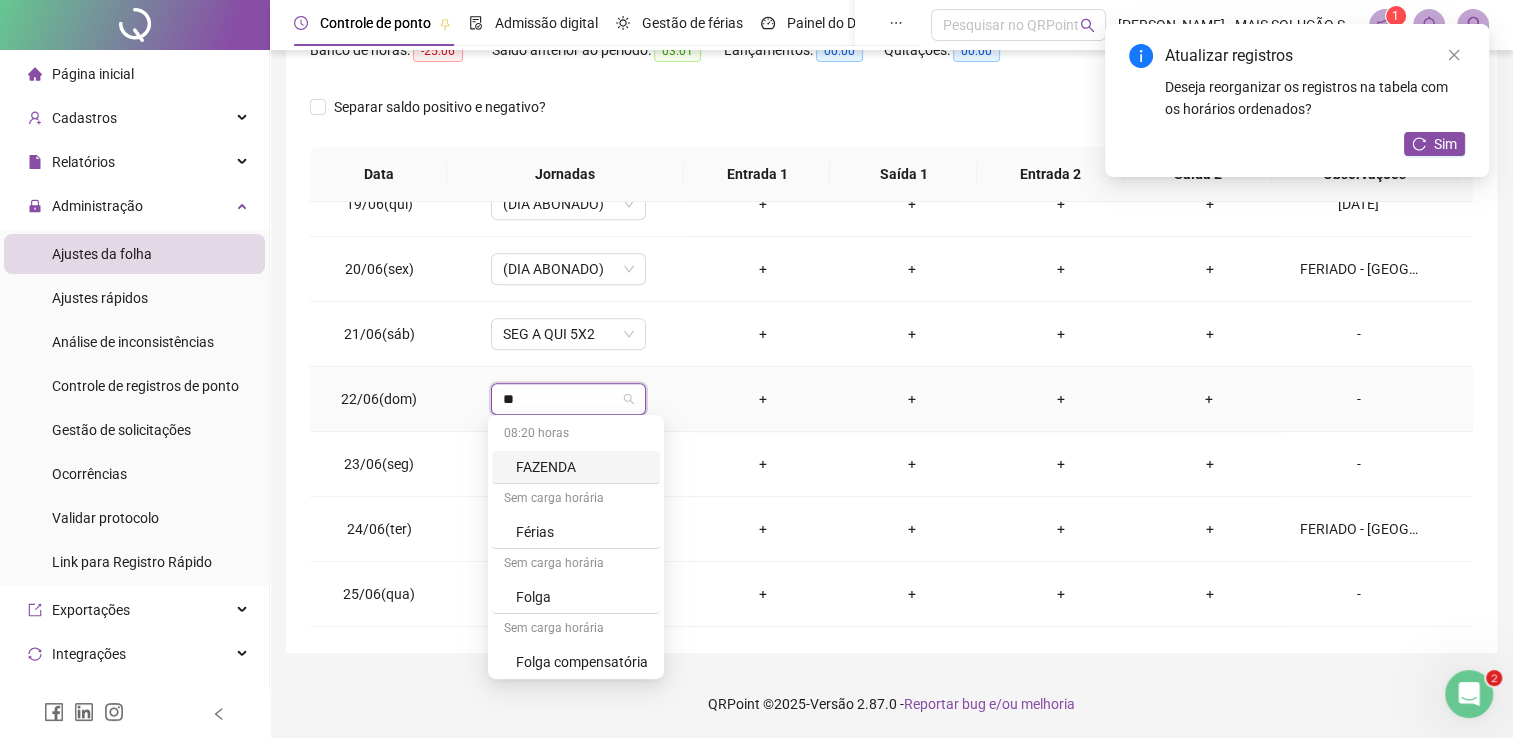 type on "***" 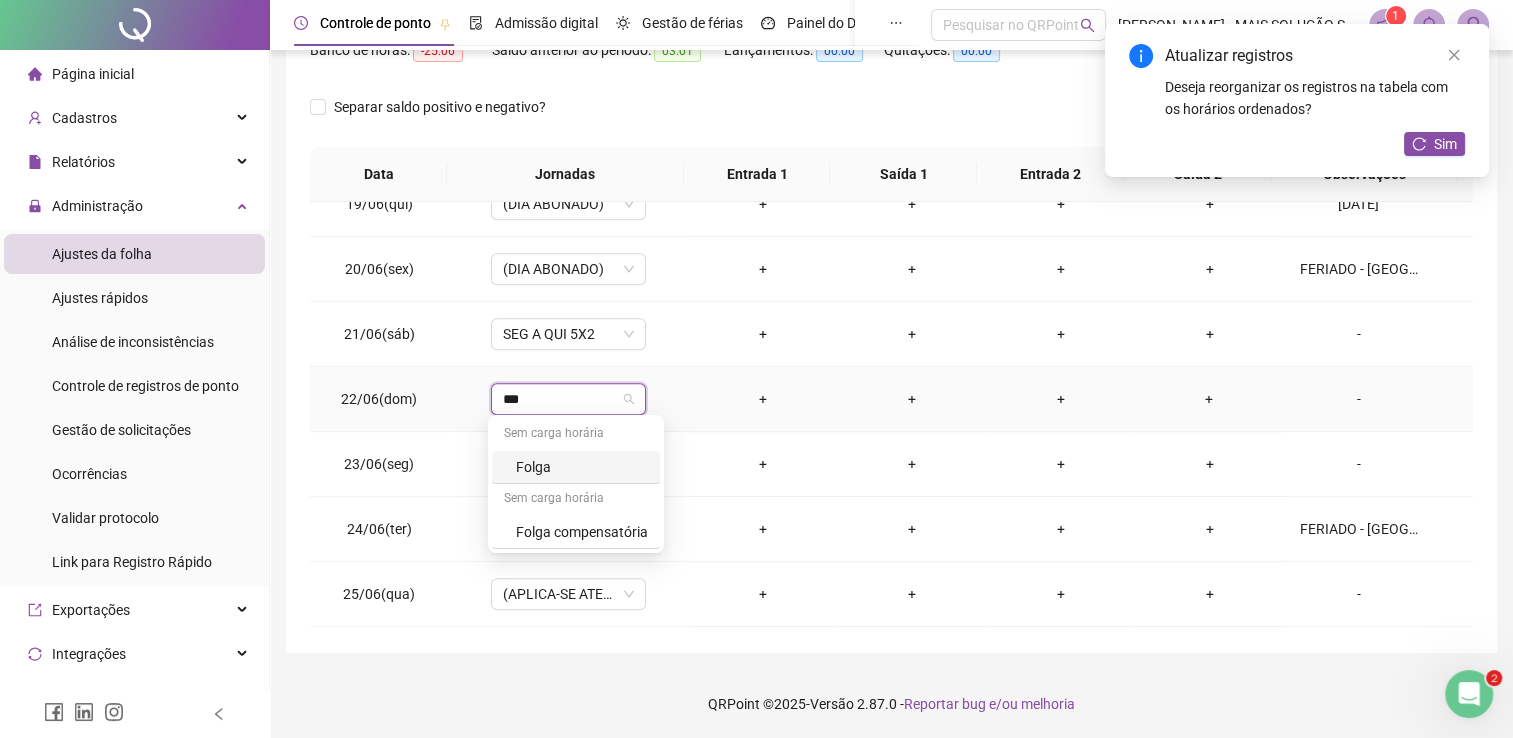 click on "Folga" at bounding box center [582, 467] 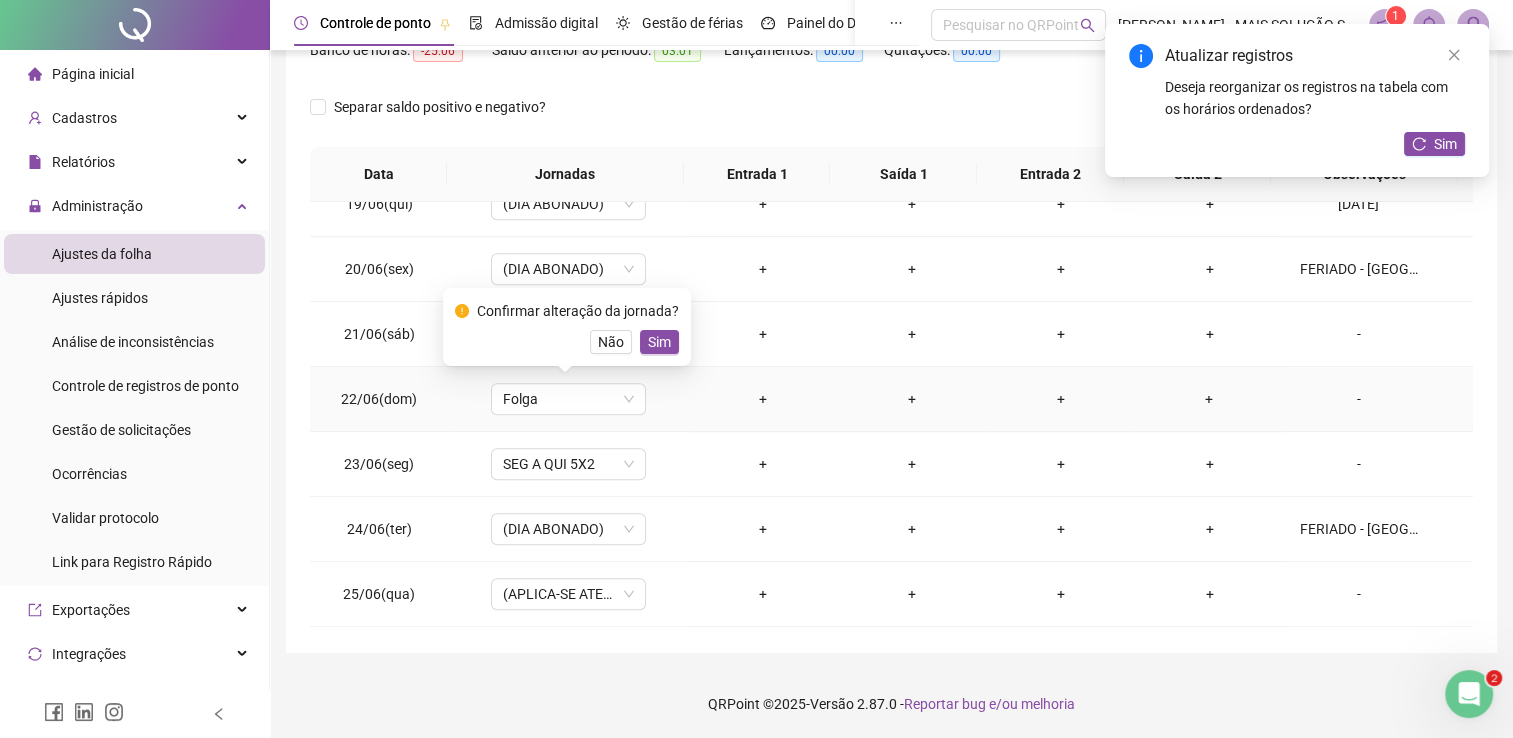 click on "Confirmar alteração da jornada? Não Sim" at bounding box center (567, 327) 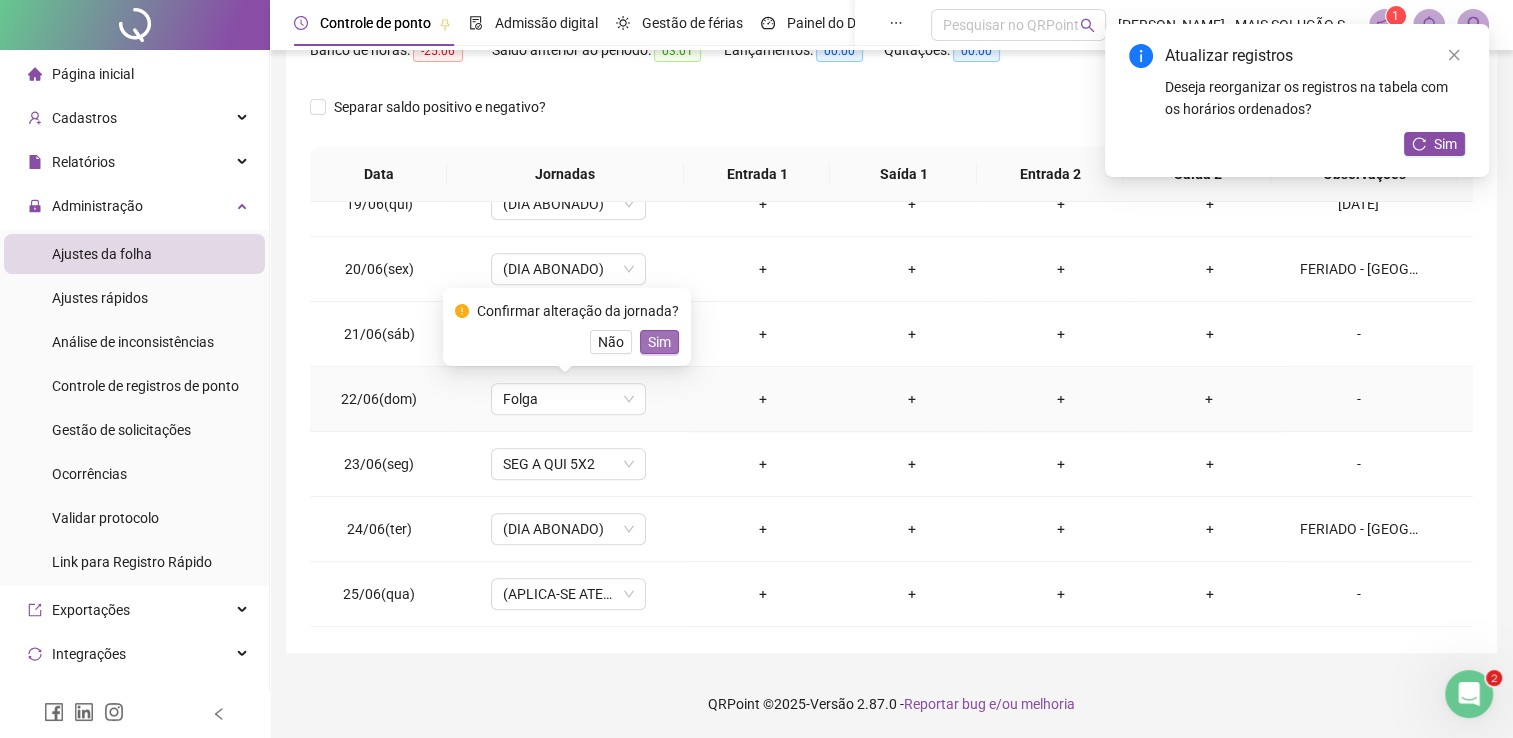 click on "Sim" at bounding box center (659, 342) 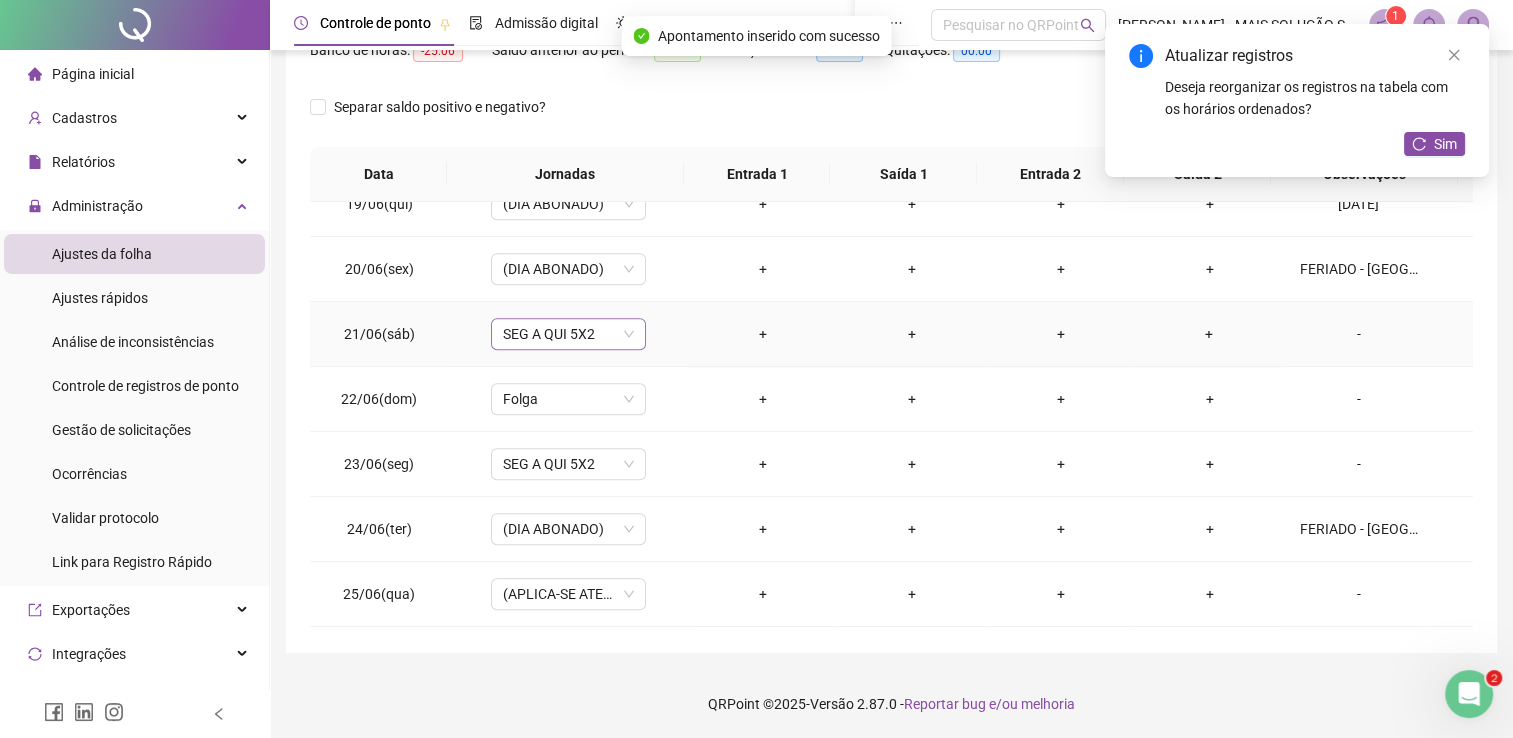 click on "SEG A QUI 5X2" at bounding box center (568, 334) 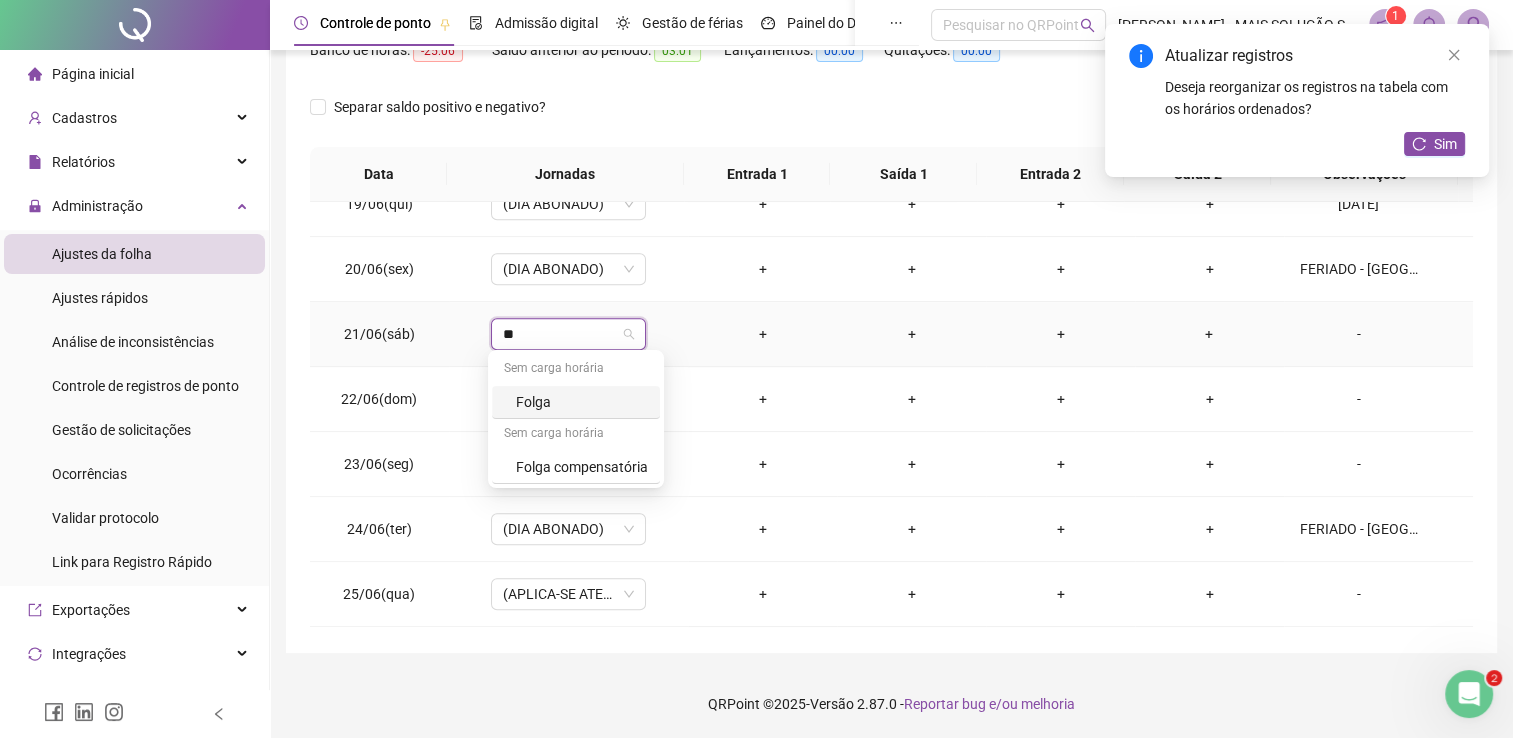 type on "***" 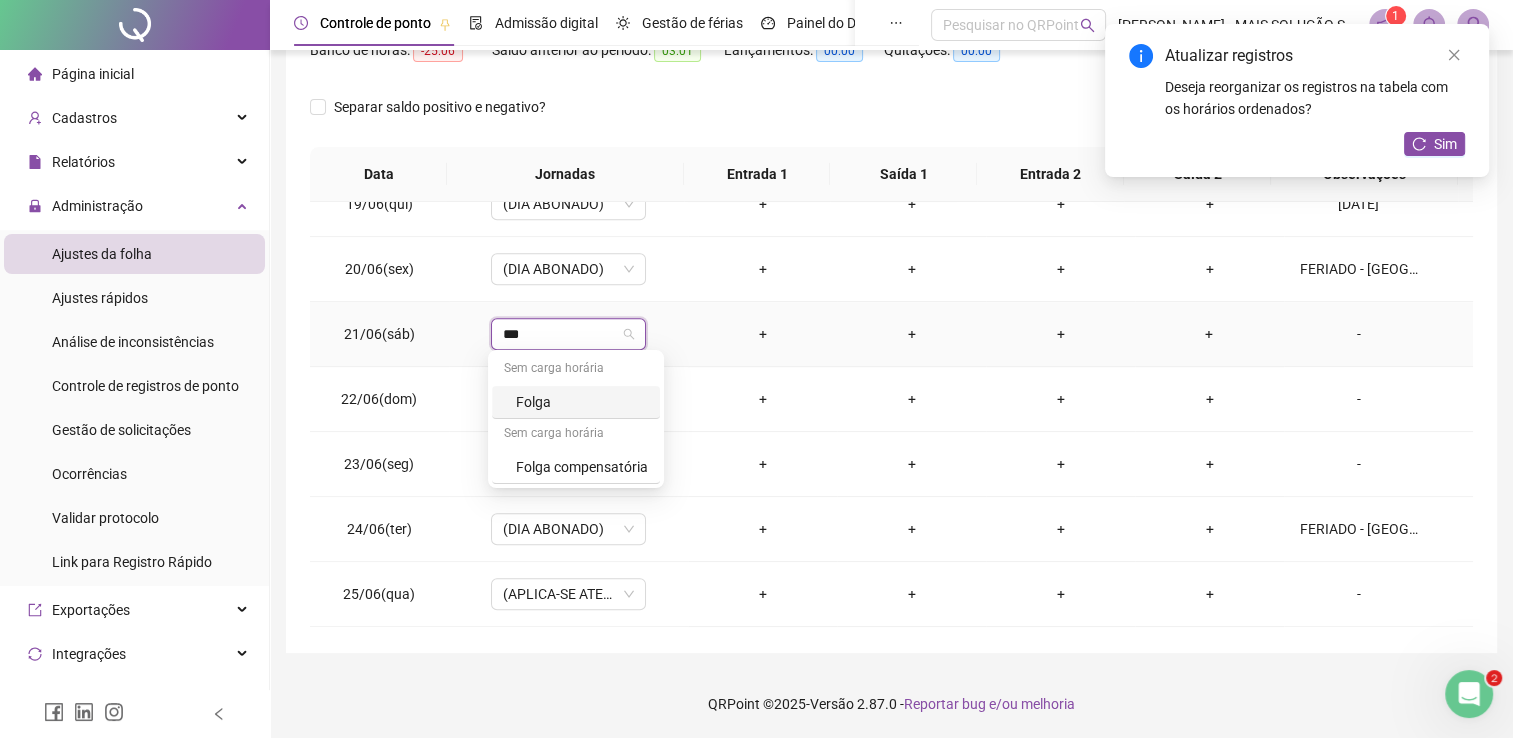 drag, startPoint x: 568, startPoint y: 398, endPoint x: 640, endPoint y: 370, distance: 77.25283 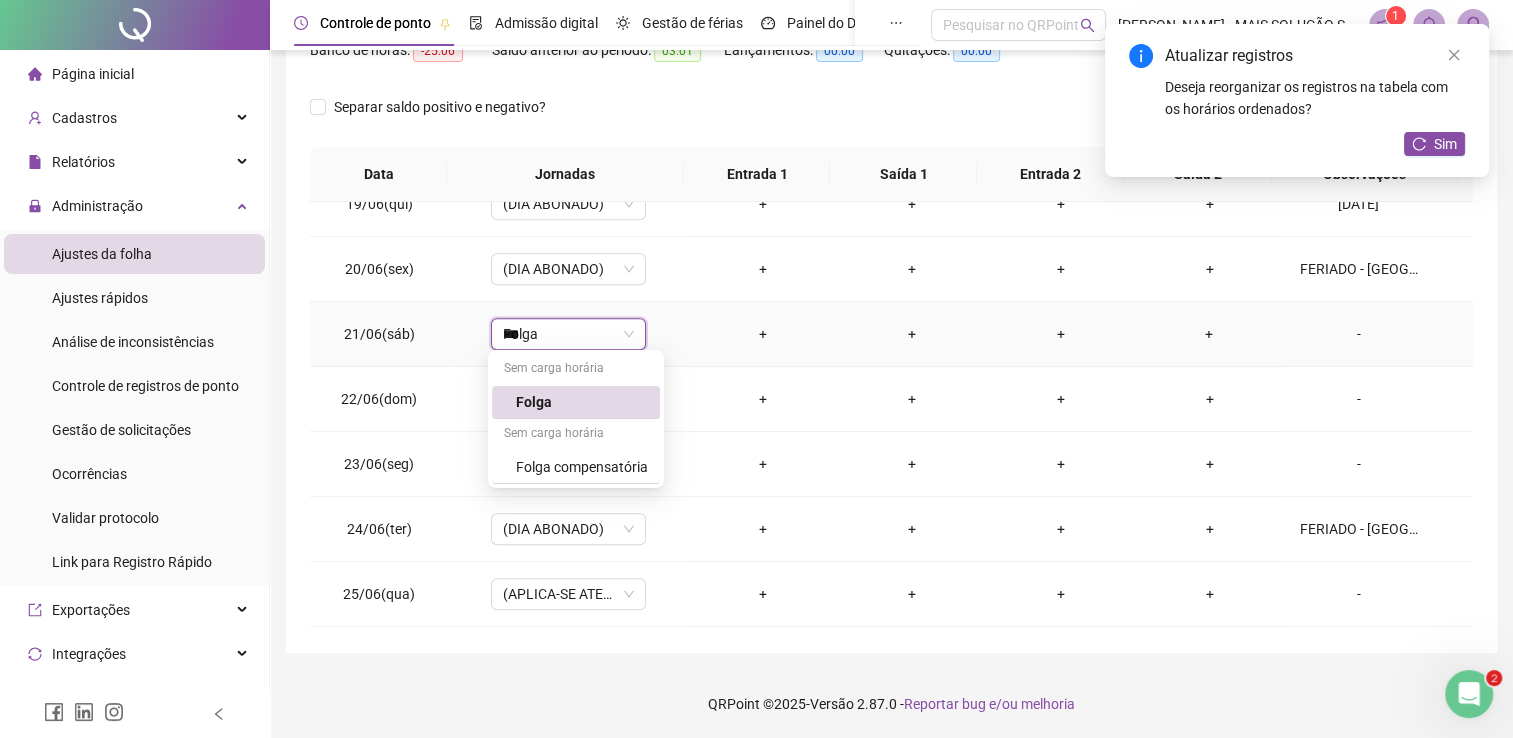 type 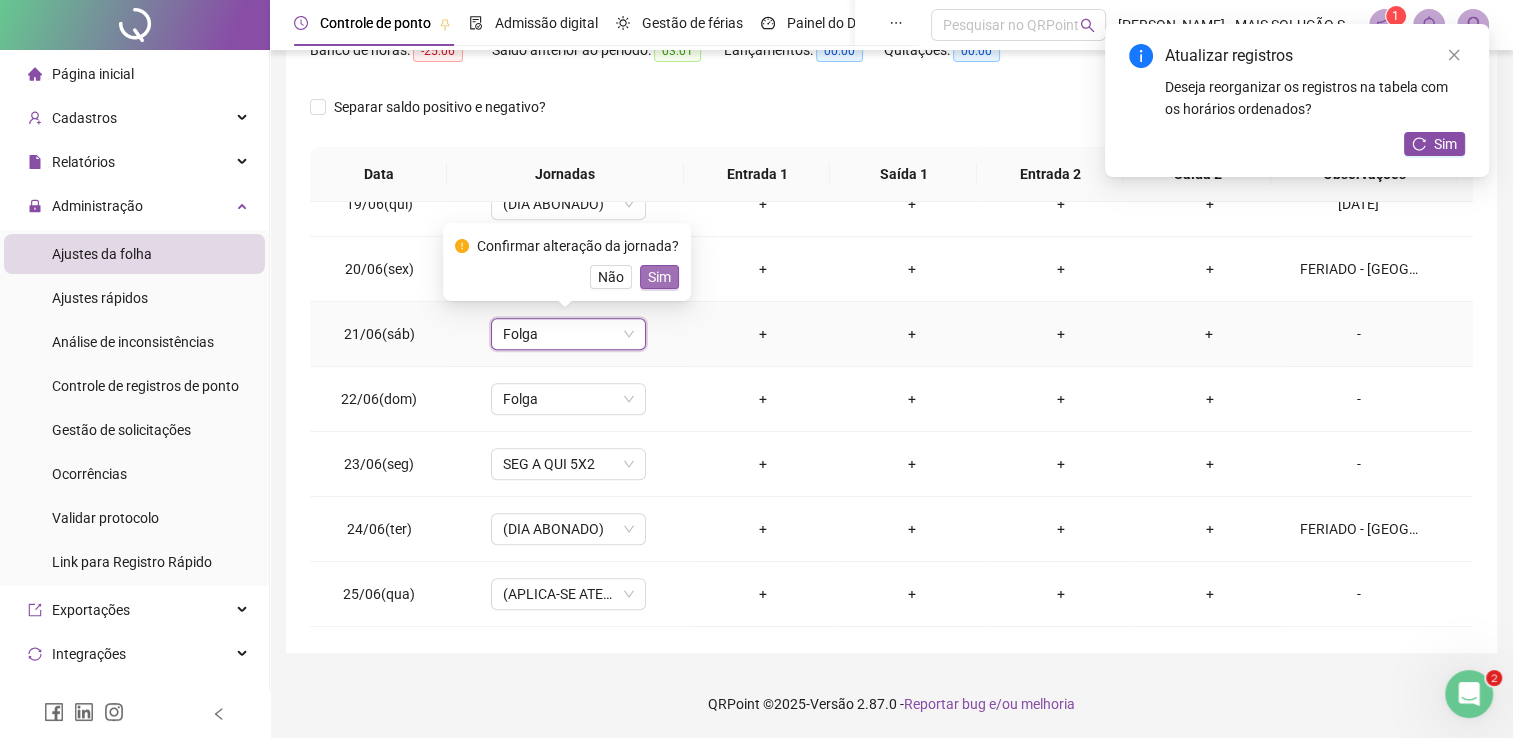 click on "Sim" at bounding box center [659, 277] 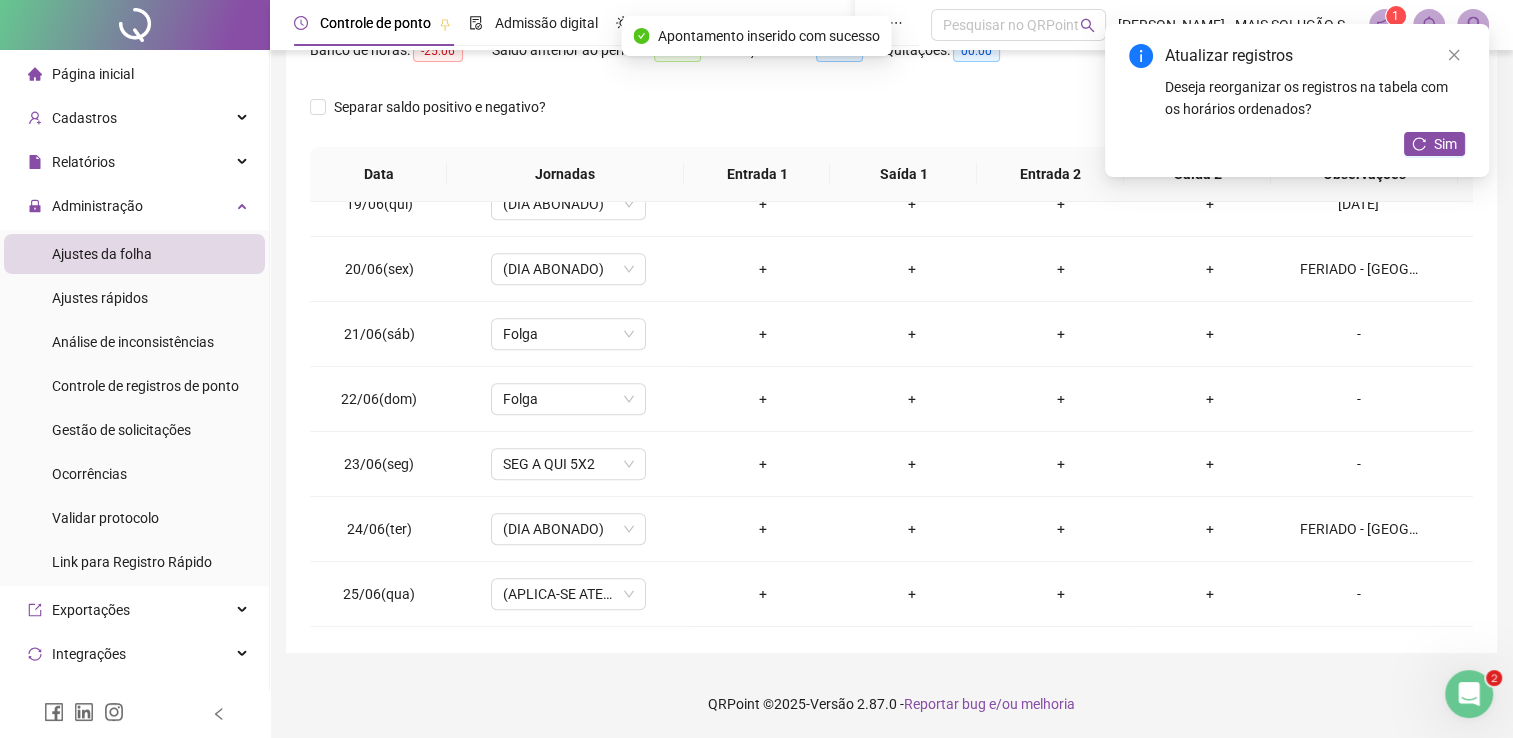 scroll, scrollTop: 83, scrollLeft: 0, axis: vertical 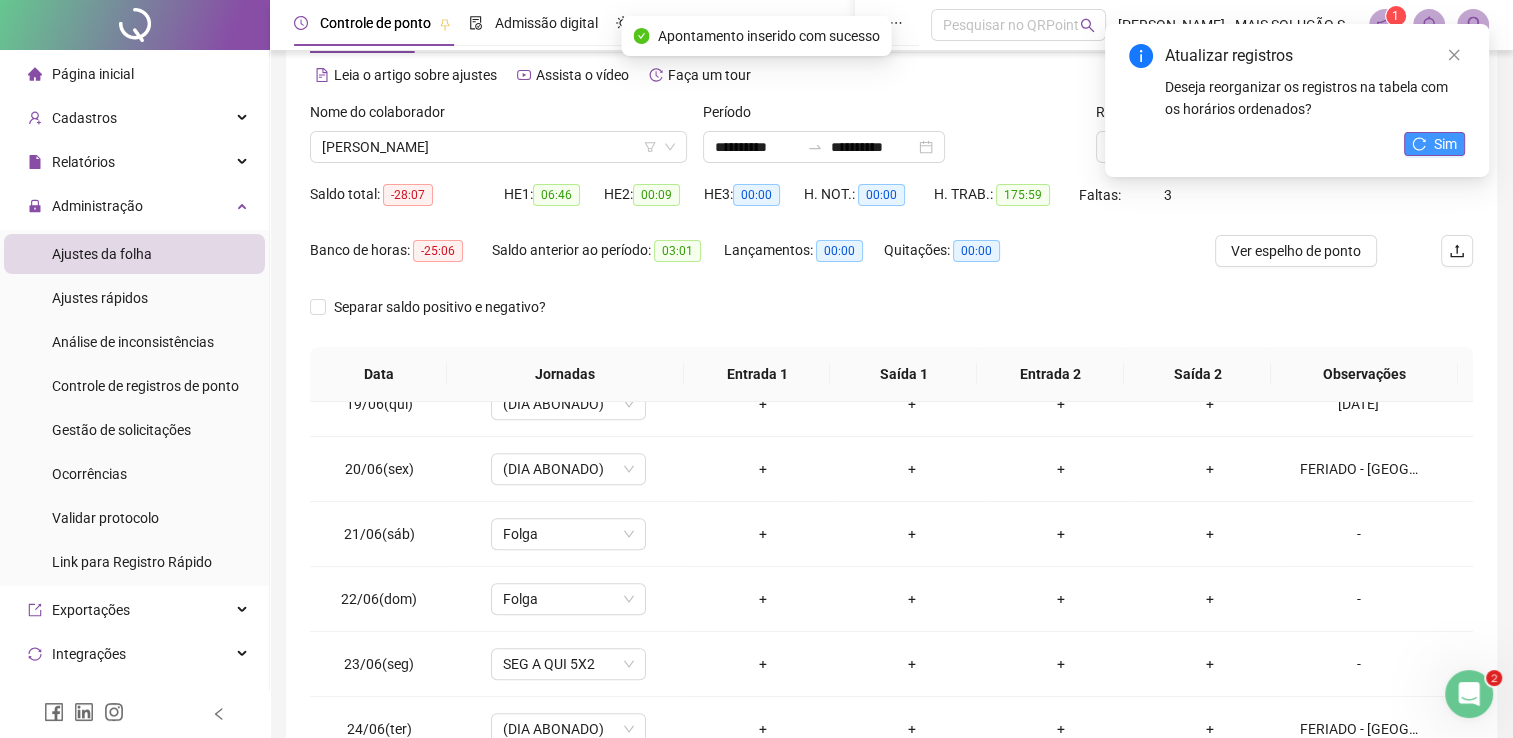 click on "Sim" at bounding box center [1445, 144] 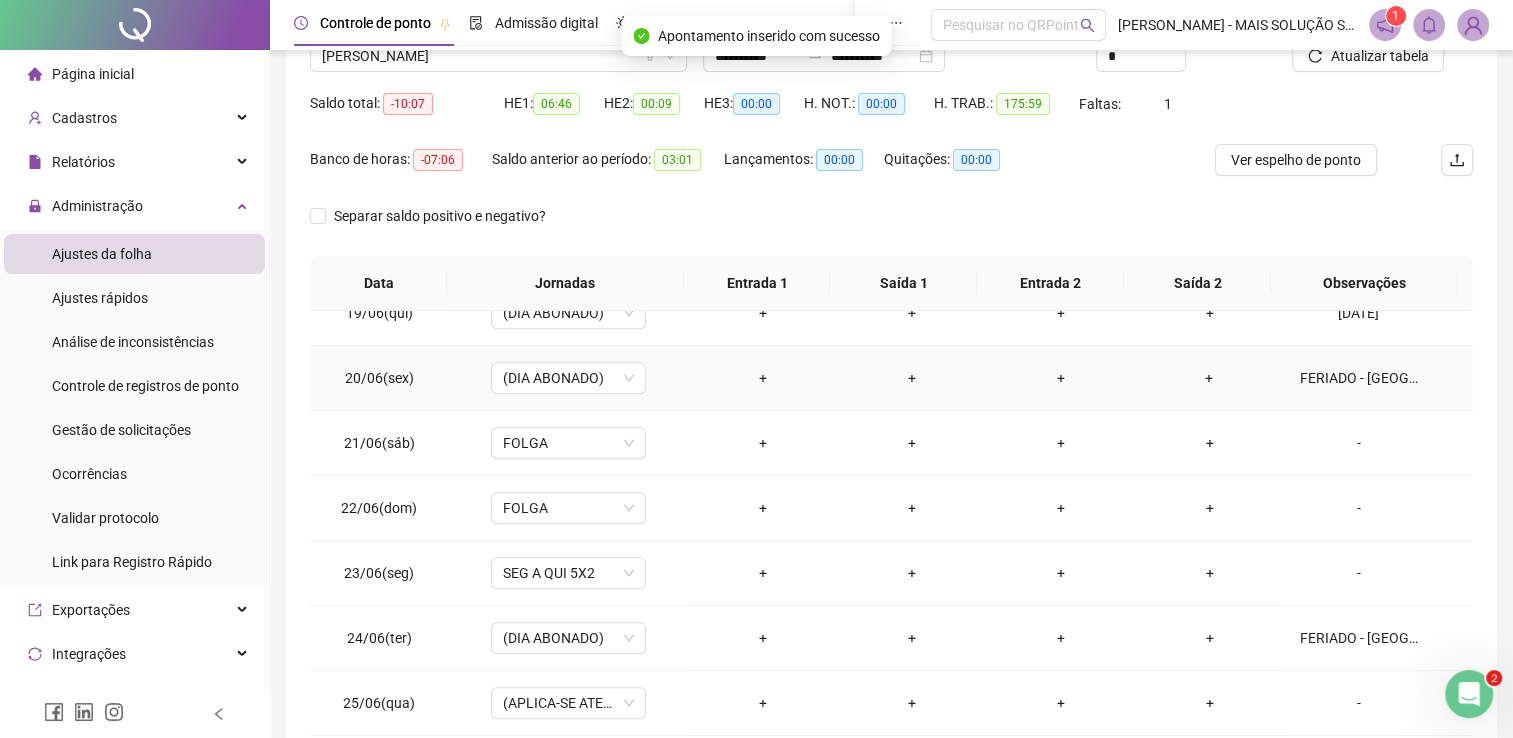scroll, scrollTop: 283, scrollLeft: 0, axis: vertical 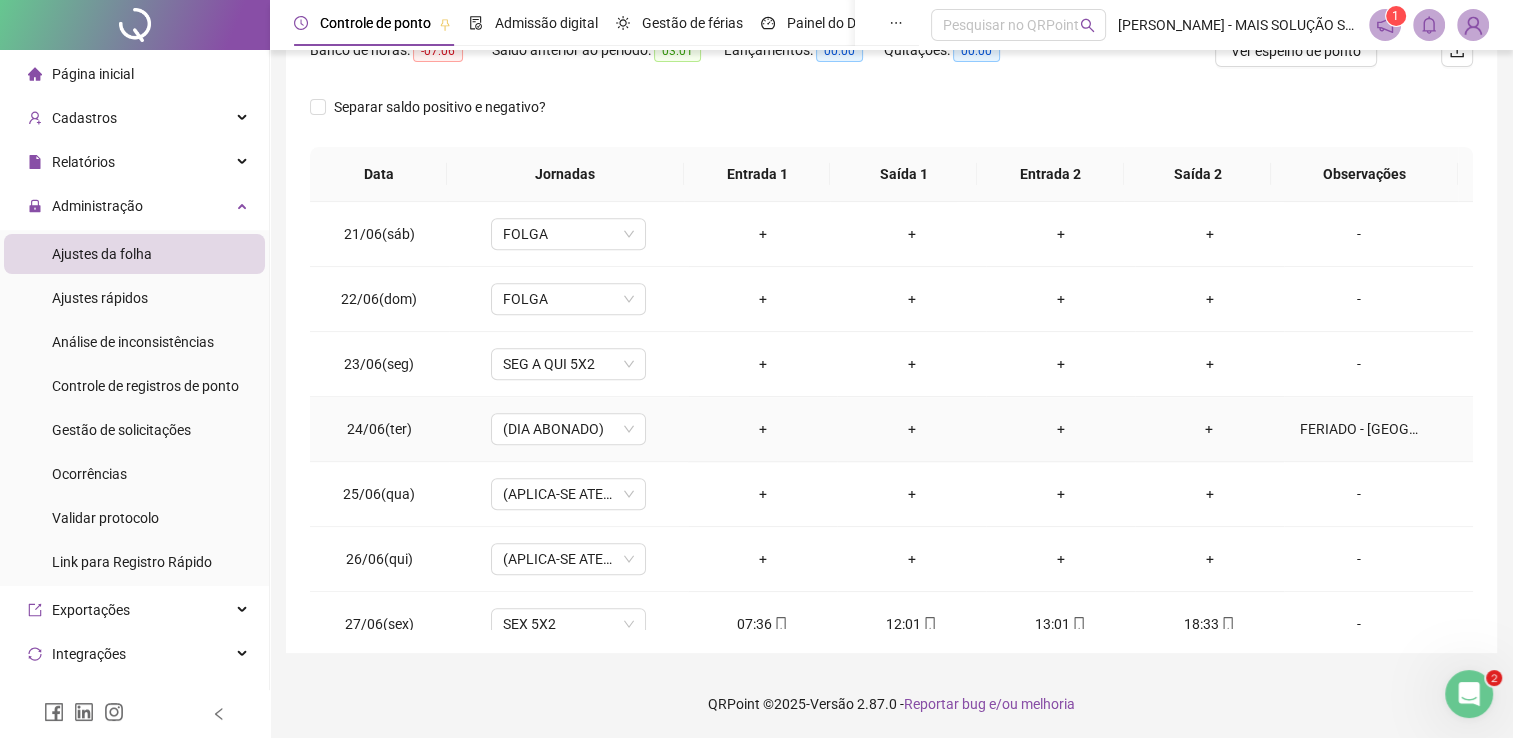 click on "FERIADO - [GEOGRAPHIC_DATA]" at bounding box center [1359, 429] 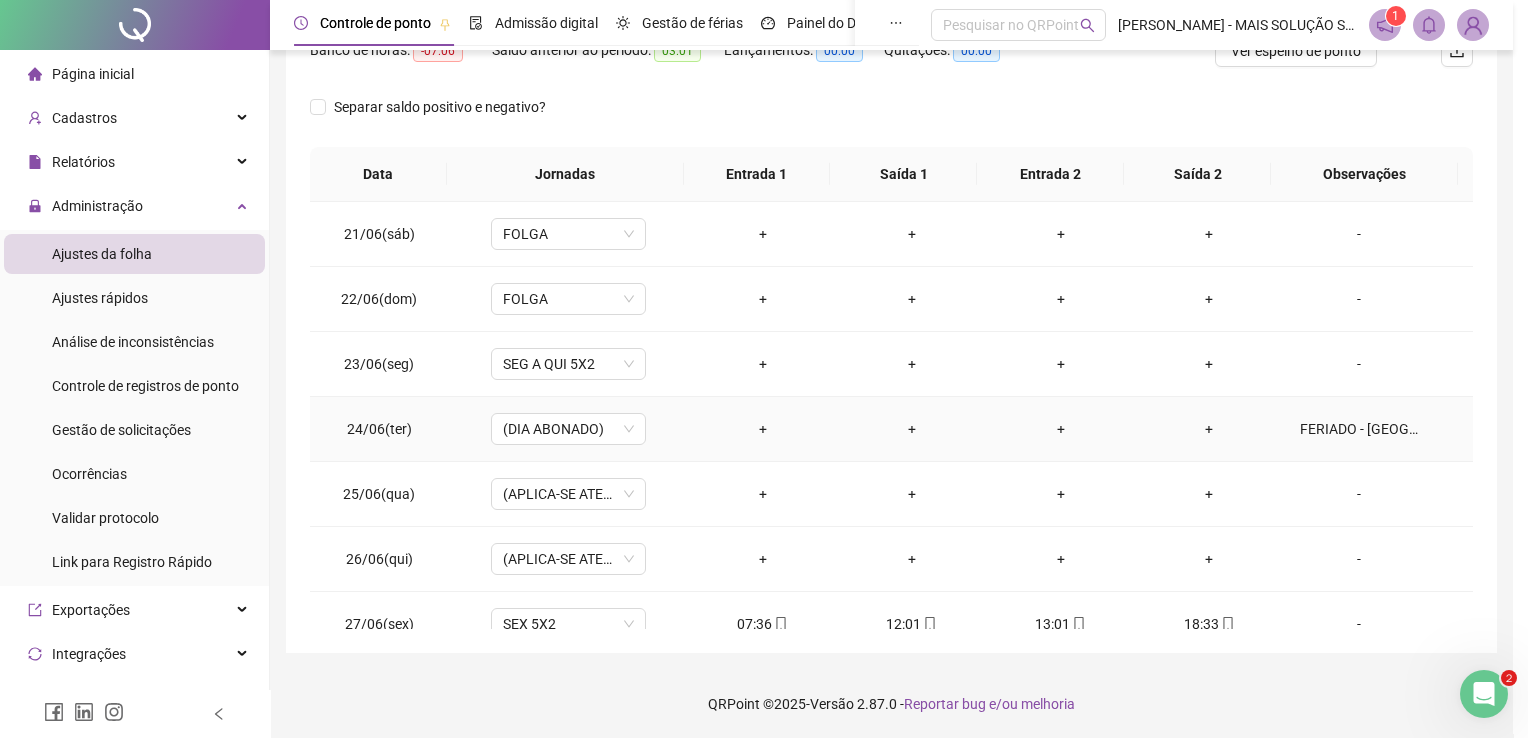 type on "**********" 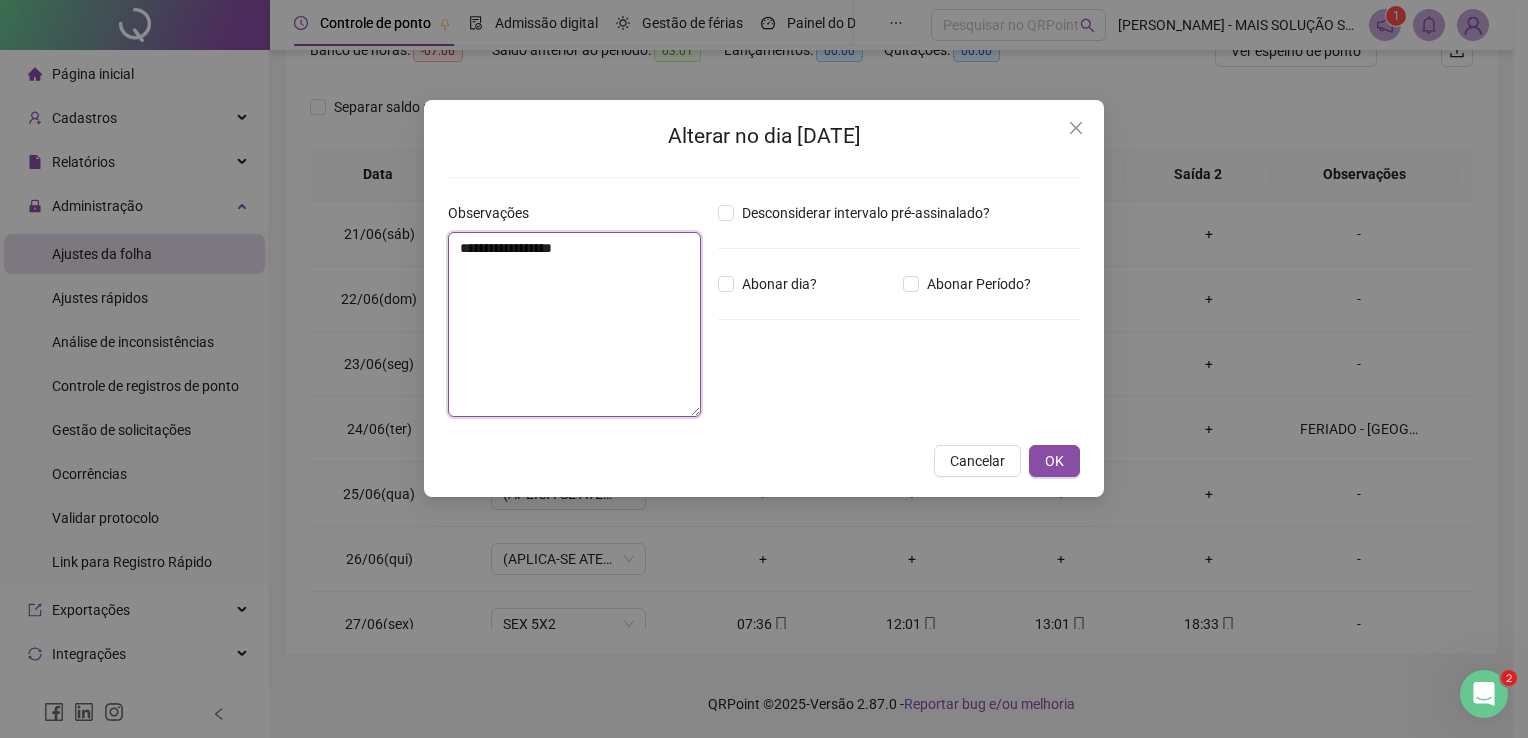 drag, startPoint x: 418, startPoint y: 303, endPoint x: 297, endPoint y: 324, distance: 122.80879 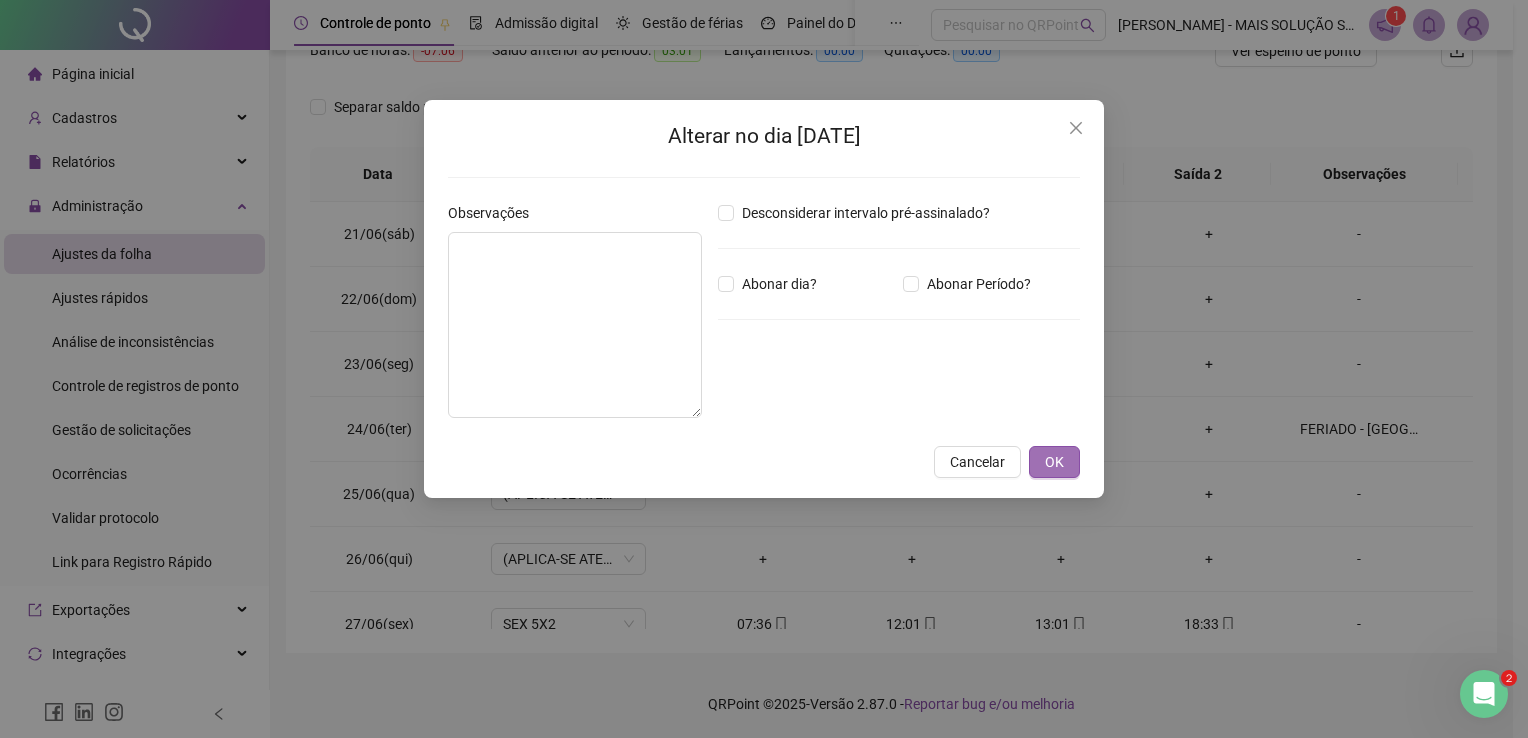 click on "OK" at bounding box center (1054, 462) 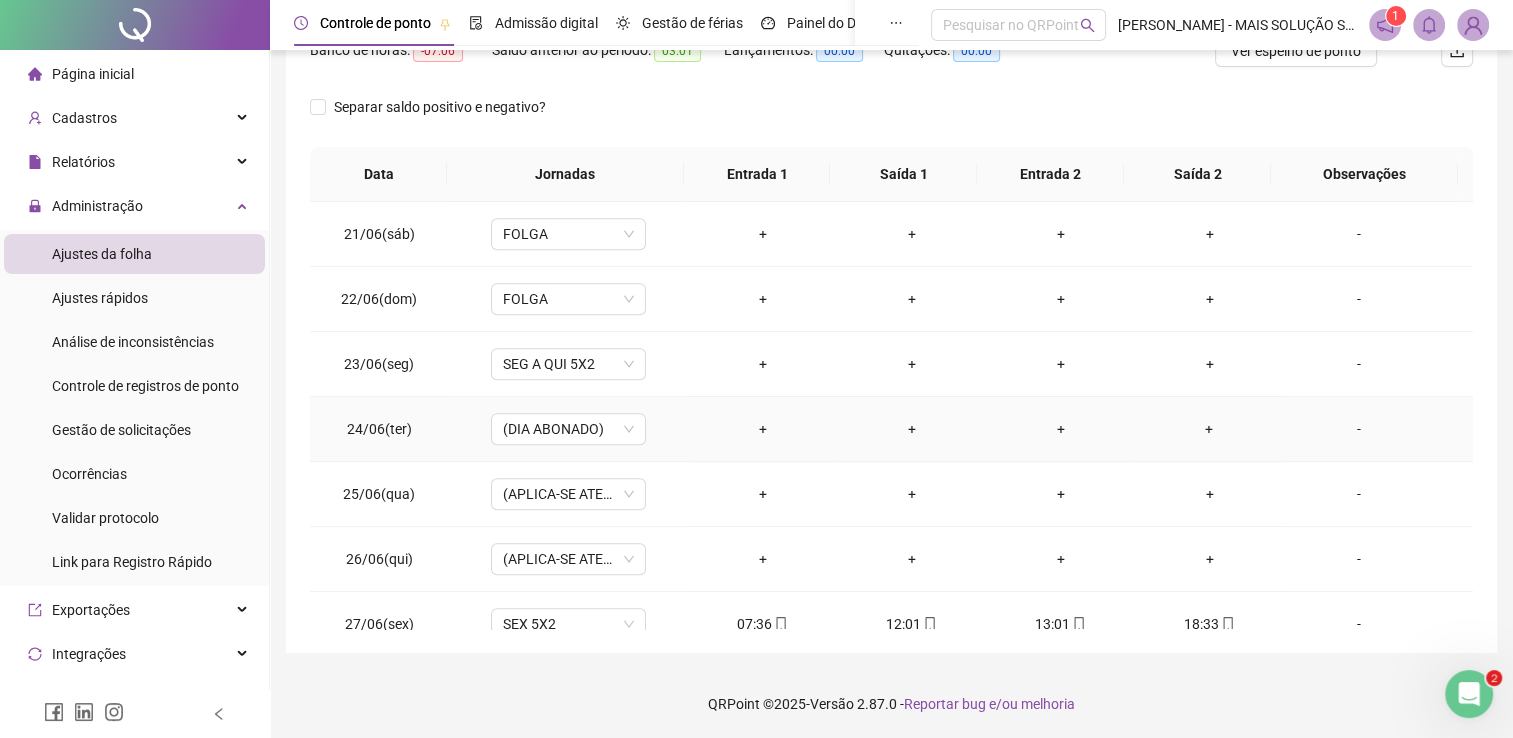 click on "-" at bounding box center [1359, 429] 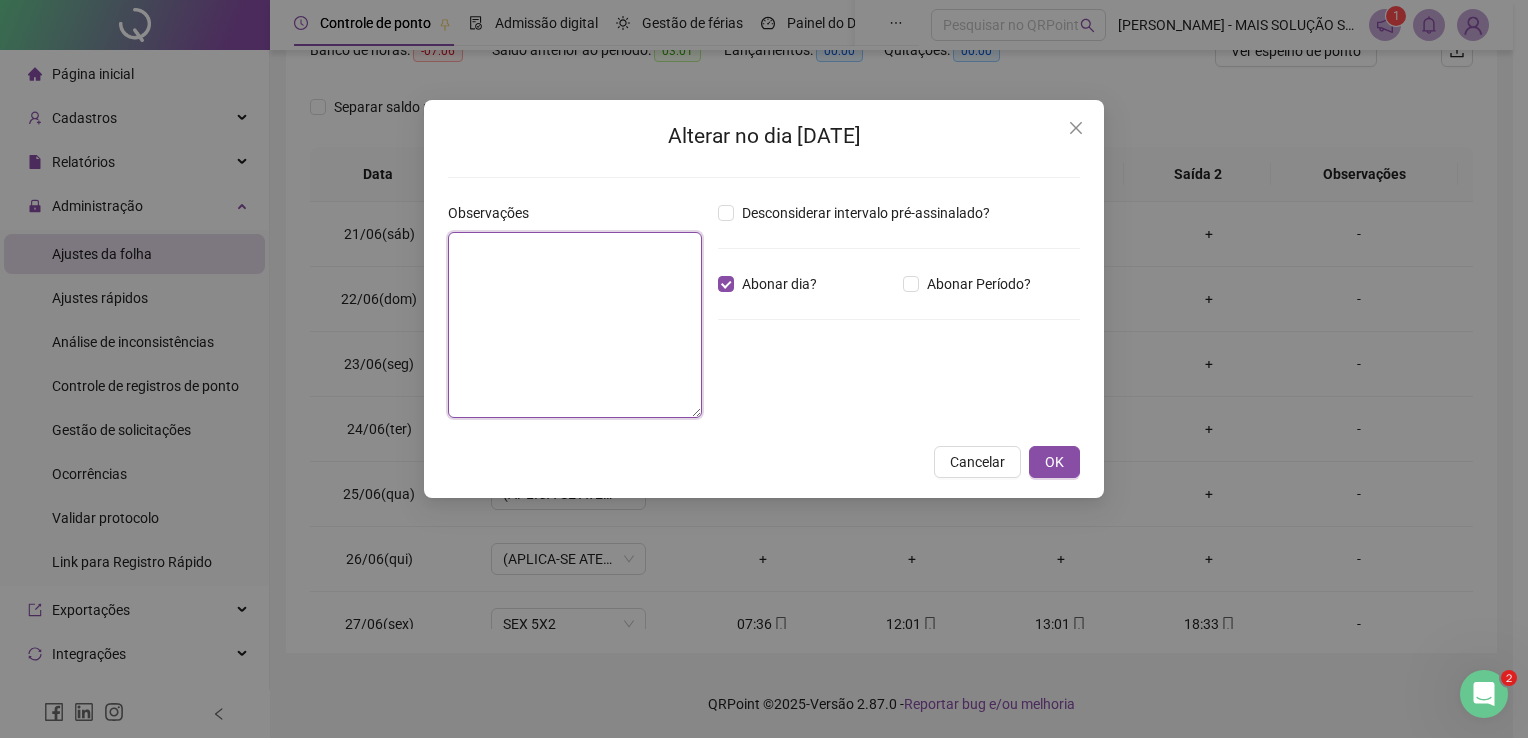 click at bounding box center [575, 325] 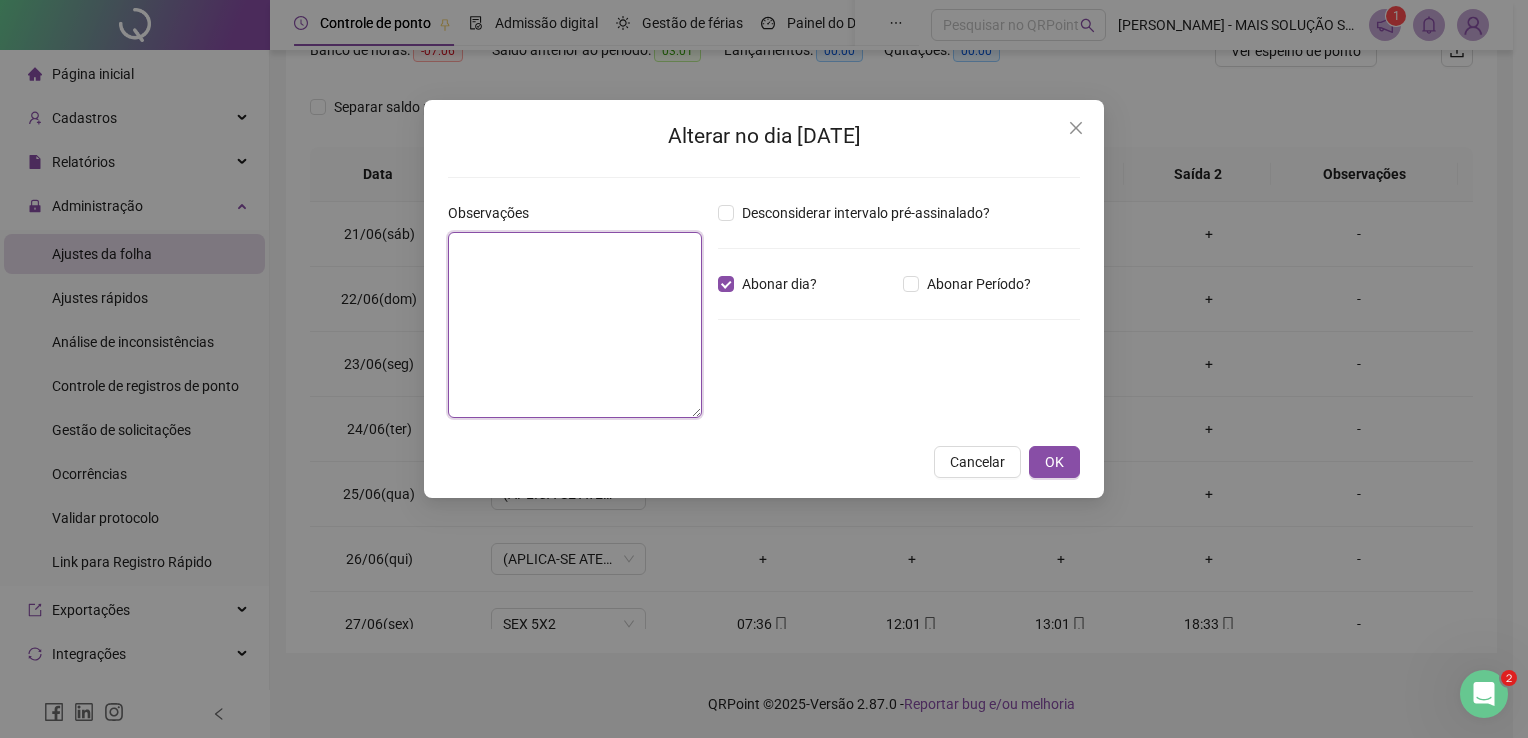 type on "*" 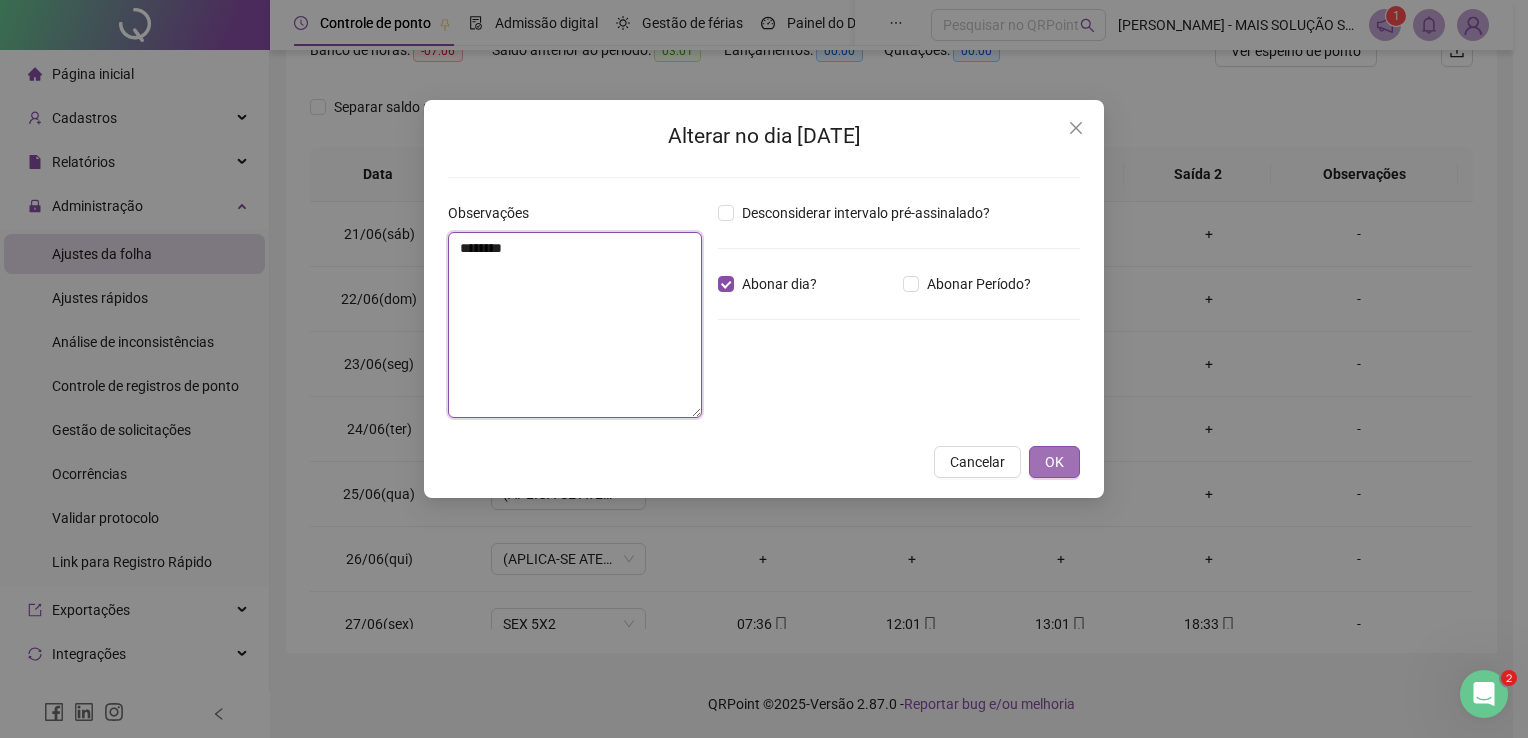 type on "********" 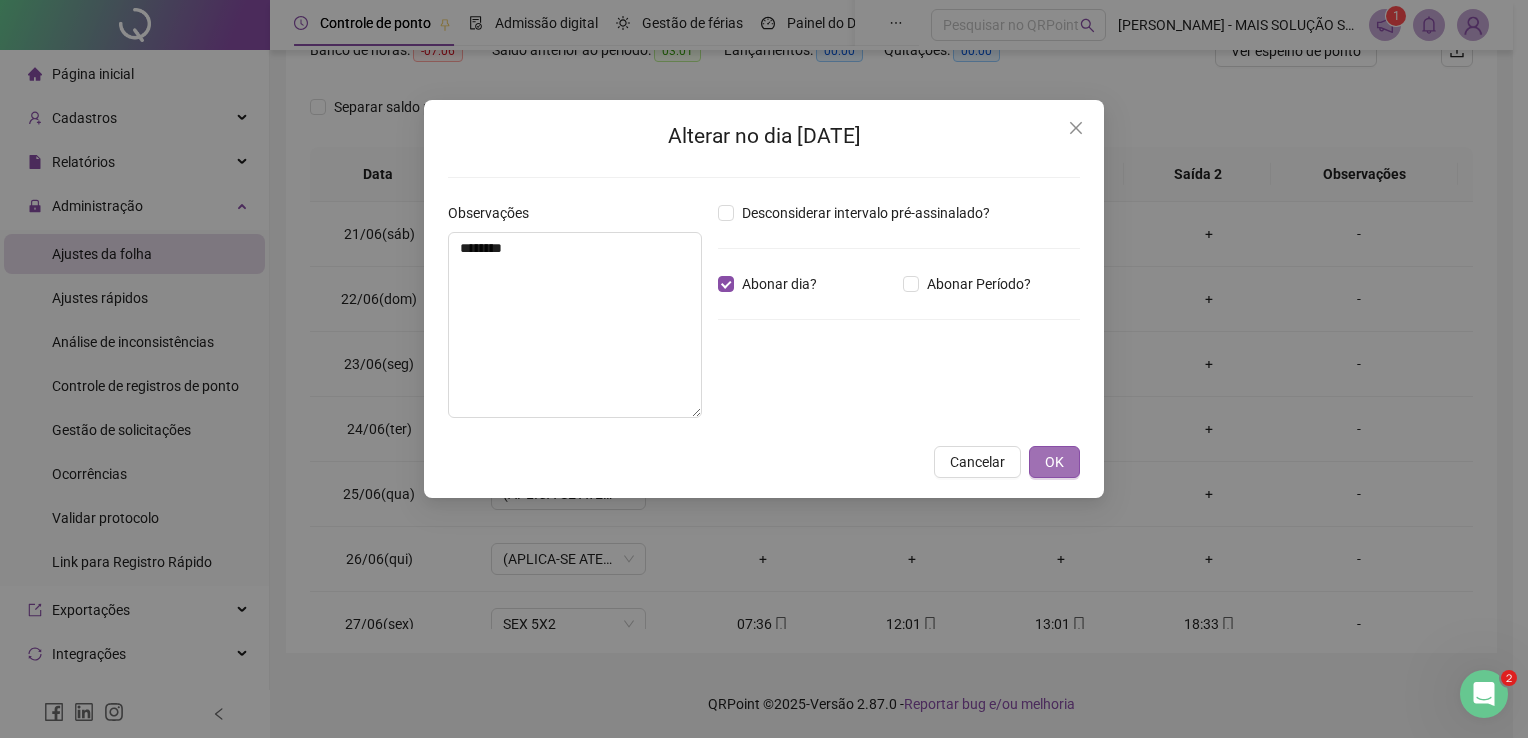 click on "OK" at bounding box center [1054, 462] 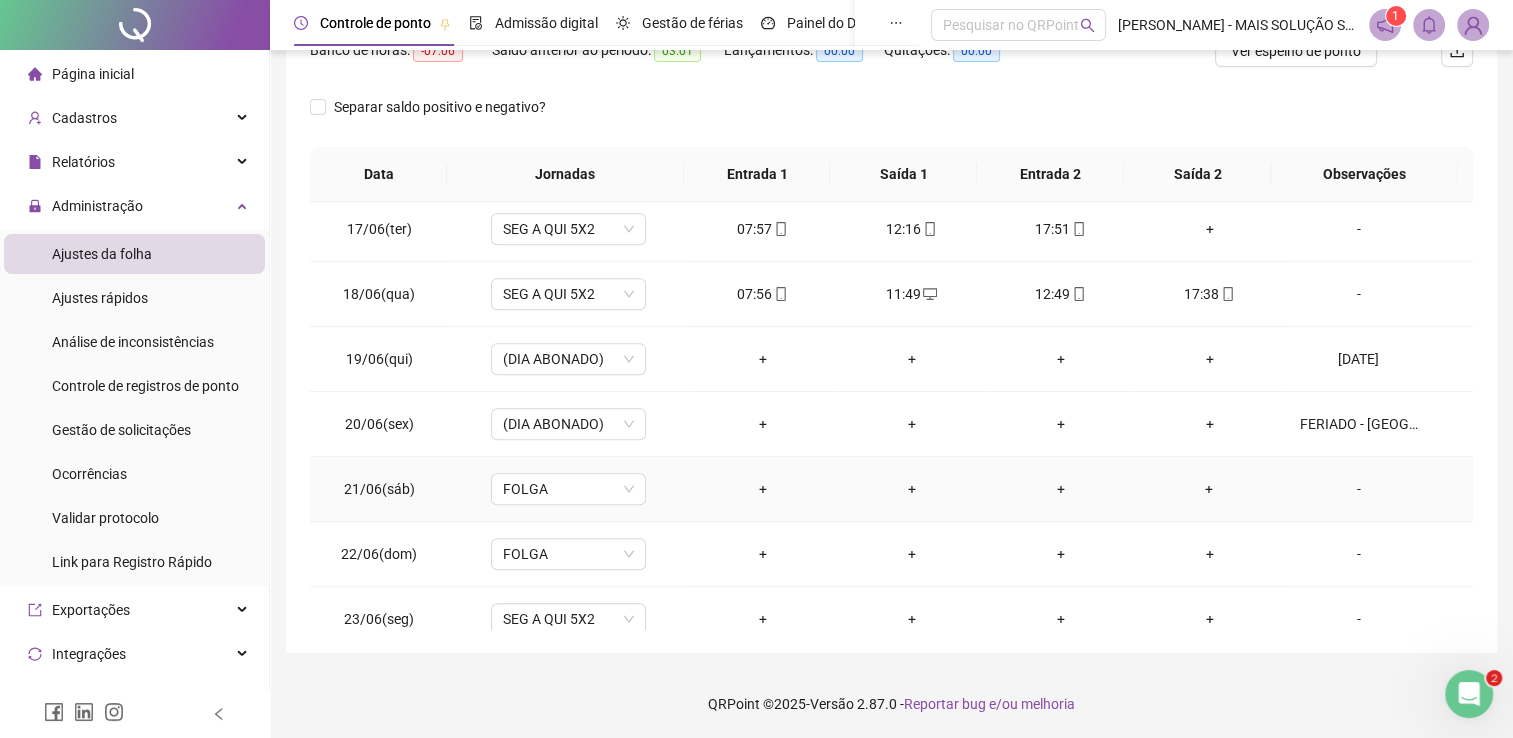 scroll, scrollTop: 1000, scrollLeft: 0, axis: vertical 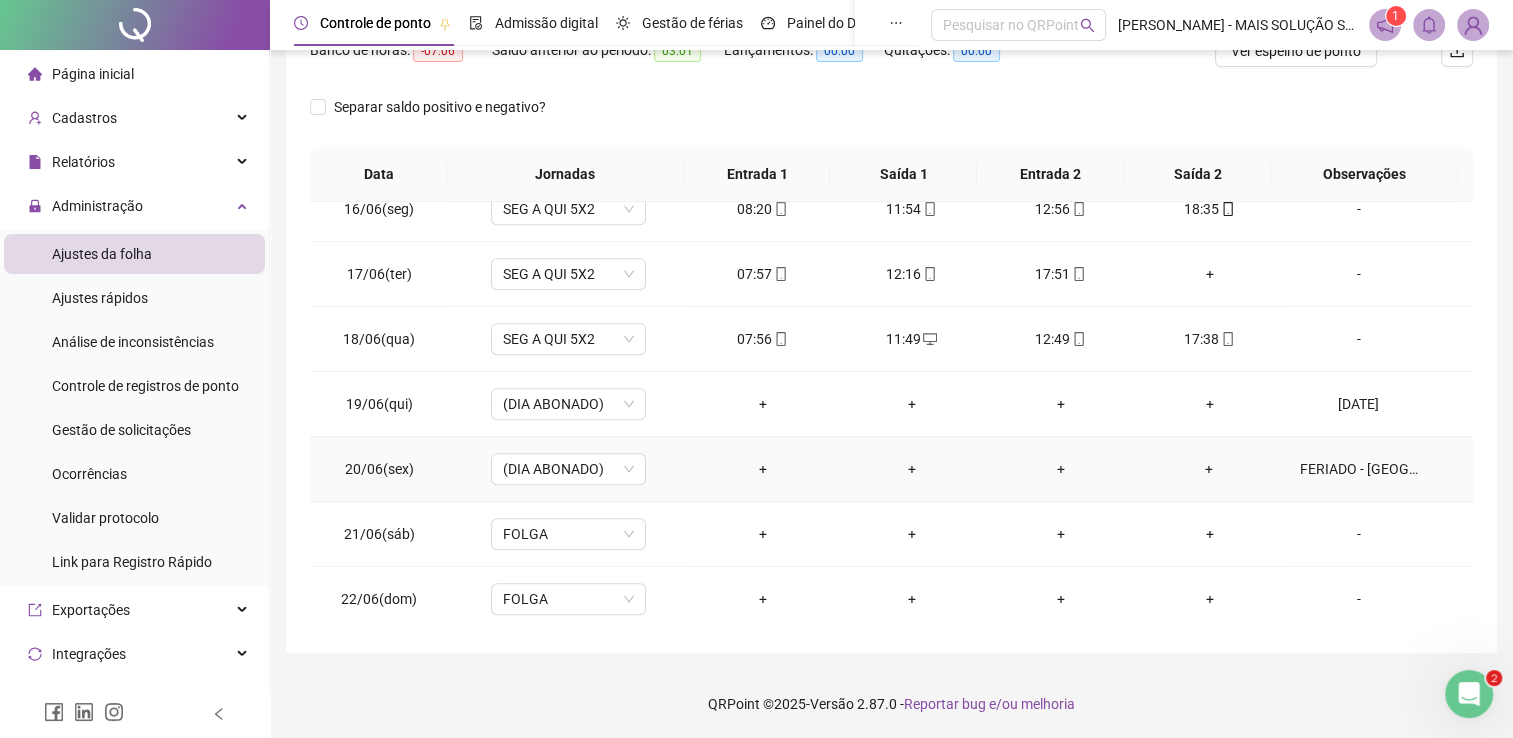 click on "FERIADO - [GEOGRAPHIC_DATA]" at bounding box center [1359, 469] 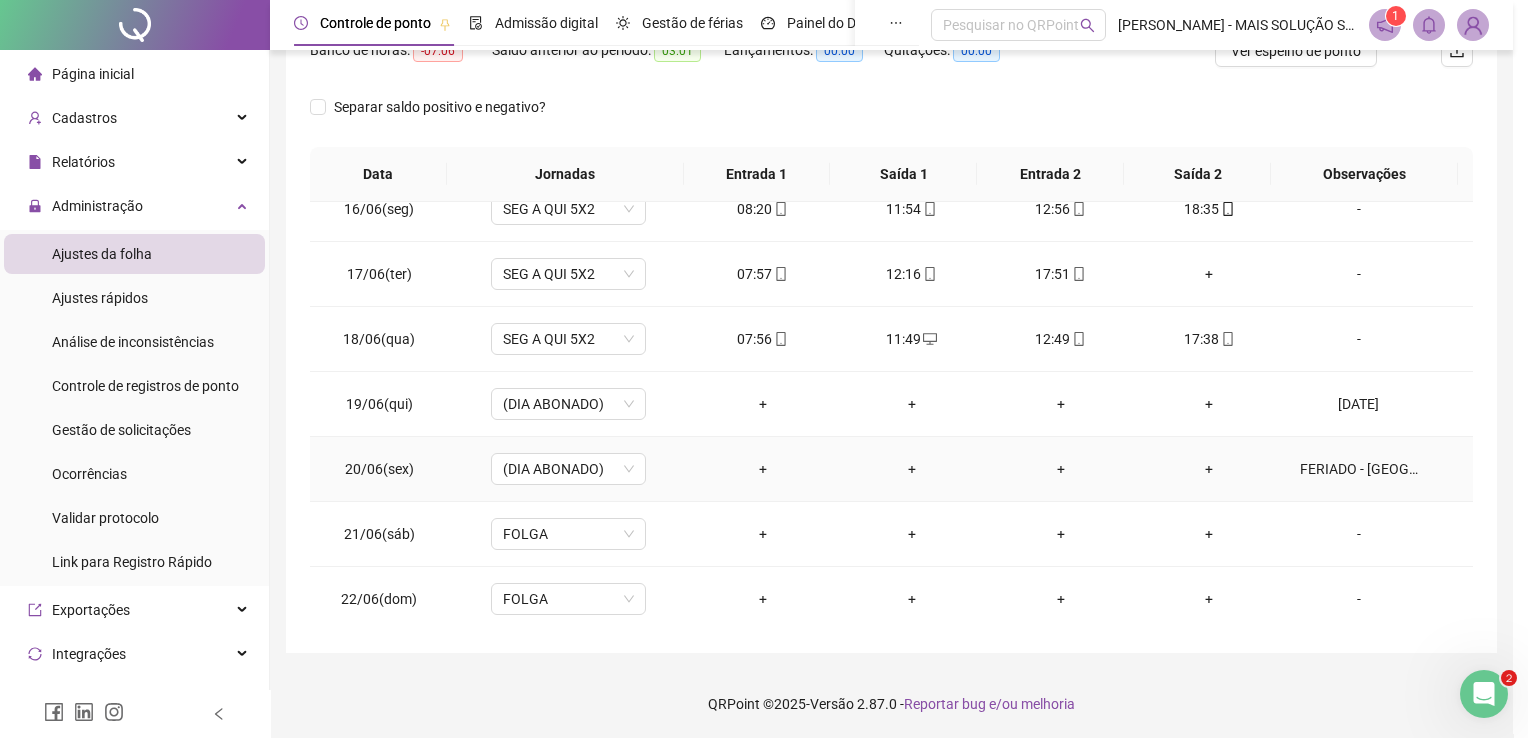type on "**********" 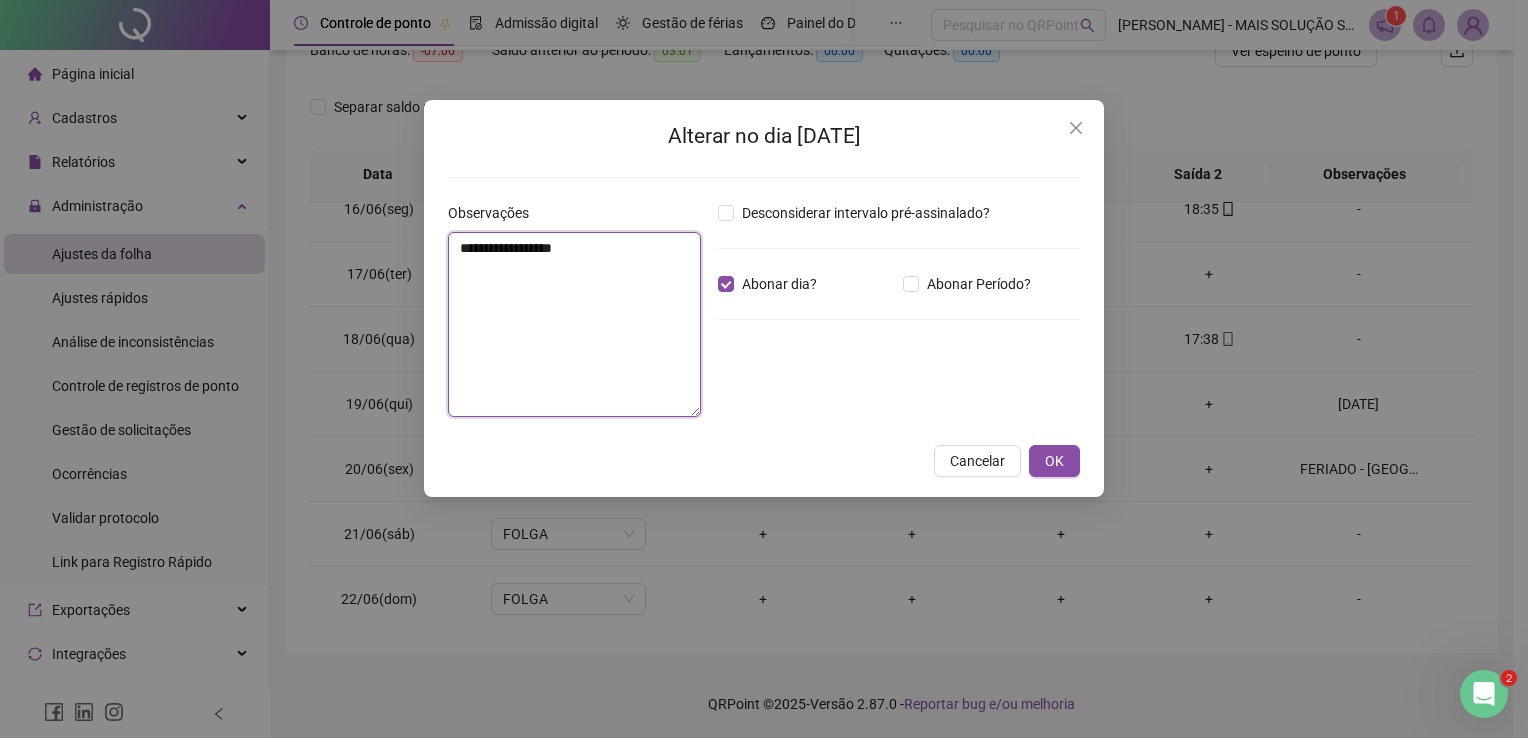 drag, startPoint x: 628, startPoint y: 266, endPoint x: 422, endPoint y: 252, distance: 206.47517 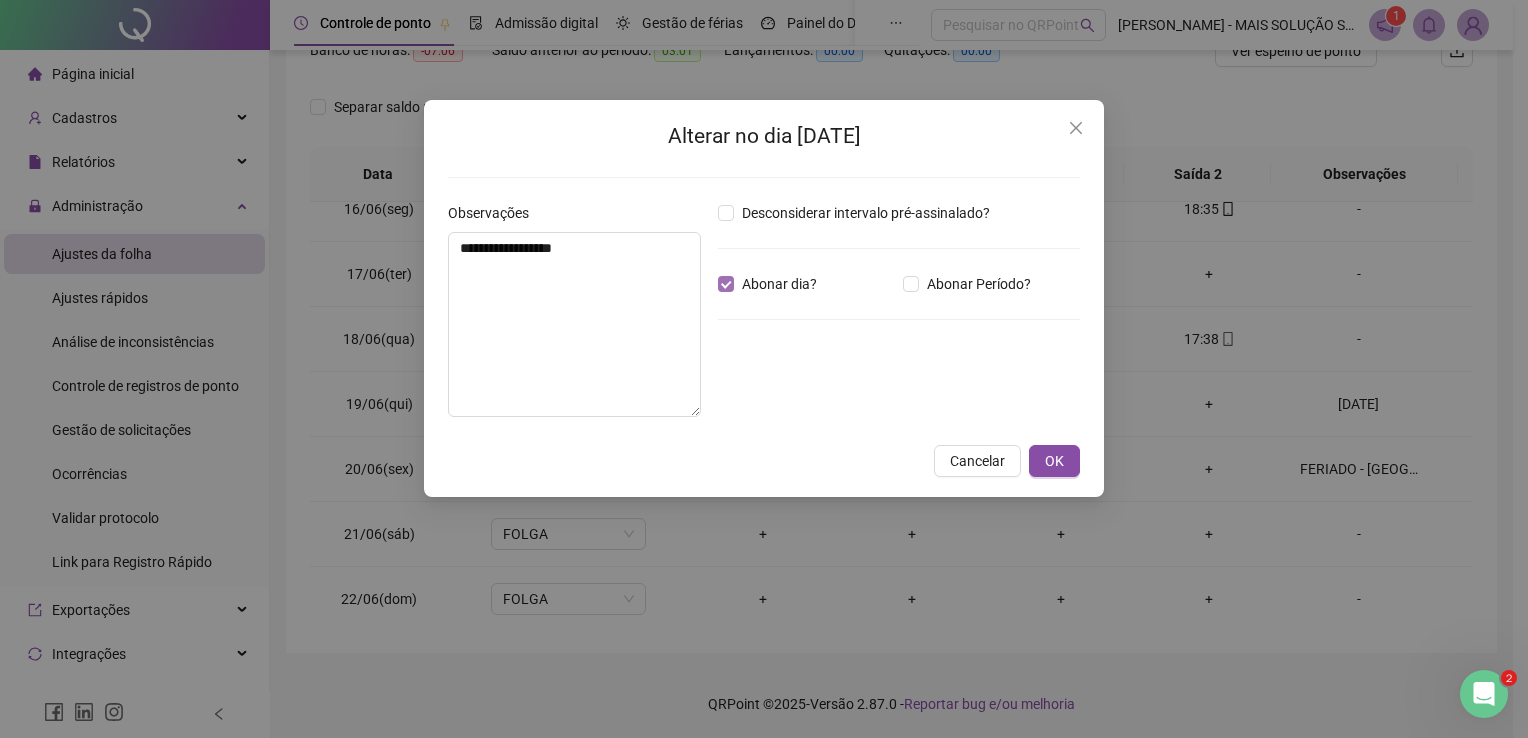 click on "Abonar dia?" at bounding box center [779, 284] 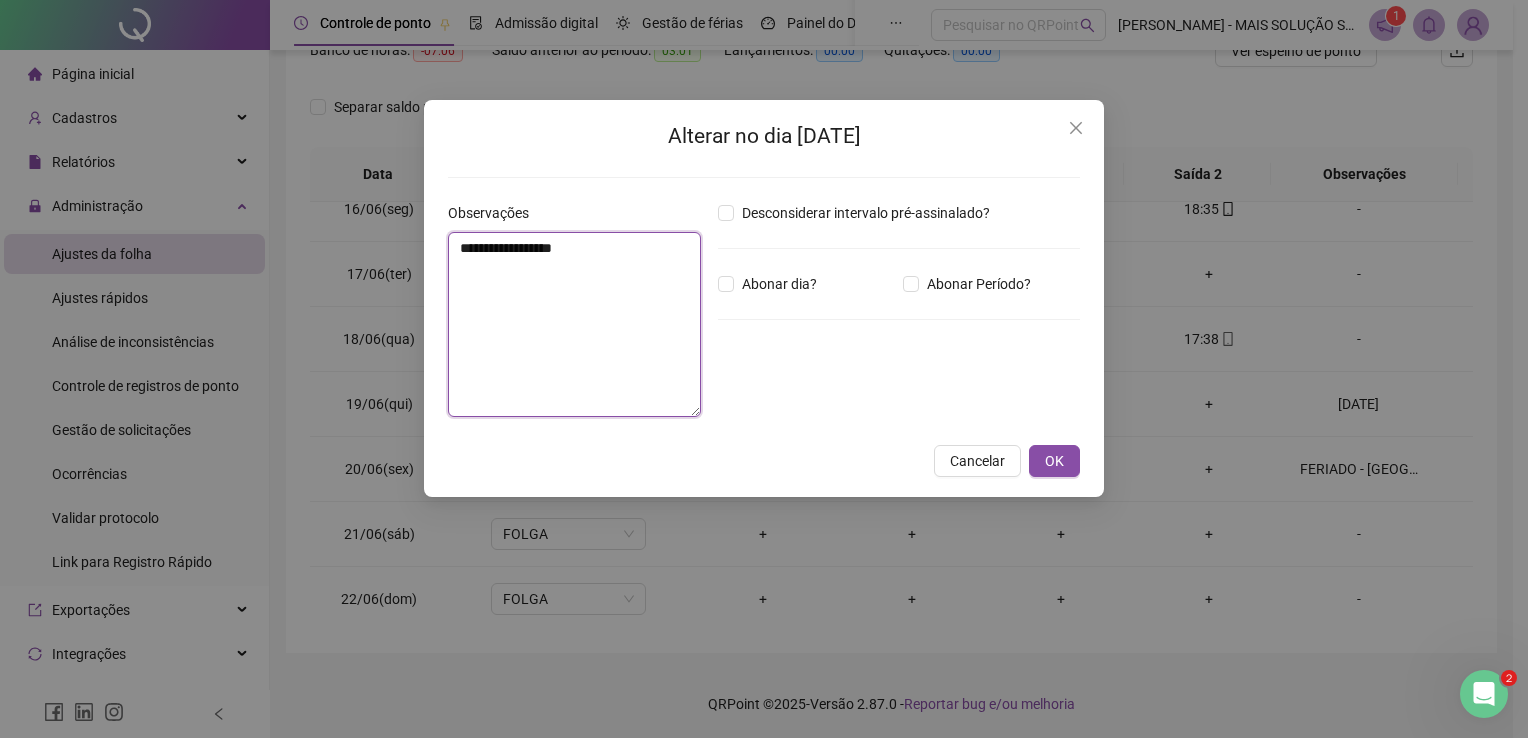 drag, startPoint x: 664, startPoint y: 255, endPoint x: 403, endPoint y: 289, distance: 263.20523 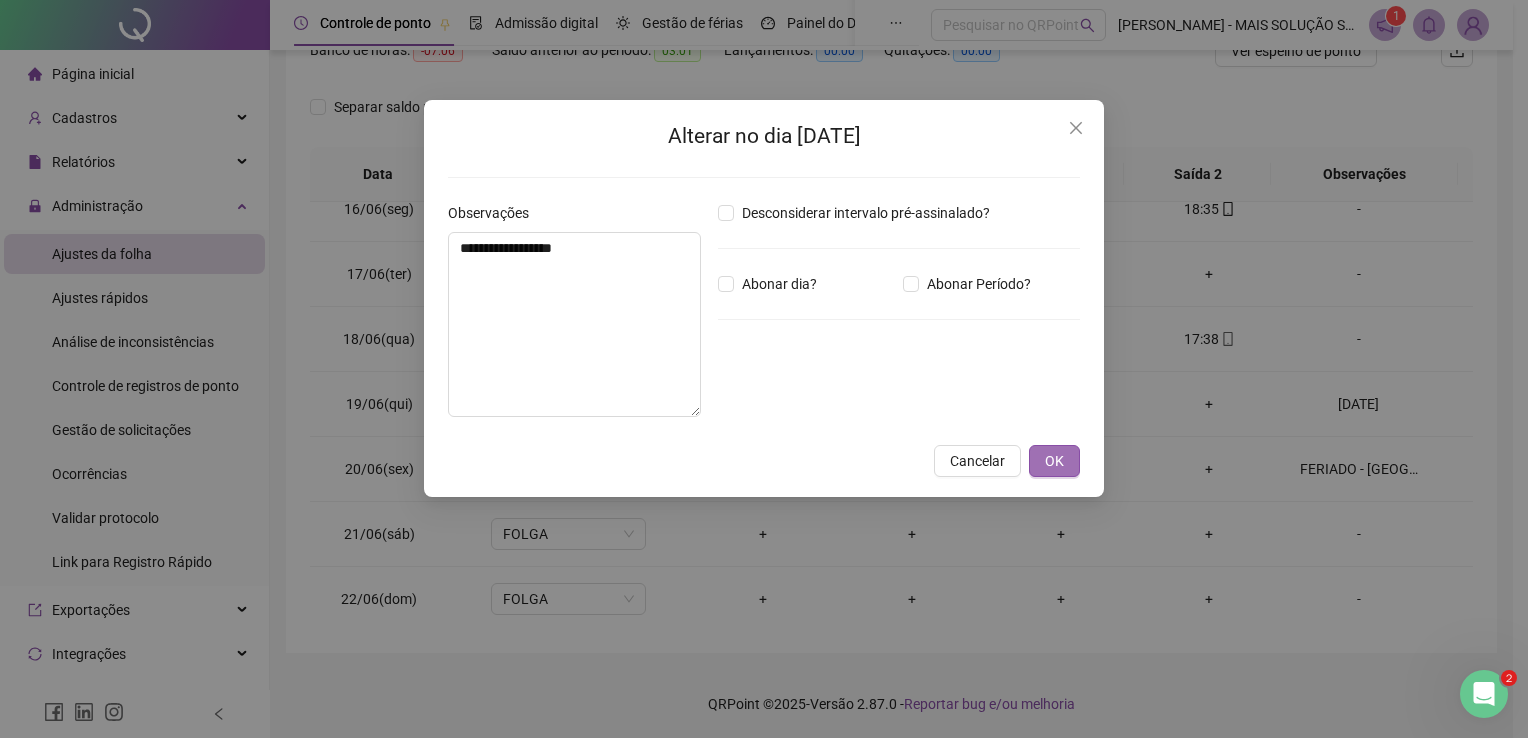click on "OK" at bounding box center [1054, 461] 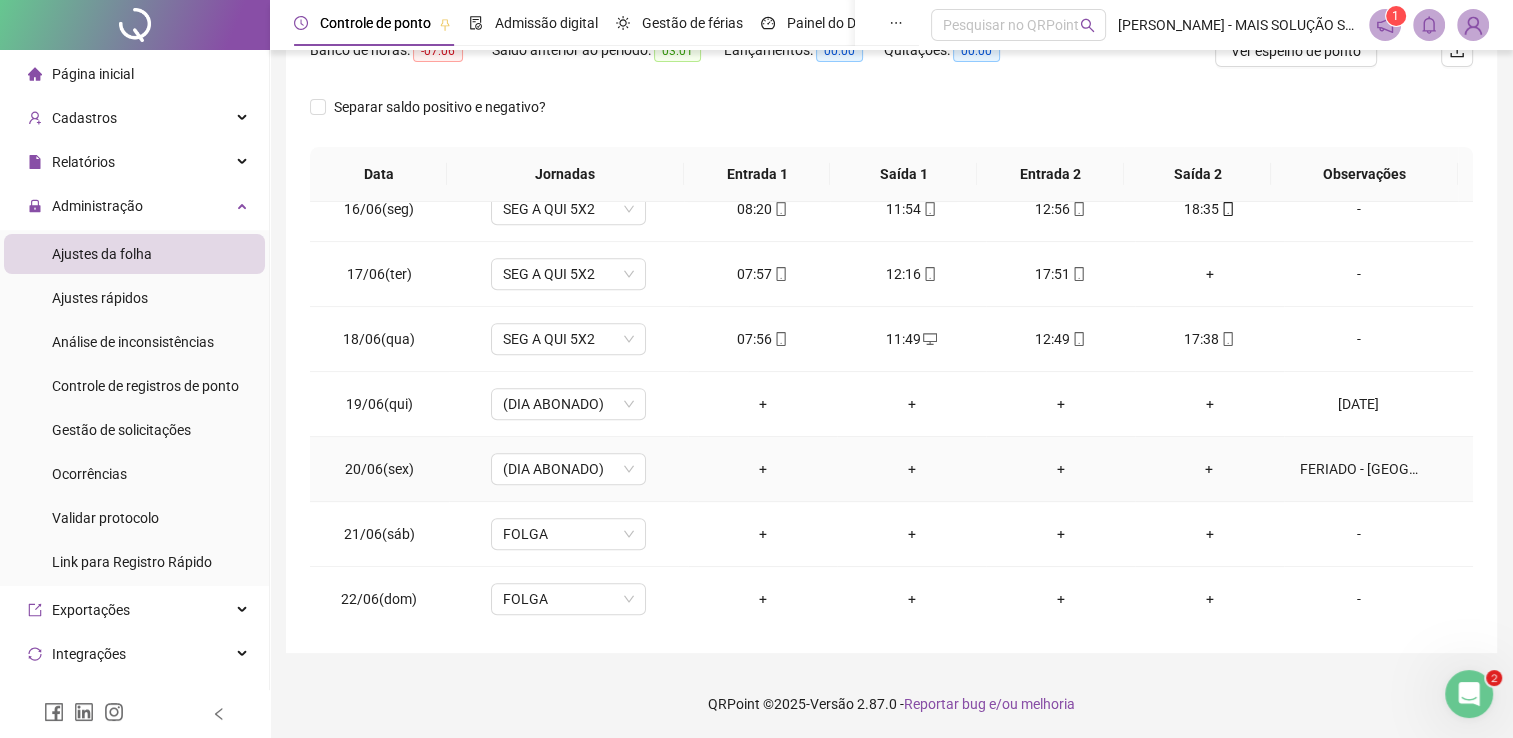click on "FERIADO - [GEOGRAPHIC_DATA]" at bounding box center [1359, 469] 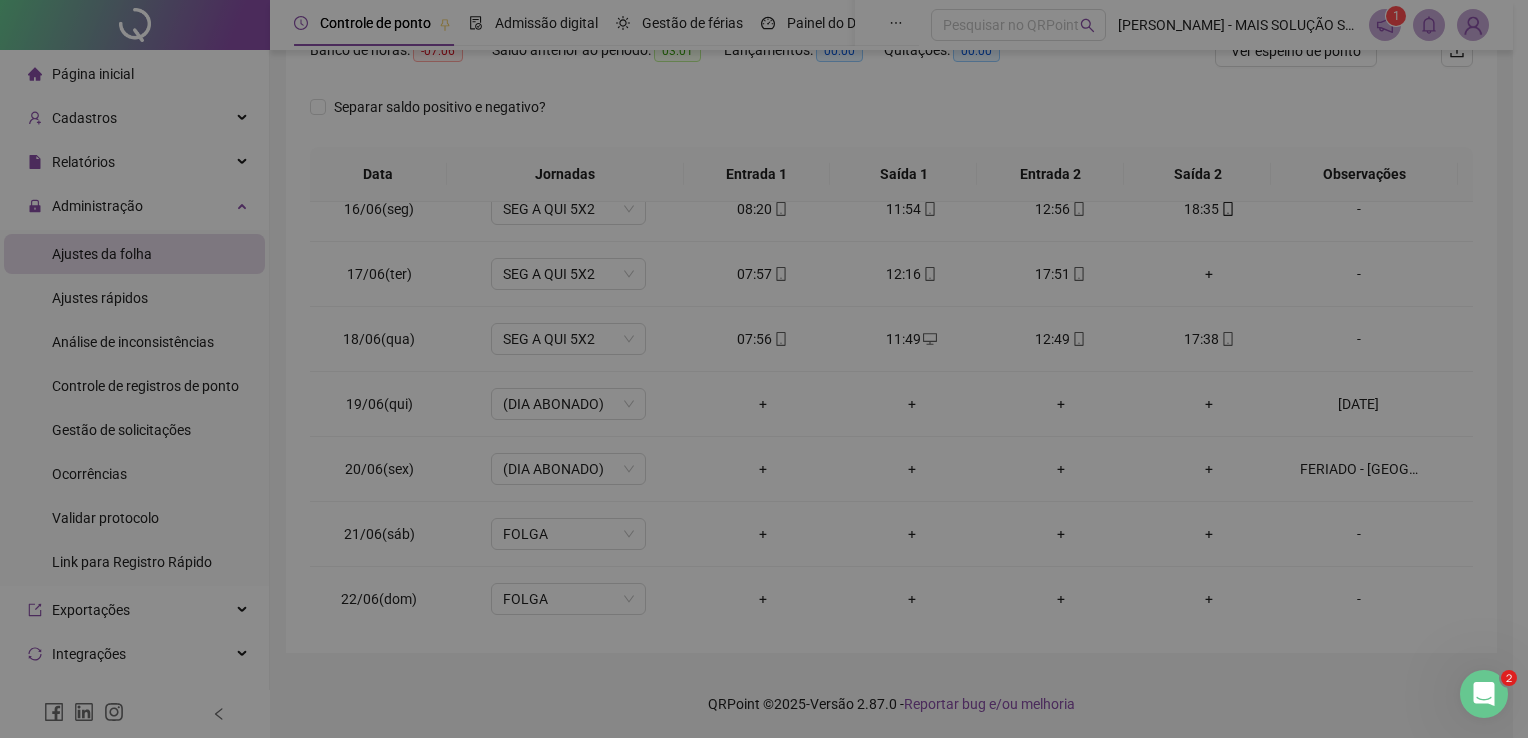 type on "**********" 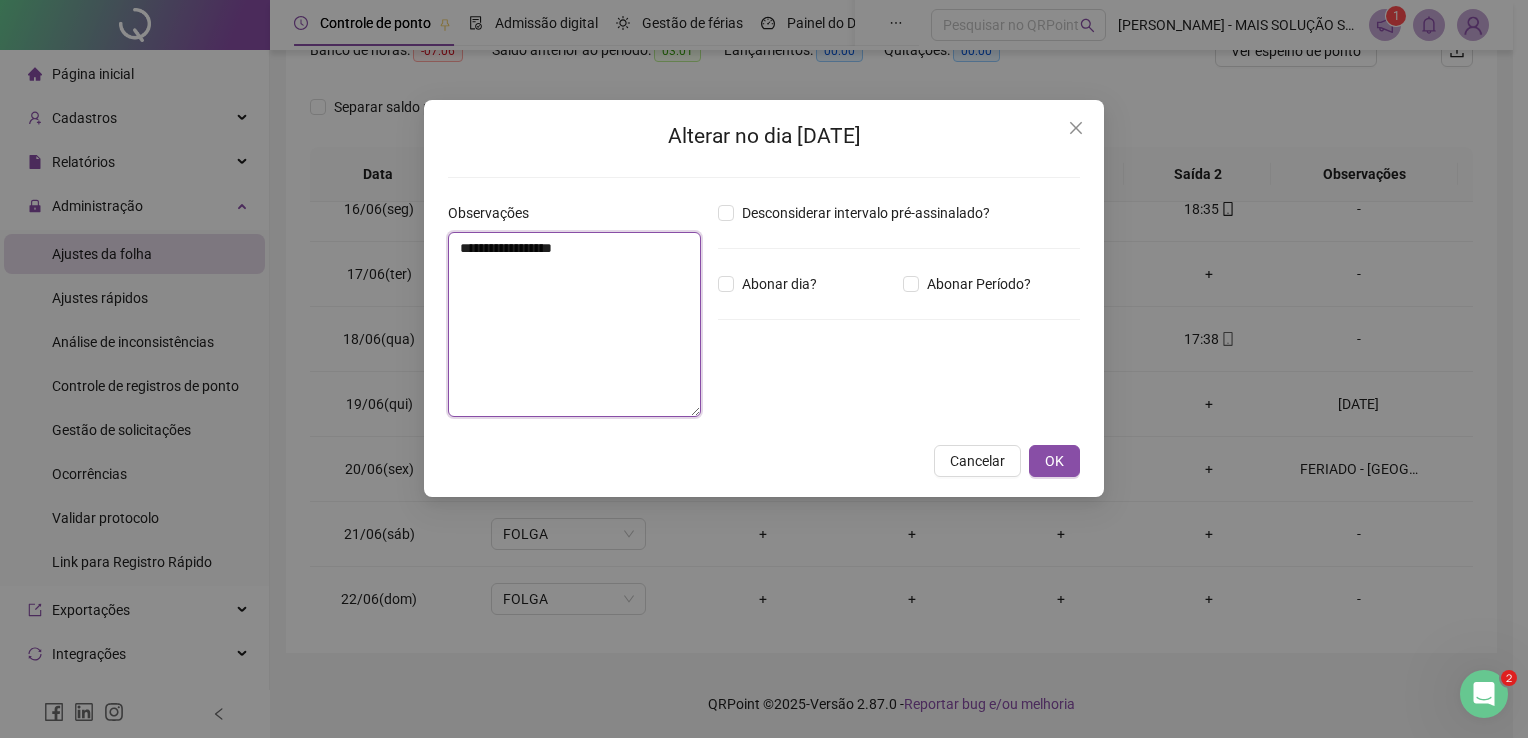drag, startPoint x: 627, startPoint y: 270, endPoint x: 347, endPoint y: 288, distance: 280.57797 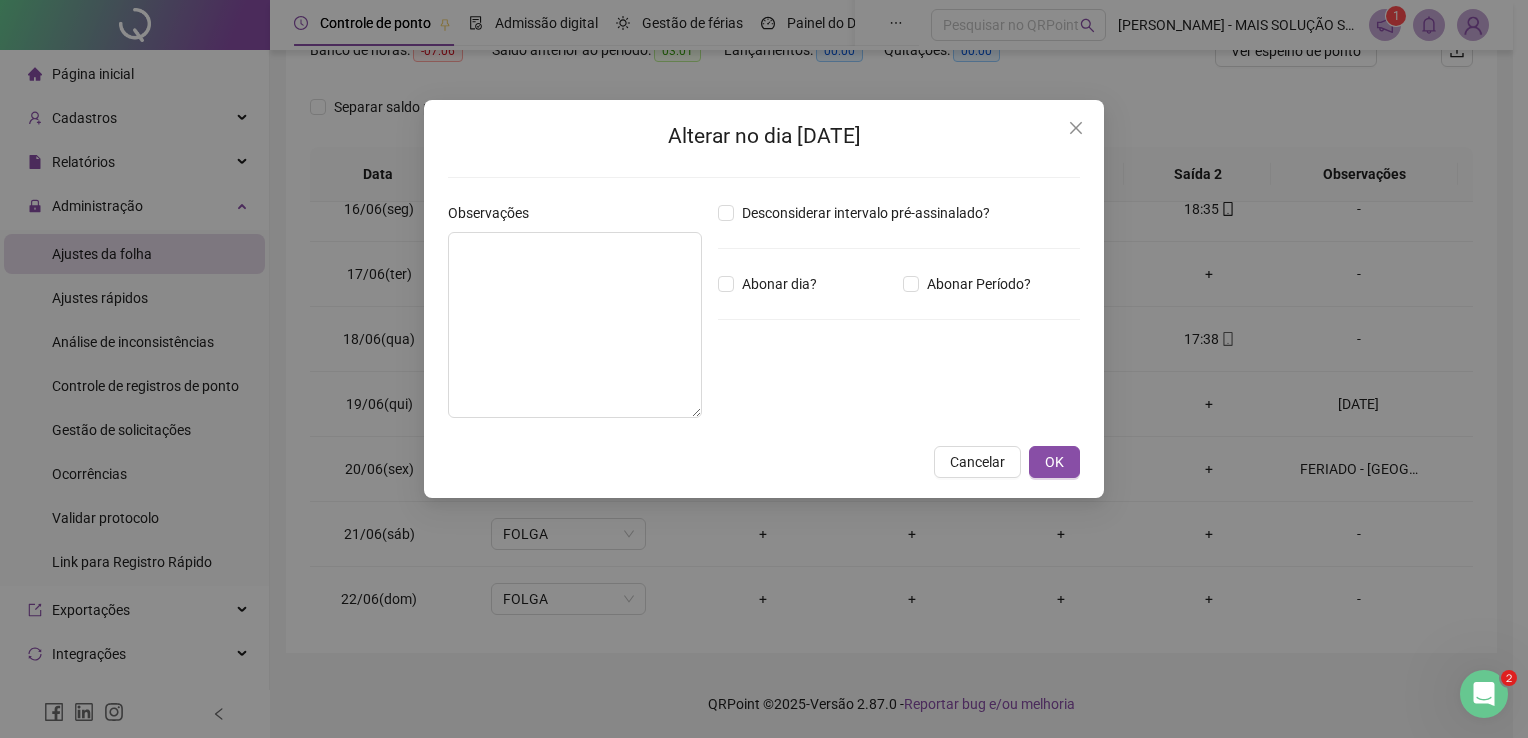 click on "Alterar no dia   [DATE] Observações Desconsiderar intervalo pré-assinalado? Abonar dia? Abonar Período? Horas a abonar ***** Aplicar regime de compensação Cancelar OK" at bounding box center [764, 299] 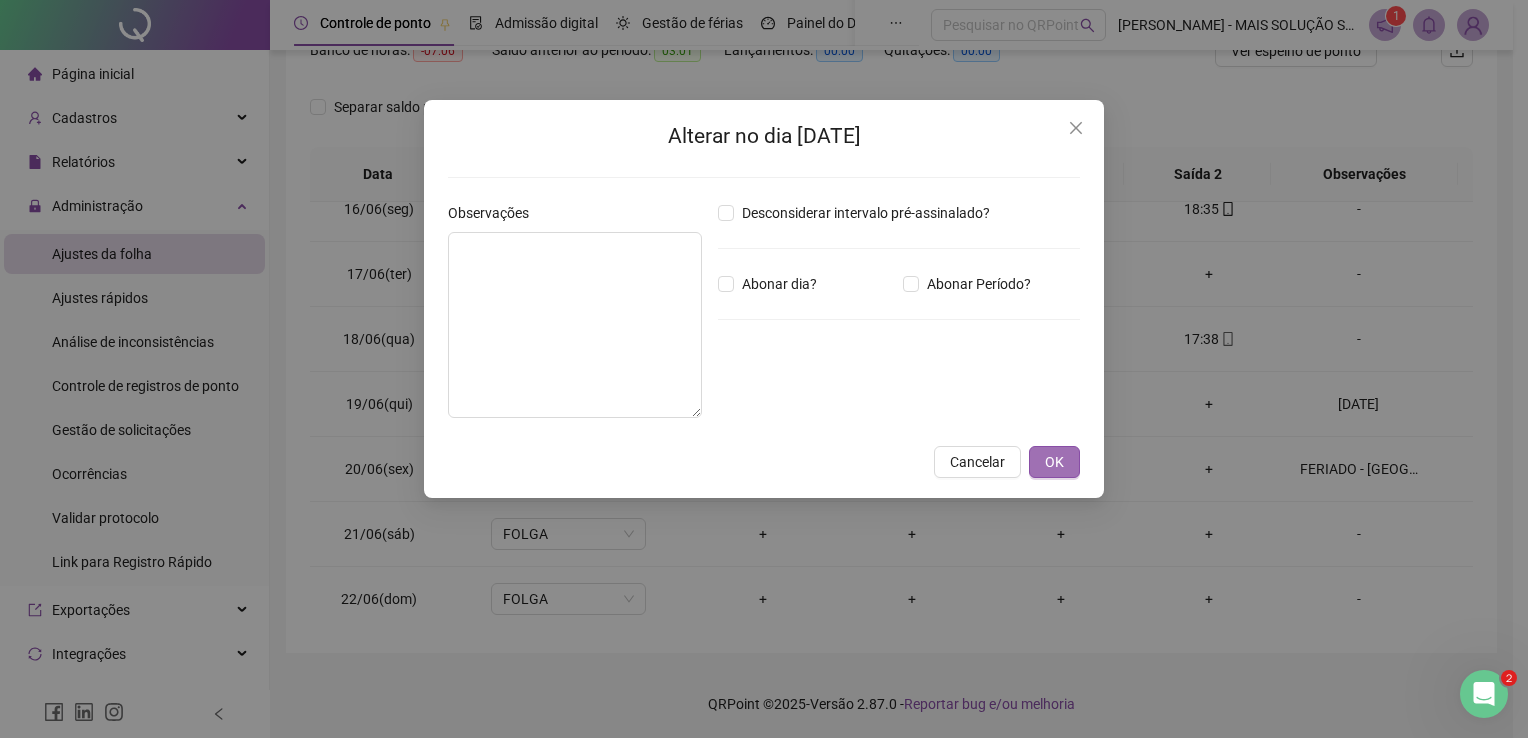 click on "OK" at bounding box center (1054, 462) 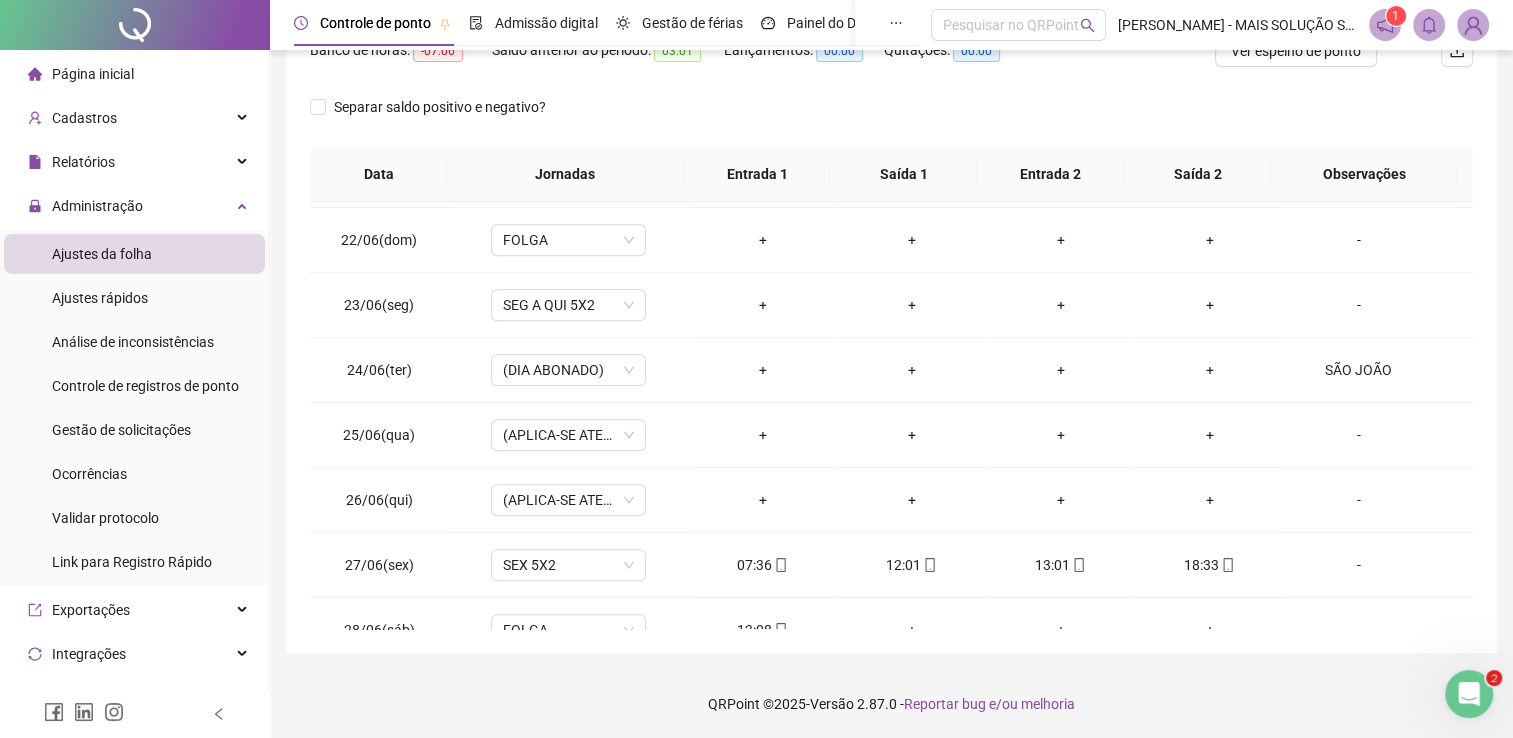 scroll, scrollTop: 1400, scrollLeft: 0, axis: vertical 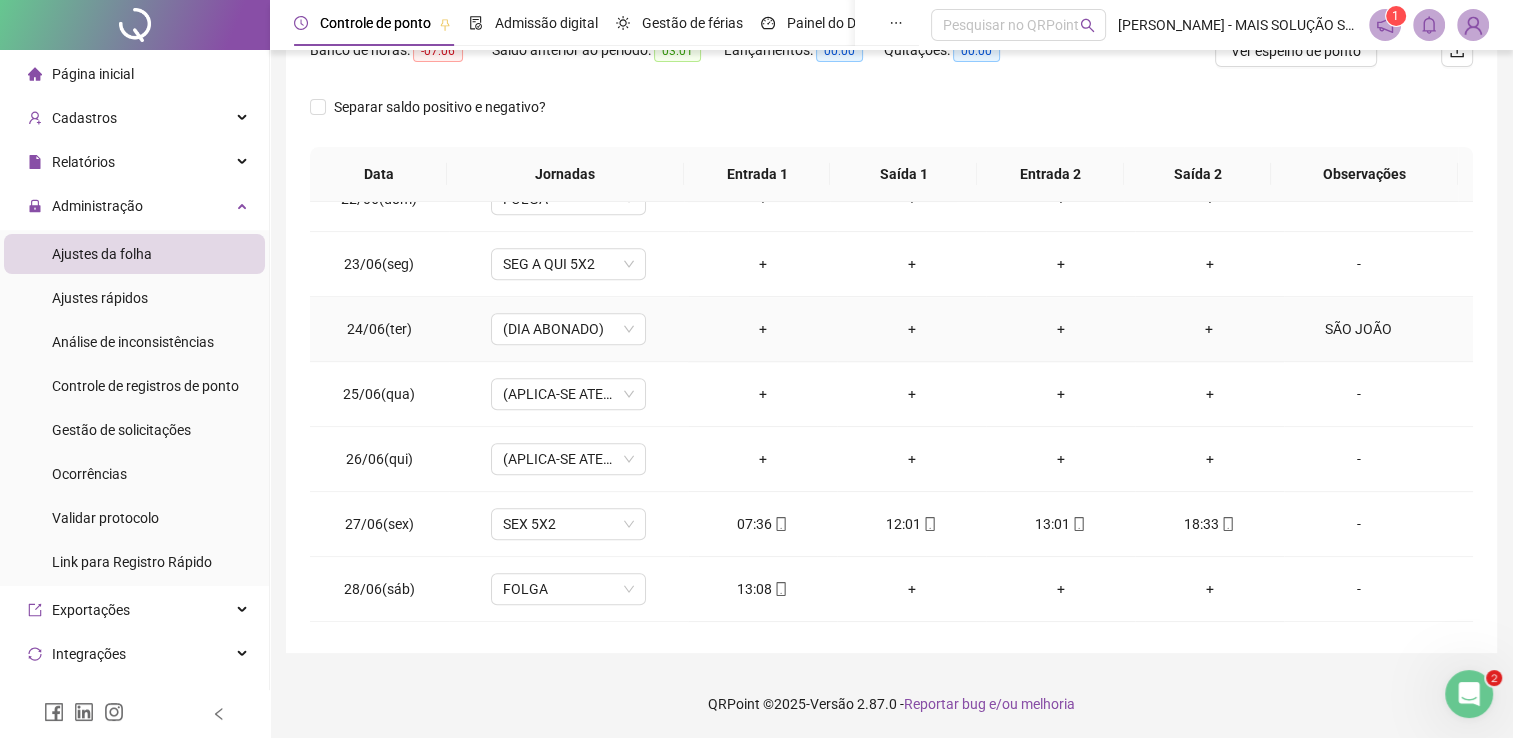 click on "SÃO JOÃO" at bounding box center (1359, 329) 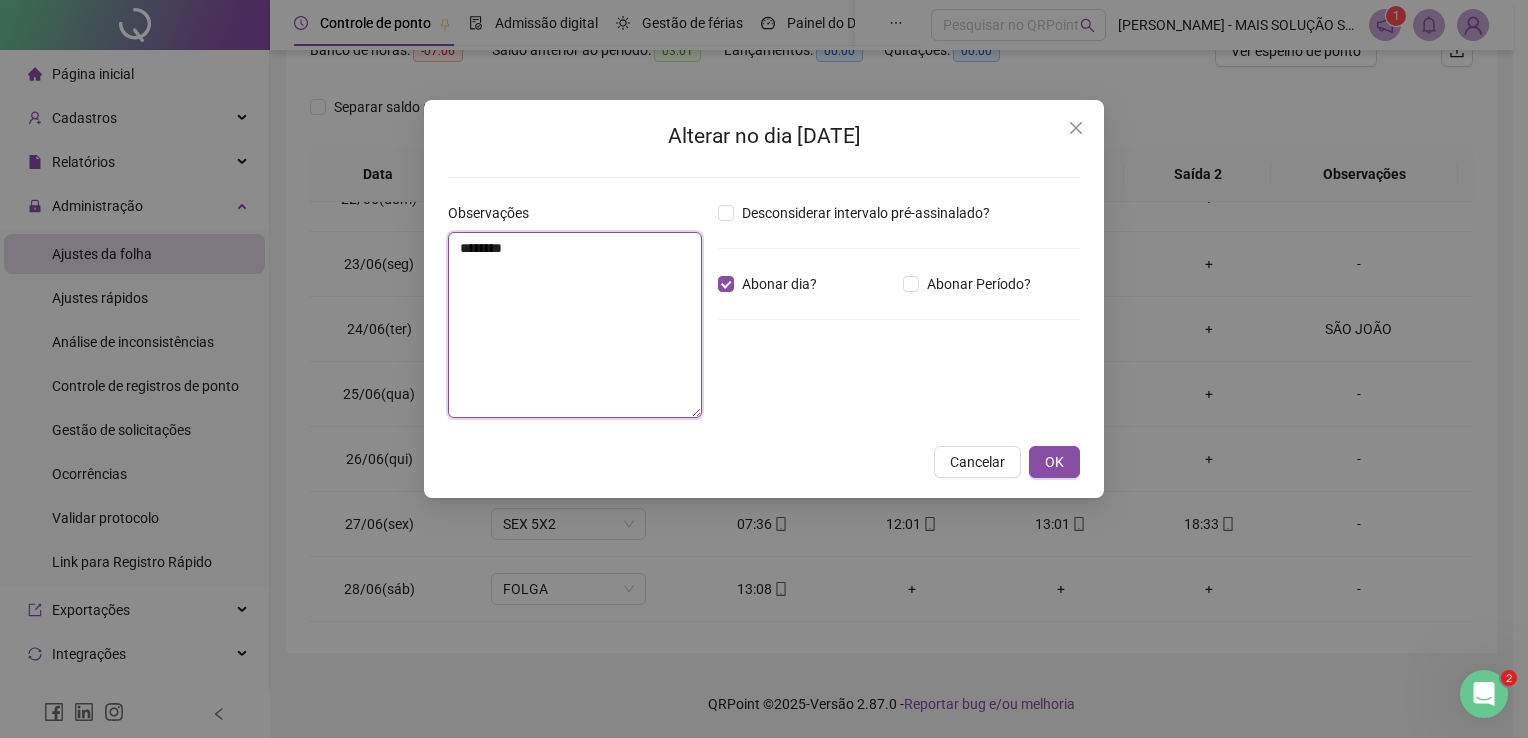 drag, startPoint x: 604, startPoint y: 251, endPoint x: 292, endPoint y: 275, distance: 312.92172 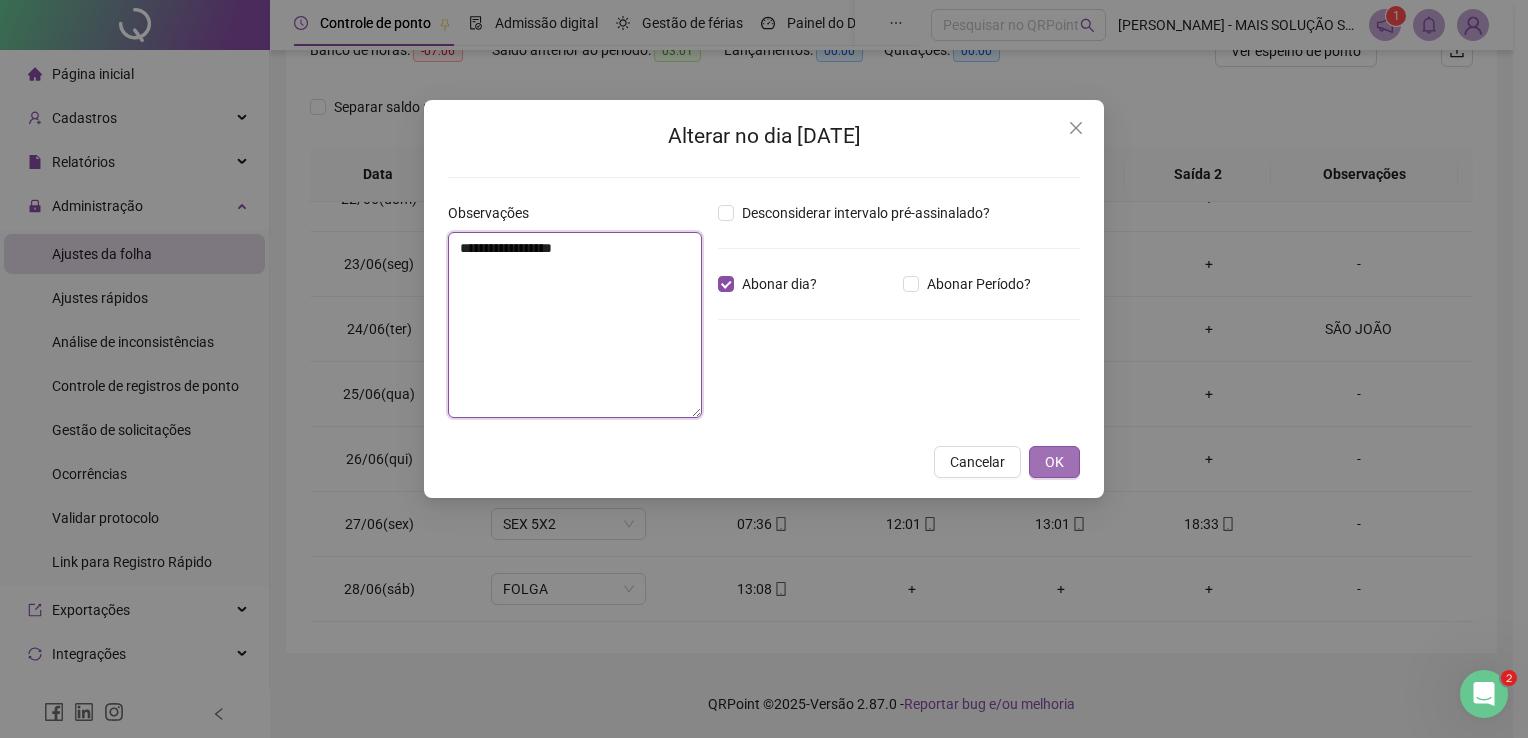 type on "**********" 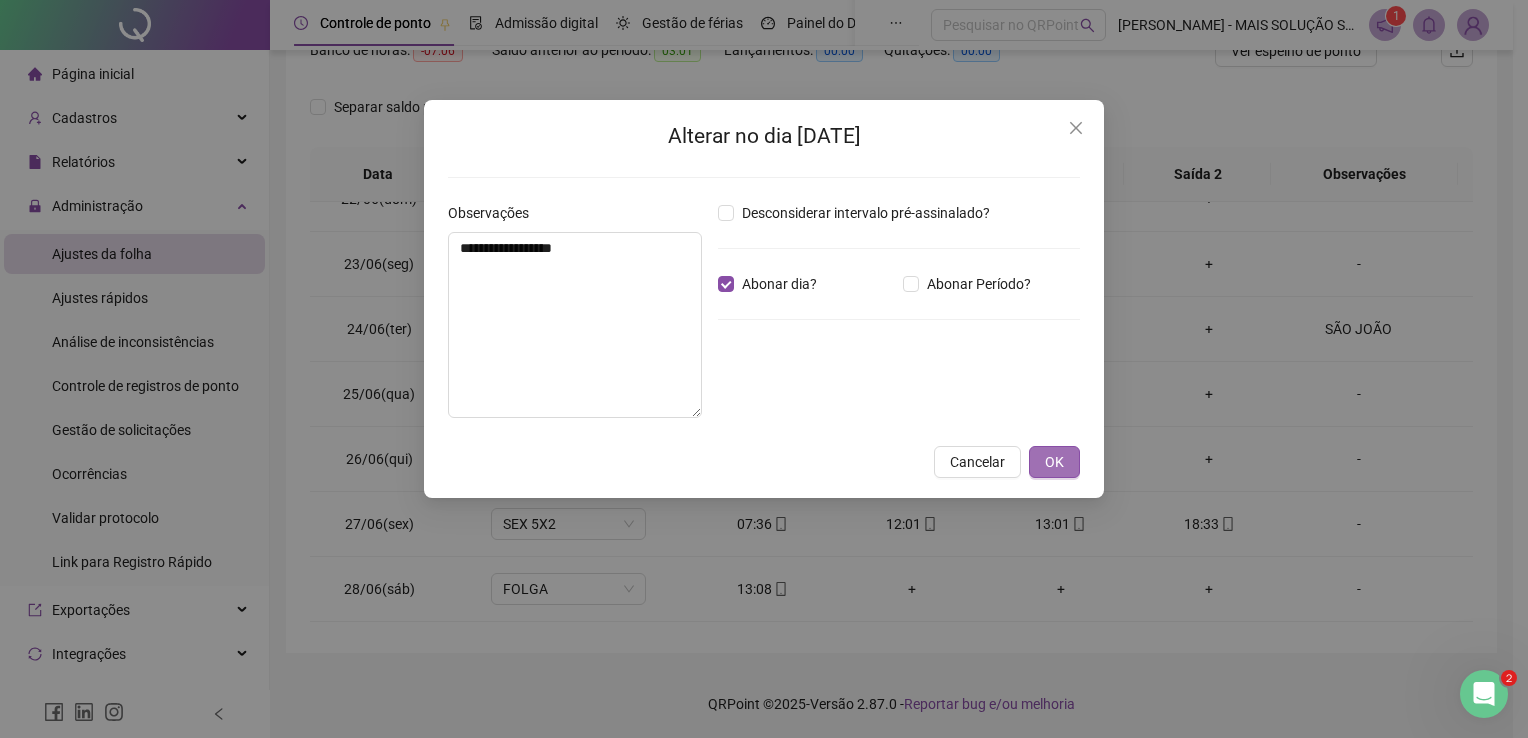 click on "OK" at bounding box center [1054, 462] 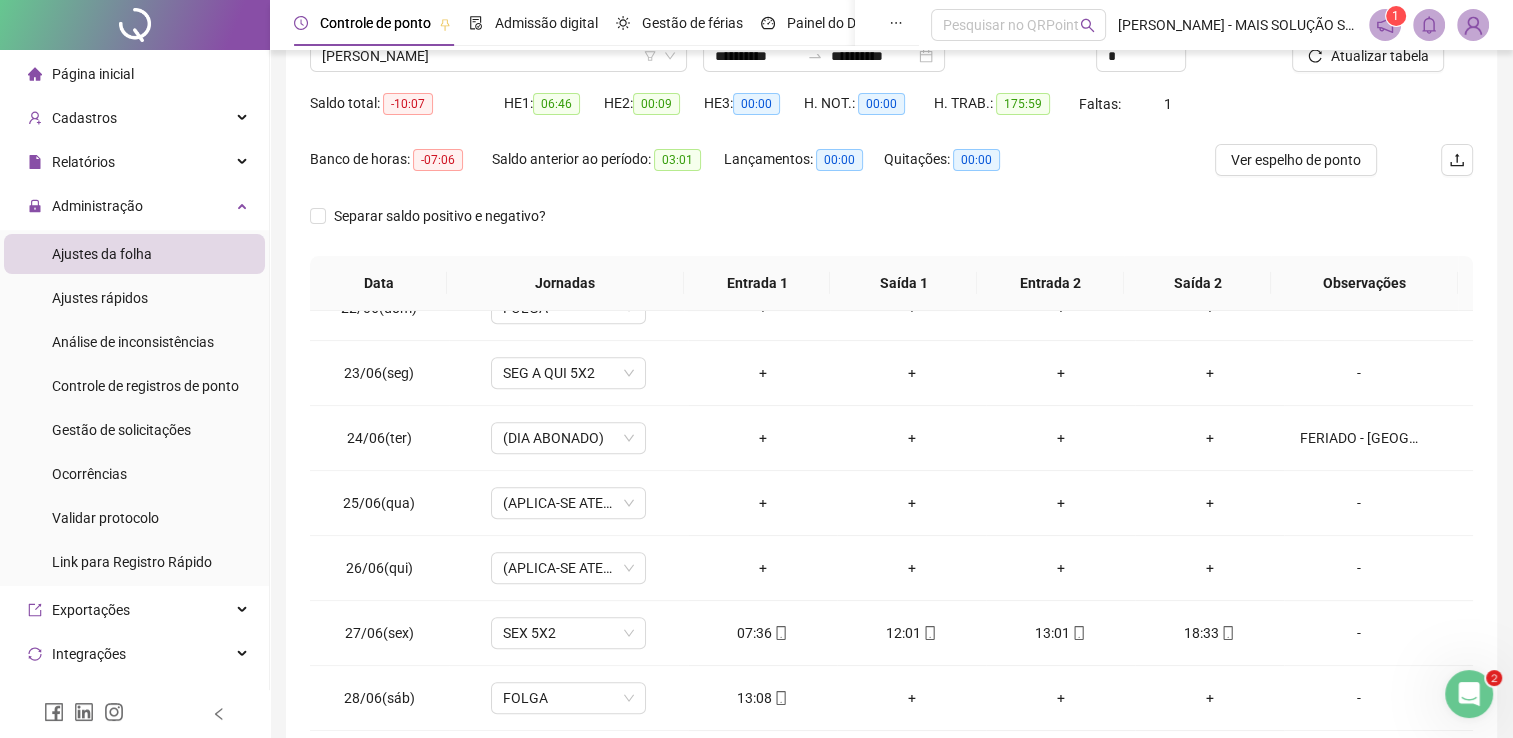 scroll, scrollTop: 0, scrollLeft: 0, axis: both 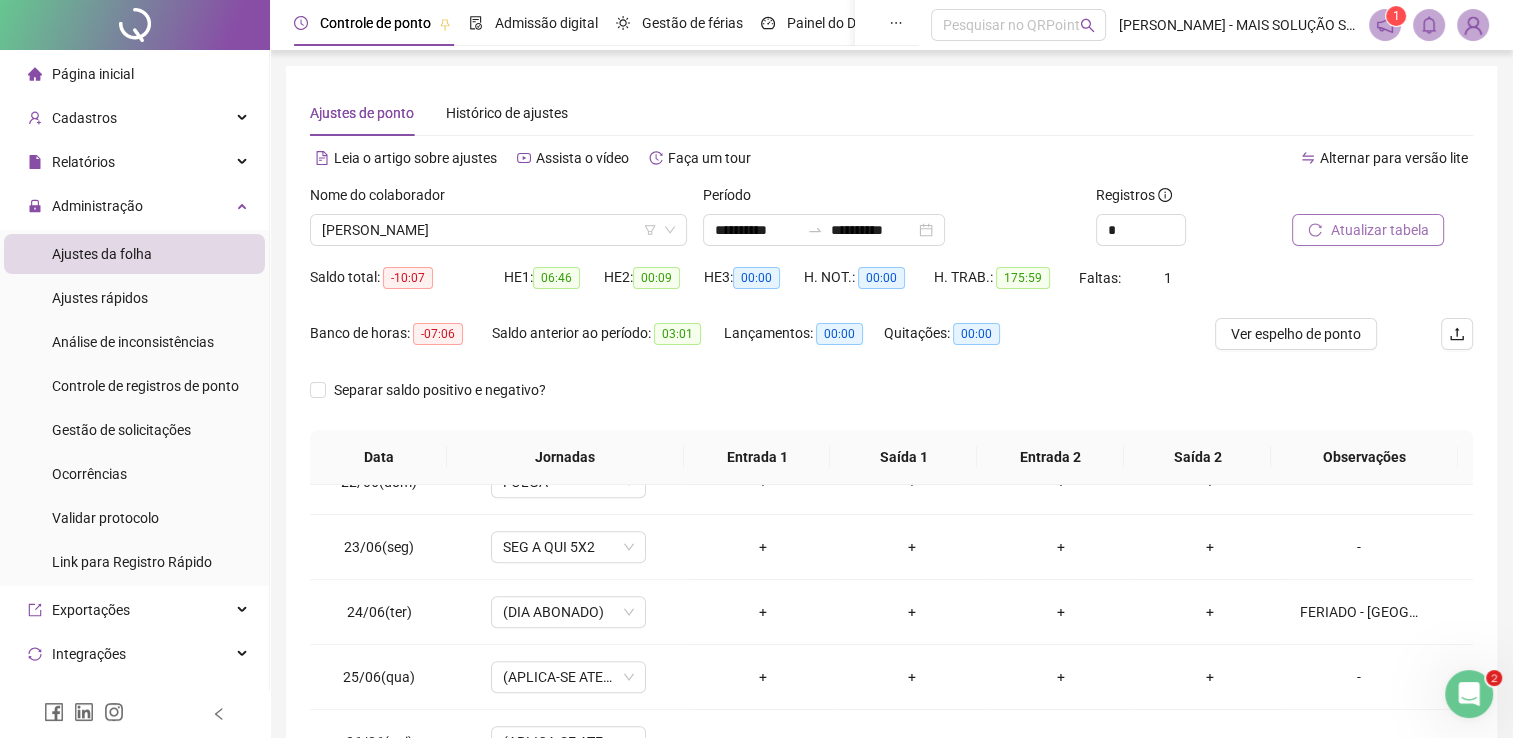click on "Atualizar tabela" at bounding box center (1379, 230) 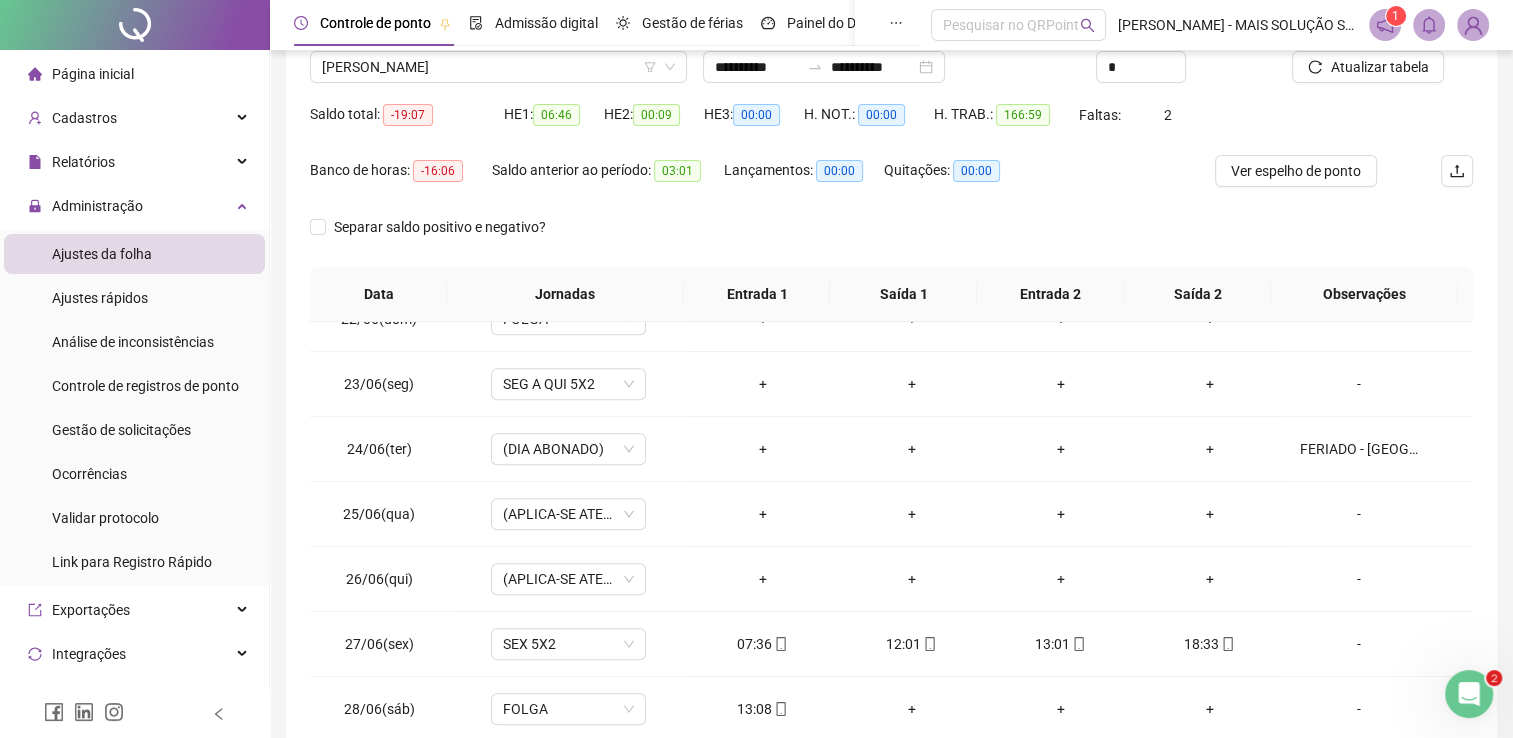 scroll, scrollTop: 283, scrollLeft: 0, axis: vertical 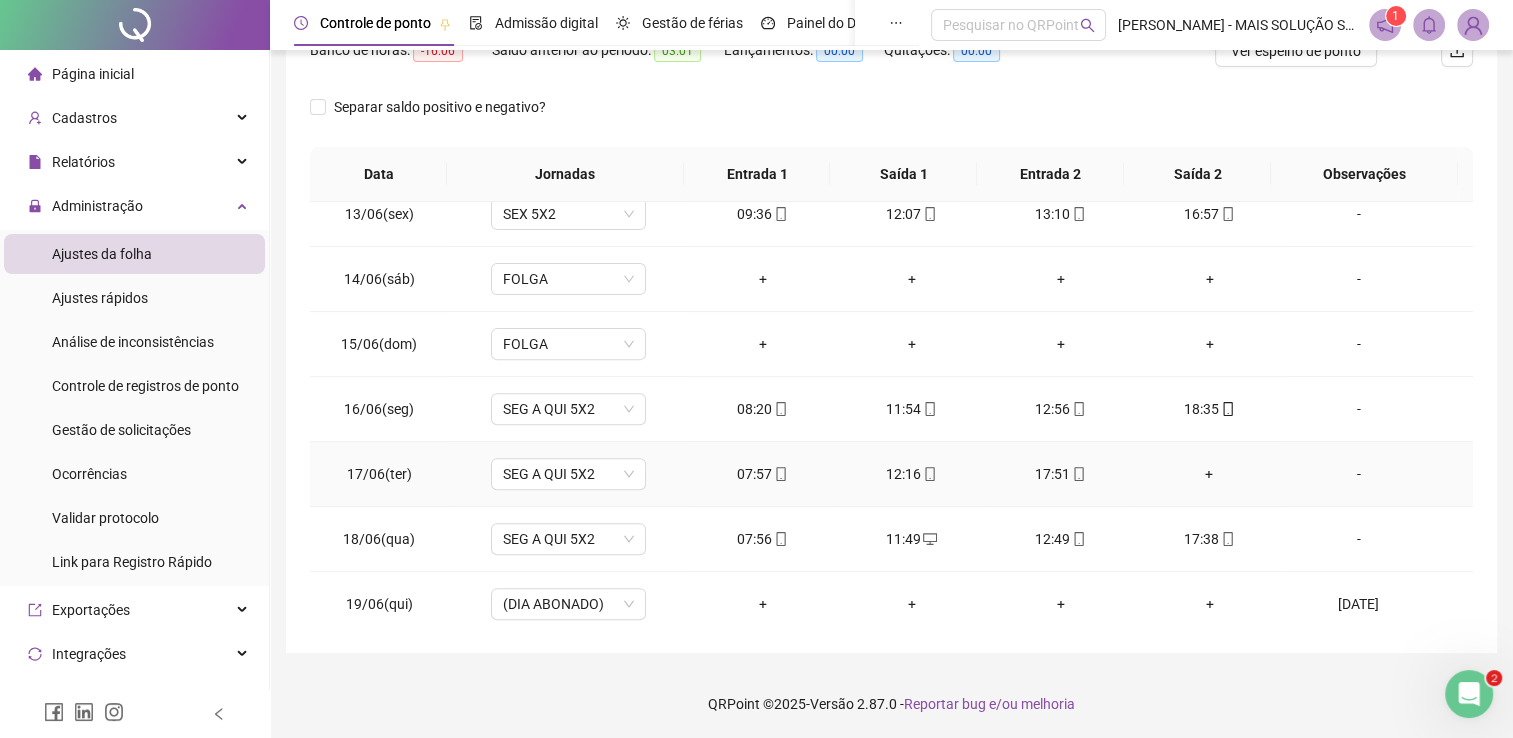 click on "+" at bounding box center [1209, 474] 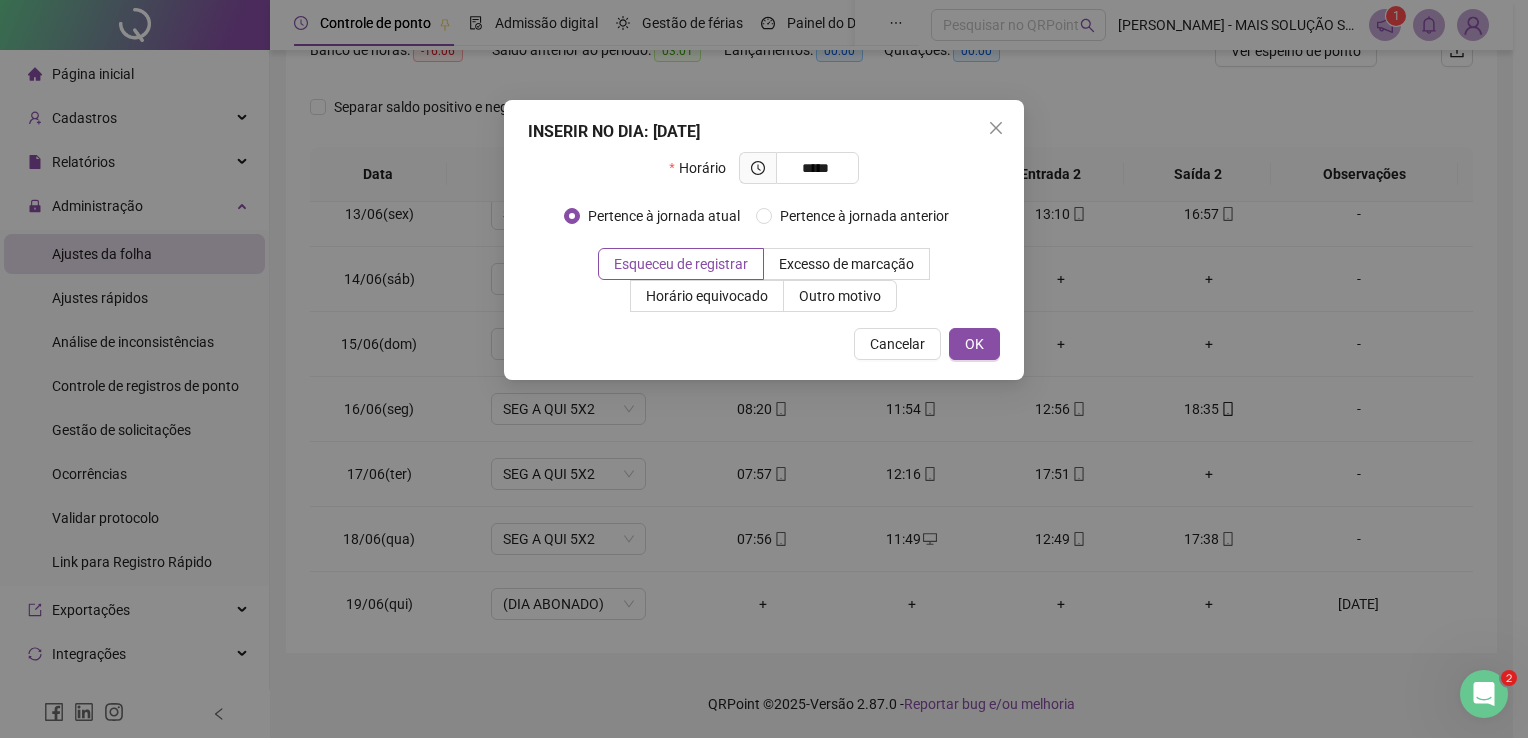 type on "*****" 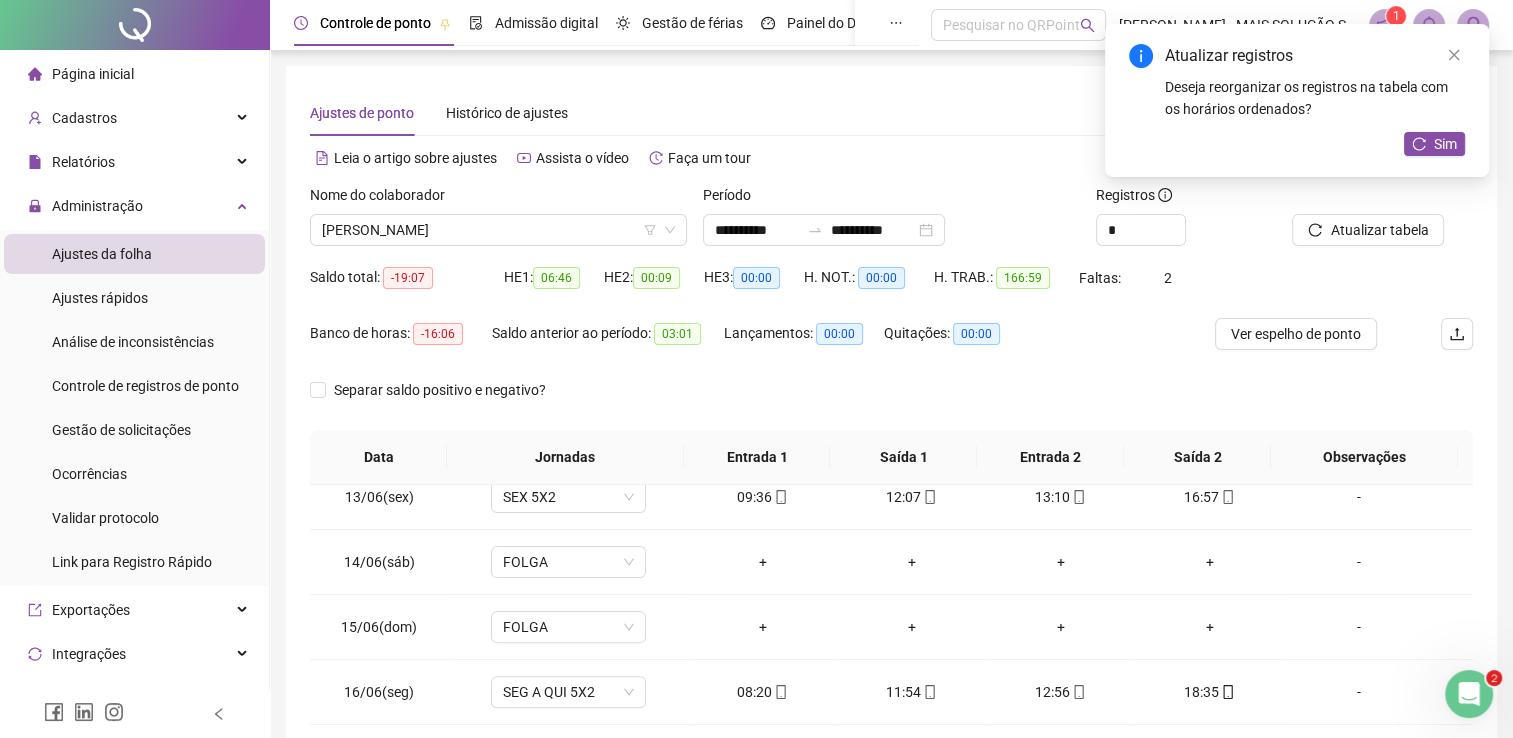 scroll, scrollTop: 0, scrollLeft: 0, axis: both 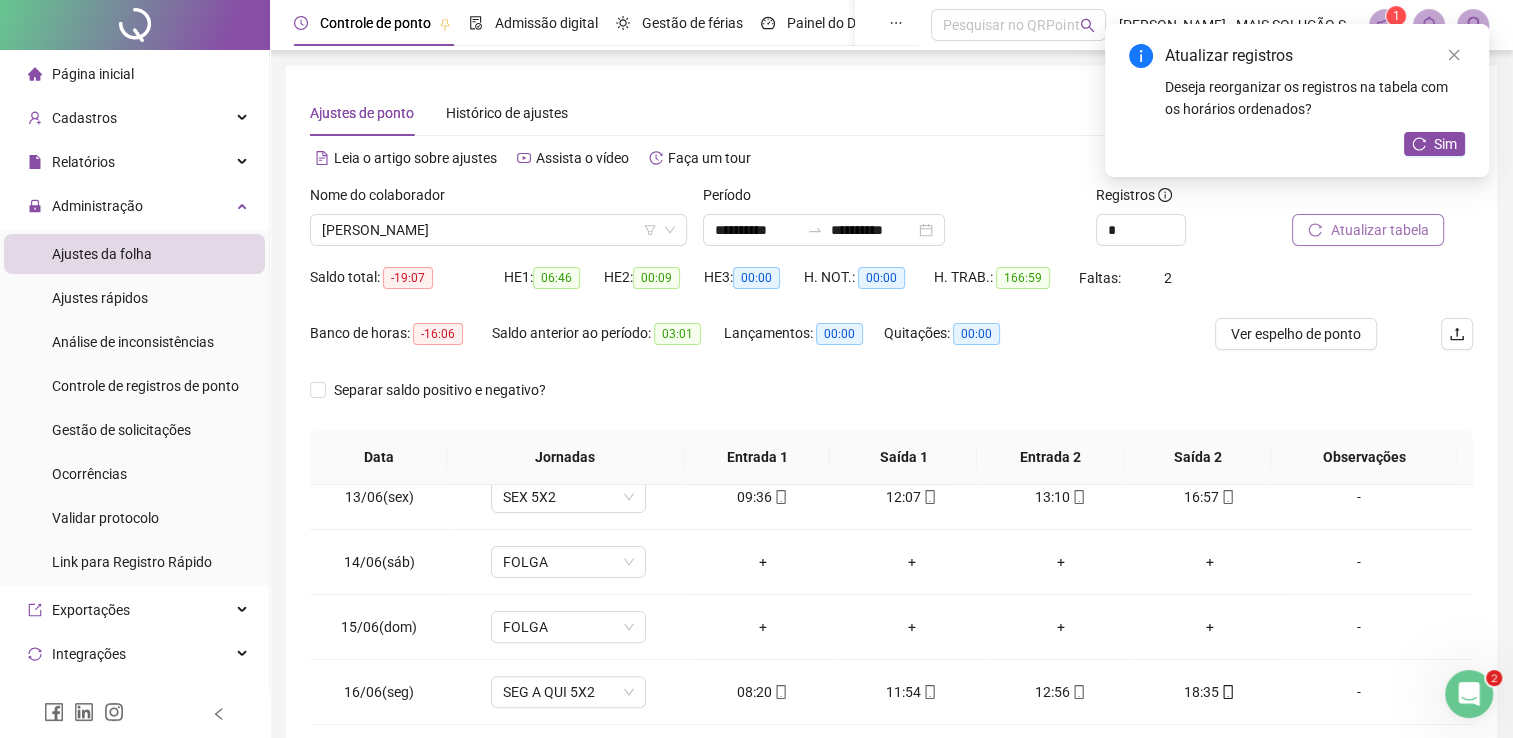 click on "Atualizar tabela" at bounding box center (1379, 230) 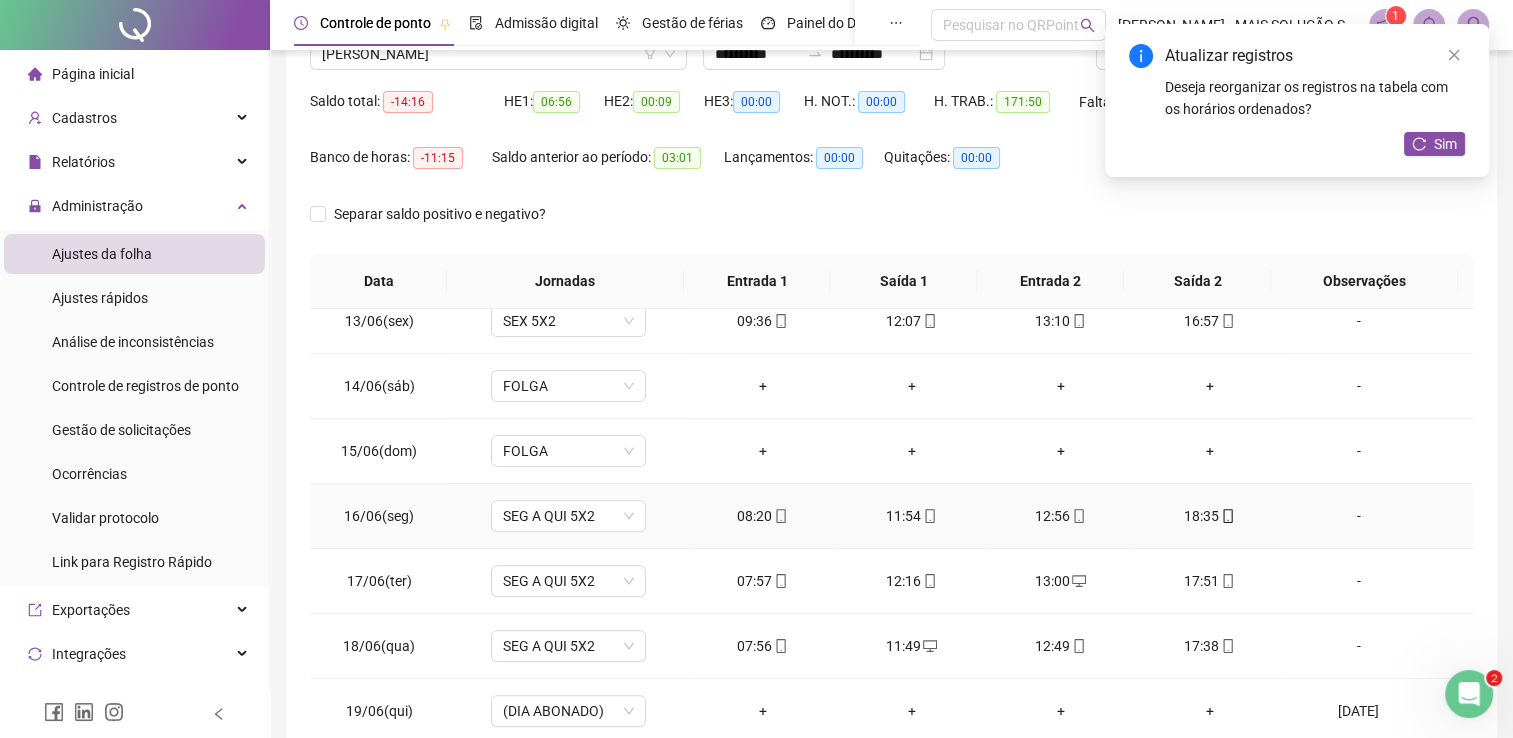 scroll, scrollTop: 283, scrollLeft: 0, axis: vertical 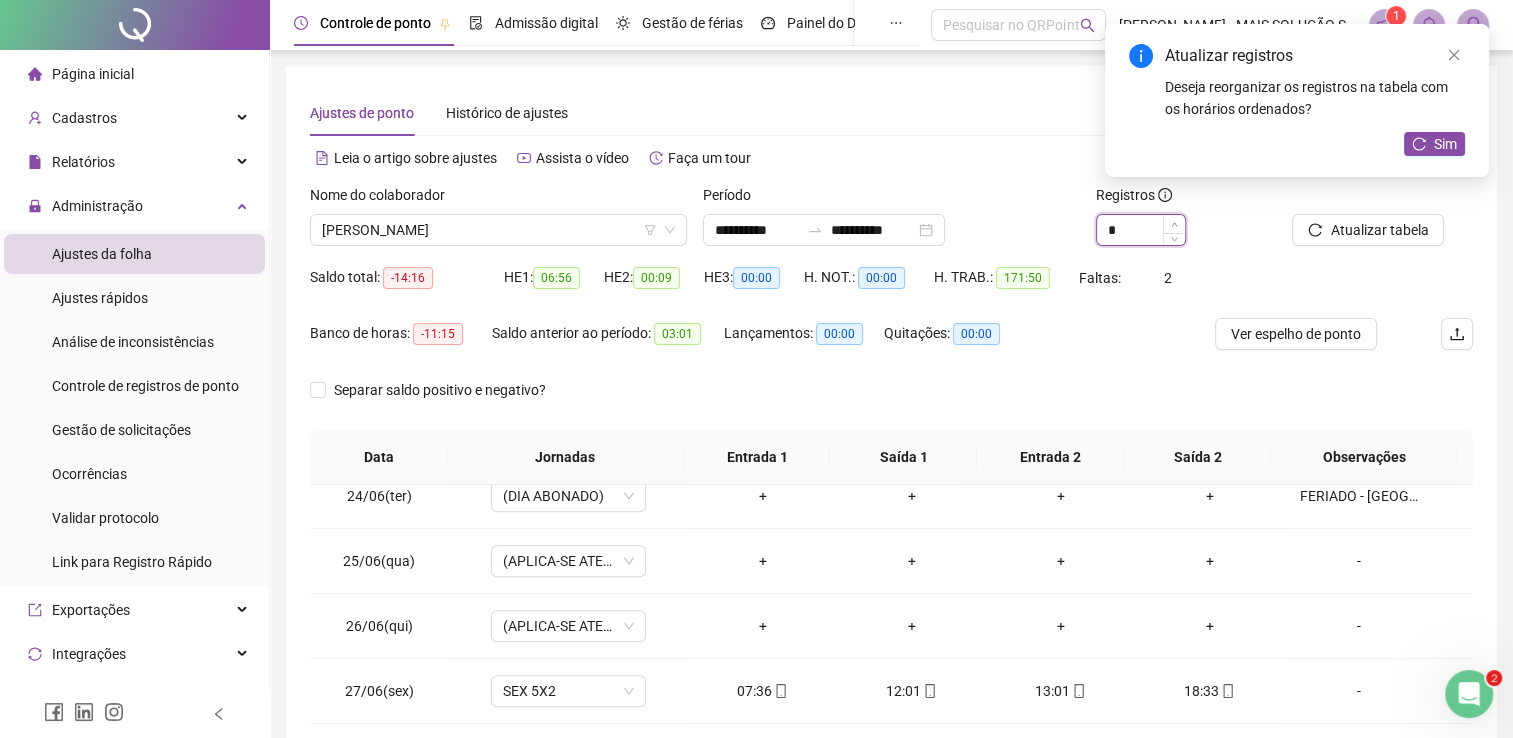 click 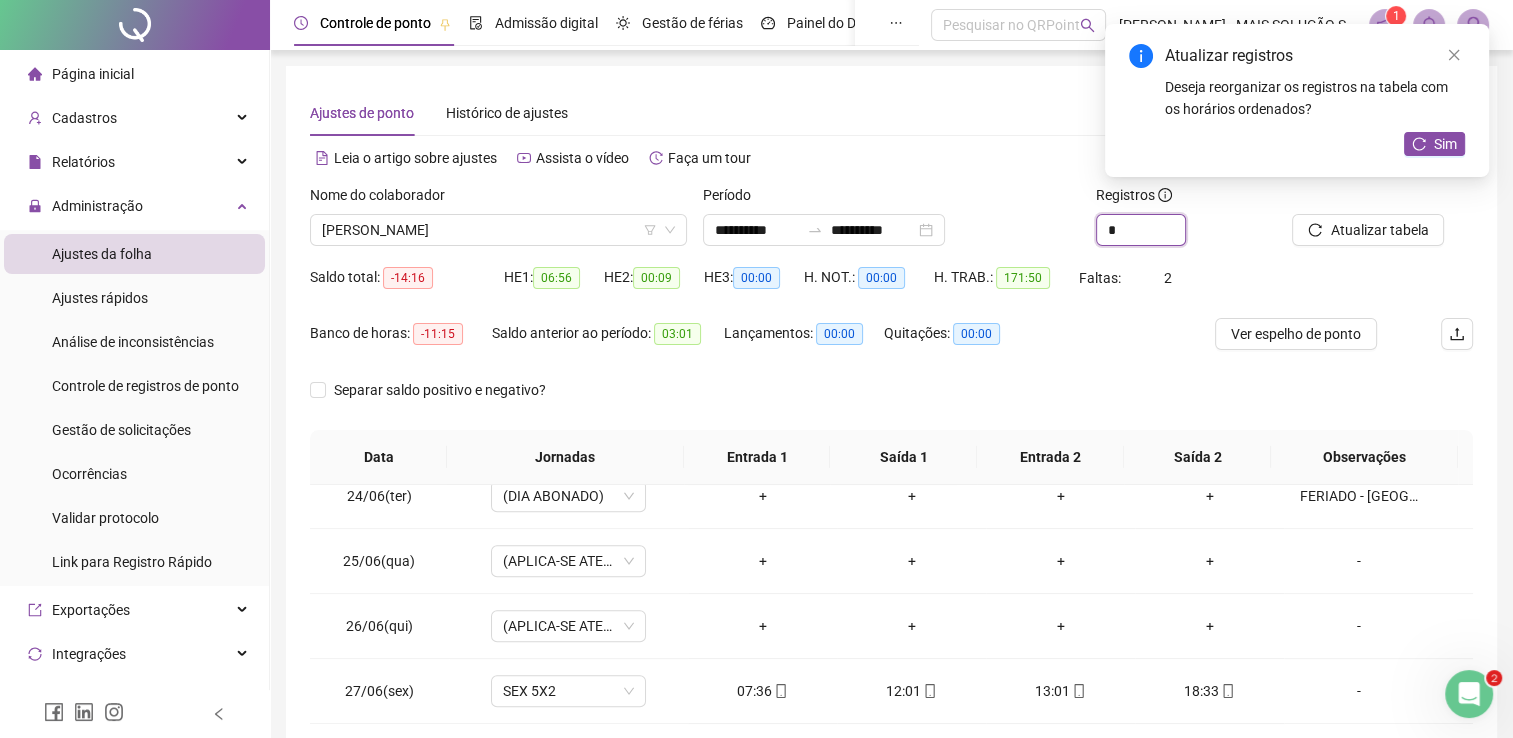type on "*" 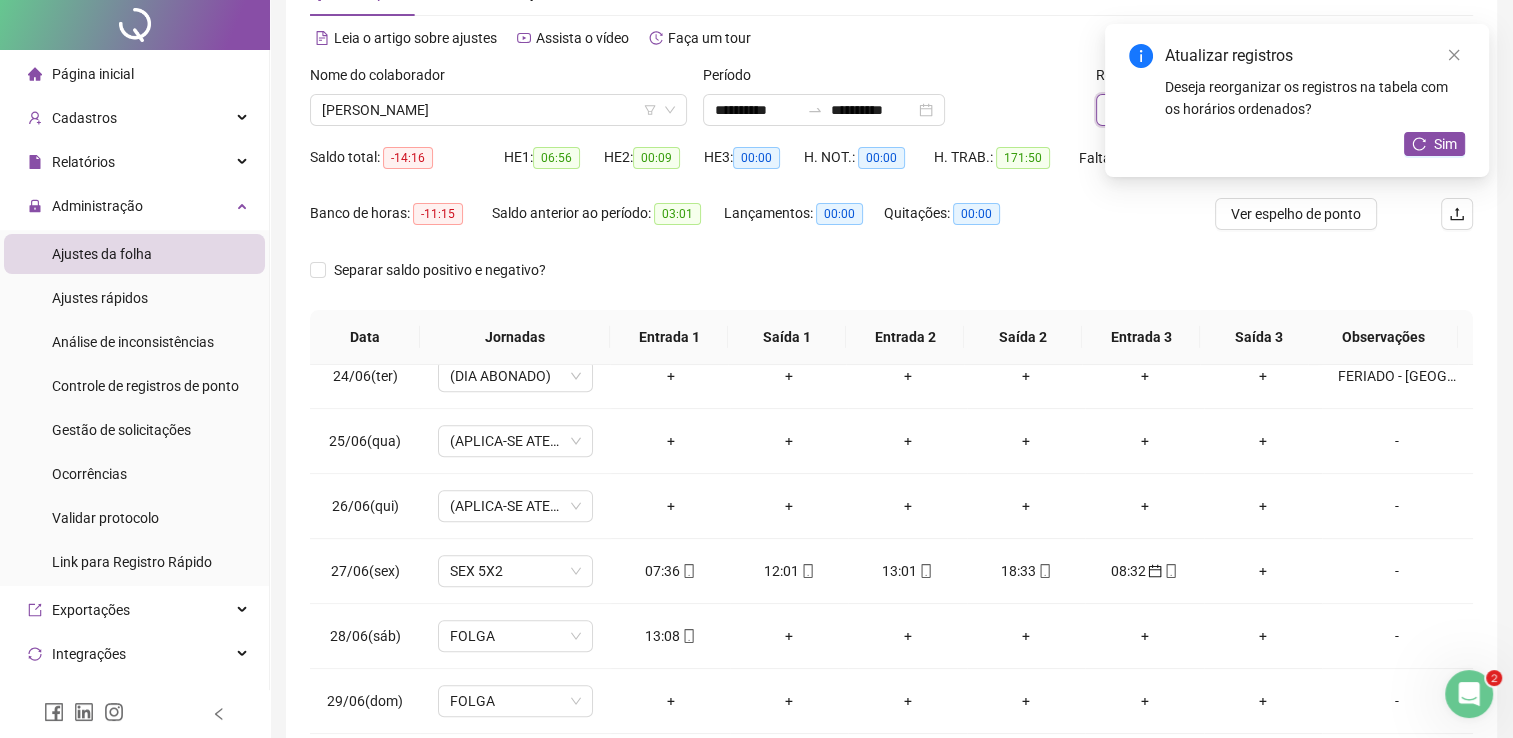 scroll, scrollTop: 283, scrollLeft: 0, axis: vertical 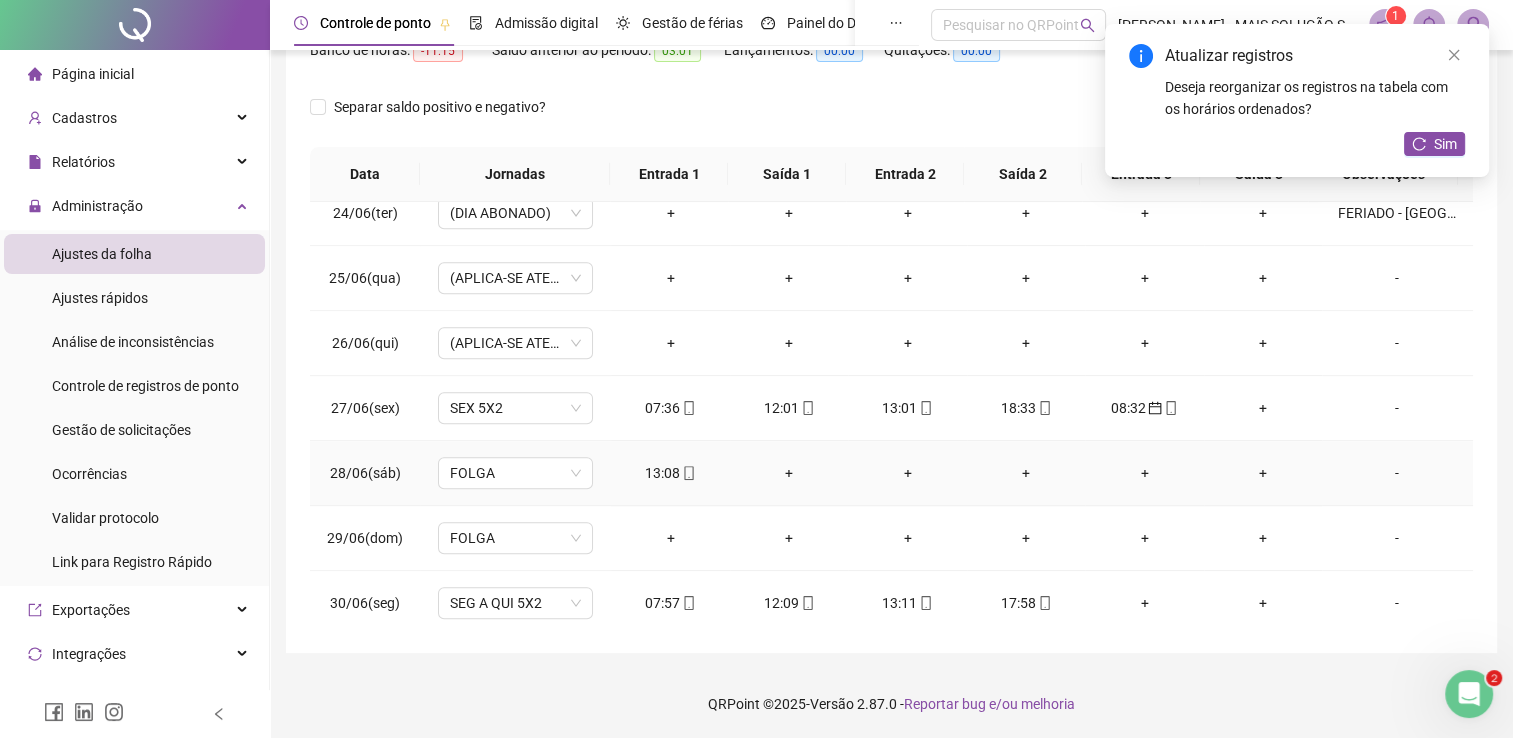 click on "+" at bounding box center (789, 473) 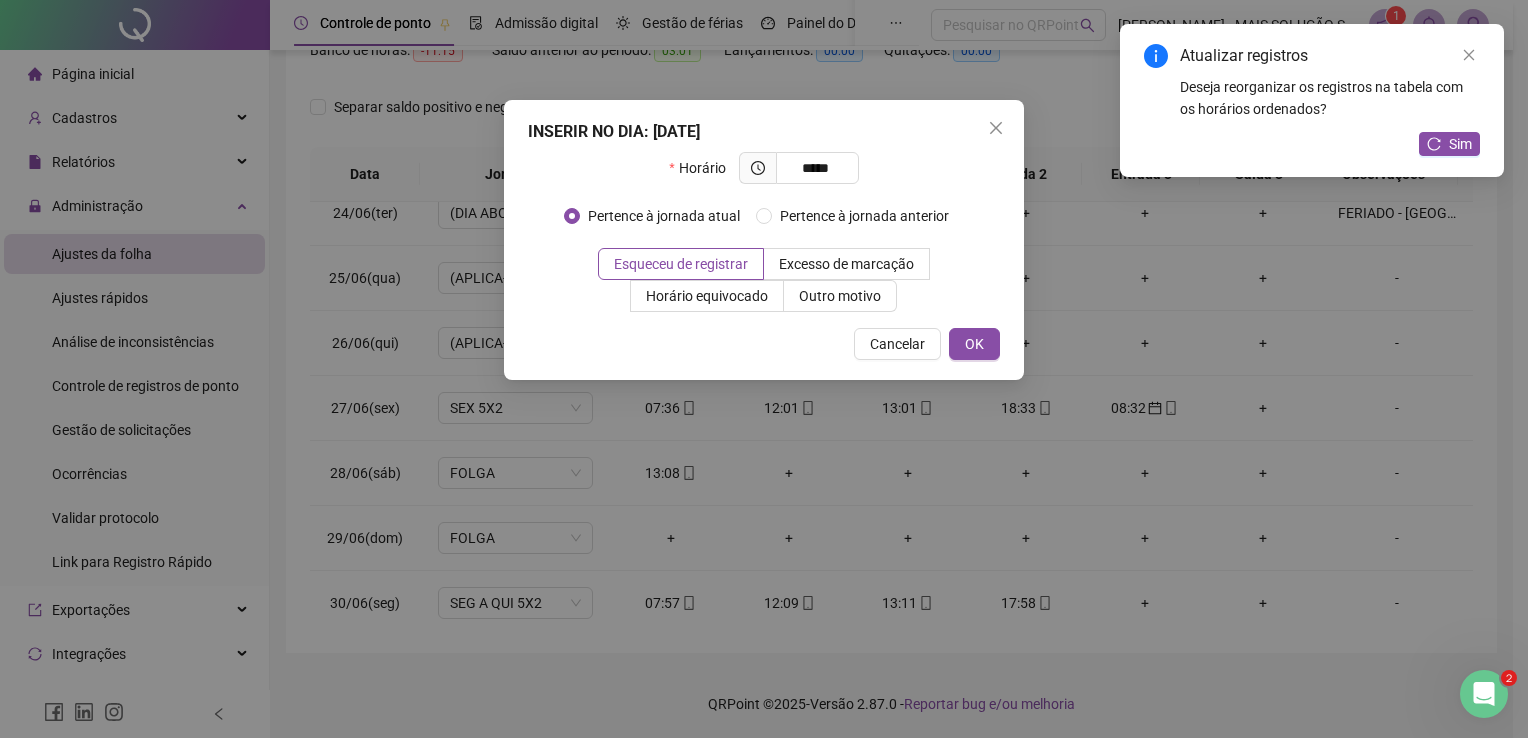 type on "*****" 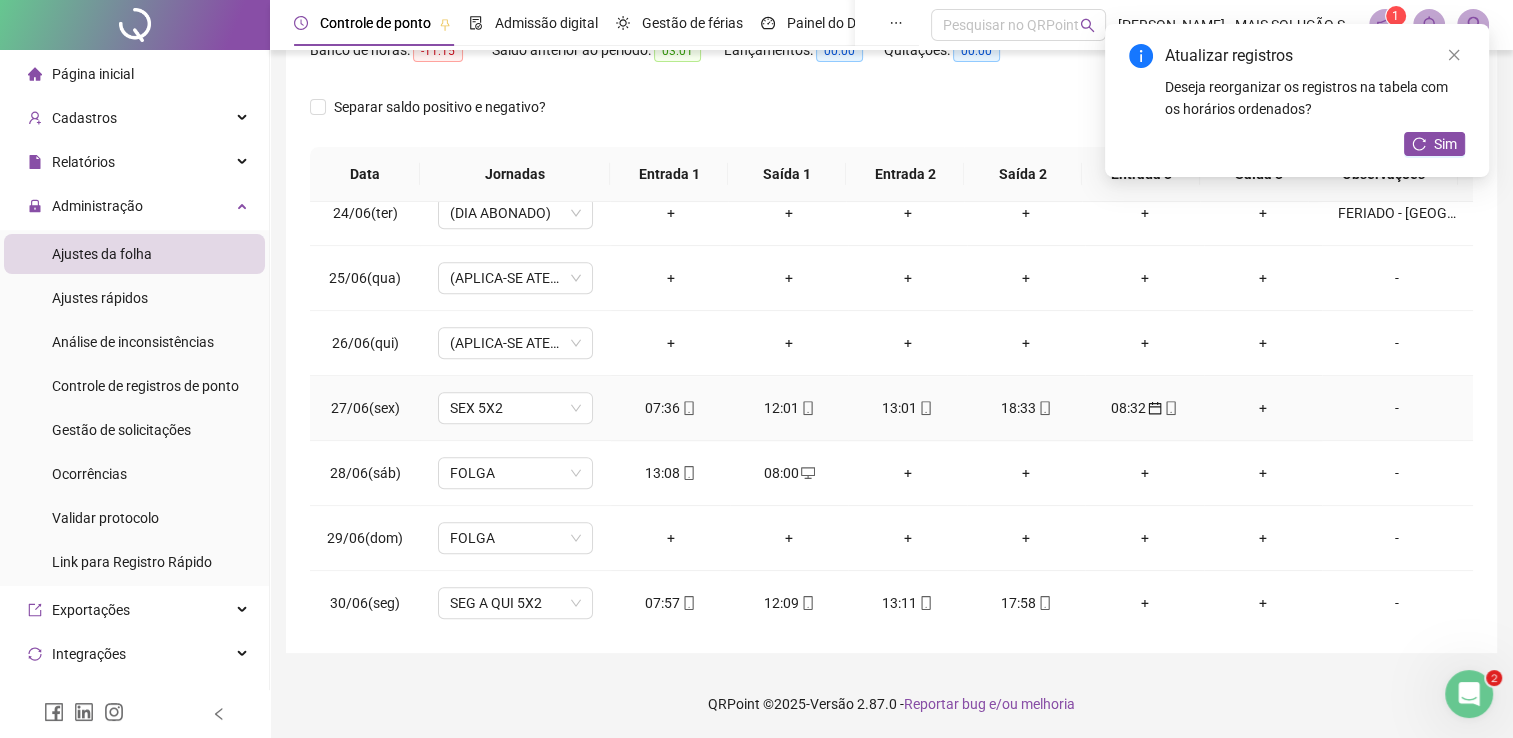 click 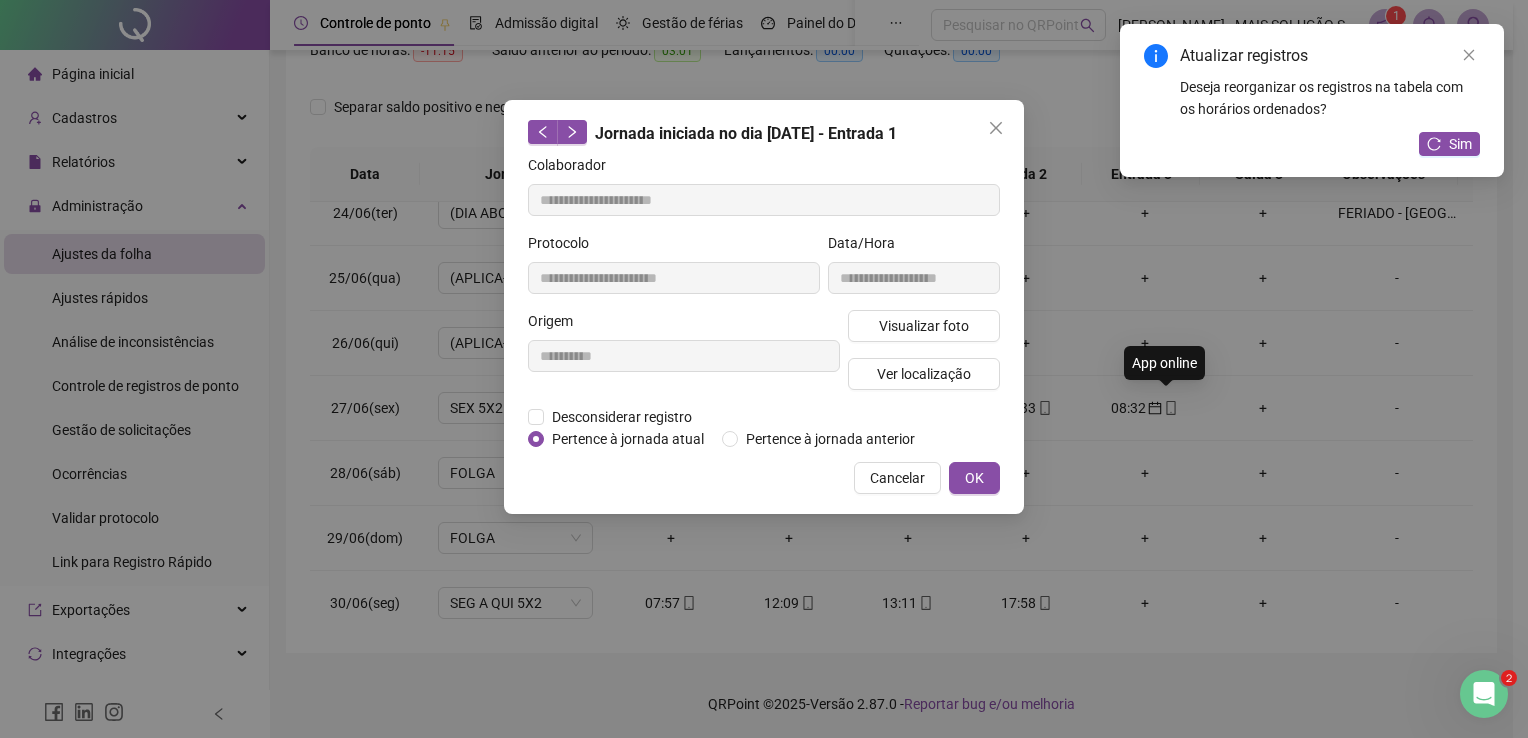 type on "**********" 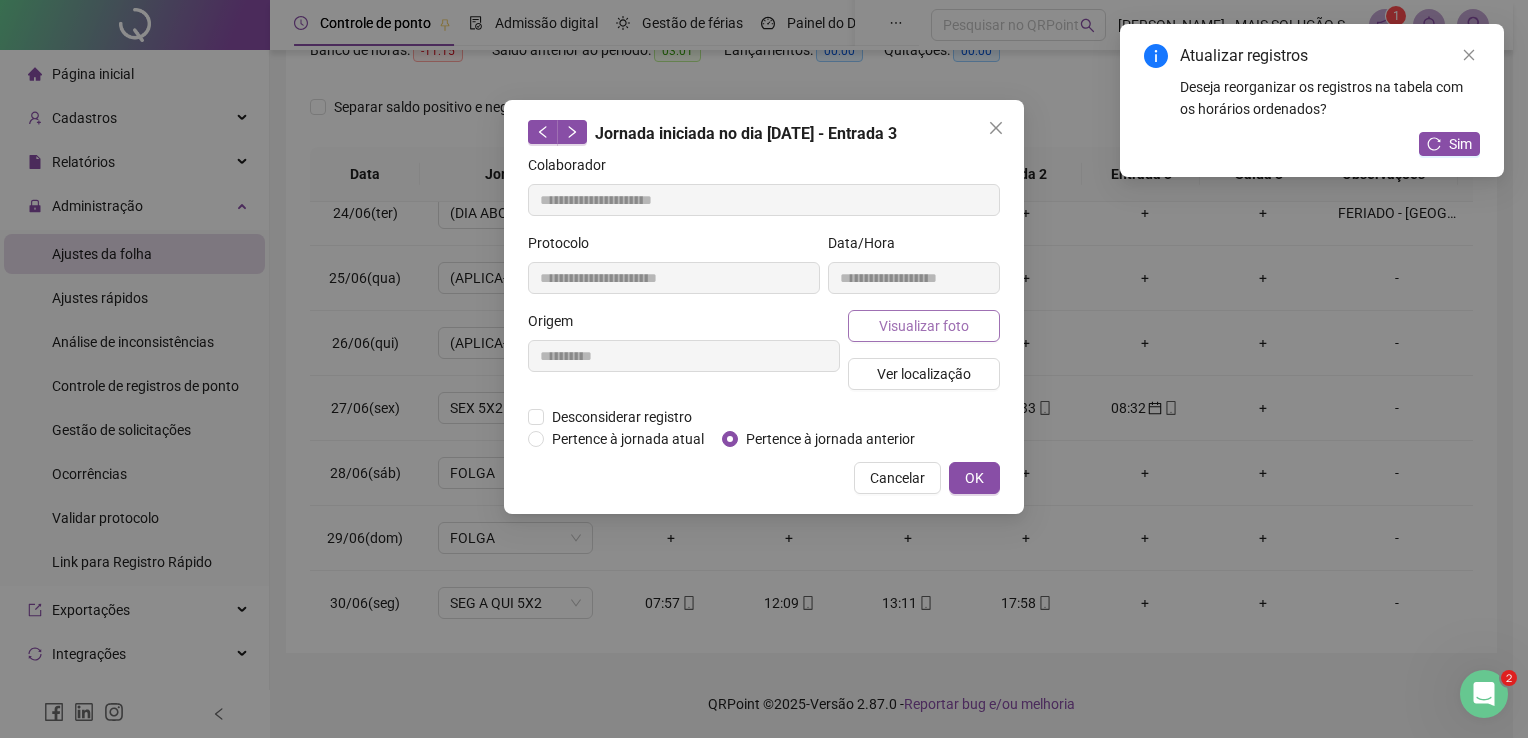 click on "Visualizar foto" at bounding box center [924, 326] 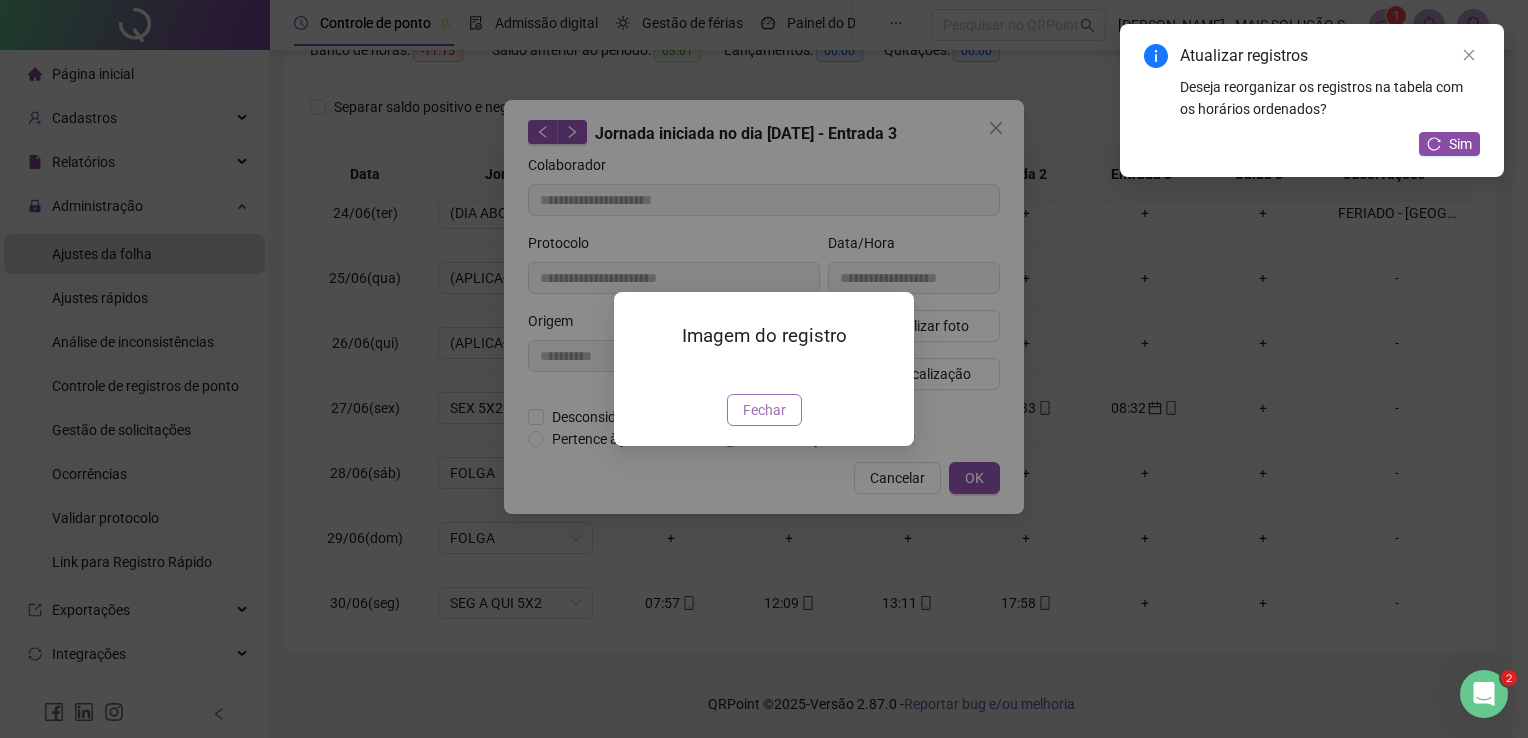click on "Fechar" at bounding box center (764, 410) 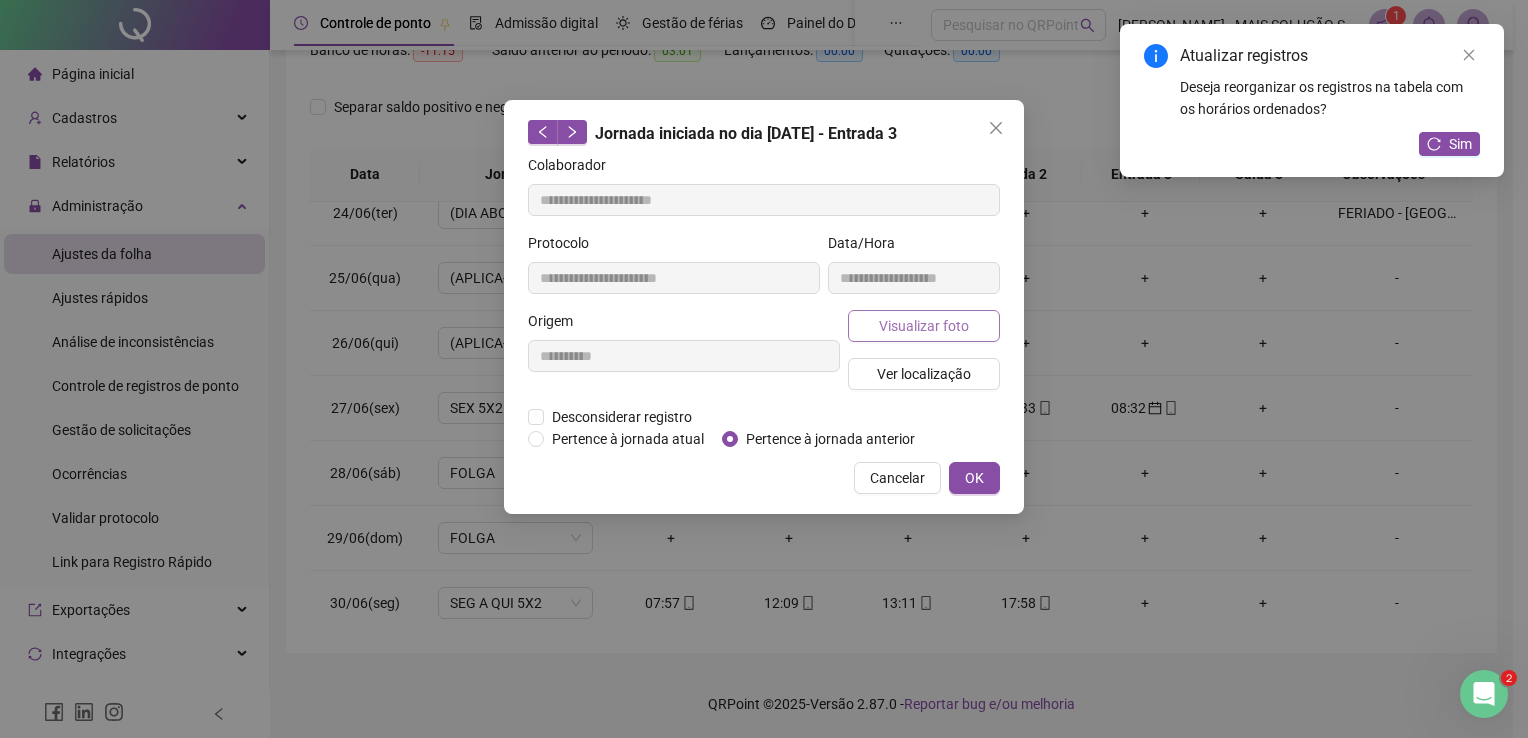 click on "Visualizar foto" at bounding box center [924, 326] 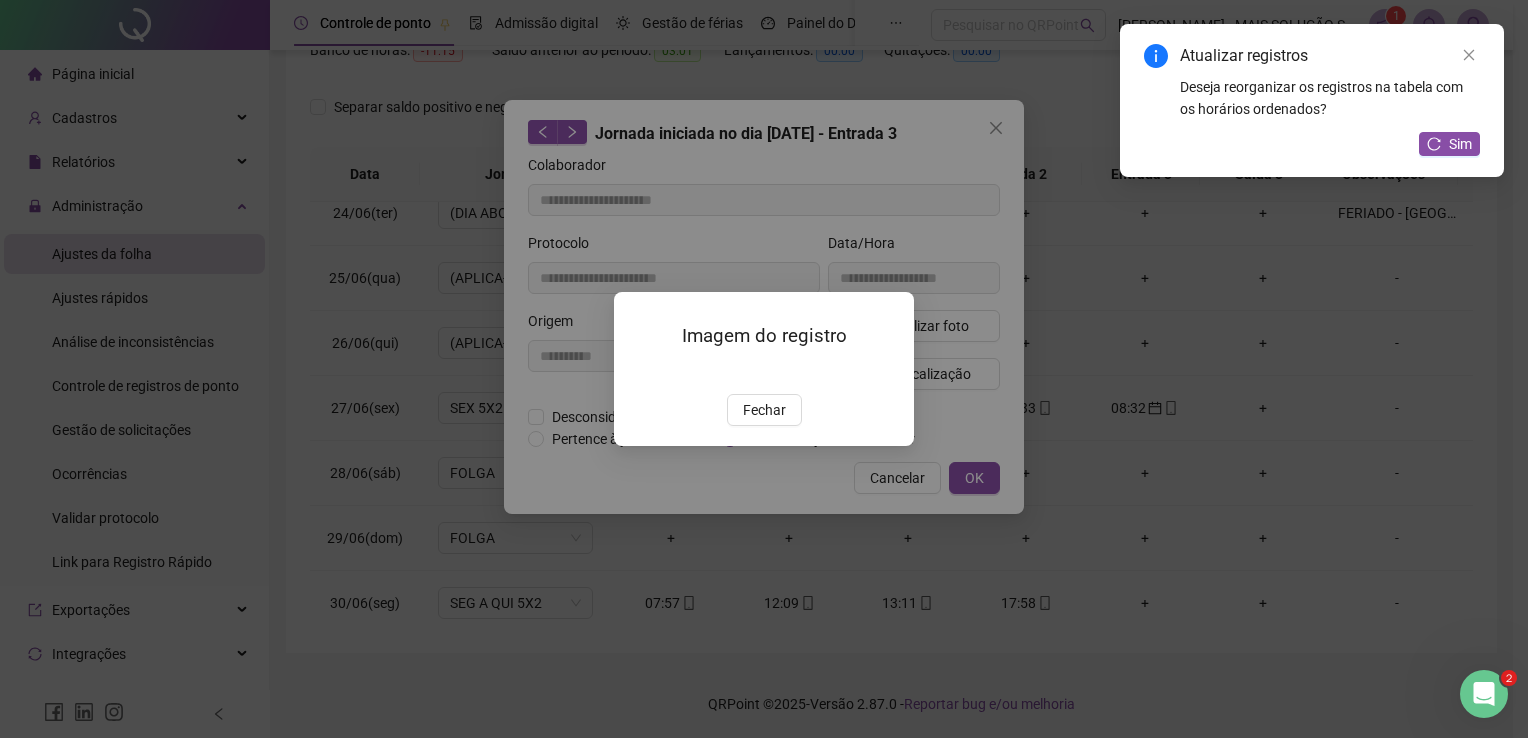 click at bounding box center [638, 372] 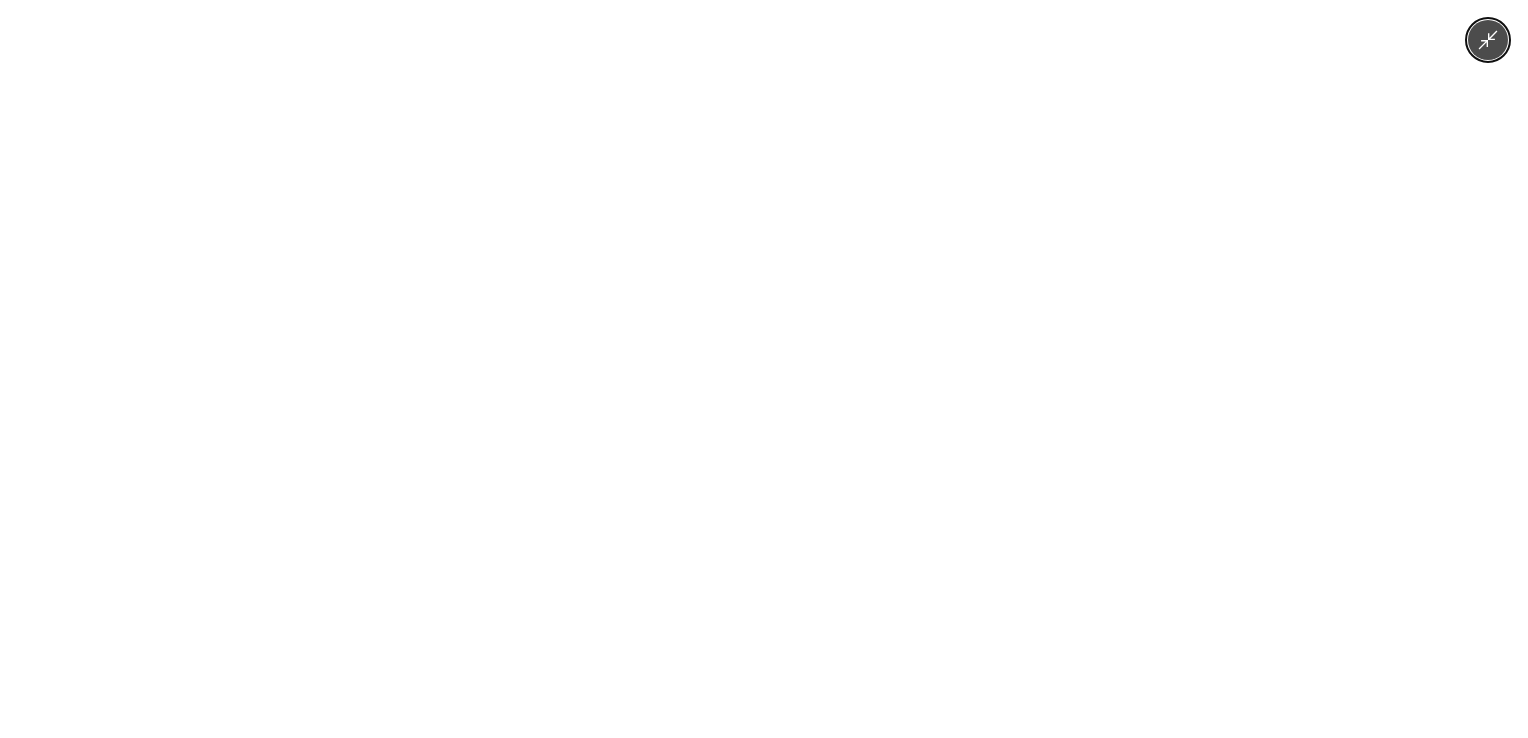 click at bounding box center (763, 369) 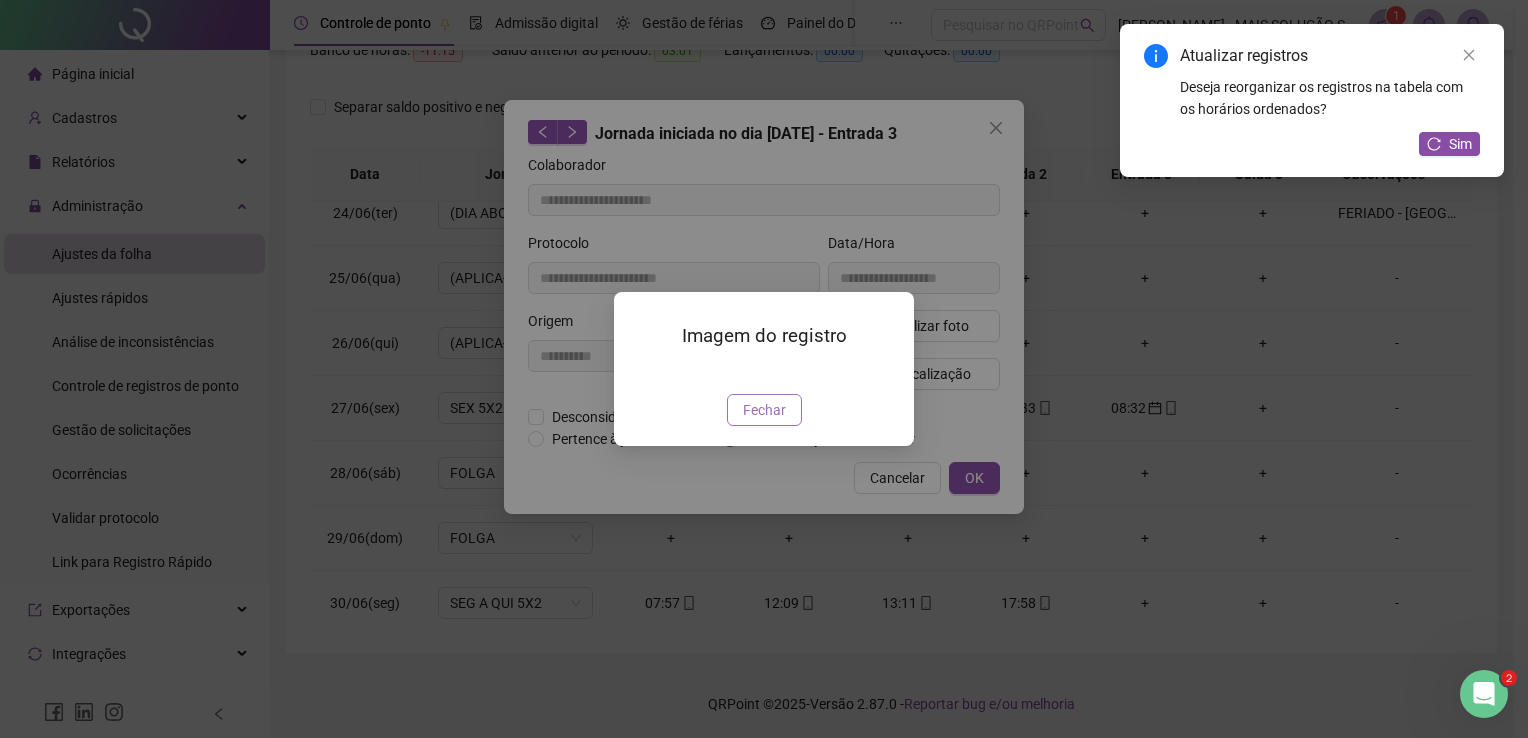 click on "Fechar" at bounding box center [764, 410] 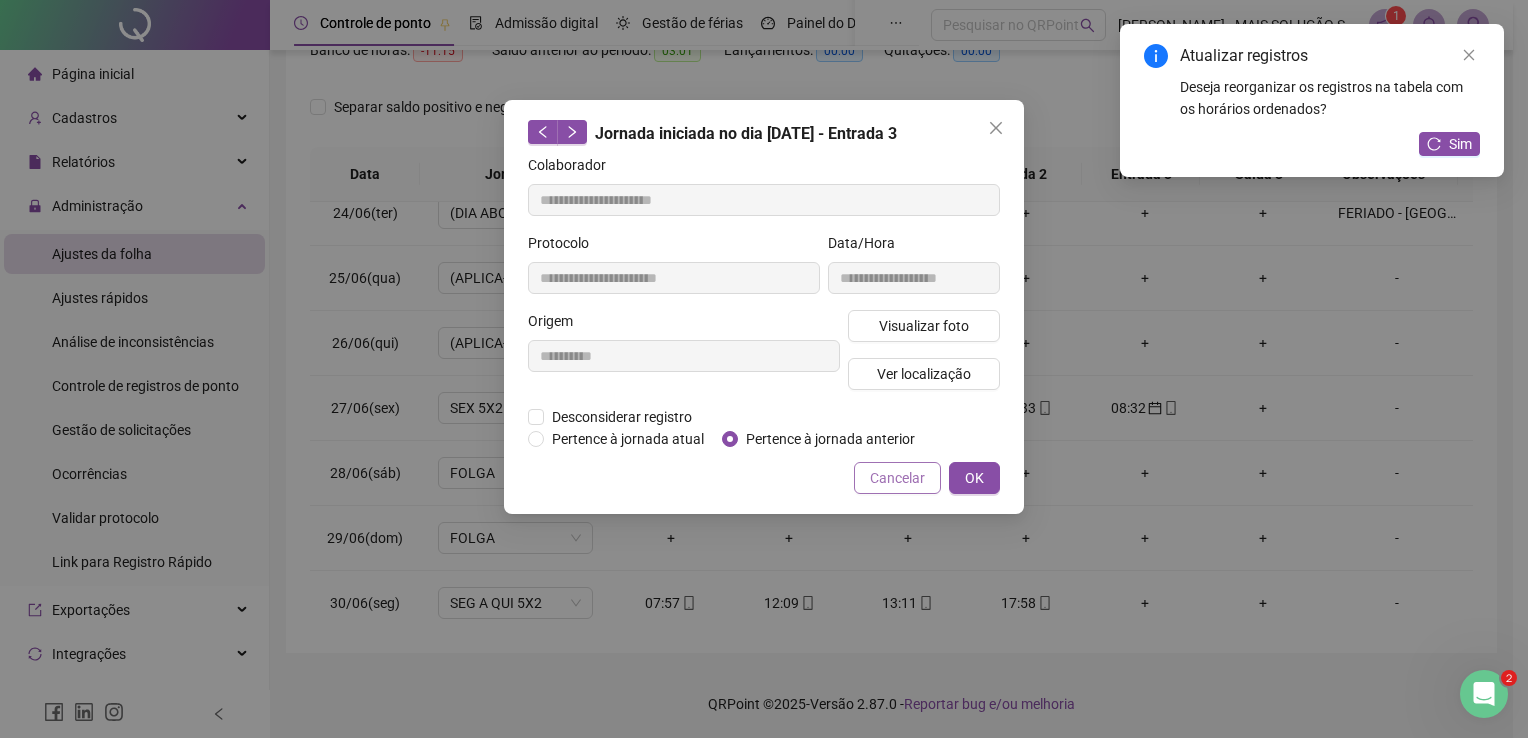 click on "Cancelar" at bounding box center (897, 478) 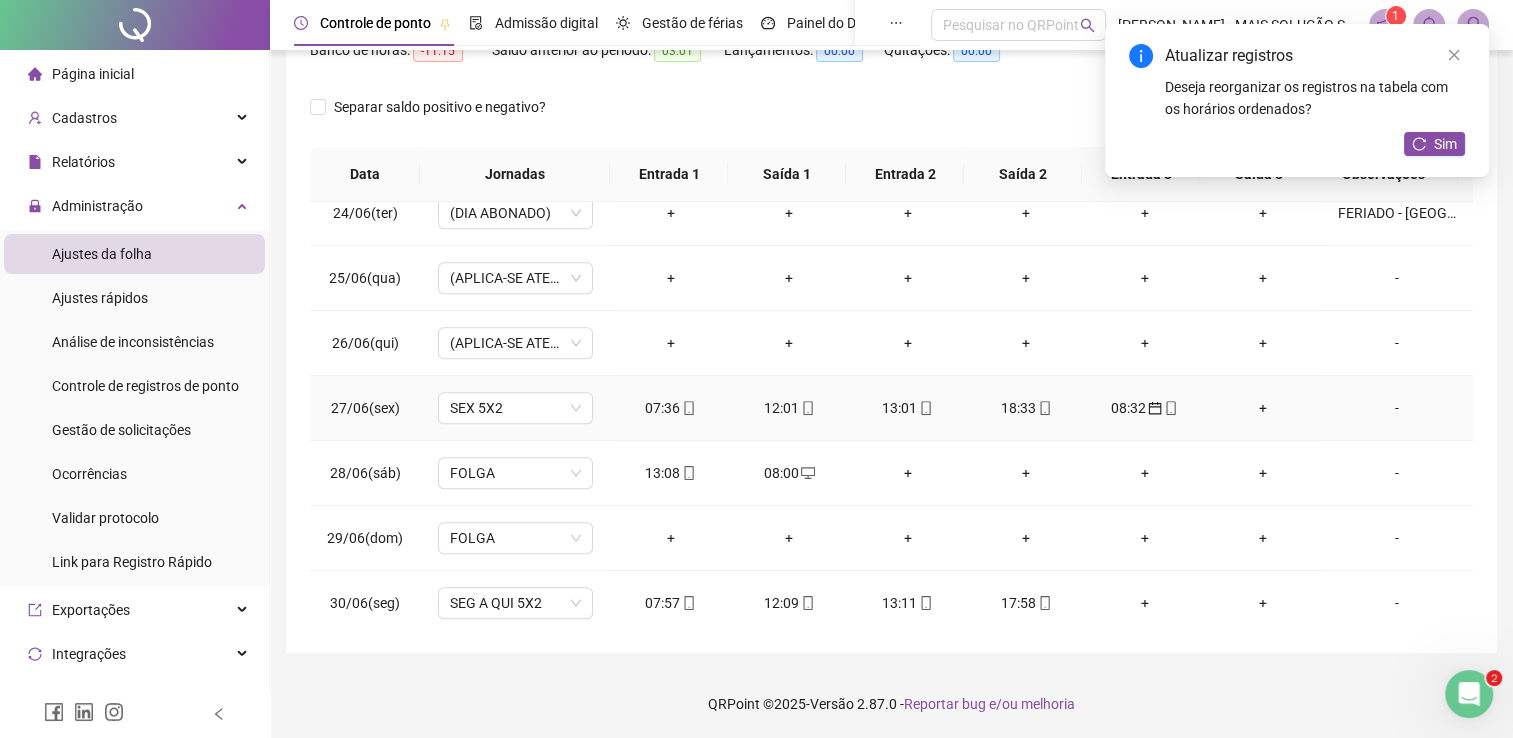 click 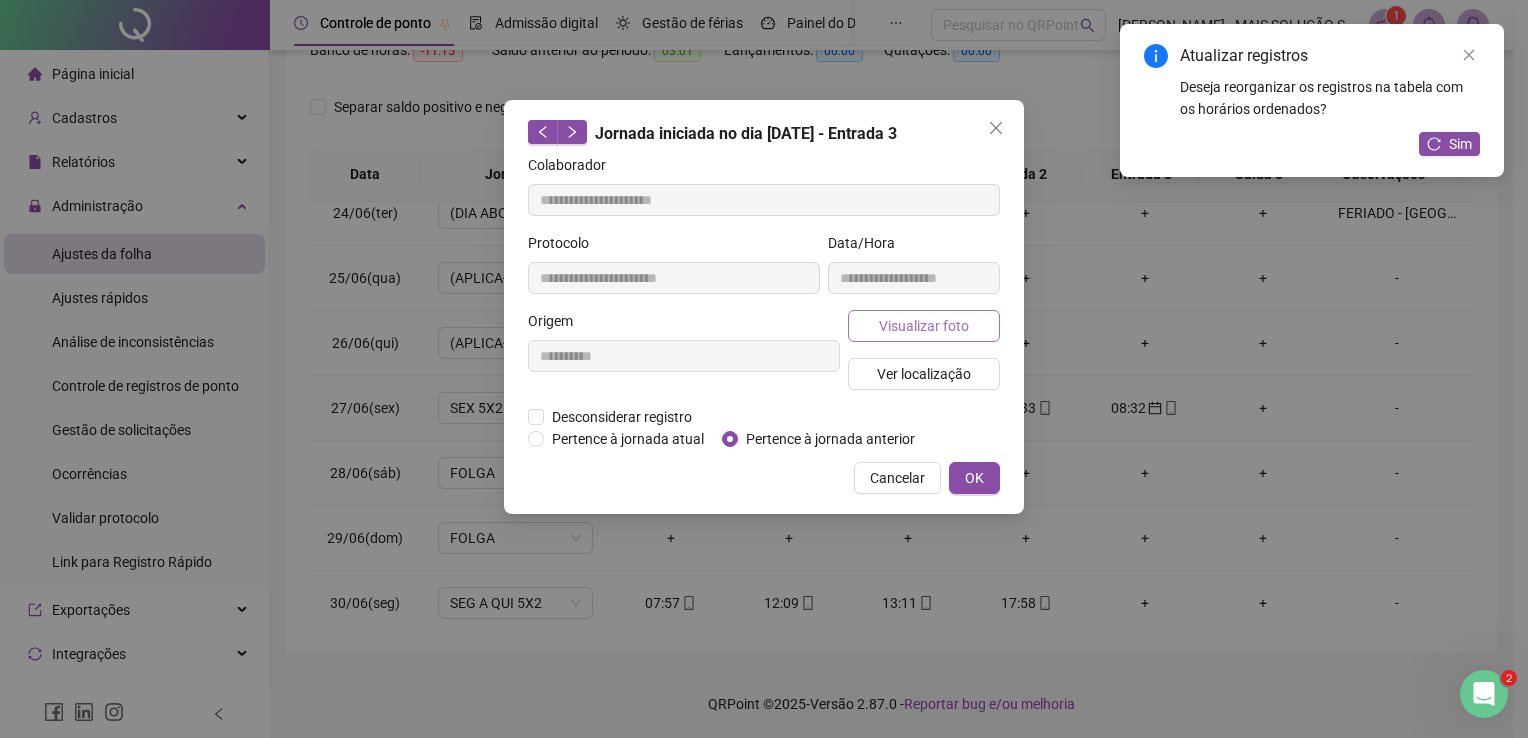 click on "Visualizar foto" at bounding box center (924, 326) 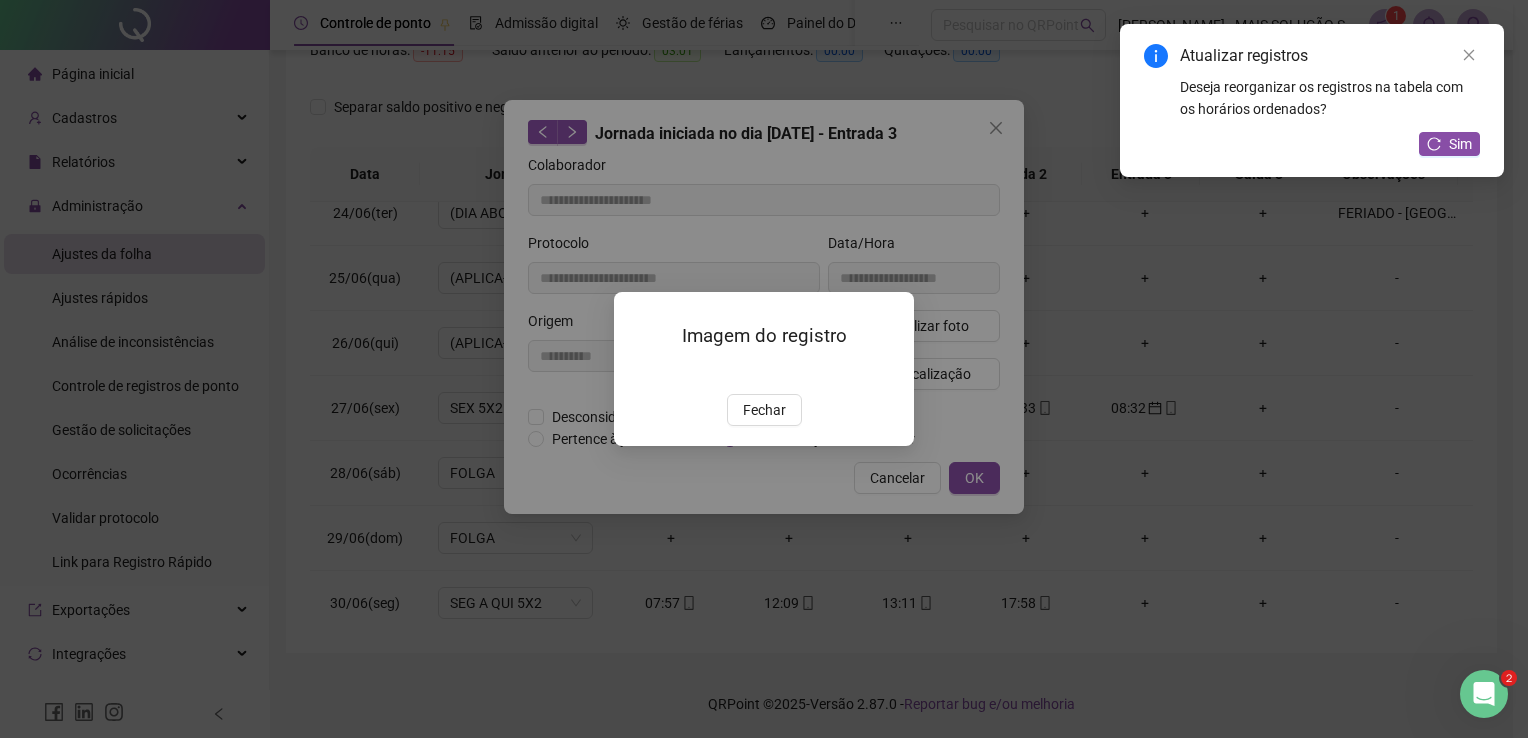 click on "Fechar" at bounding box center (764, 410) 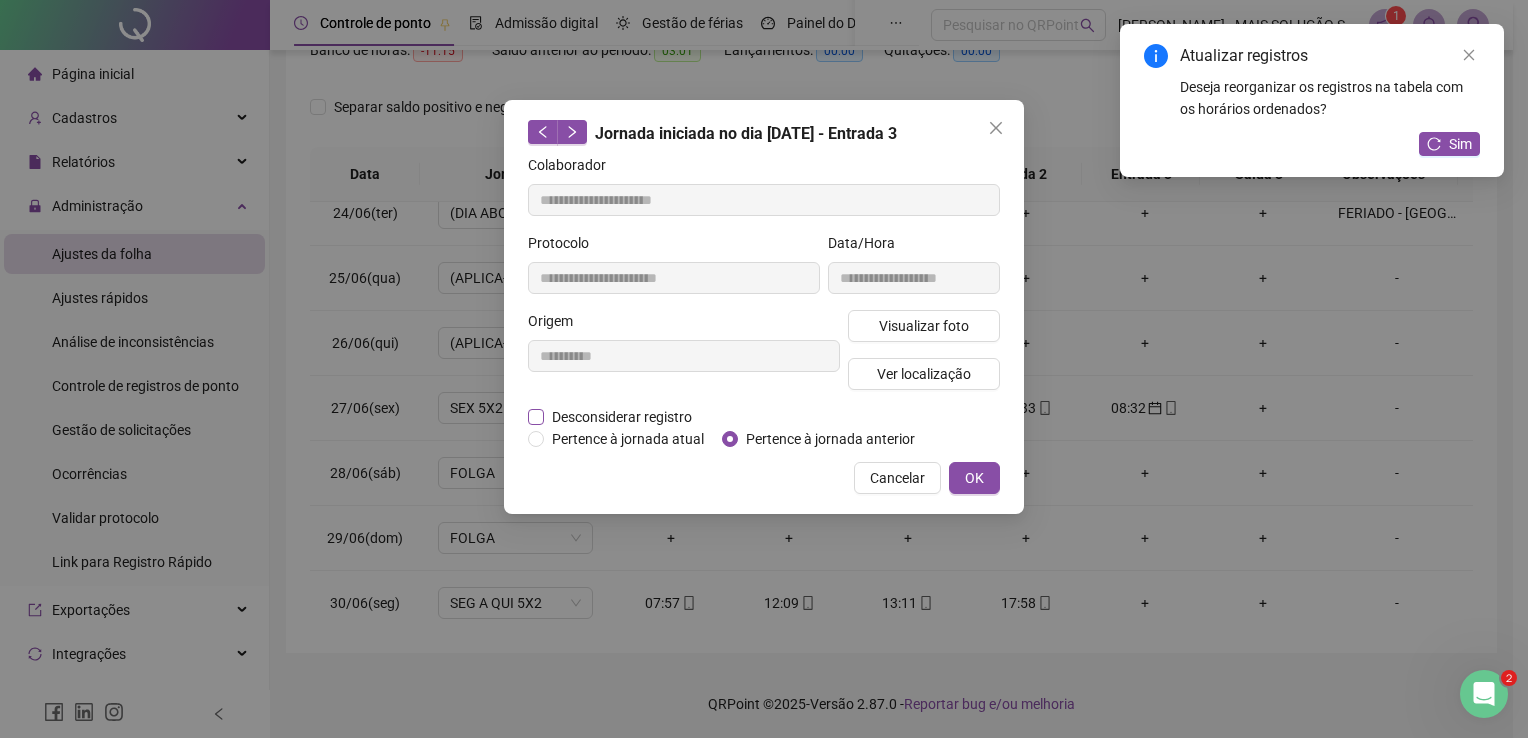 click on "Desconsiderar registro" at bounding box center (622, 417) 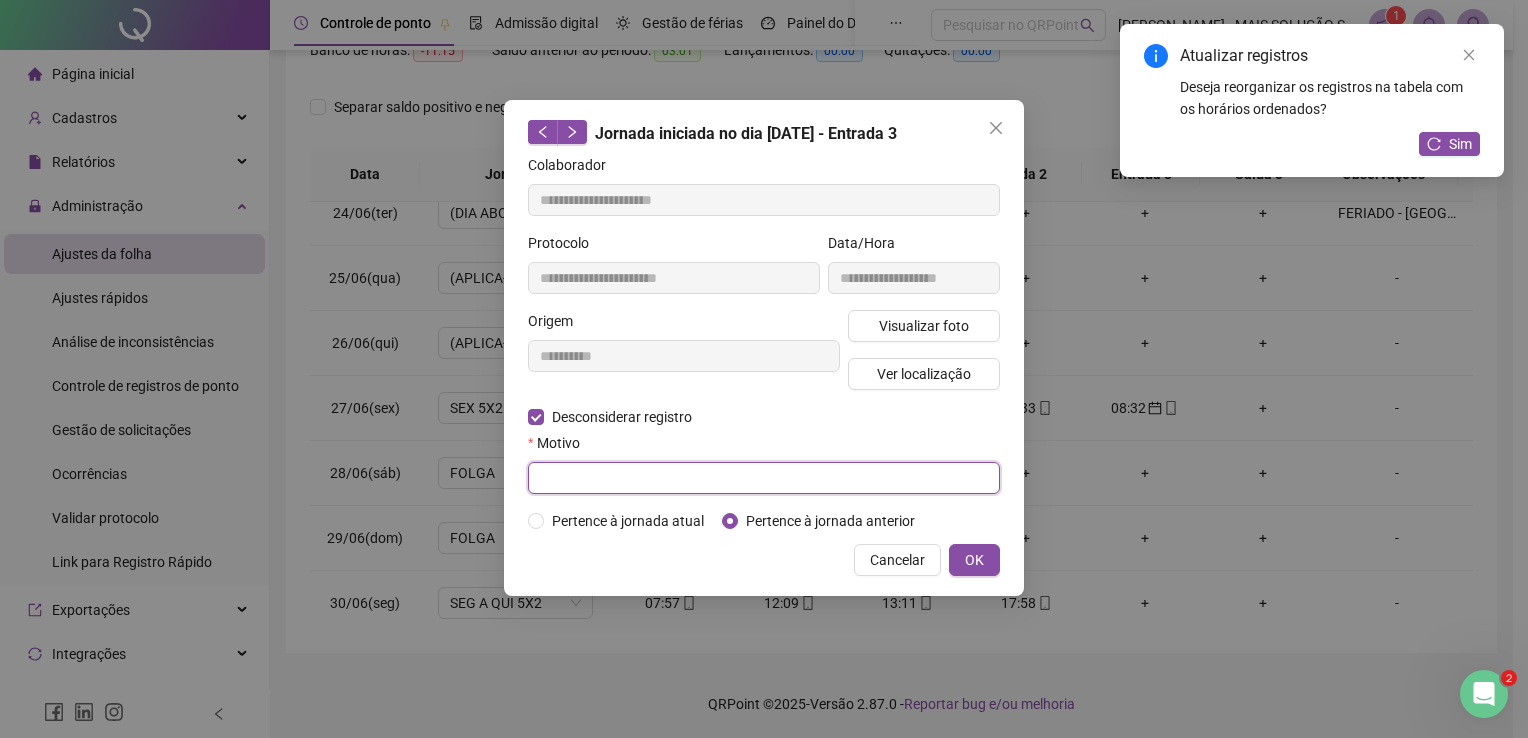 click at bounding box center [764, 478] 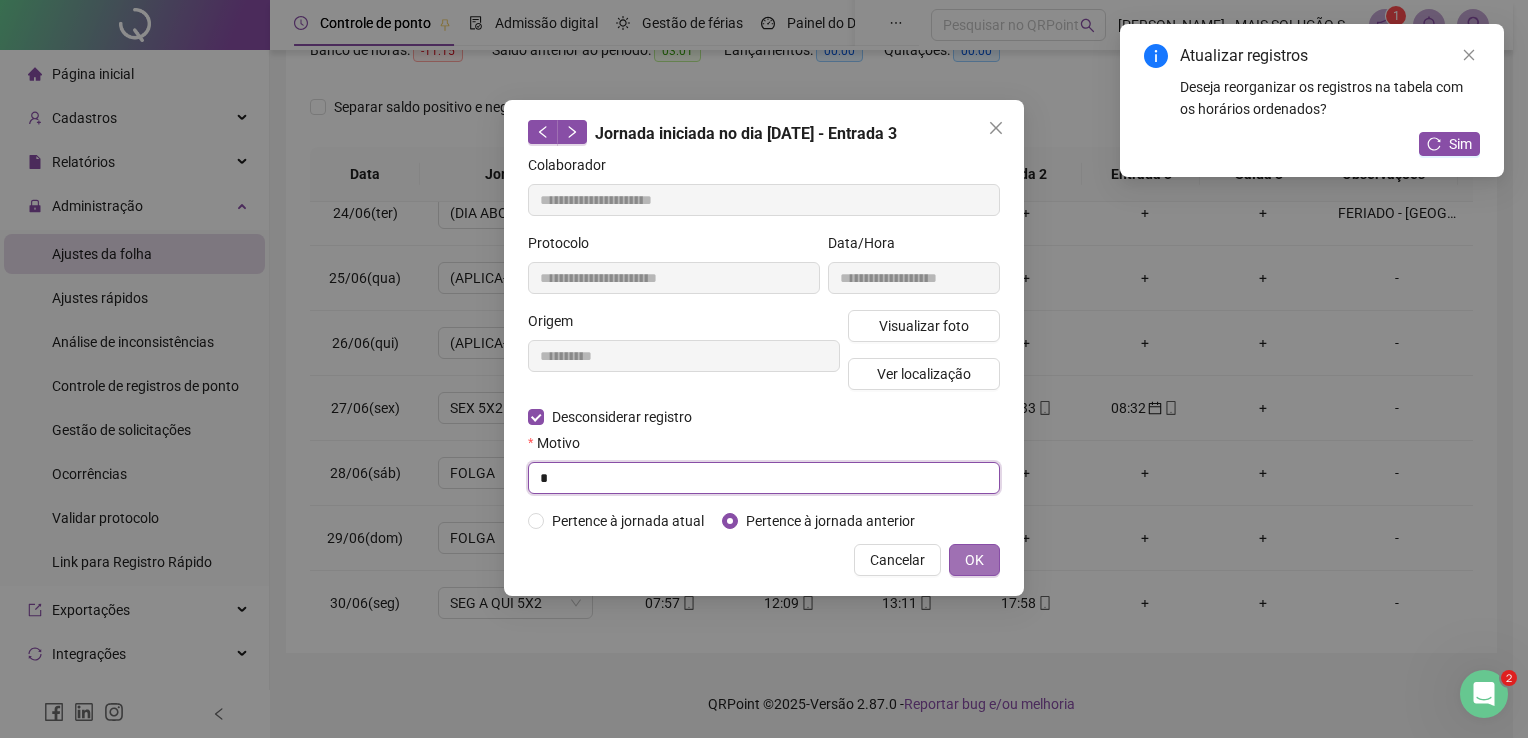 type on "*" 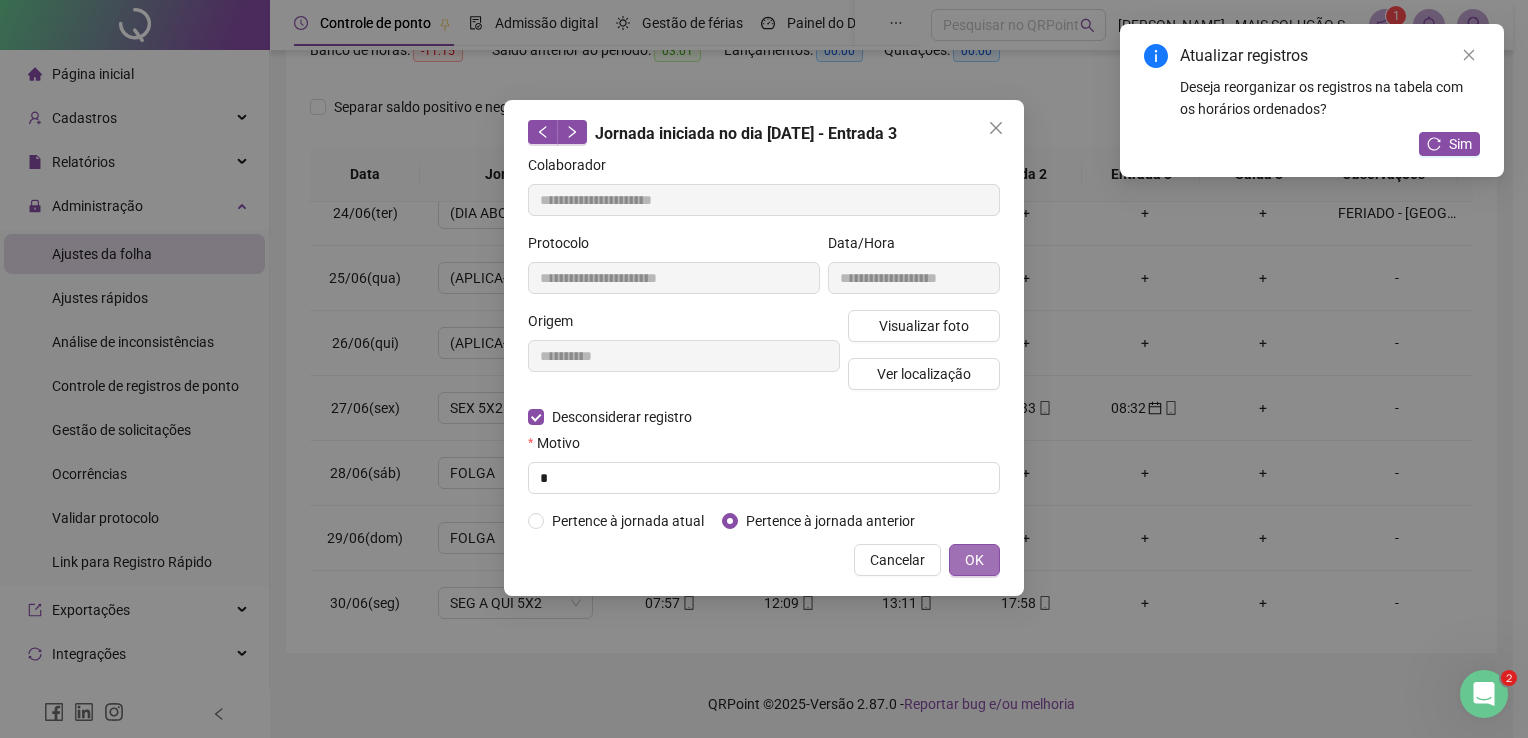 click on "OK" at bounding box center (974, 560) 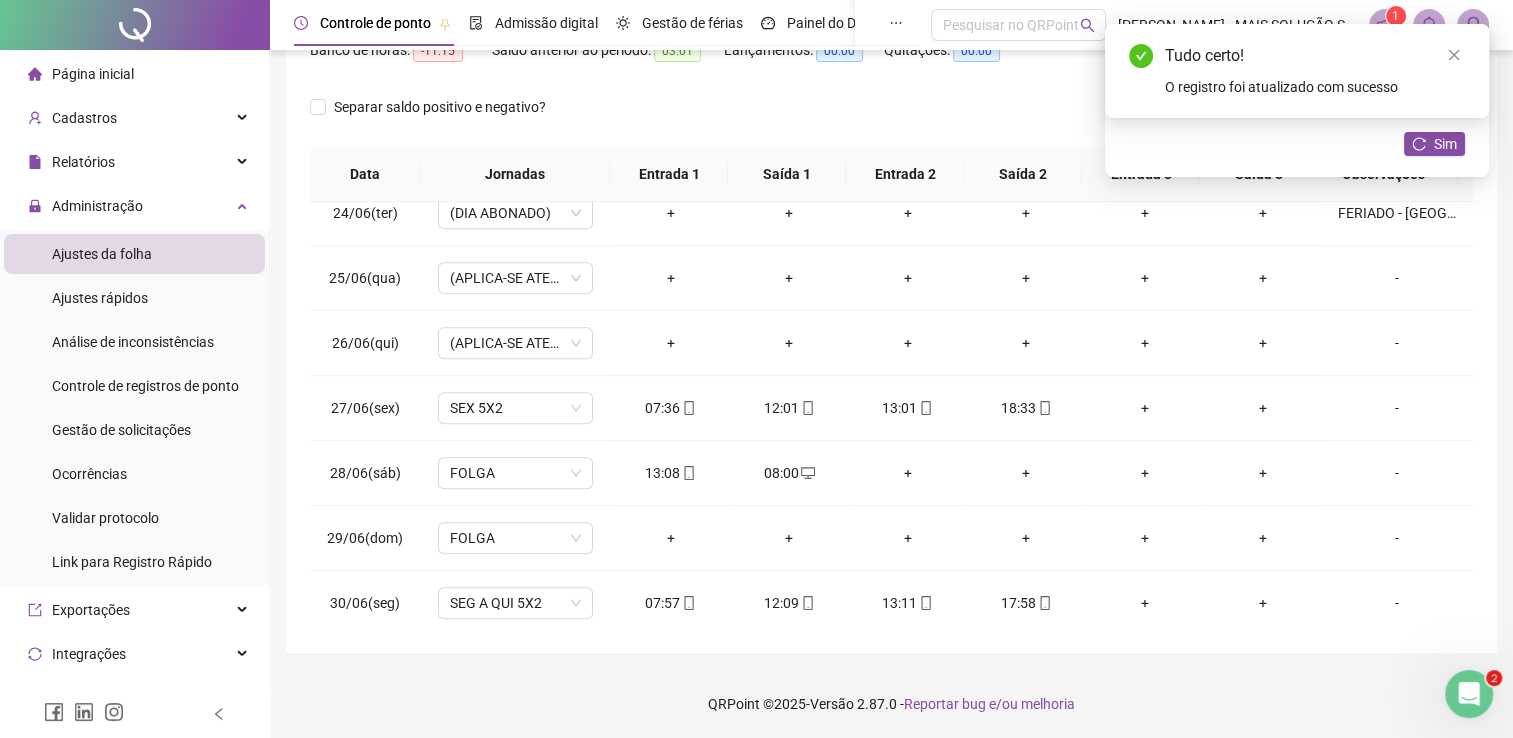 scroll, scrollTop: 0, scrollLeft: 0, axis: both 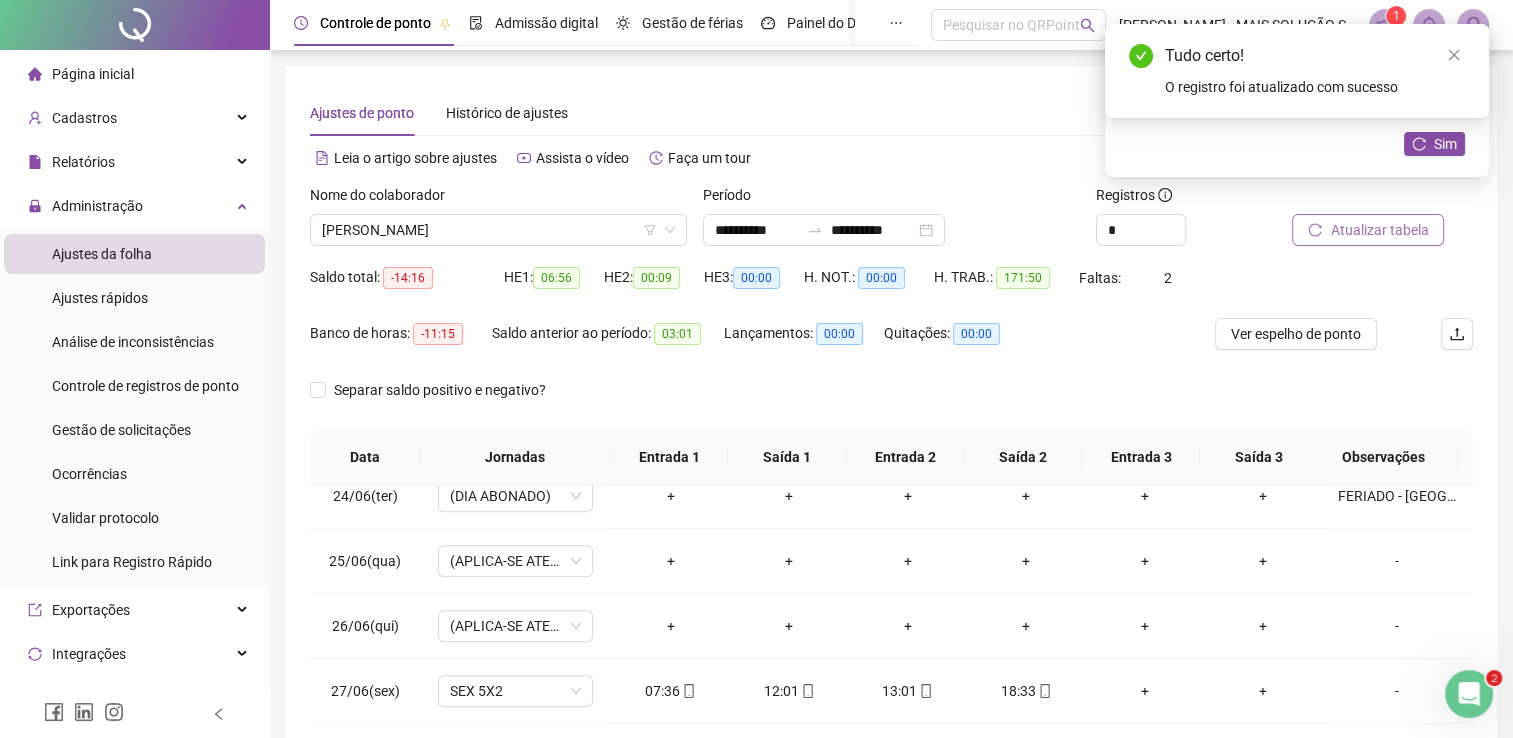 click on "Atualizar tabela" at bounding box center (1368, 230) 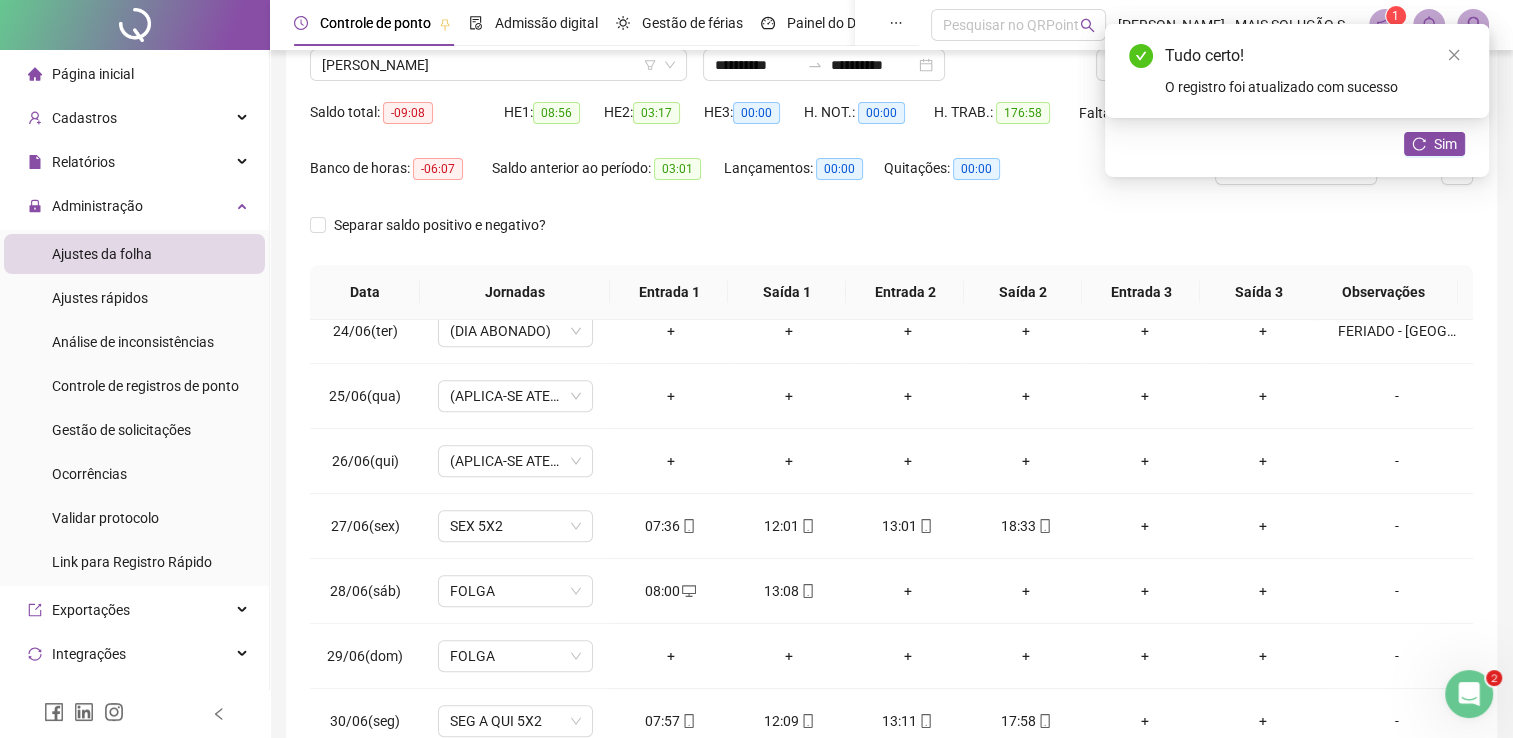 scroll, scrollTop: 283, scrollLeft: 0, axis: vertical 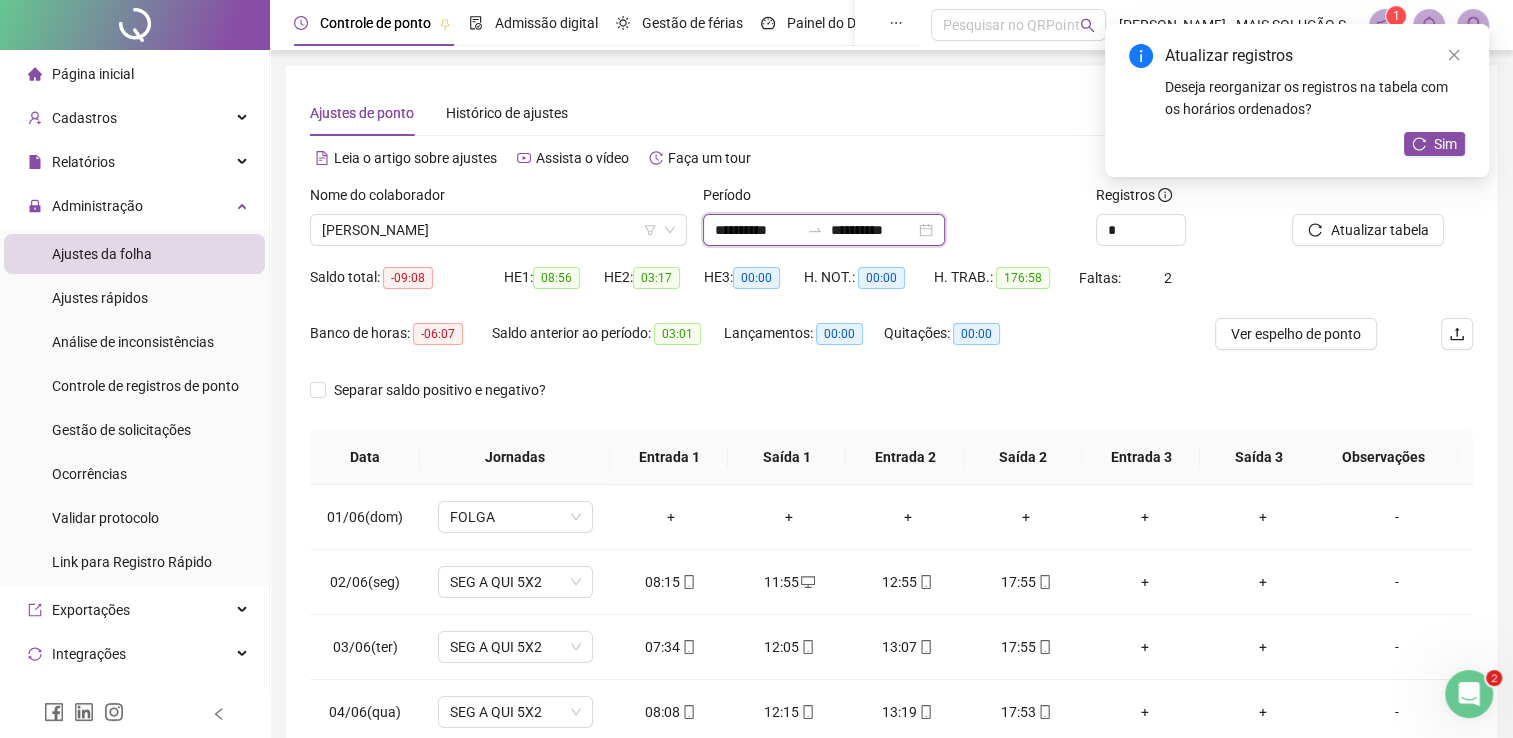click on "**********" at bounding box center (757, 230) 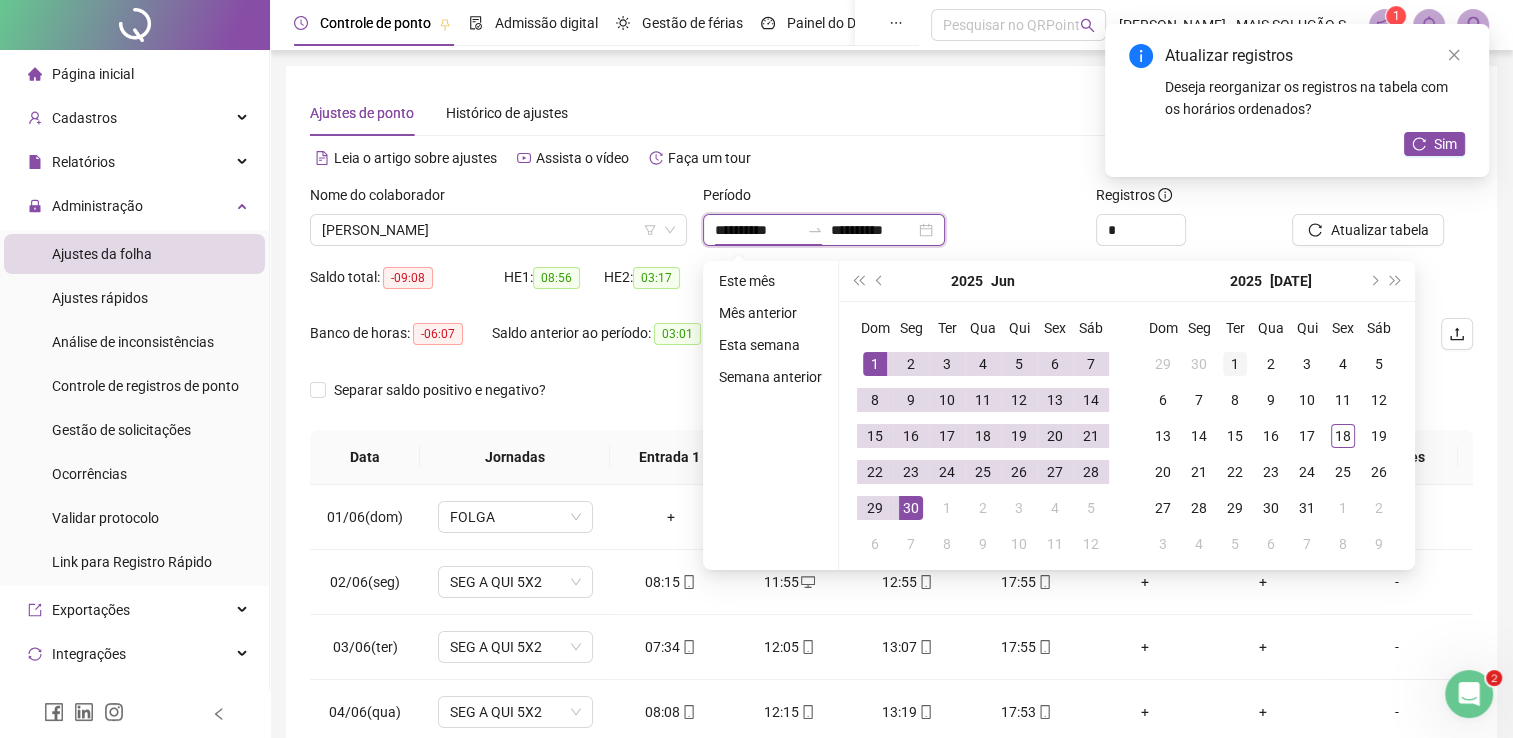 type on "**********" 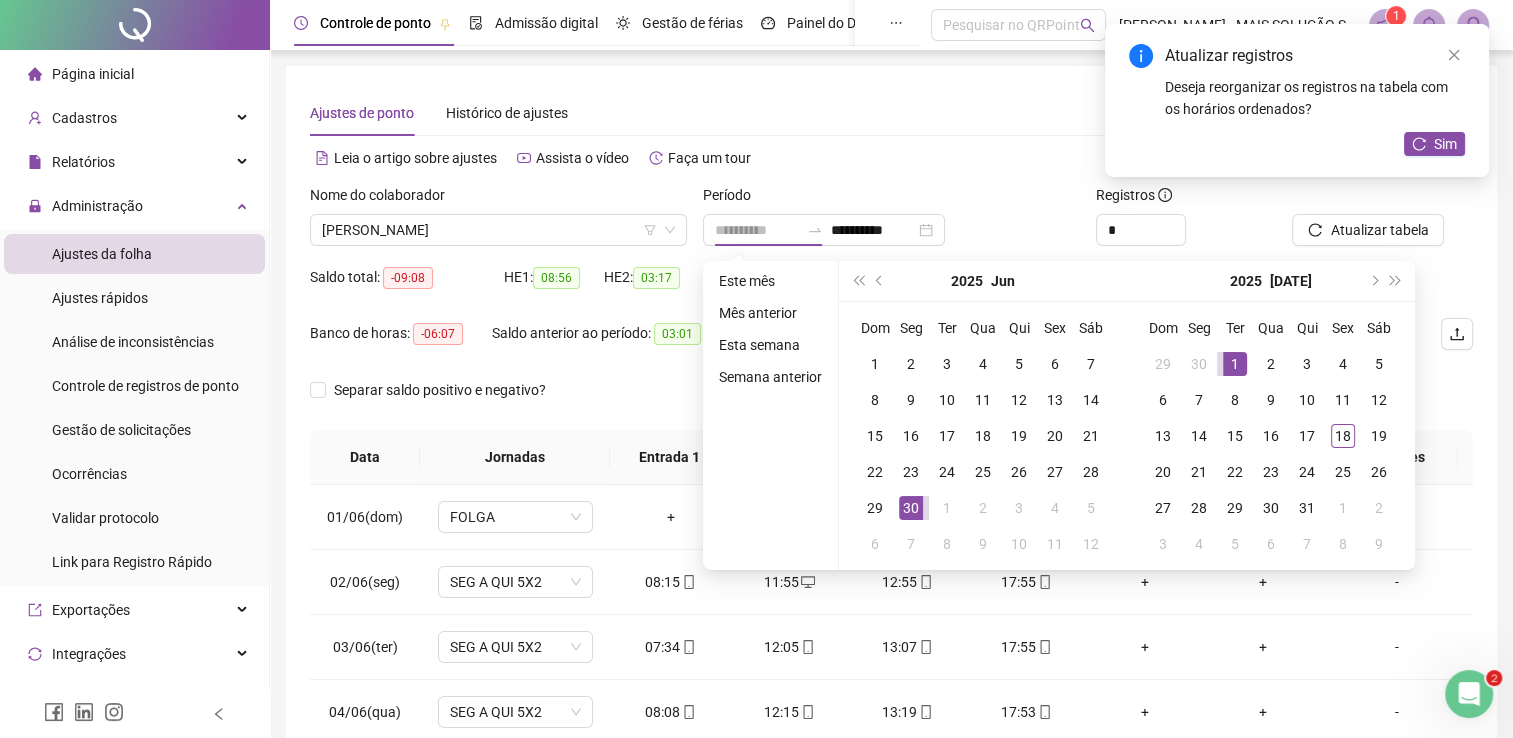 click on "1" at bounding box center [1235, 364] 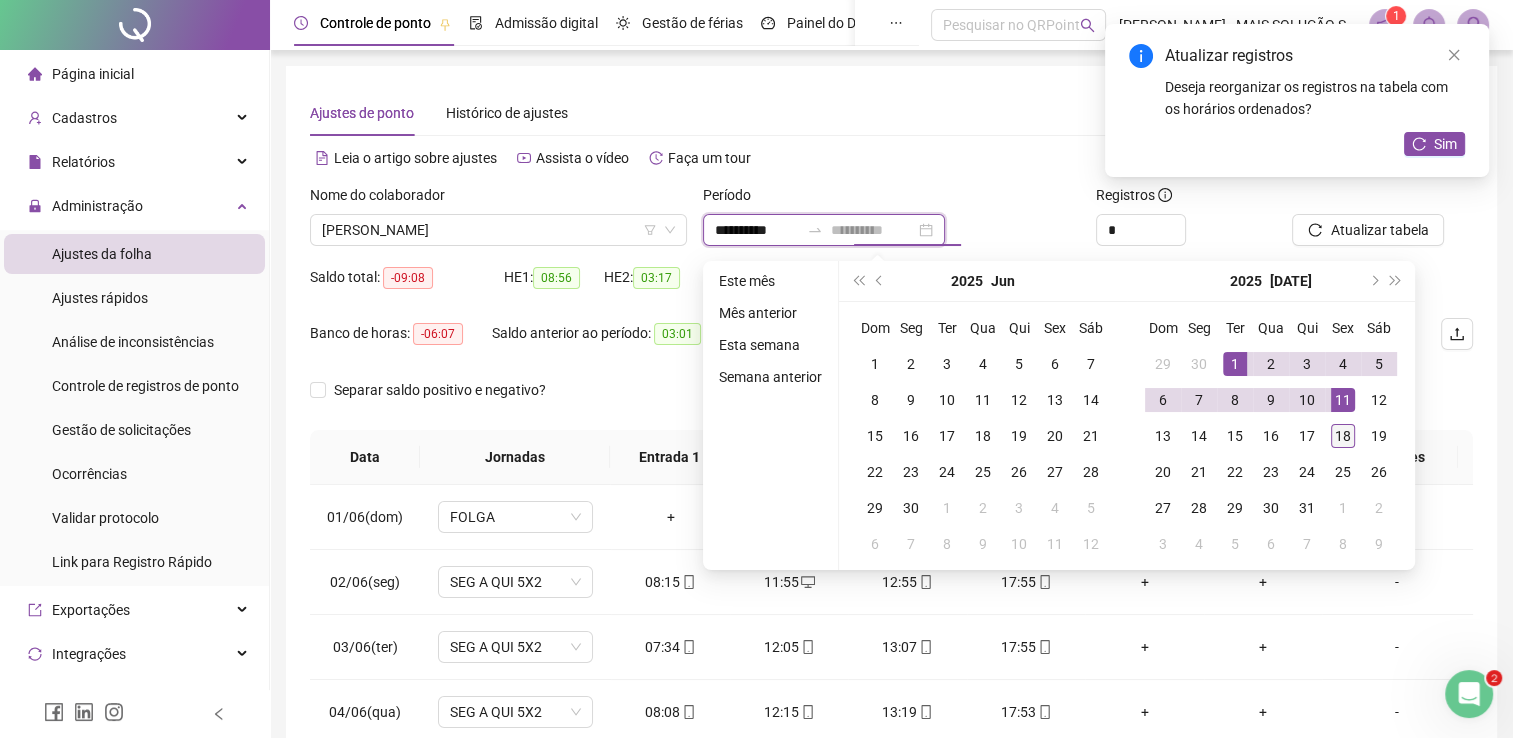 type on "**********" 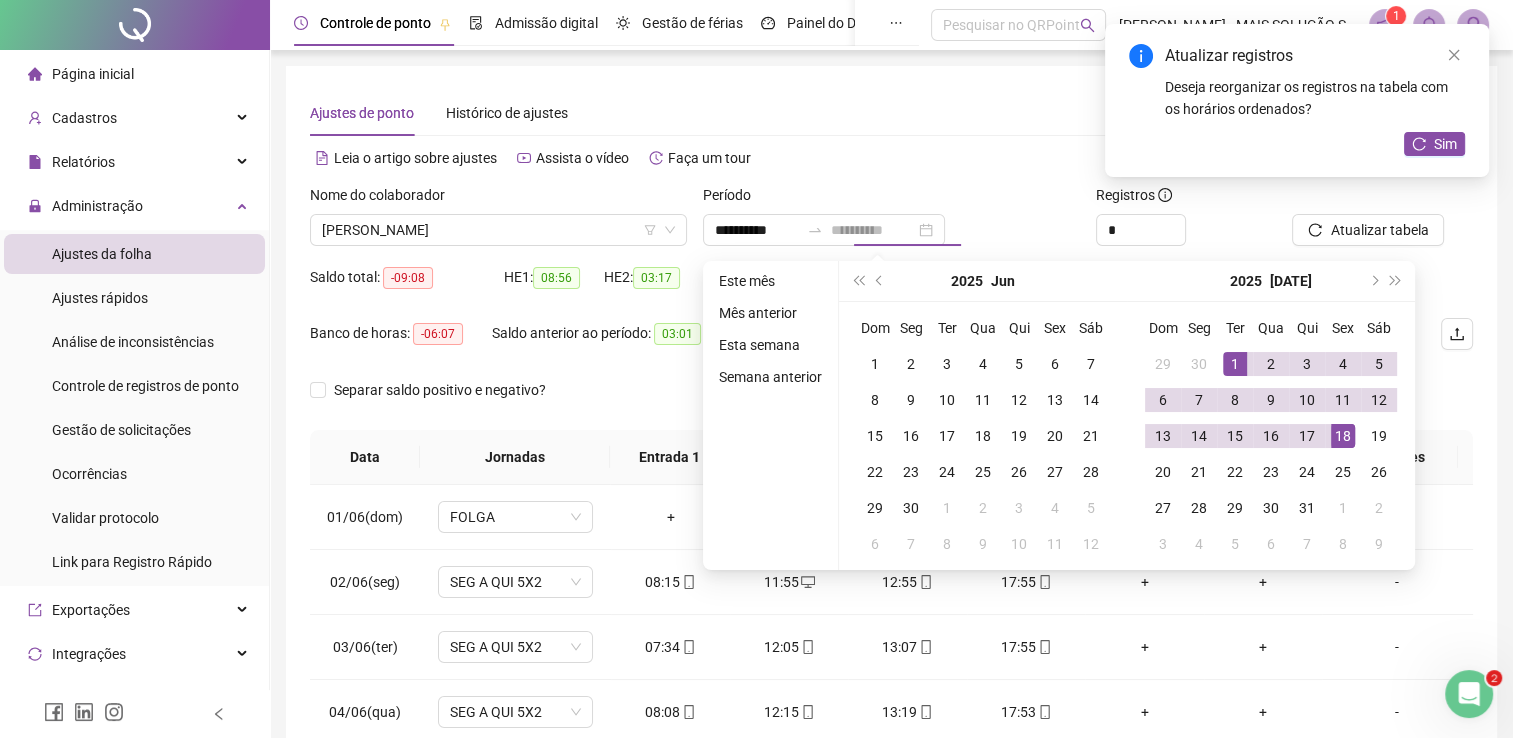 click on "18" at bounding box center (1343, 436) 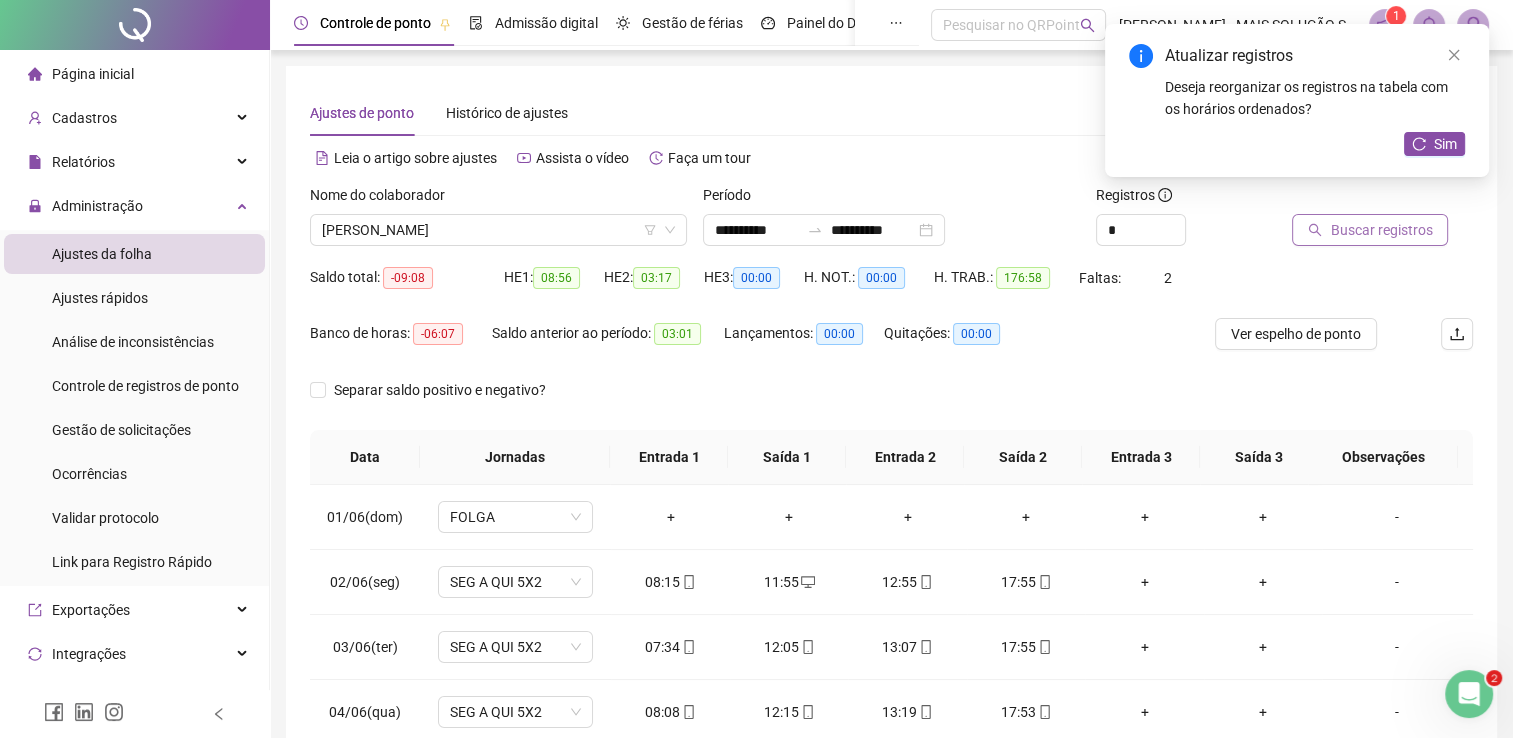 click on "Buscar registros" at bounding box center [1381, 230] 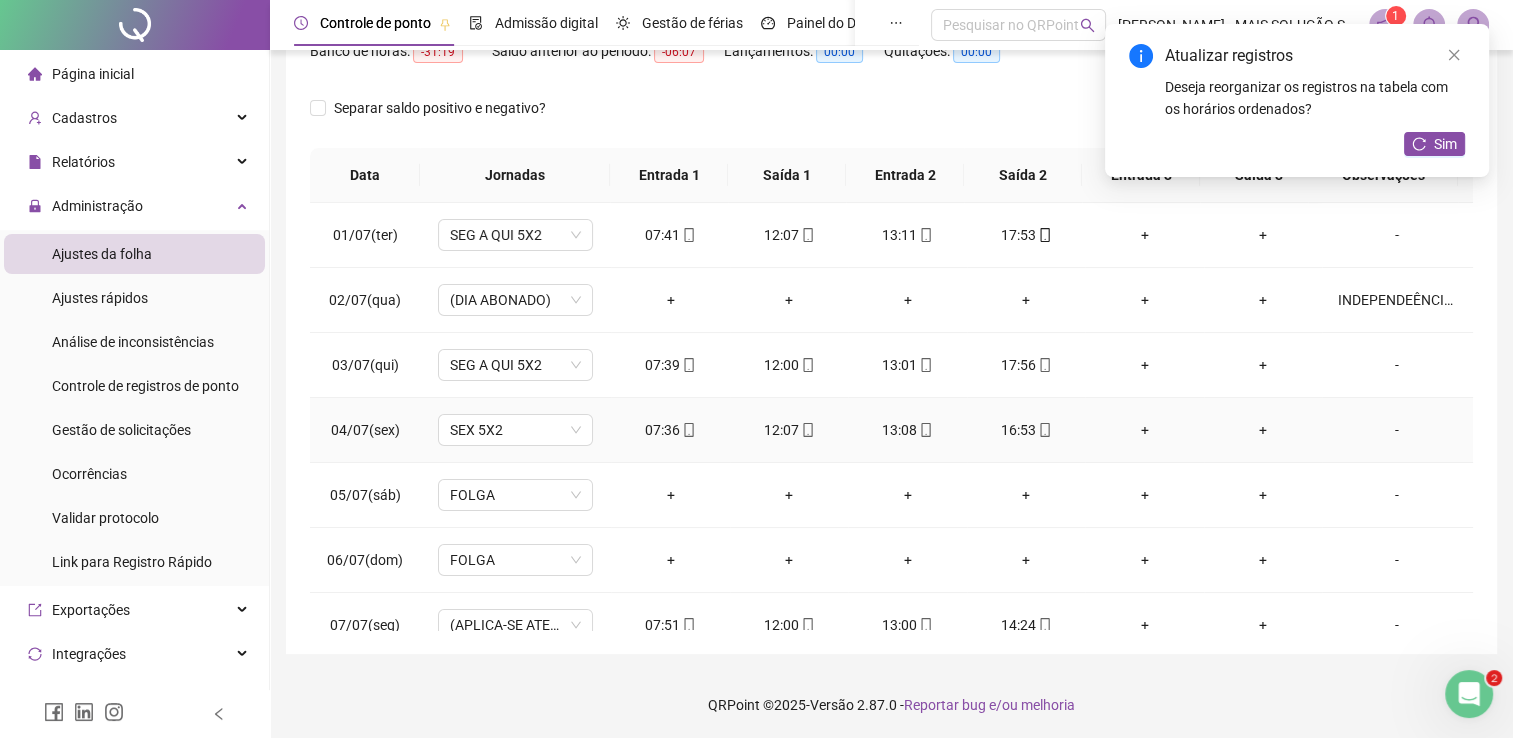 scroll, scrollTop: 283, scrollLeft: 0, axis: vertical 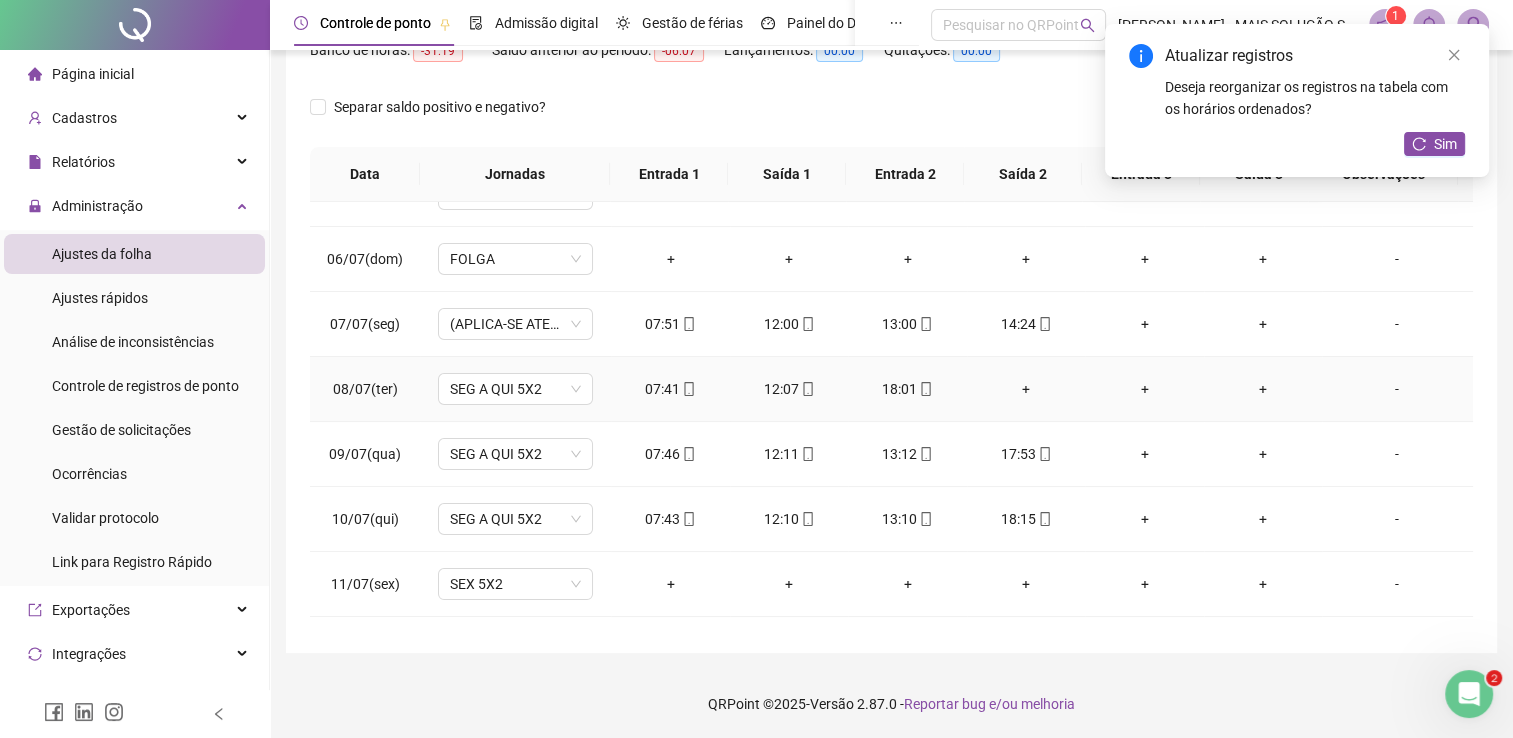 click on "+" at bounding box center (1026, 389) 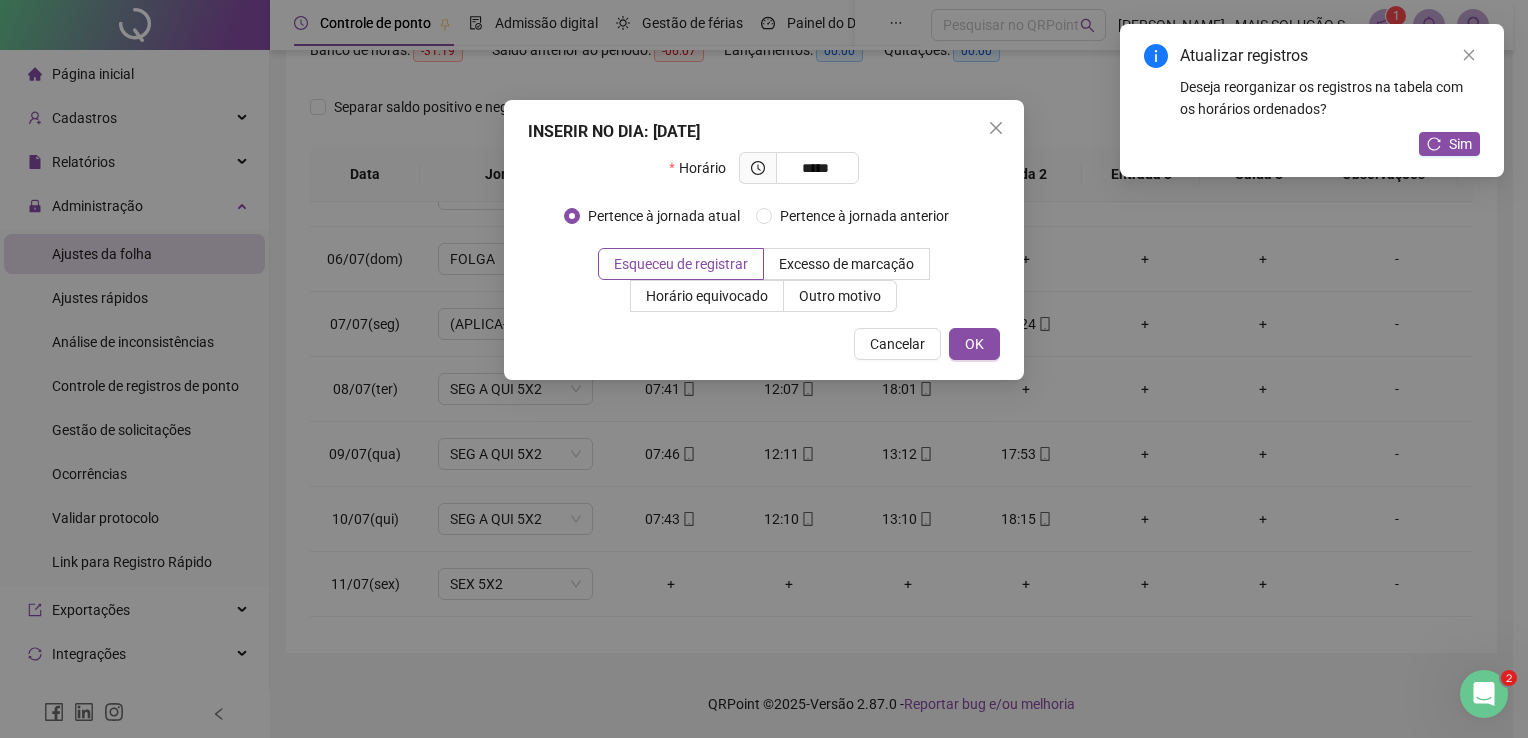 type on "*****" 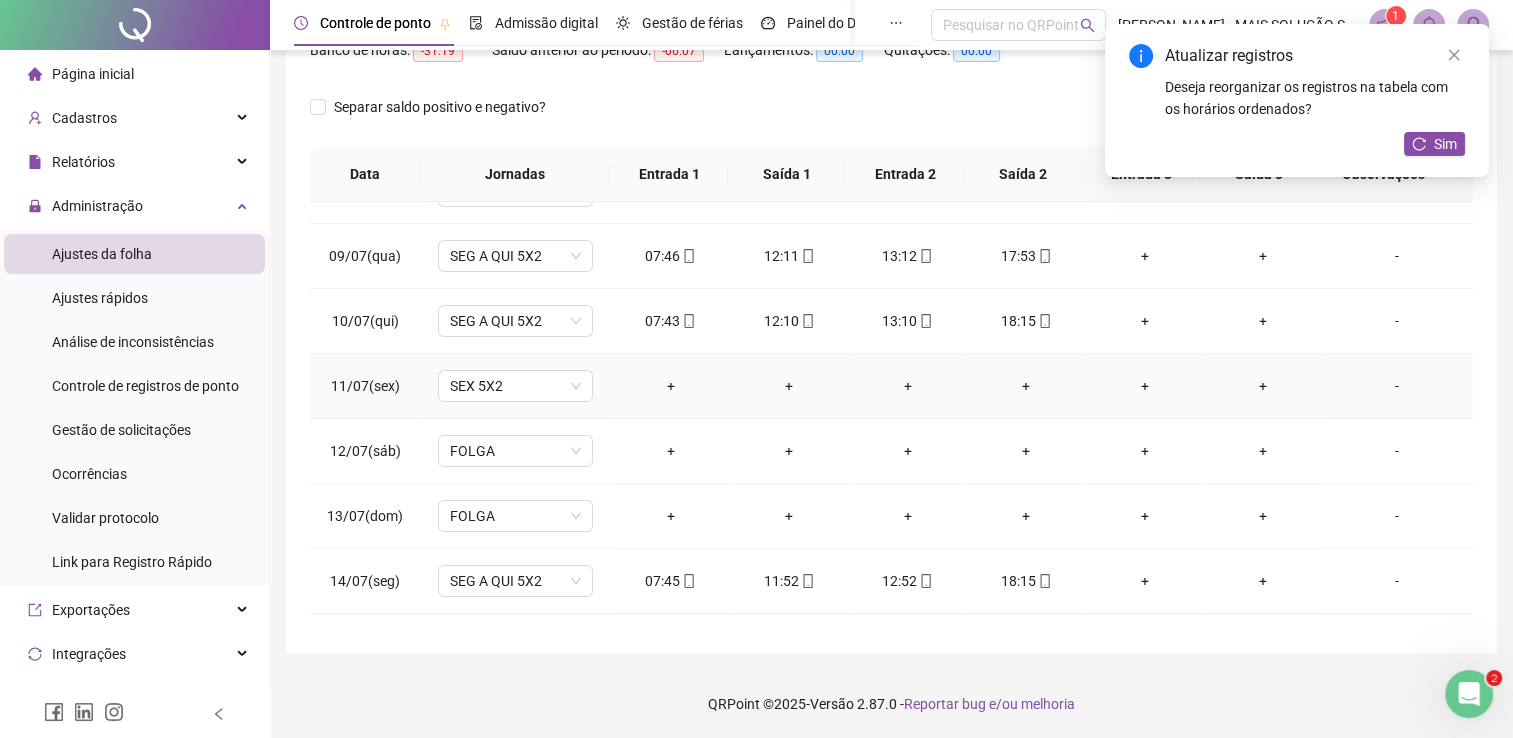 scroll, scrollTop: 500, scrollLeft: 0, axis: vertical 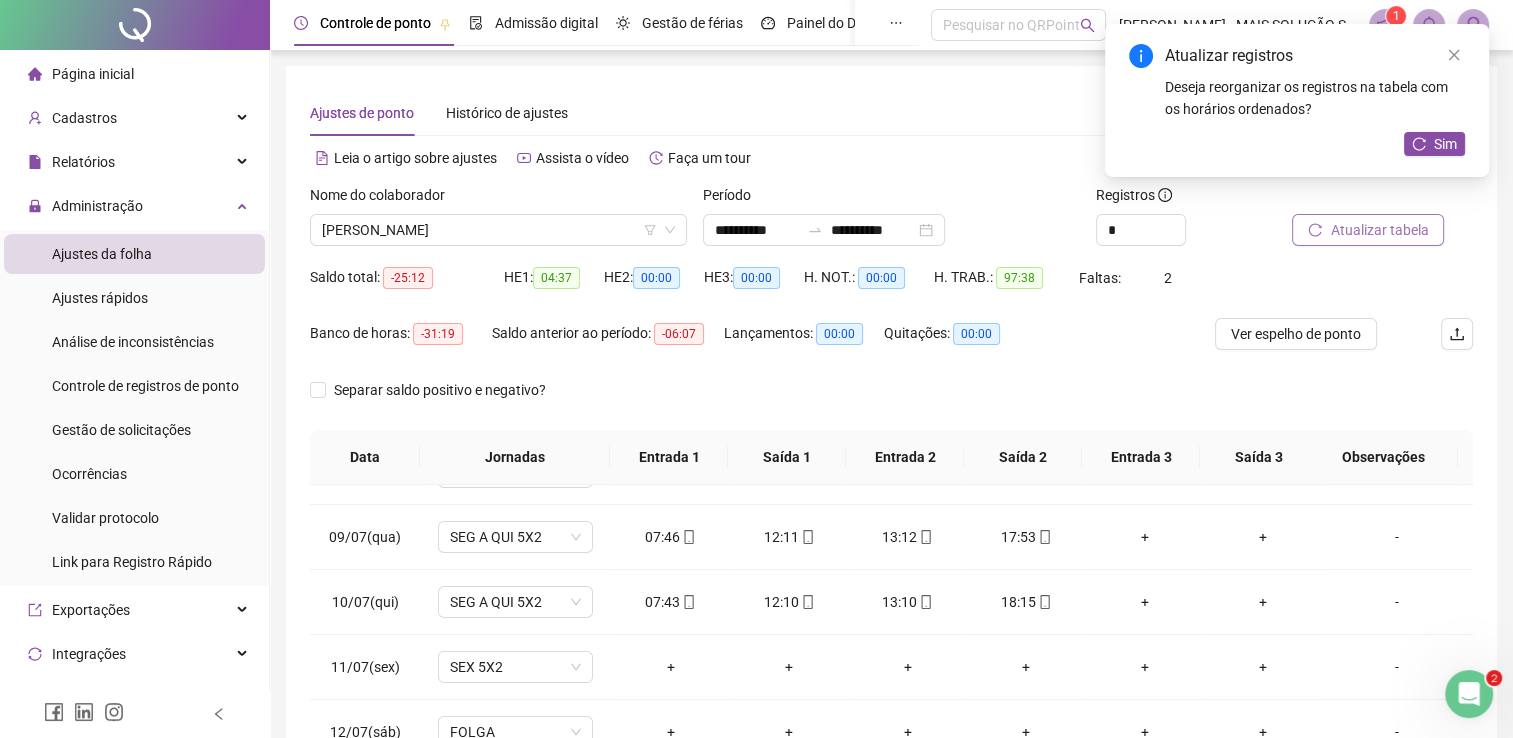 click on "Atualizar tabela" at bounding box center (1379, 230) 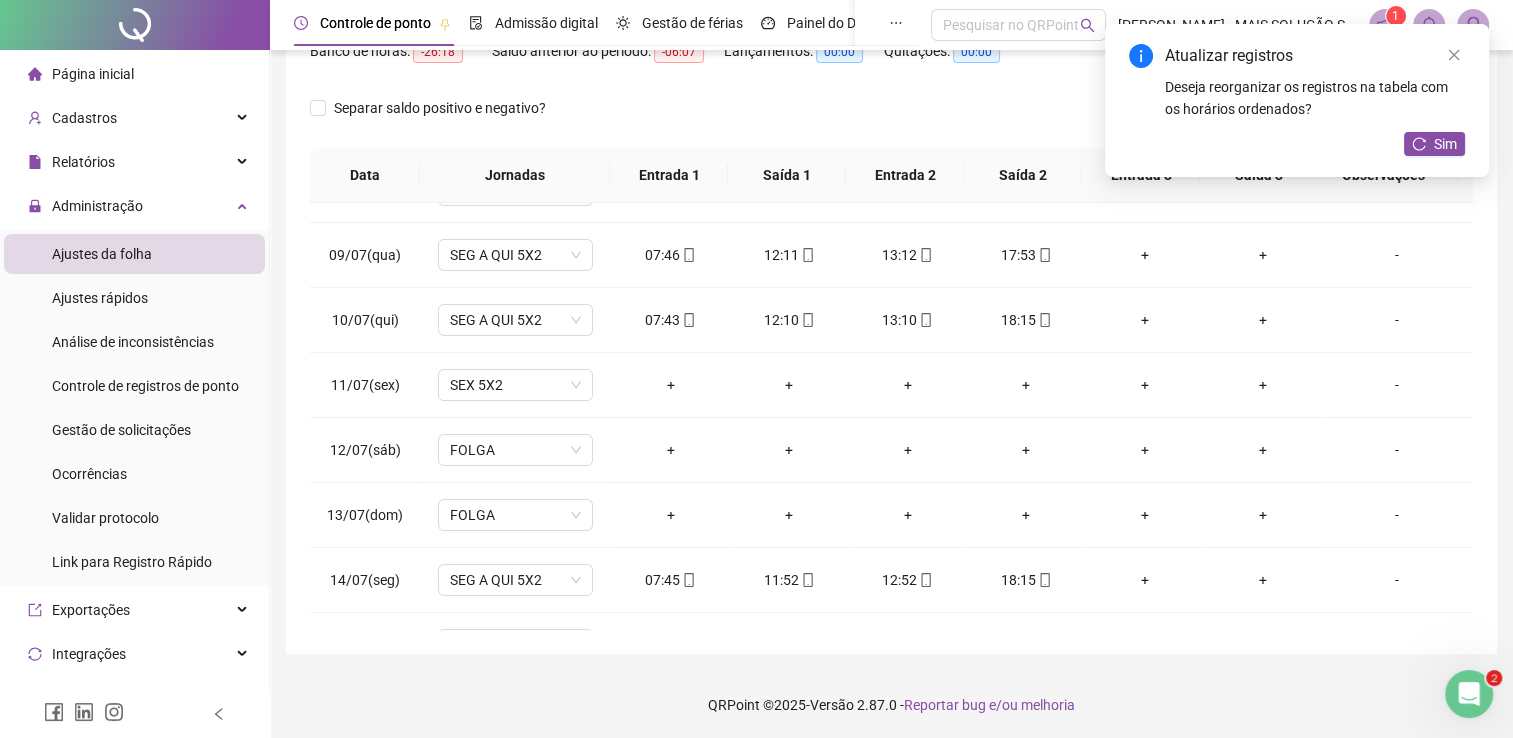 scroll, scrollTop: 283, scrollLeft: 0, axis: vertical 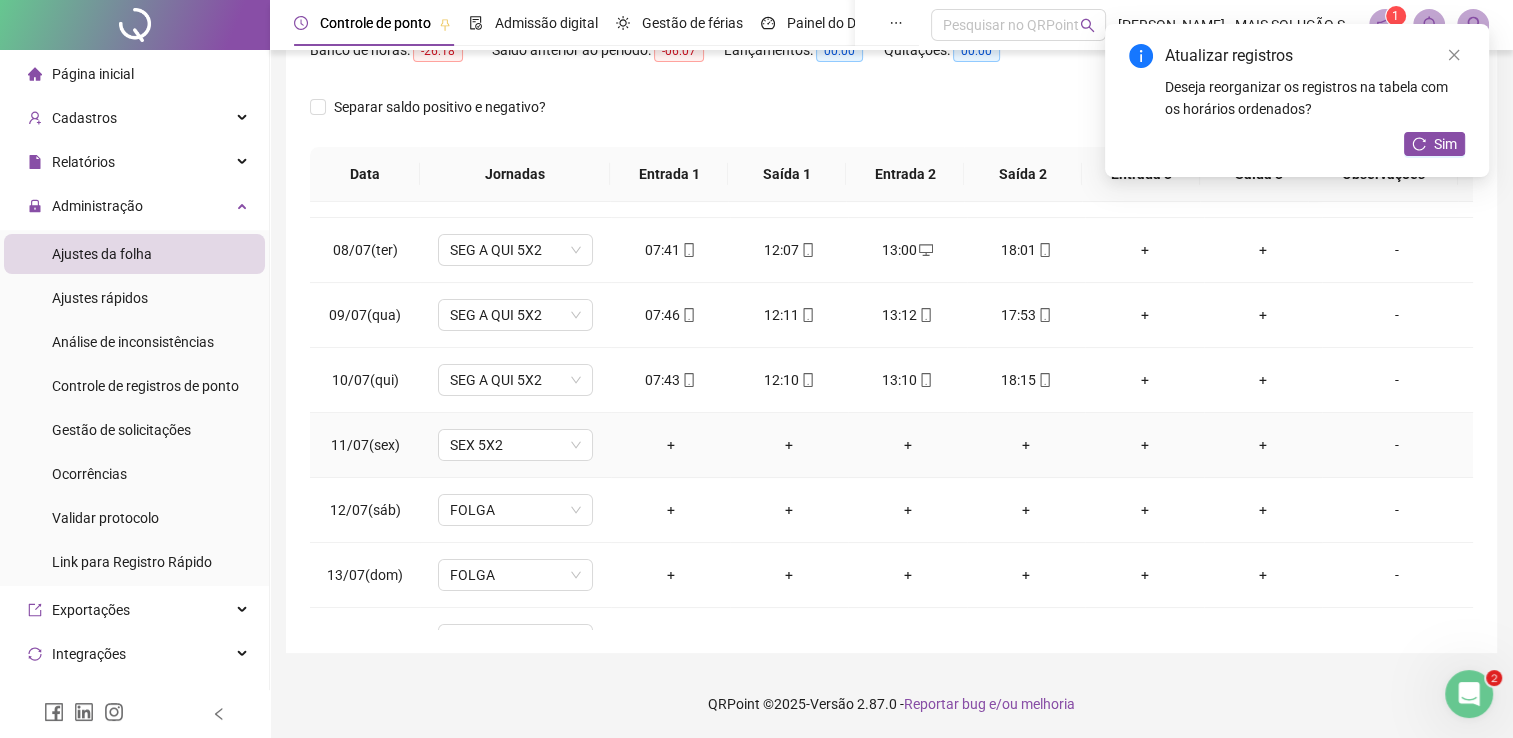 click on "-" at bounding box center [1397, 445] 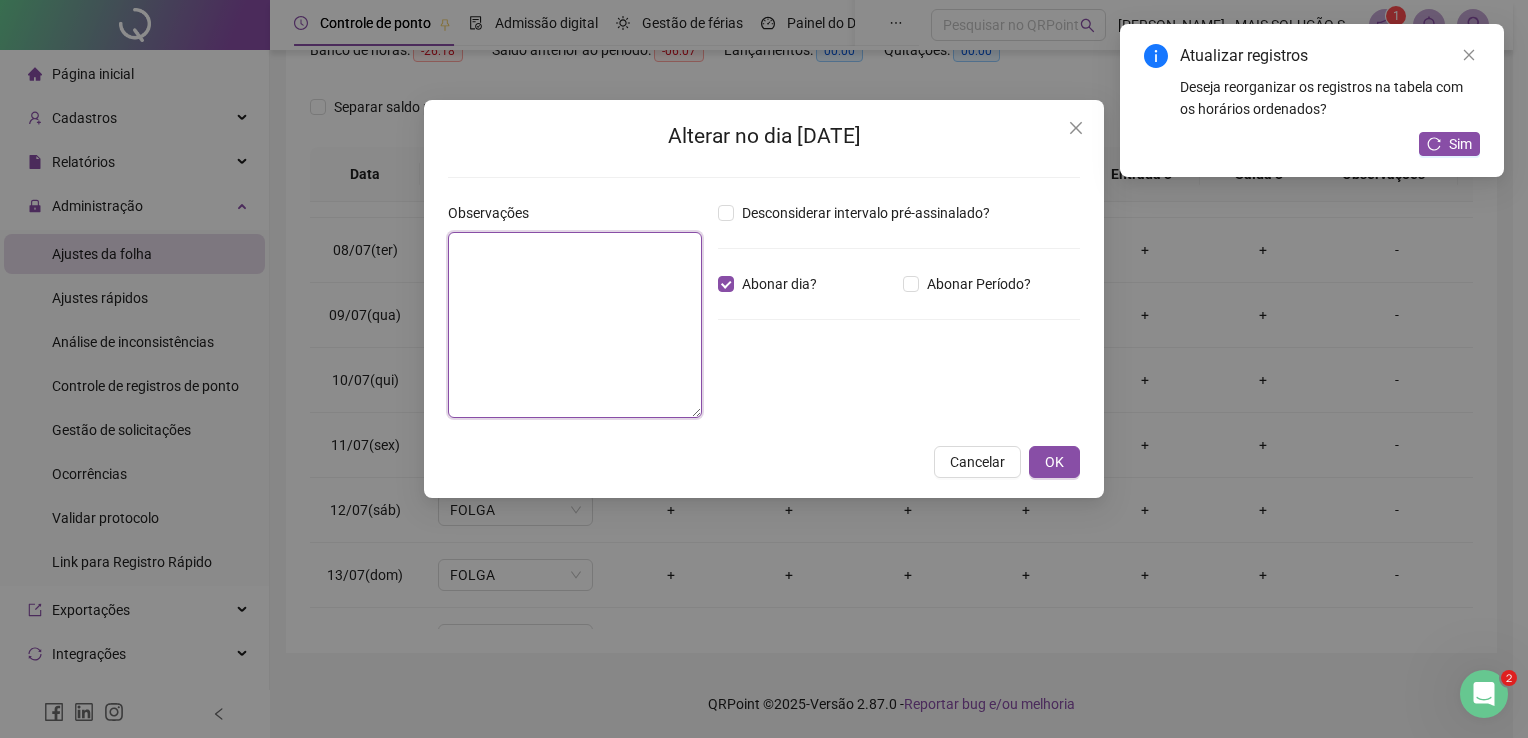 click at bounding box center [575, 325] 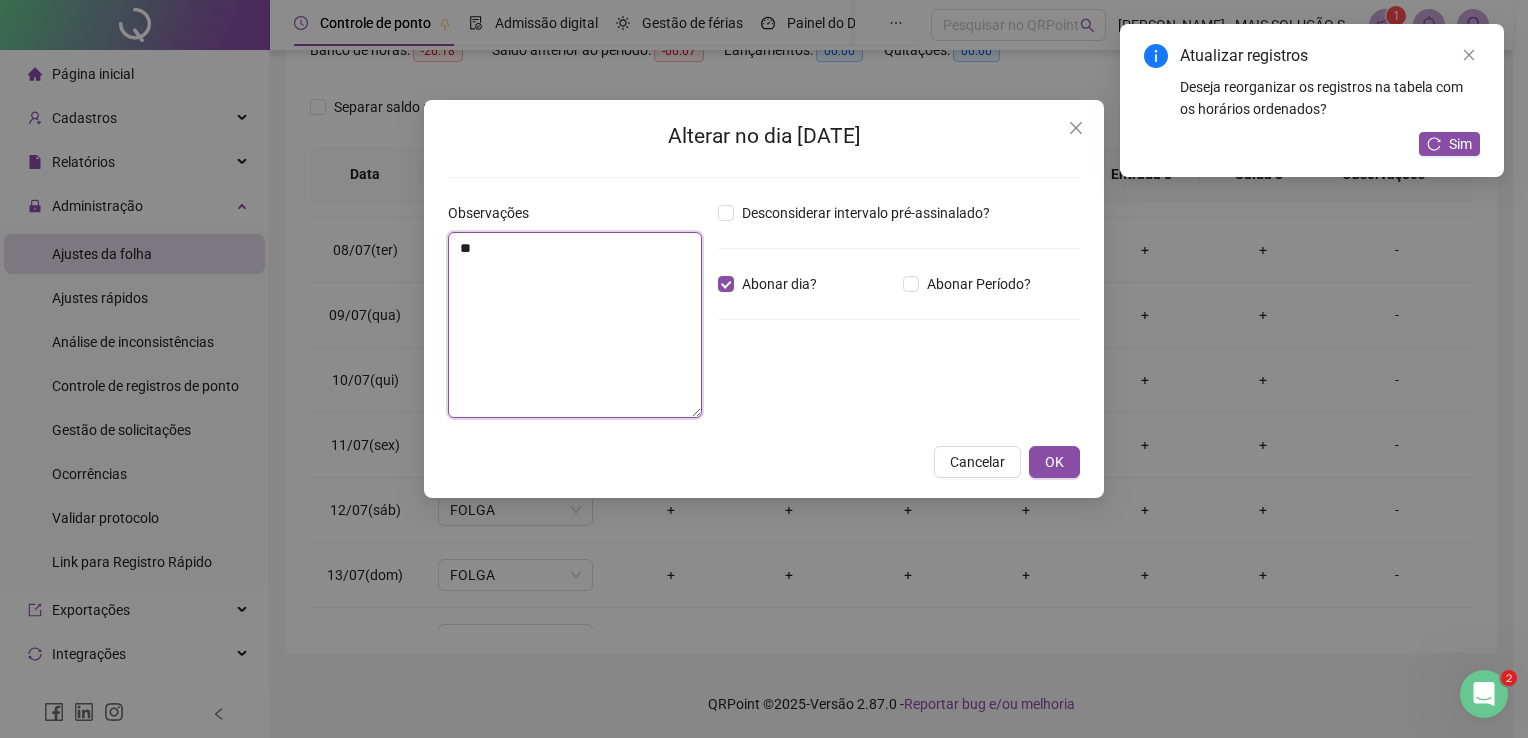 type on "*" 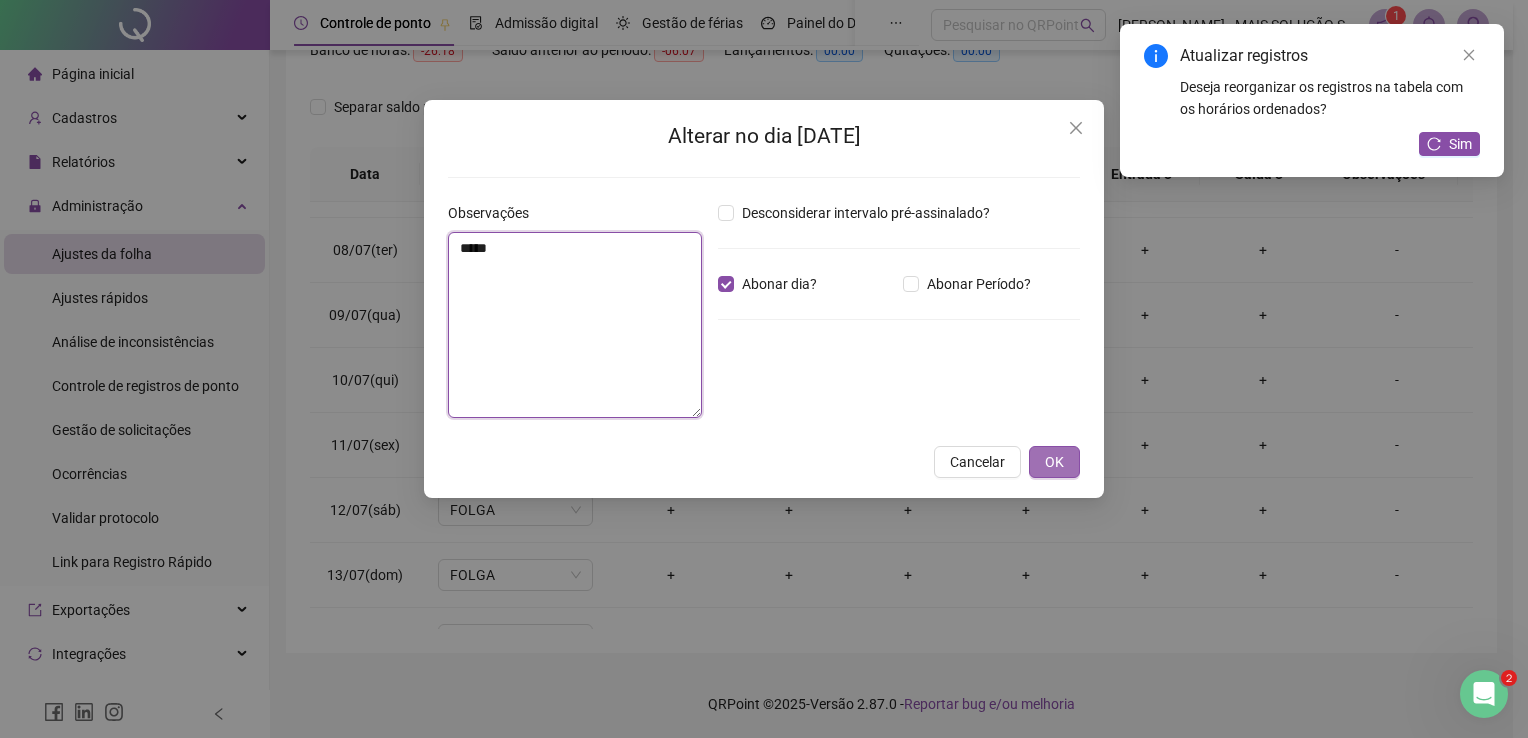 type on "*****" 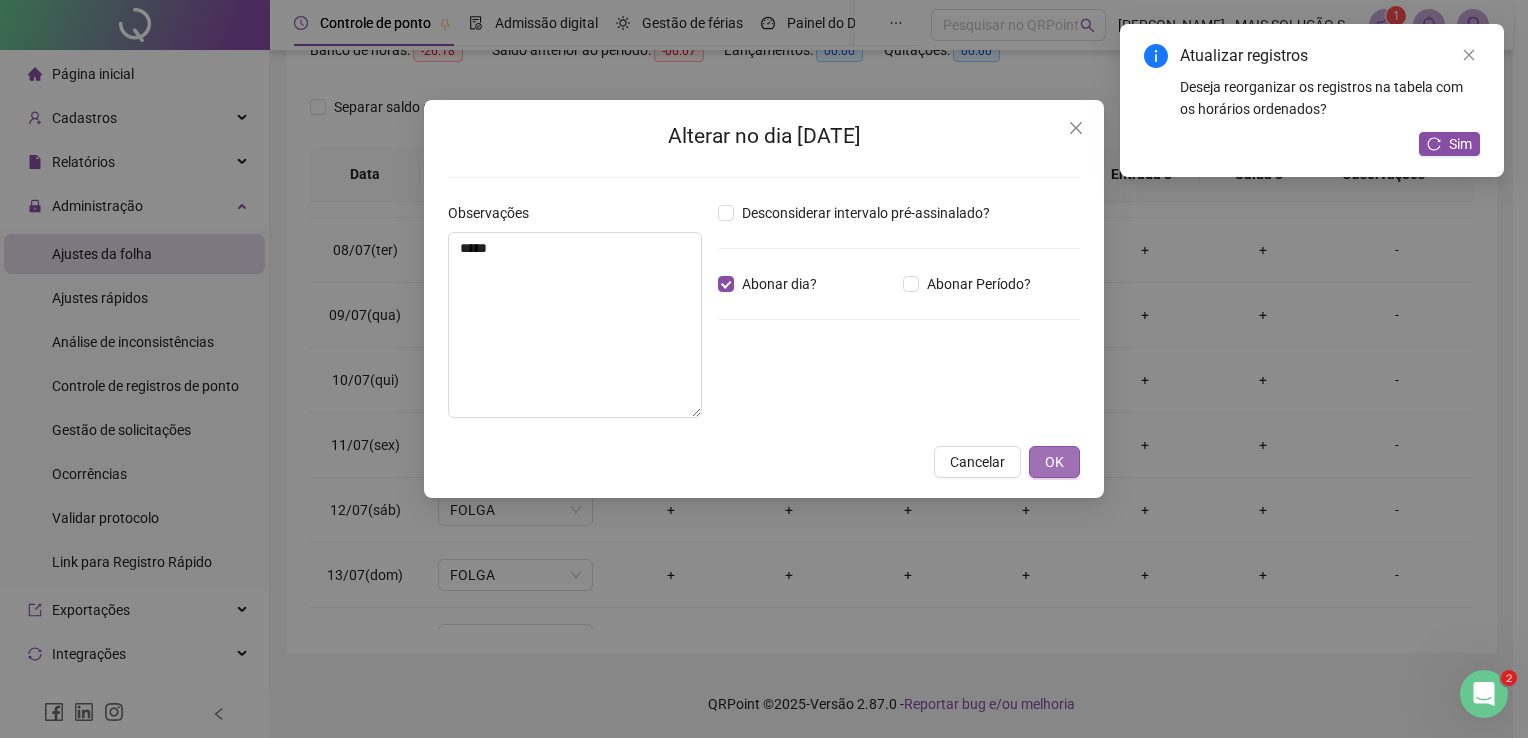click on "OK" at bounding box center (1054, 462) 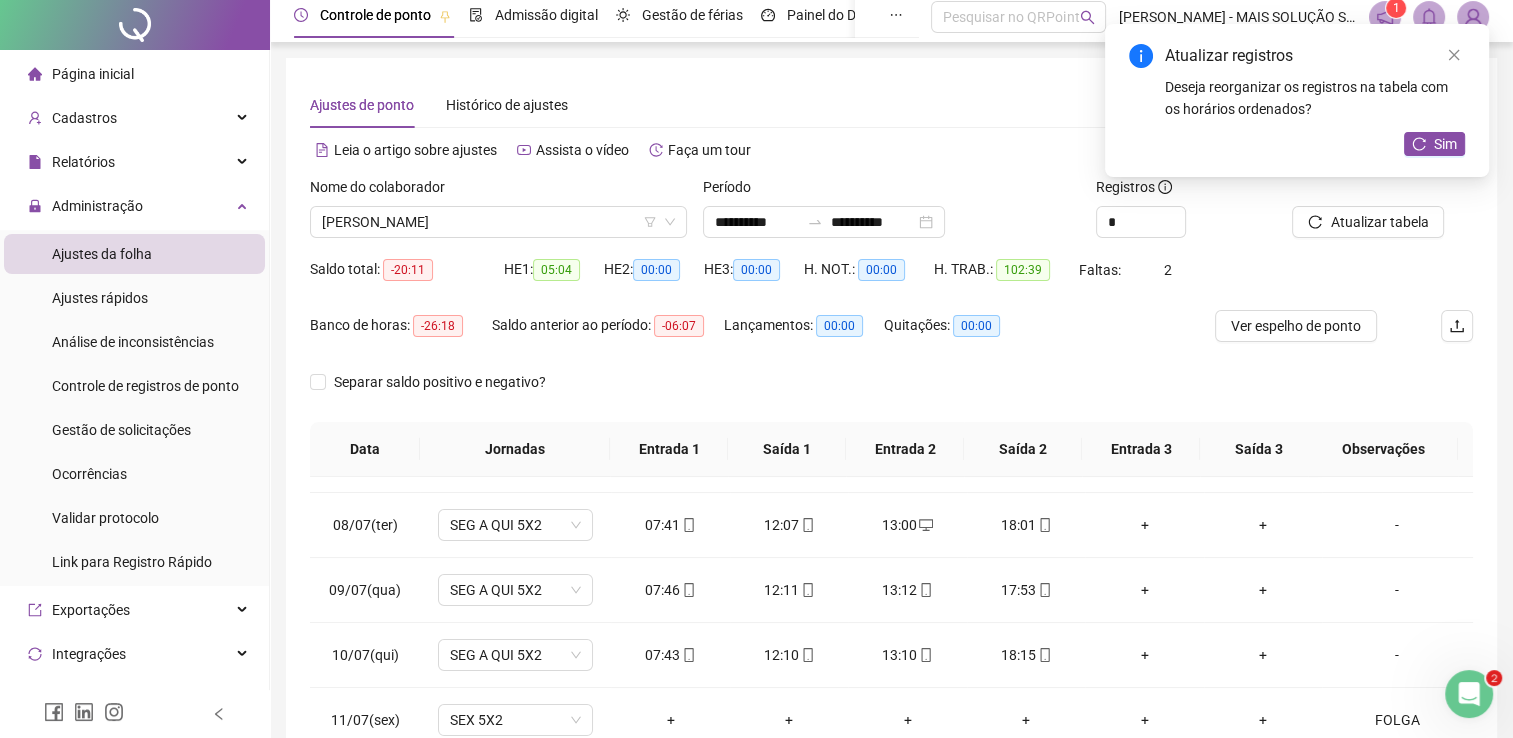scroll, scrollTop: 0, scrollLeft: 0, axis: both 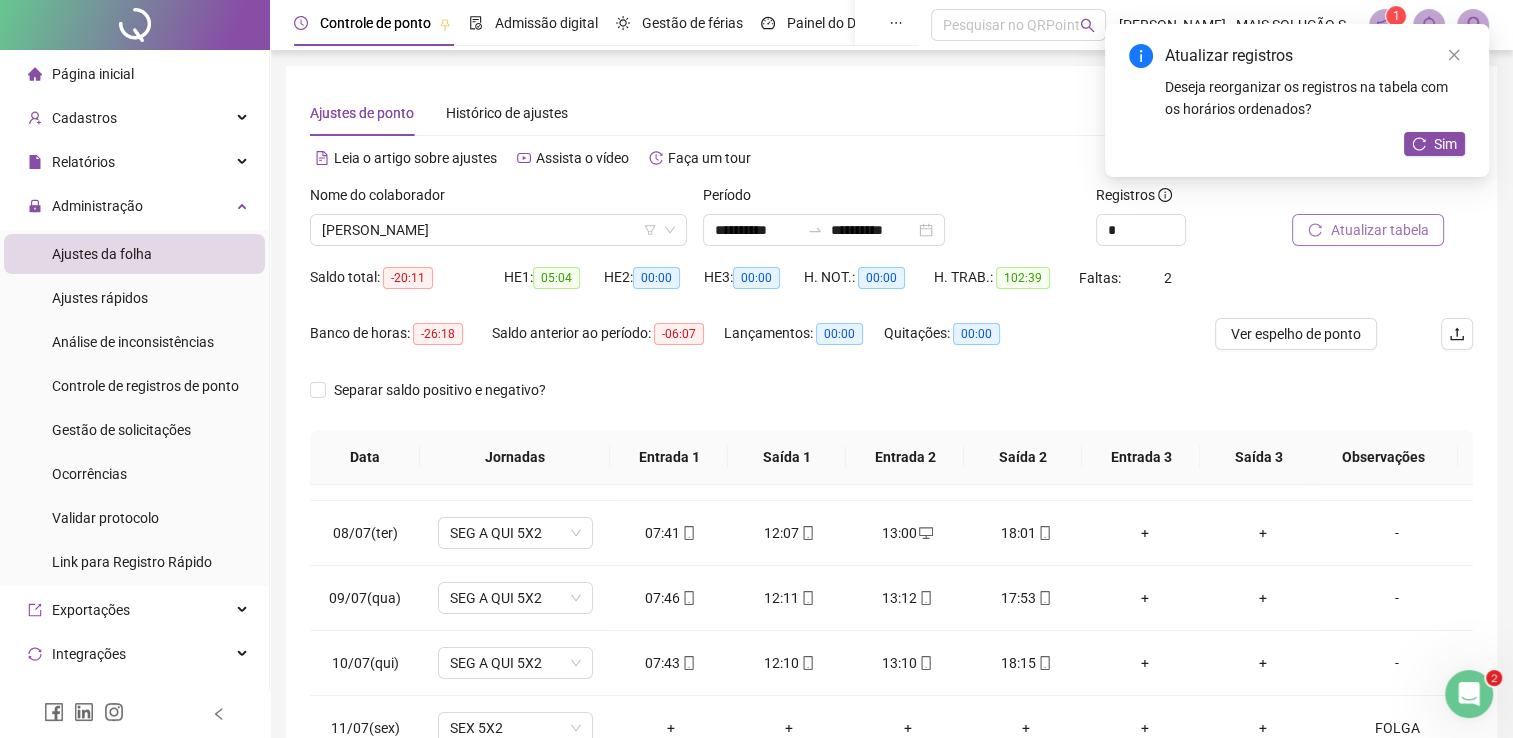 click on "Atualizar tabela" at bounding box center (1379, 230) 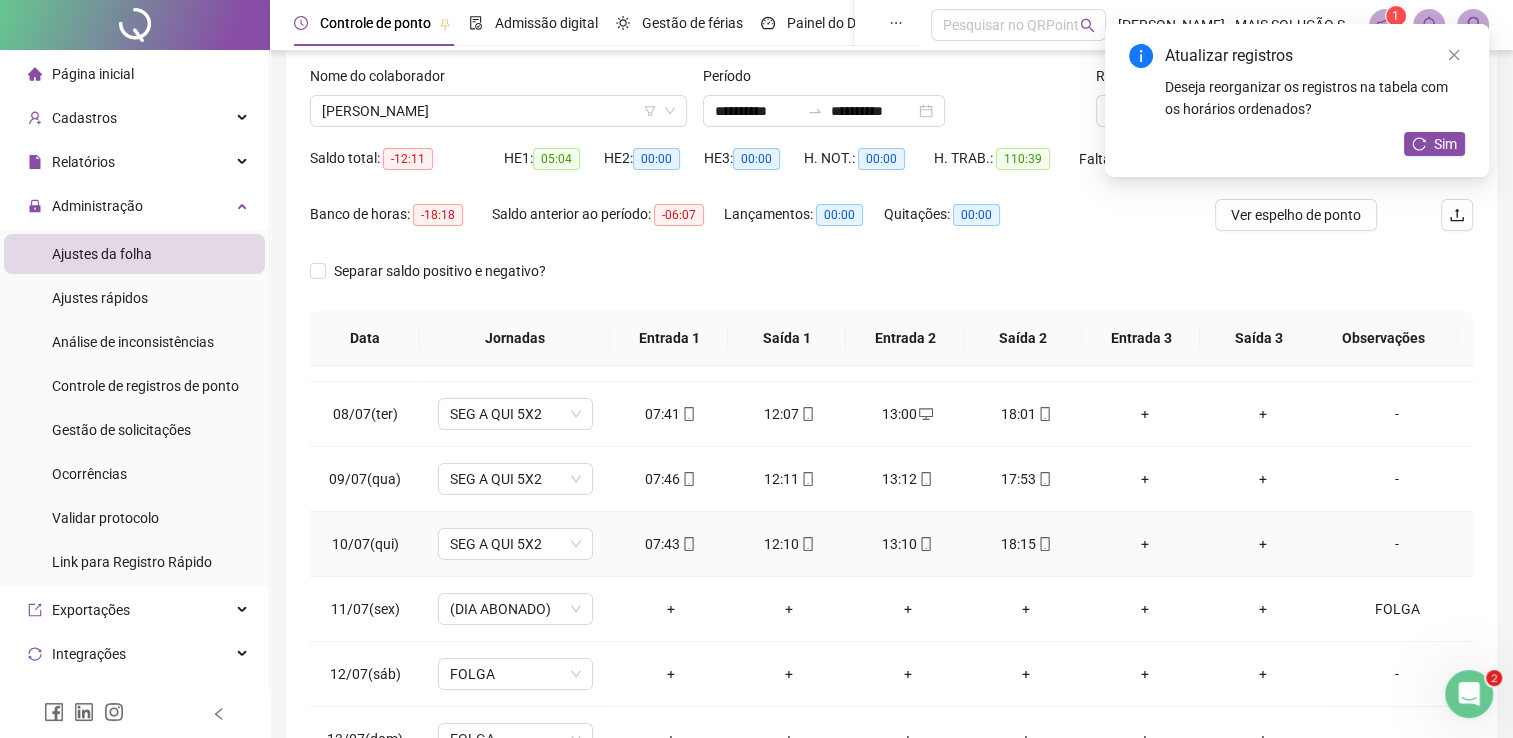 scroll, scrollTop: 283, scrollLeft: 0, axis: vertical 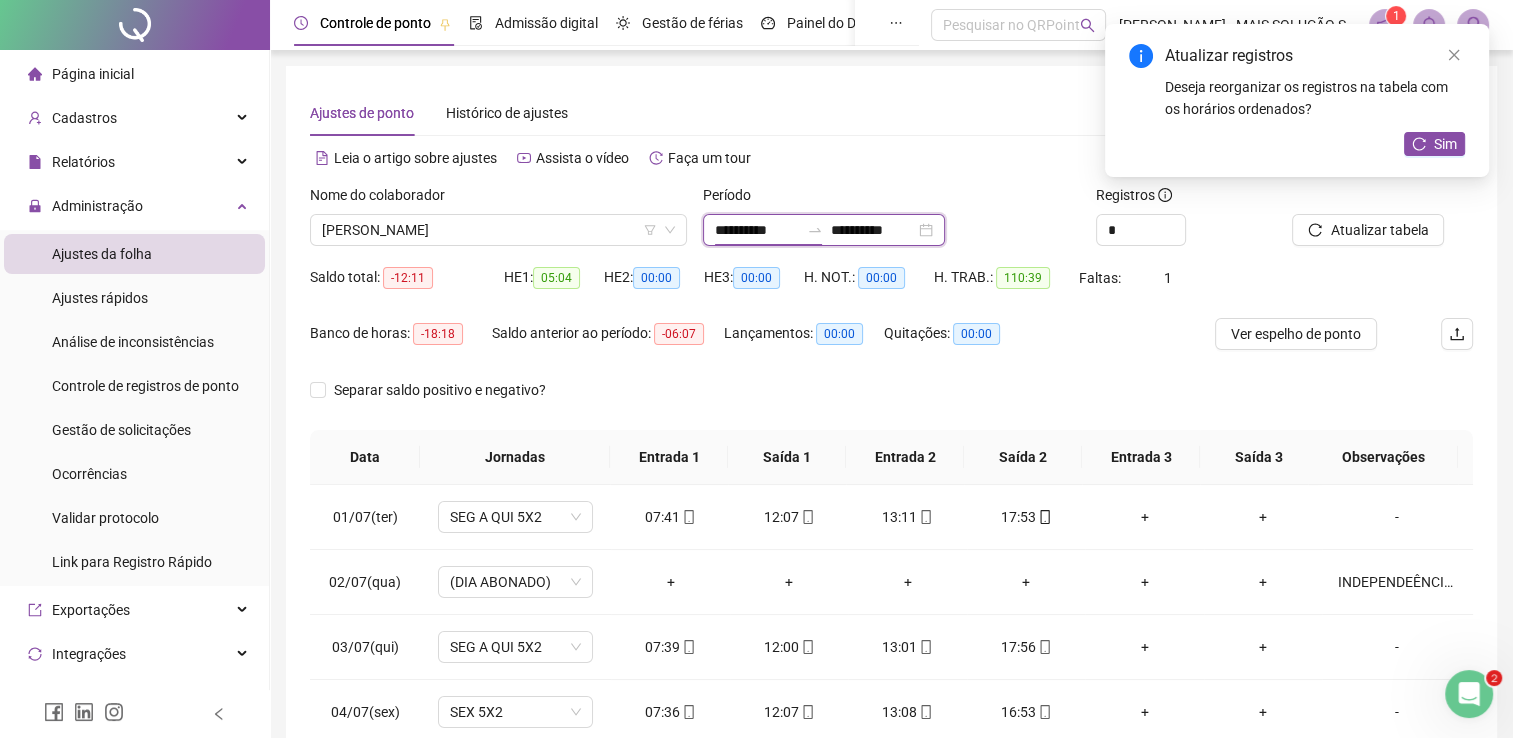 click on "**********" at bounding box center [757, 230] 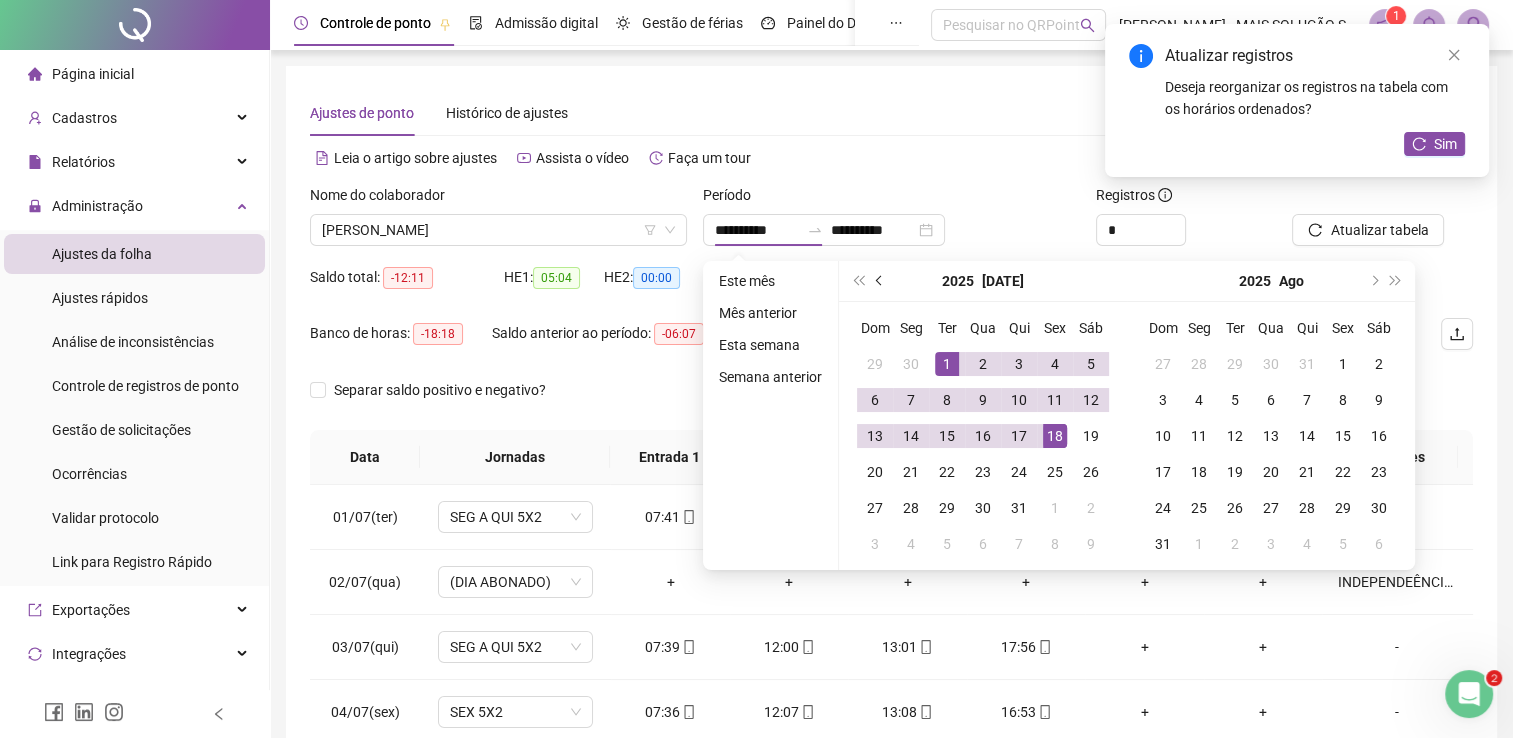 click at bounding box center [880, 281] 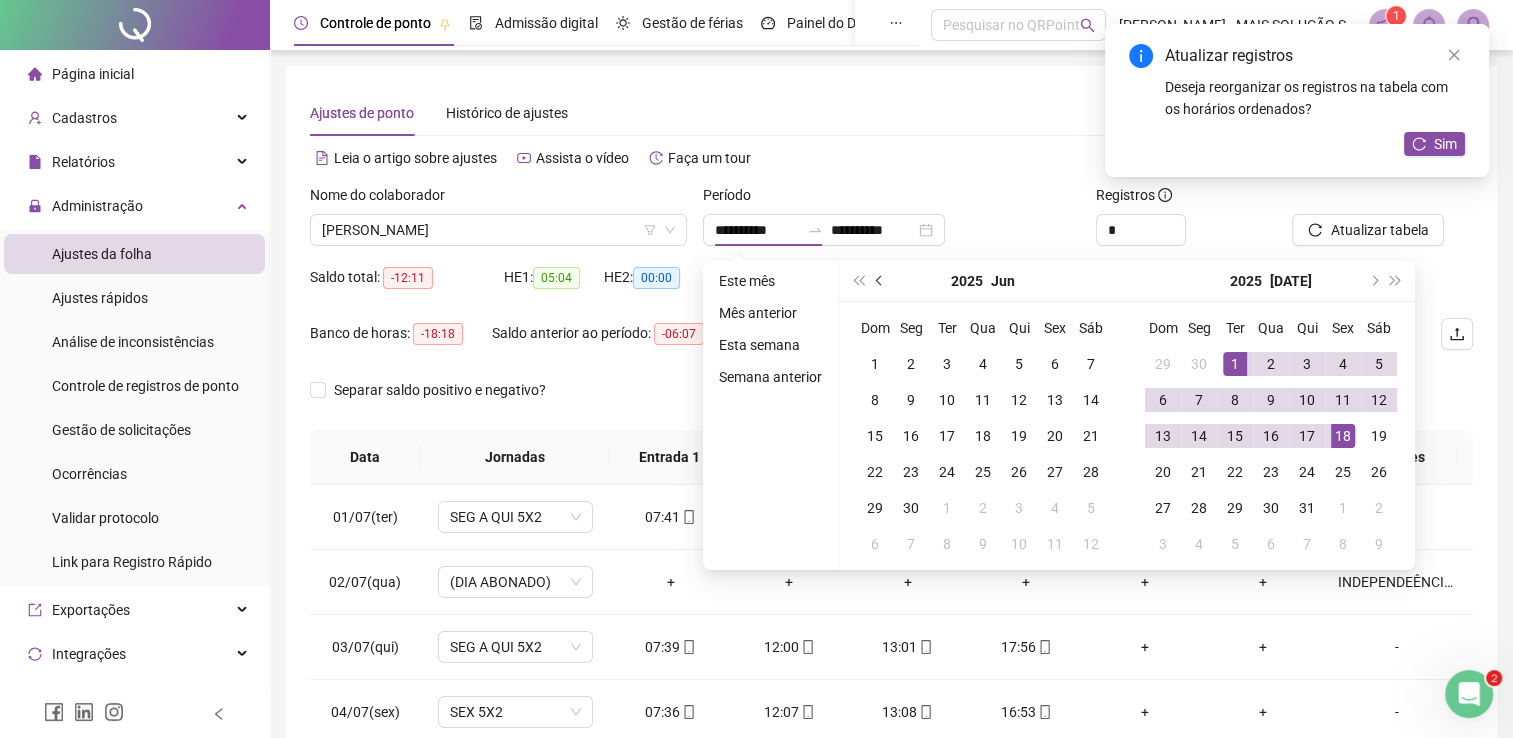 click at bounding box center (880, 281) 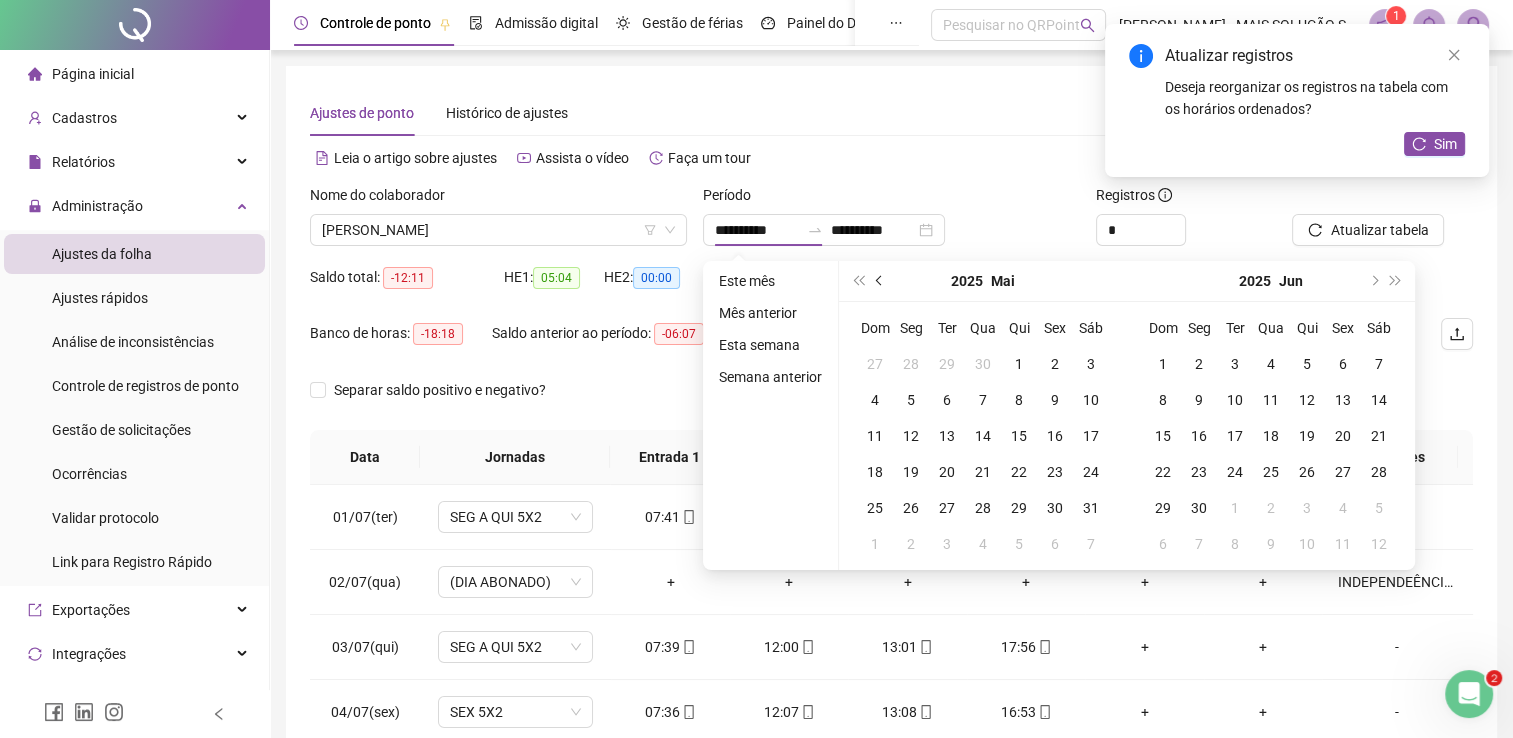 click at bounding box center (880, 281) 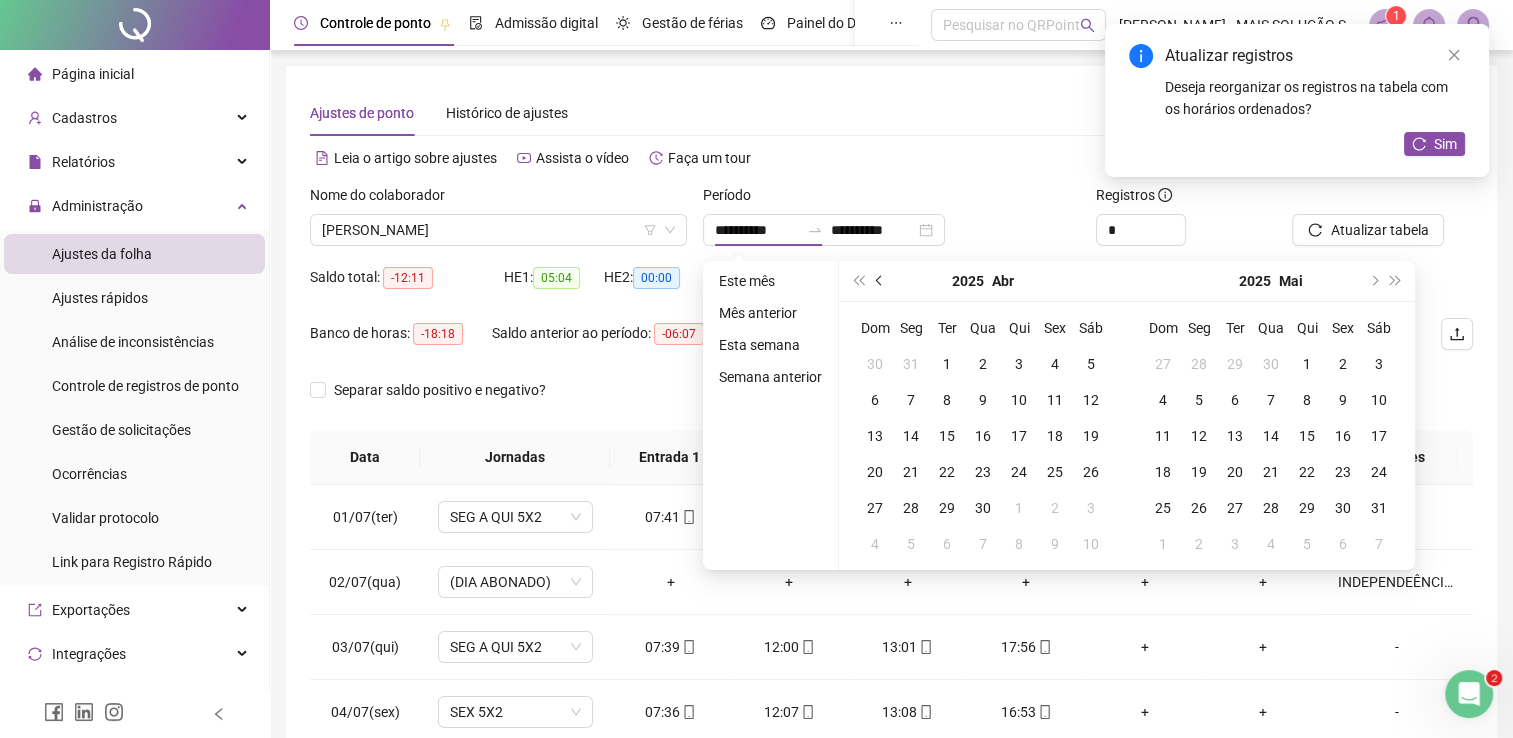 click at bounding box center [880, 281] 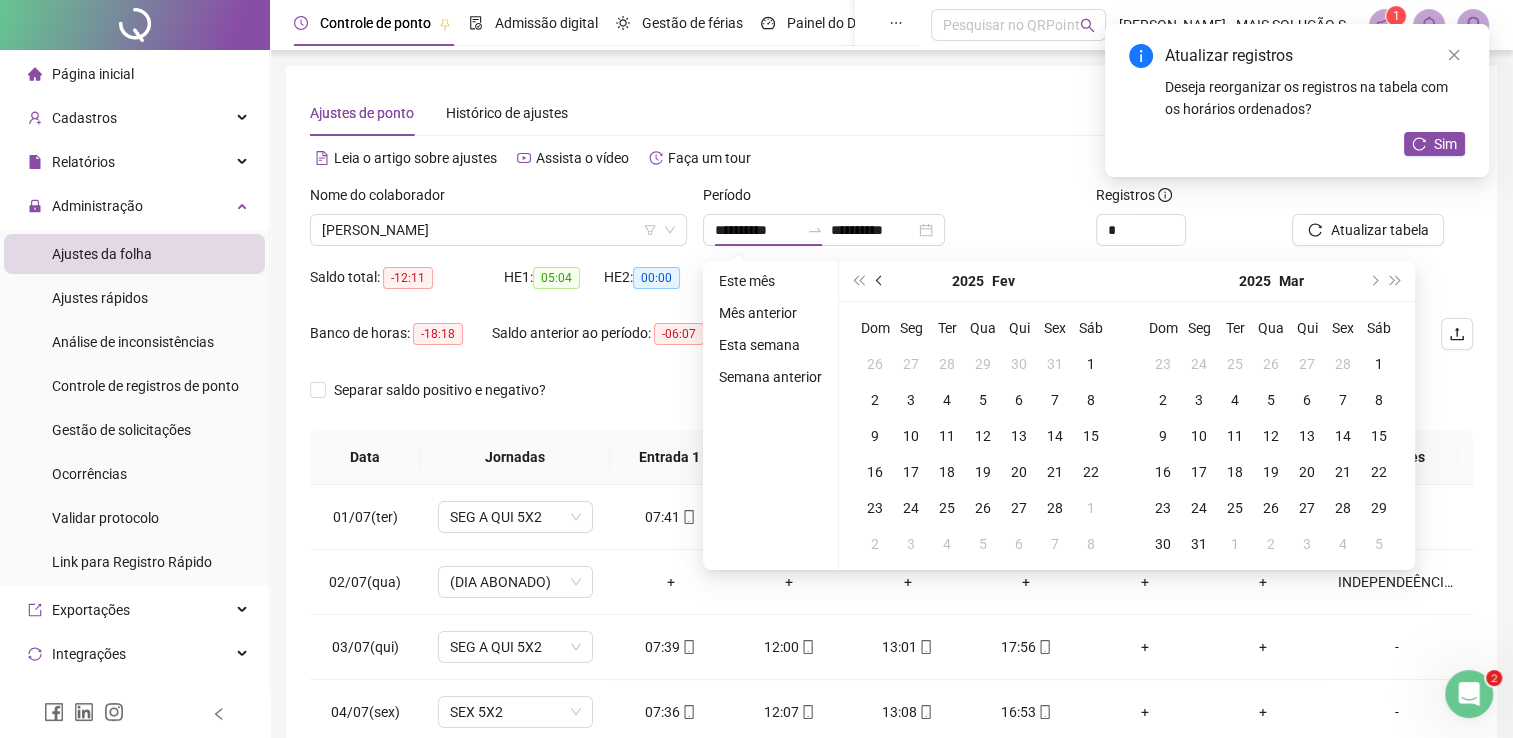 click at bounding box center (880, 281) 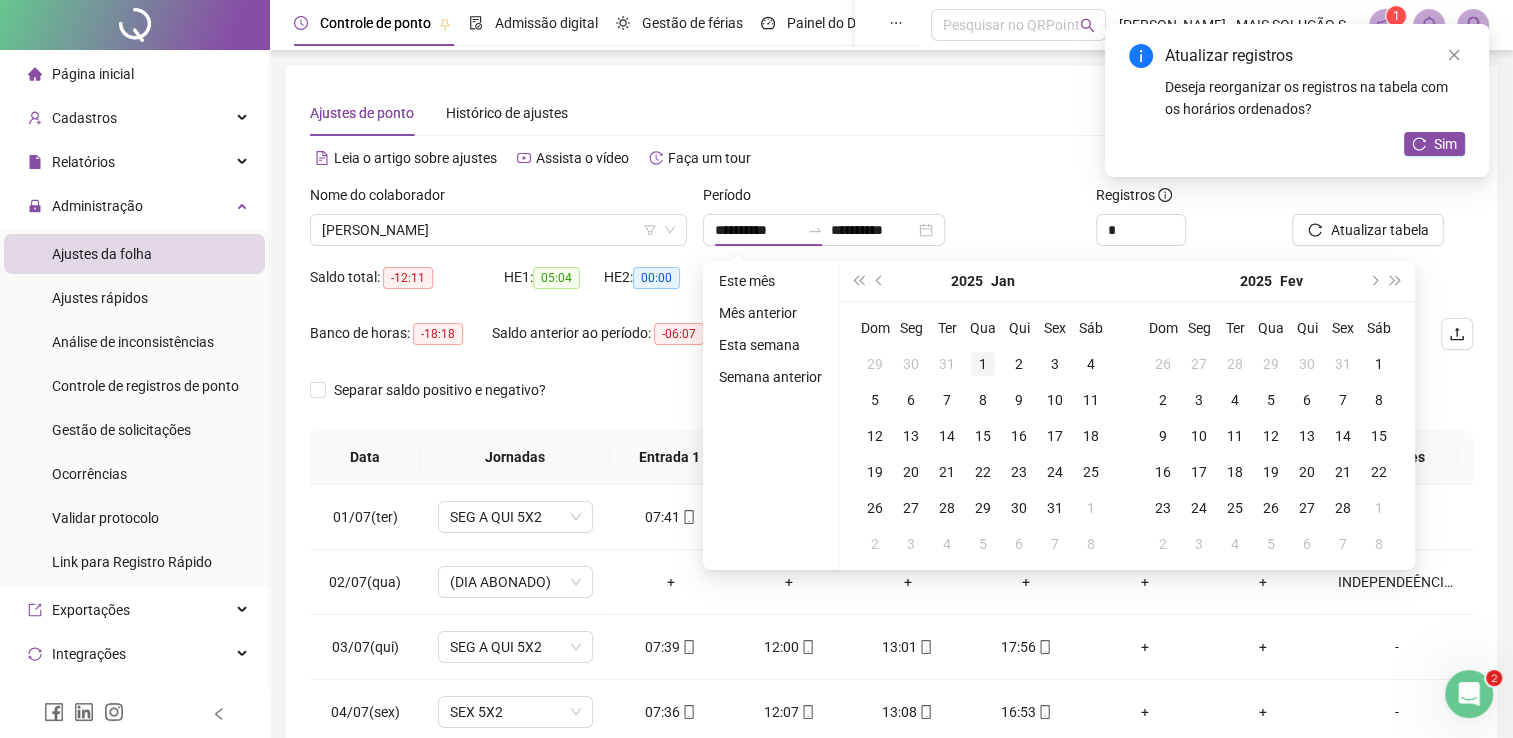 type on "**********" 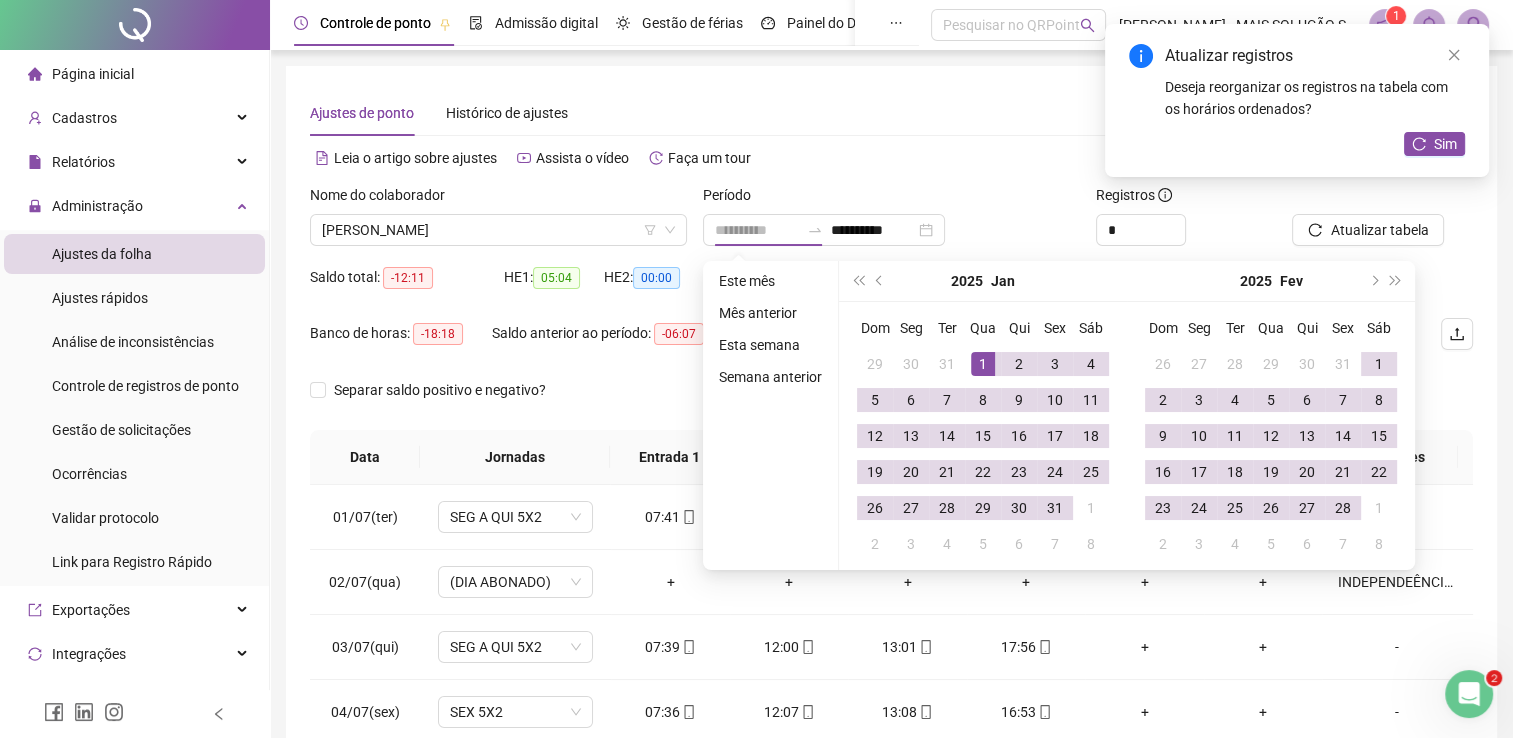 click on "1" at bounding box center [983, 364] 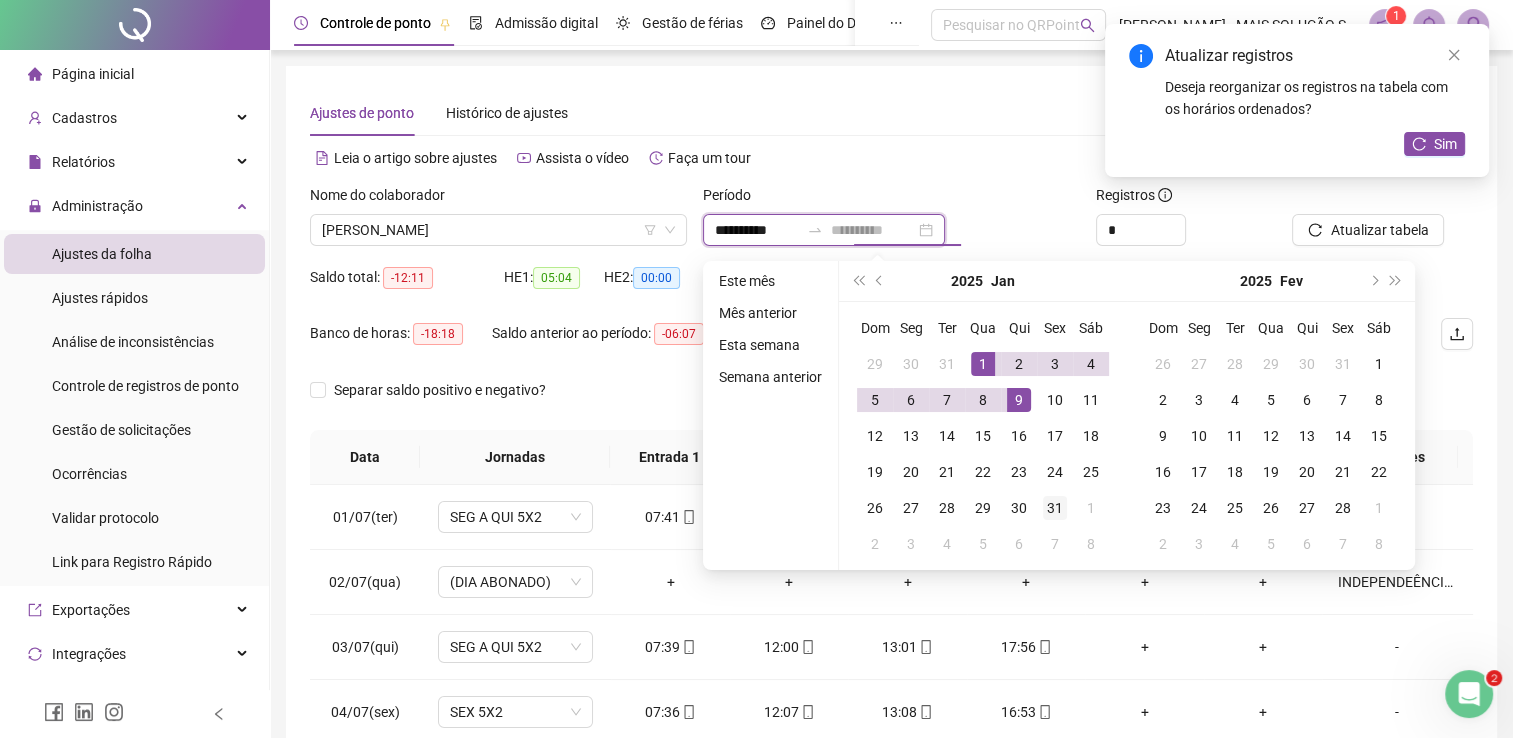 type on "**********" 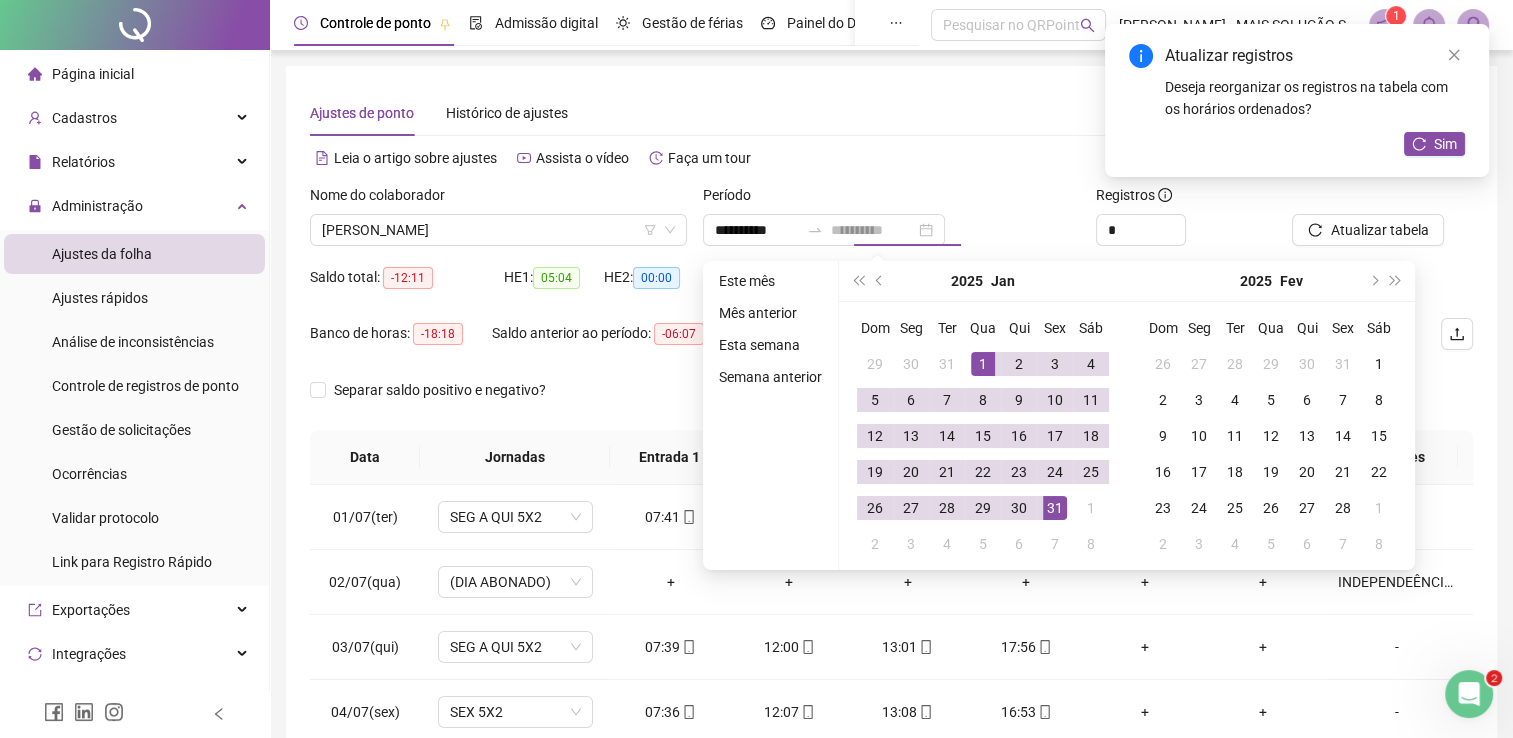 click on "31" at bounding box center (1055, 508) 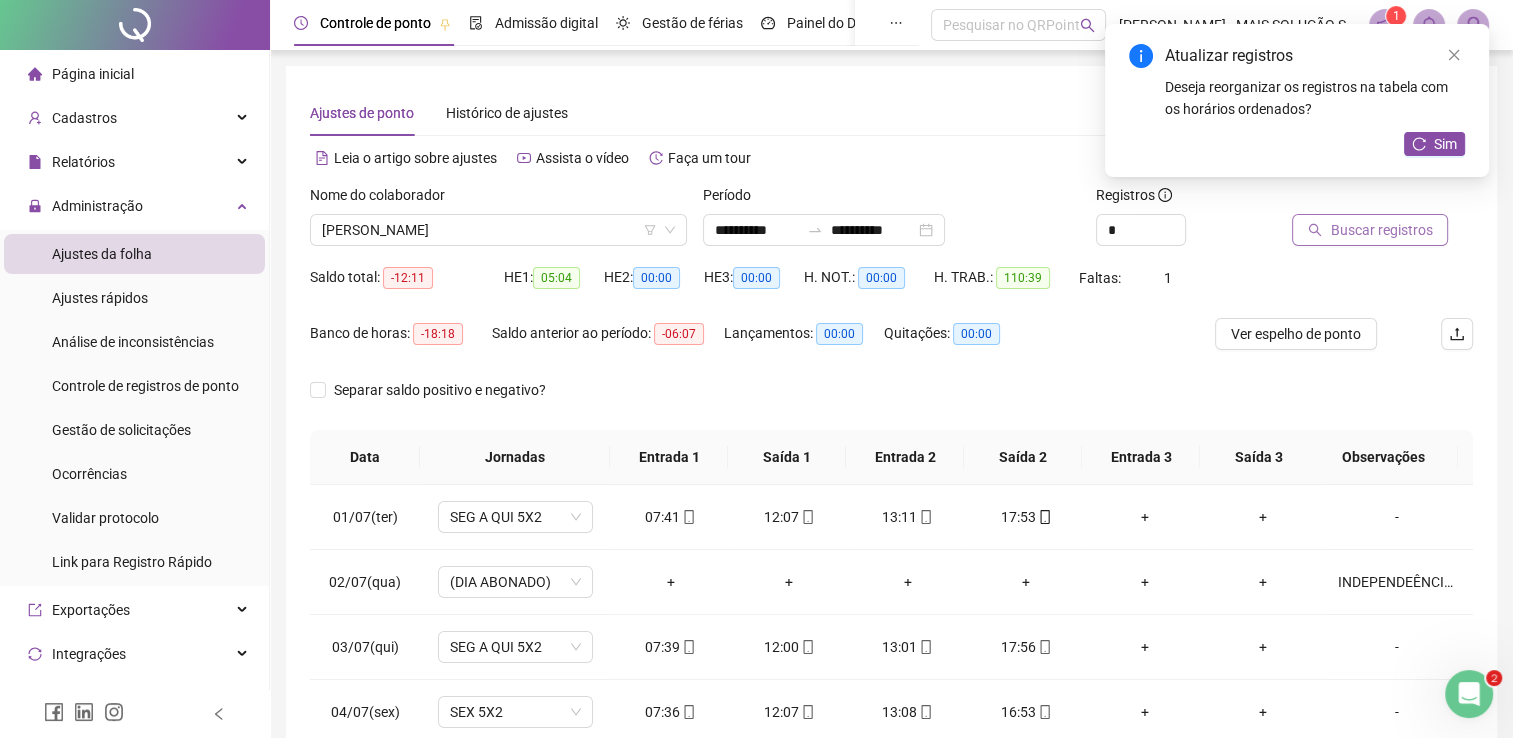 click 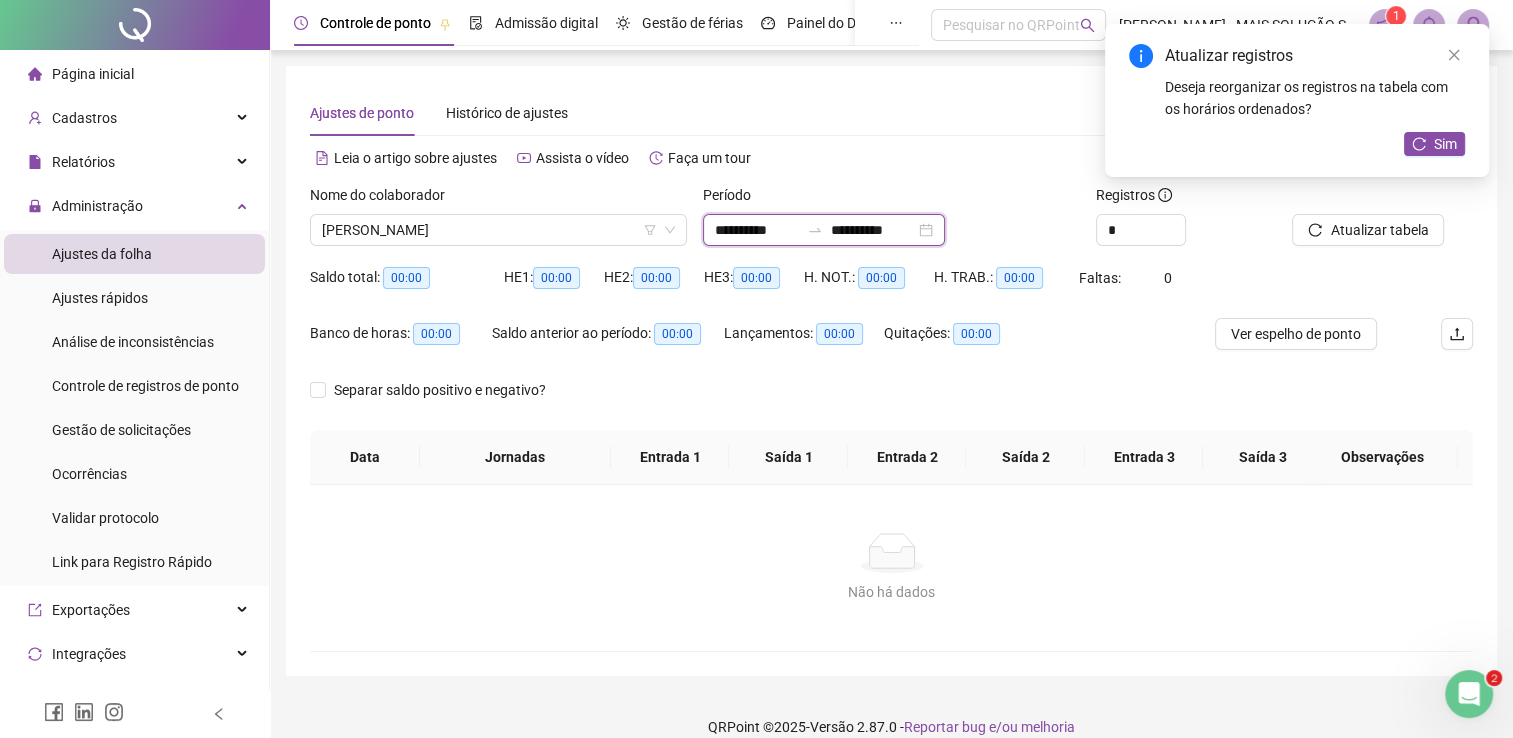 click on "**********" at bounding box center (757, 230) 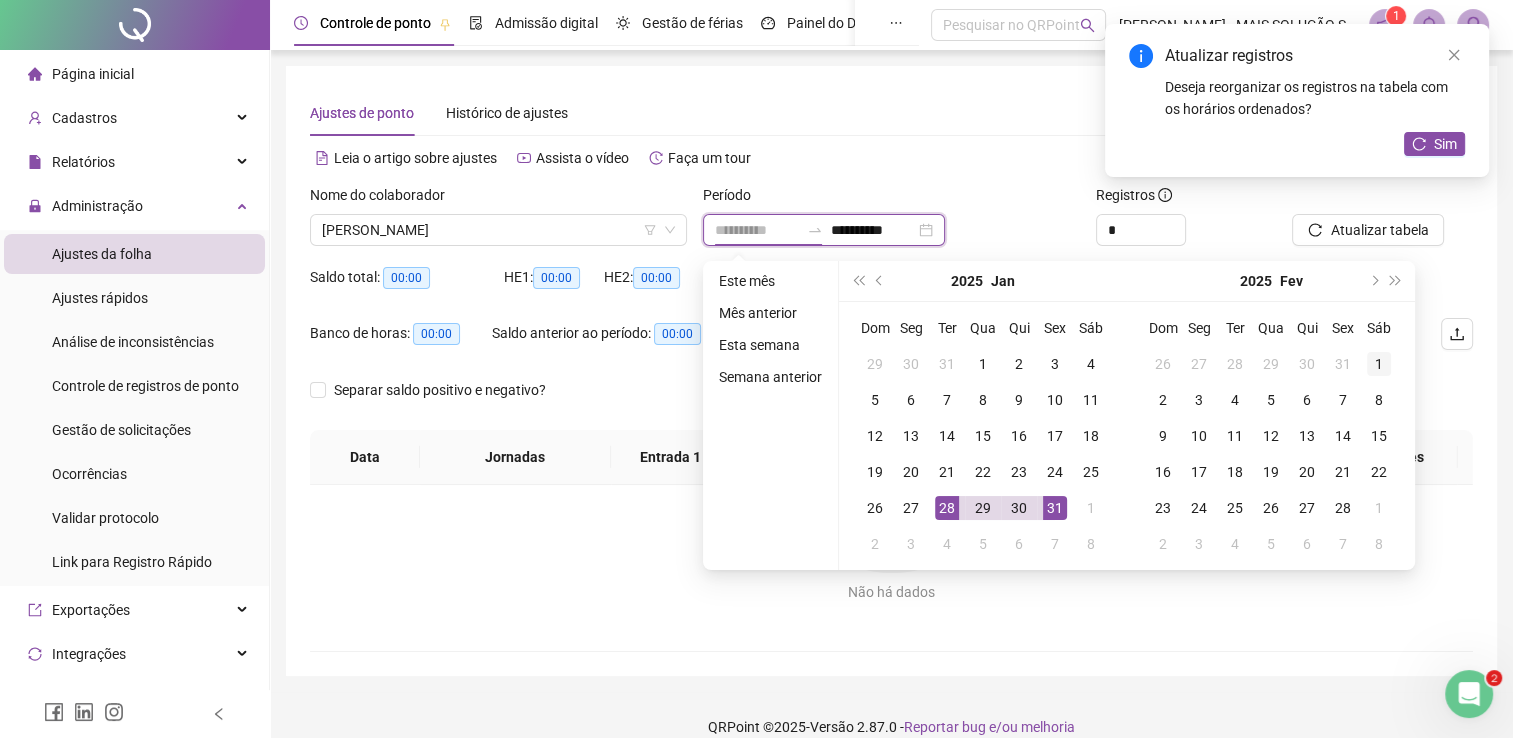 type on "**********" 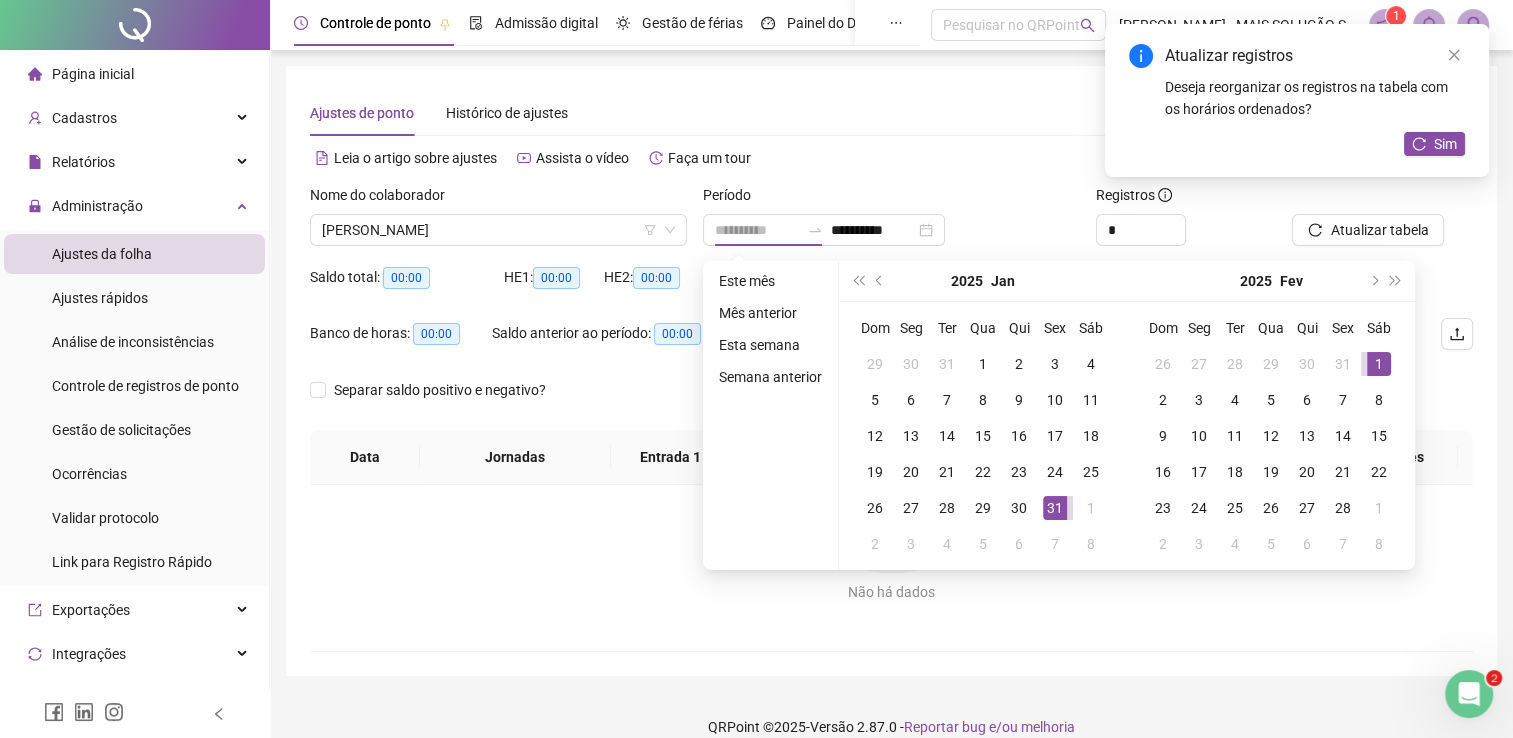 click on "1" at bounding box center (1379, 364) 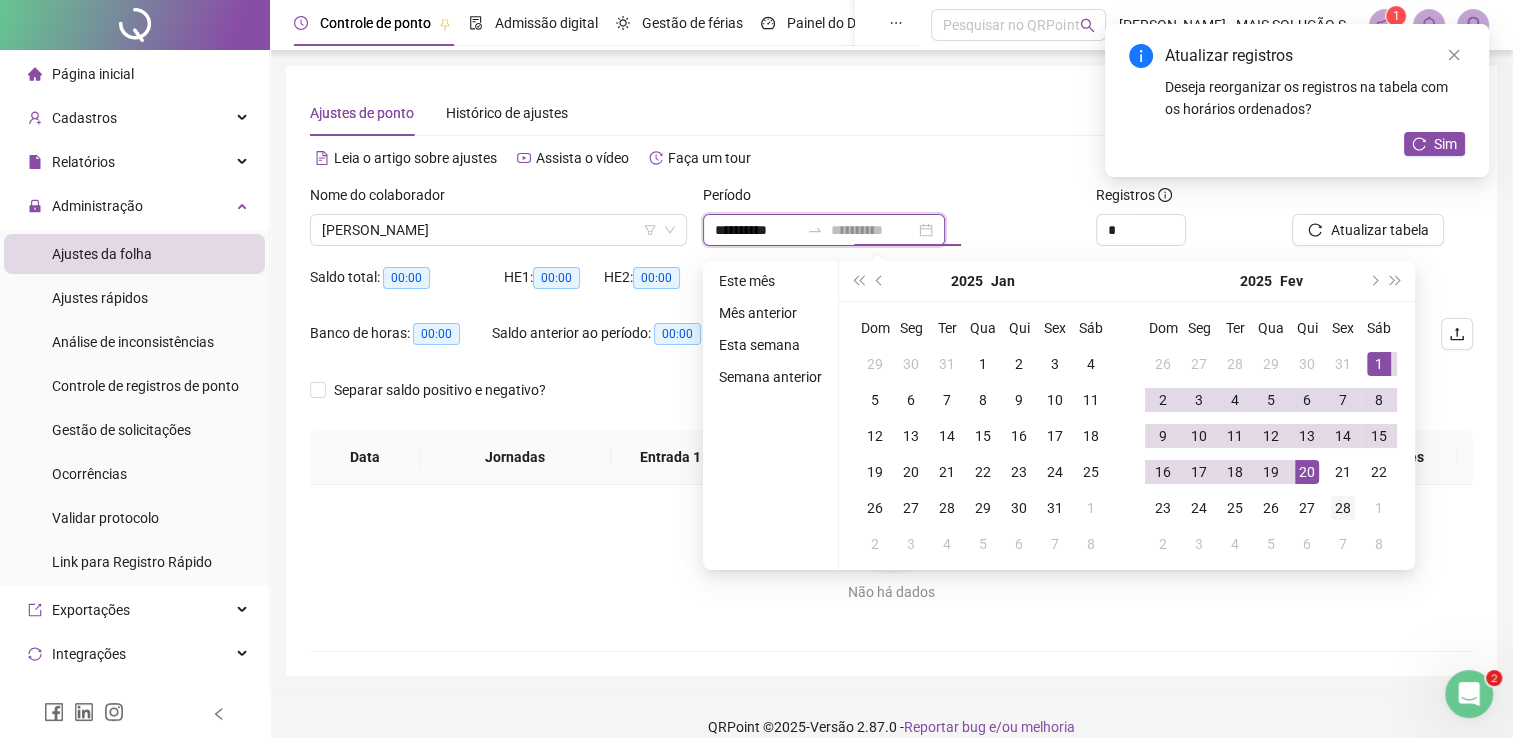type on "**********" 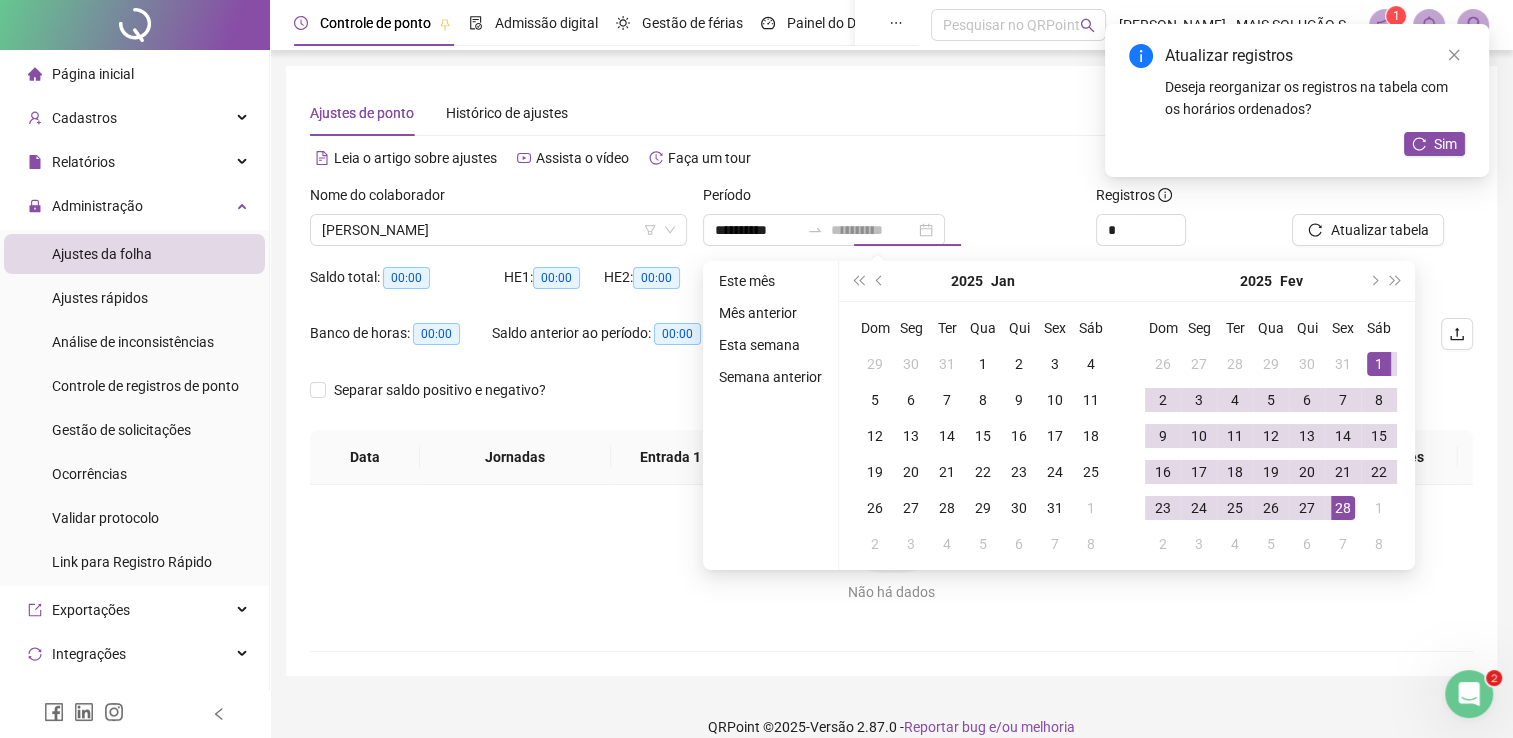 click on "28" at bounding box center (1343, 508) 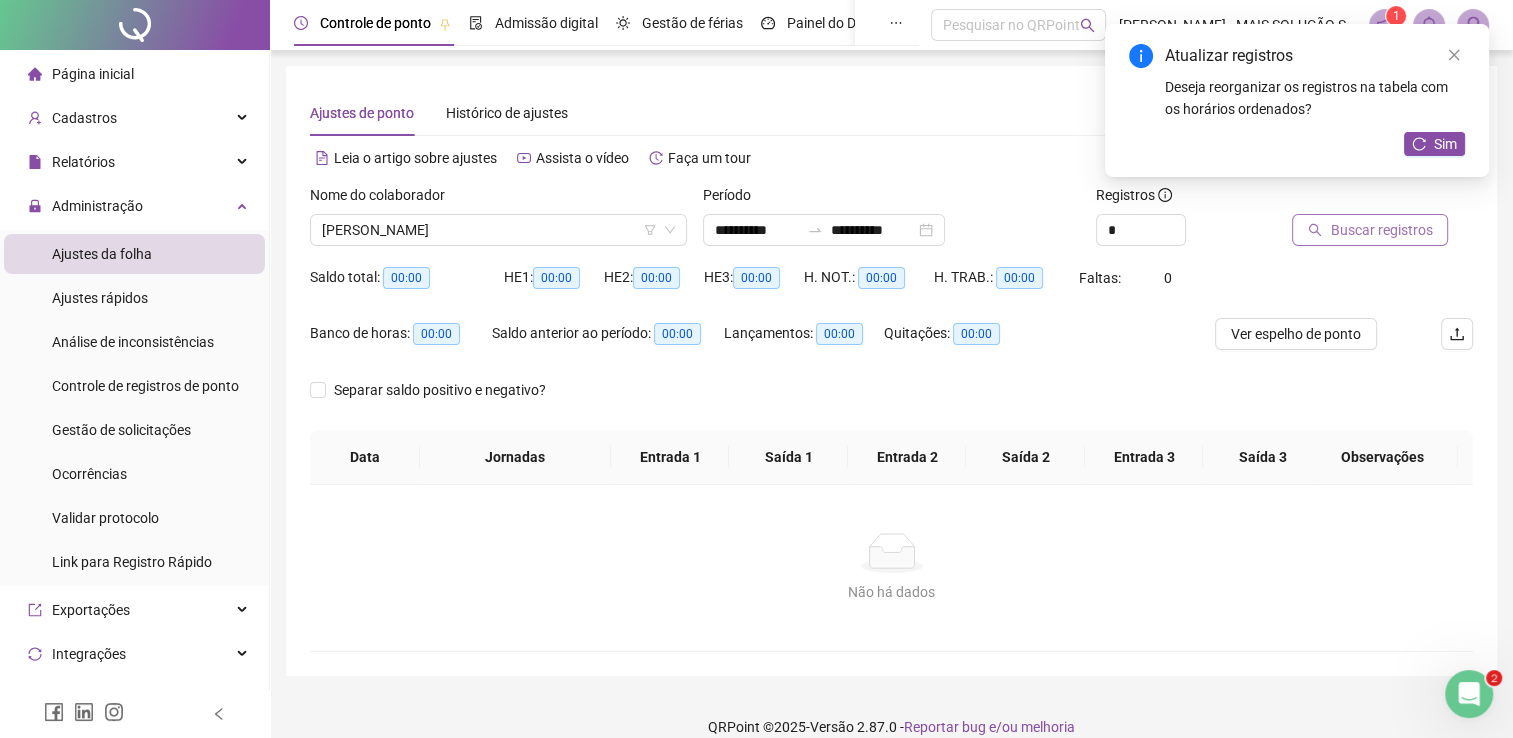 click on "Buscar registros" at bounding box center [1381, 230] 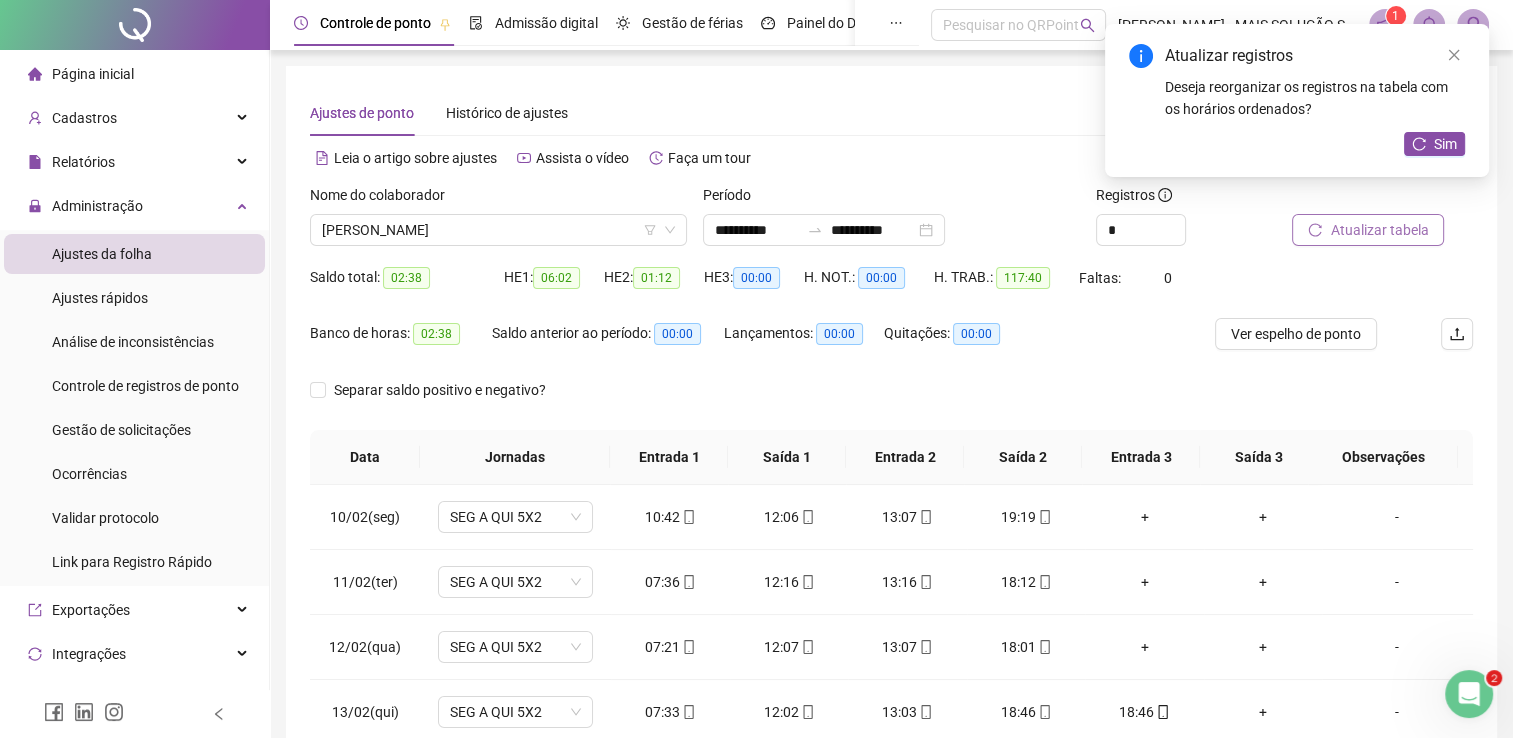 scroll, scrollTop: 283, scrollLeft: 0, axis: vertical 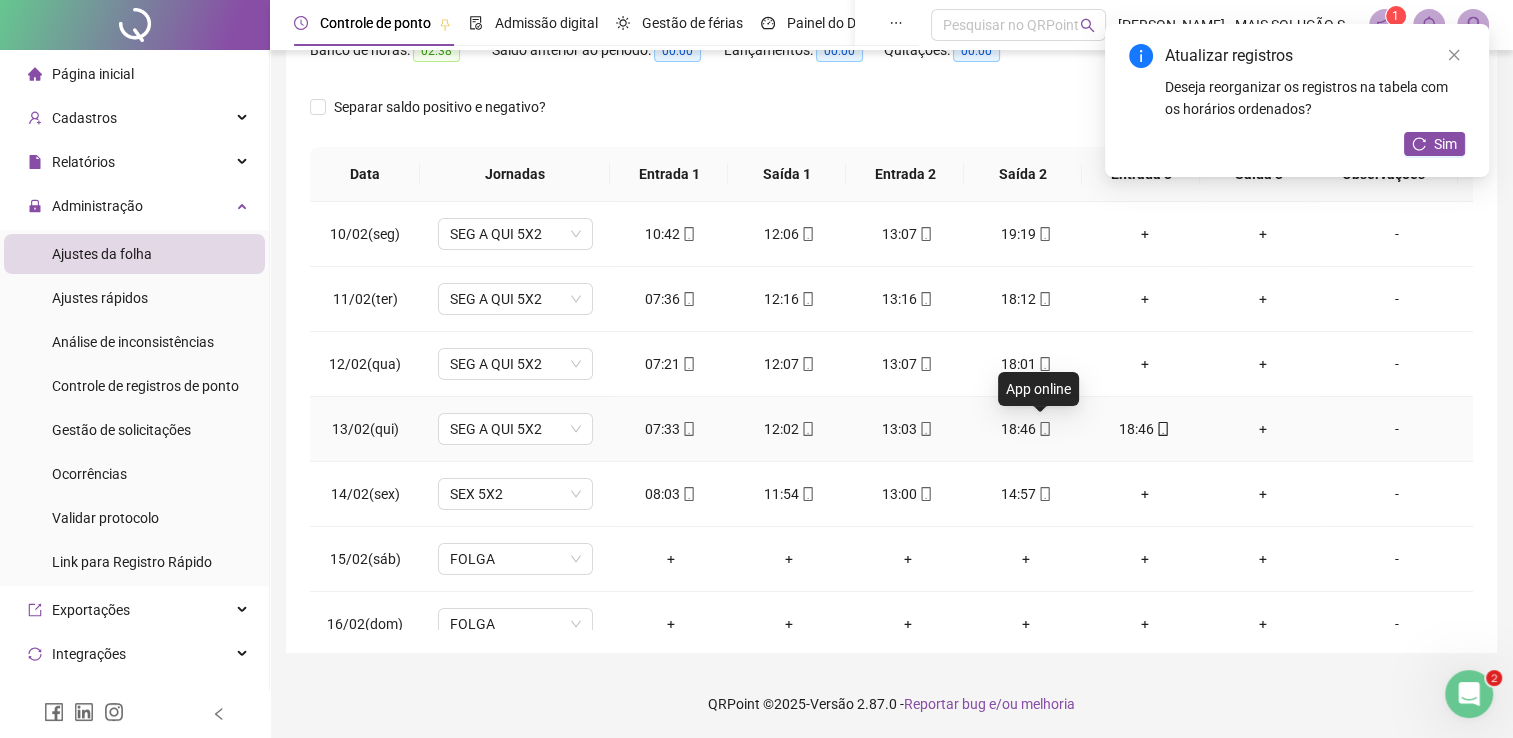 click 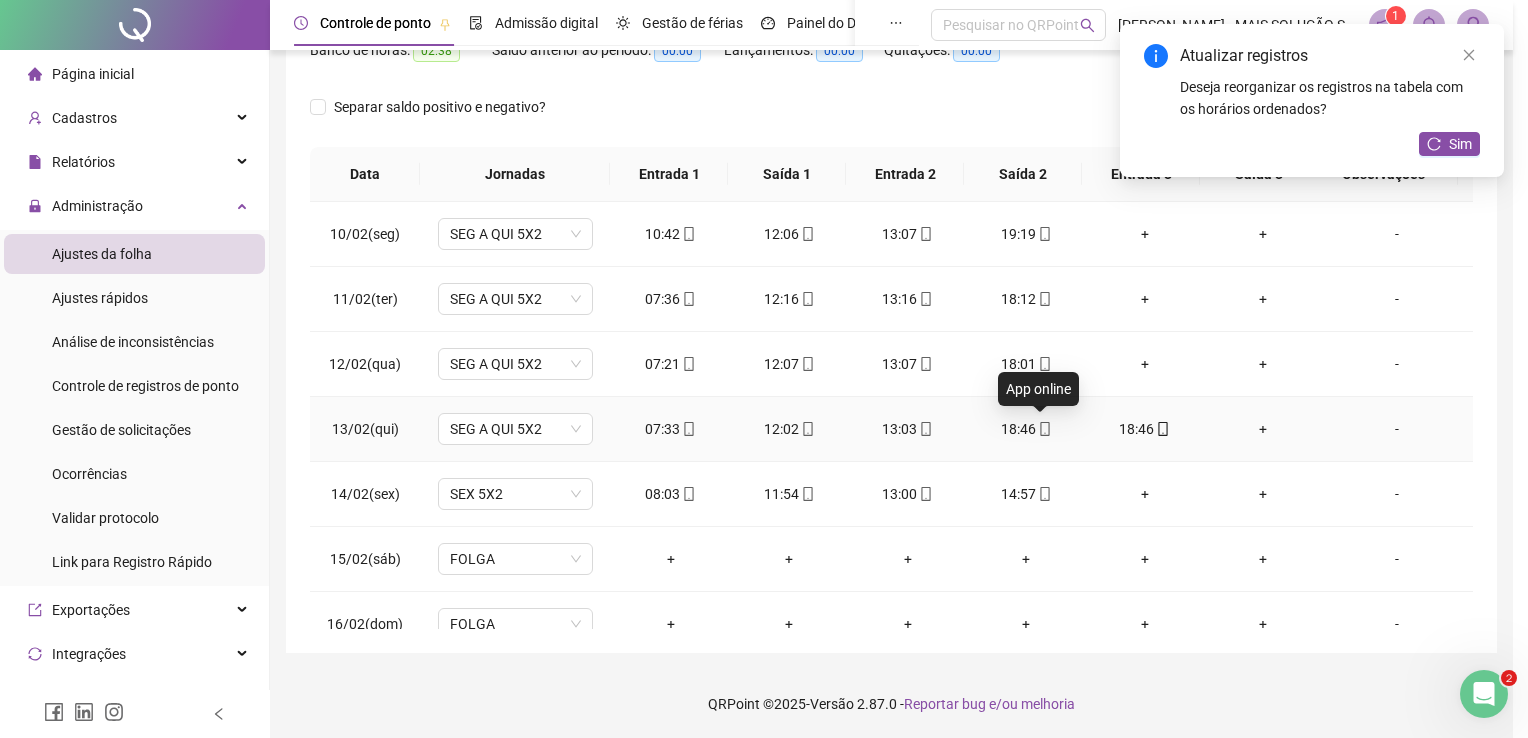 type on "**********" 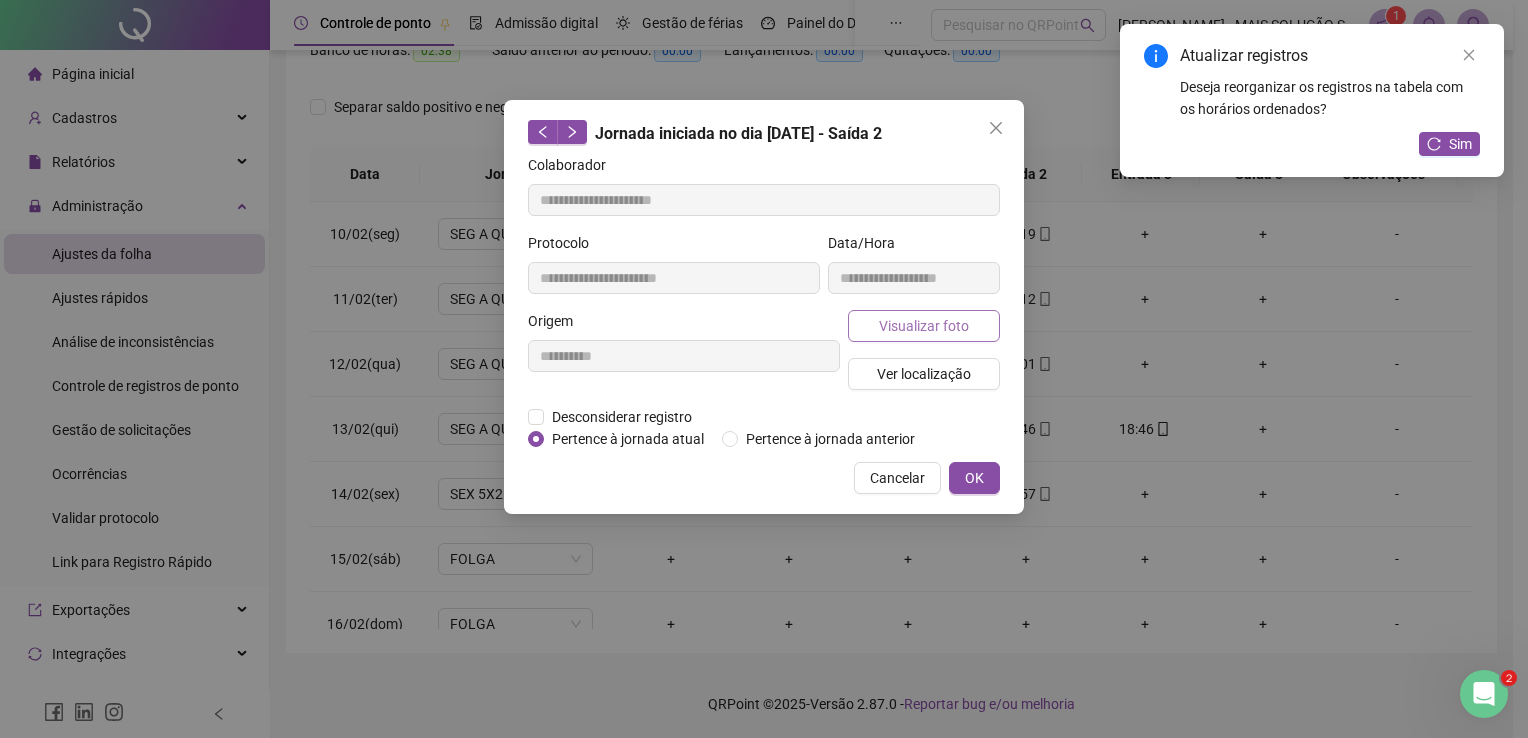click on "Visualizar foto" at bounding box center (924, 326) 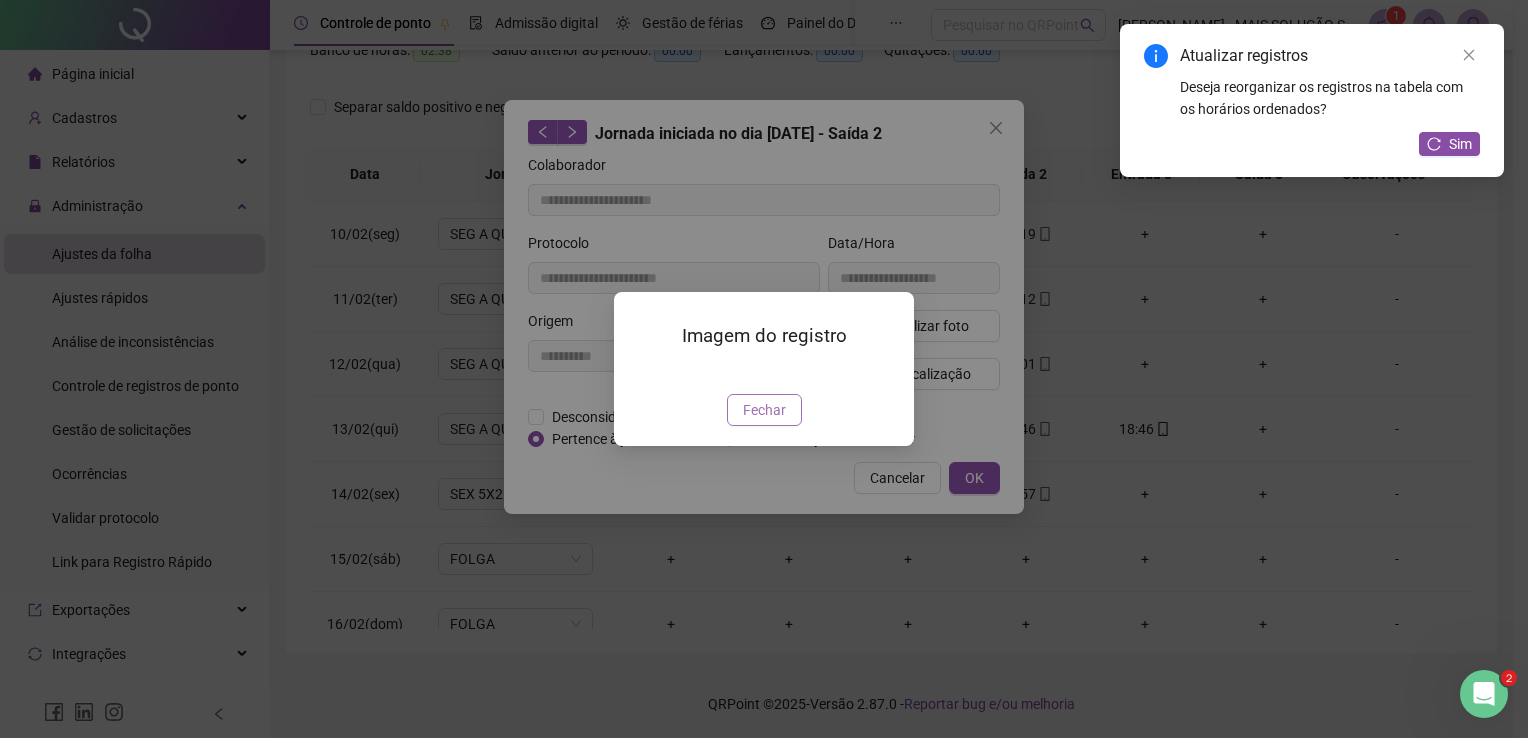 click on "Fechar" at bounding box center (764, 410) 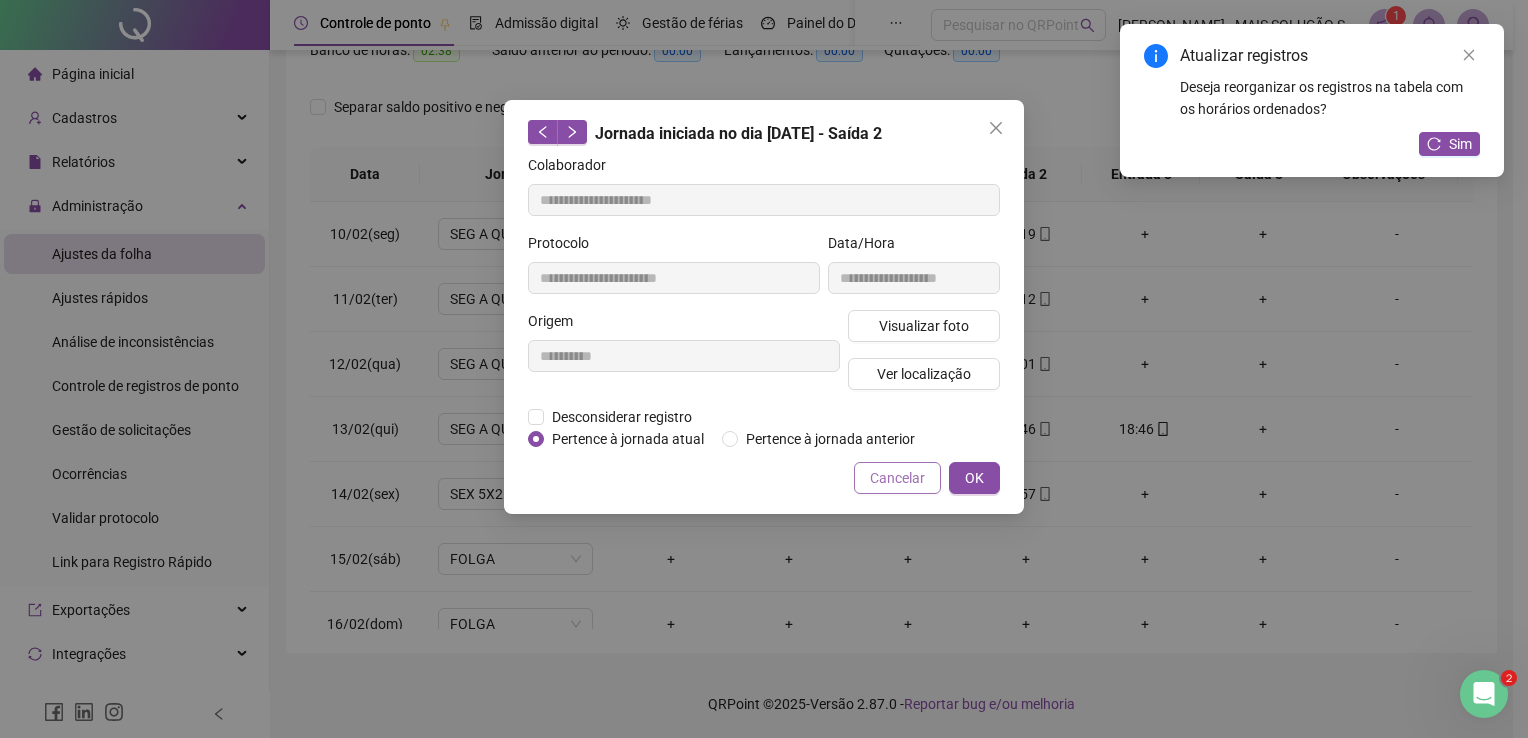 click on "Cancelar" at bounding box center (897, 478) 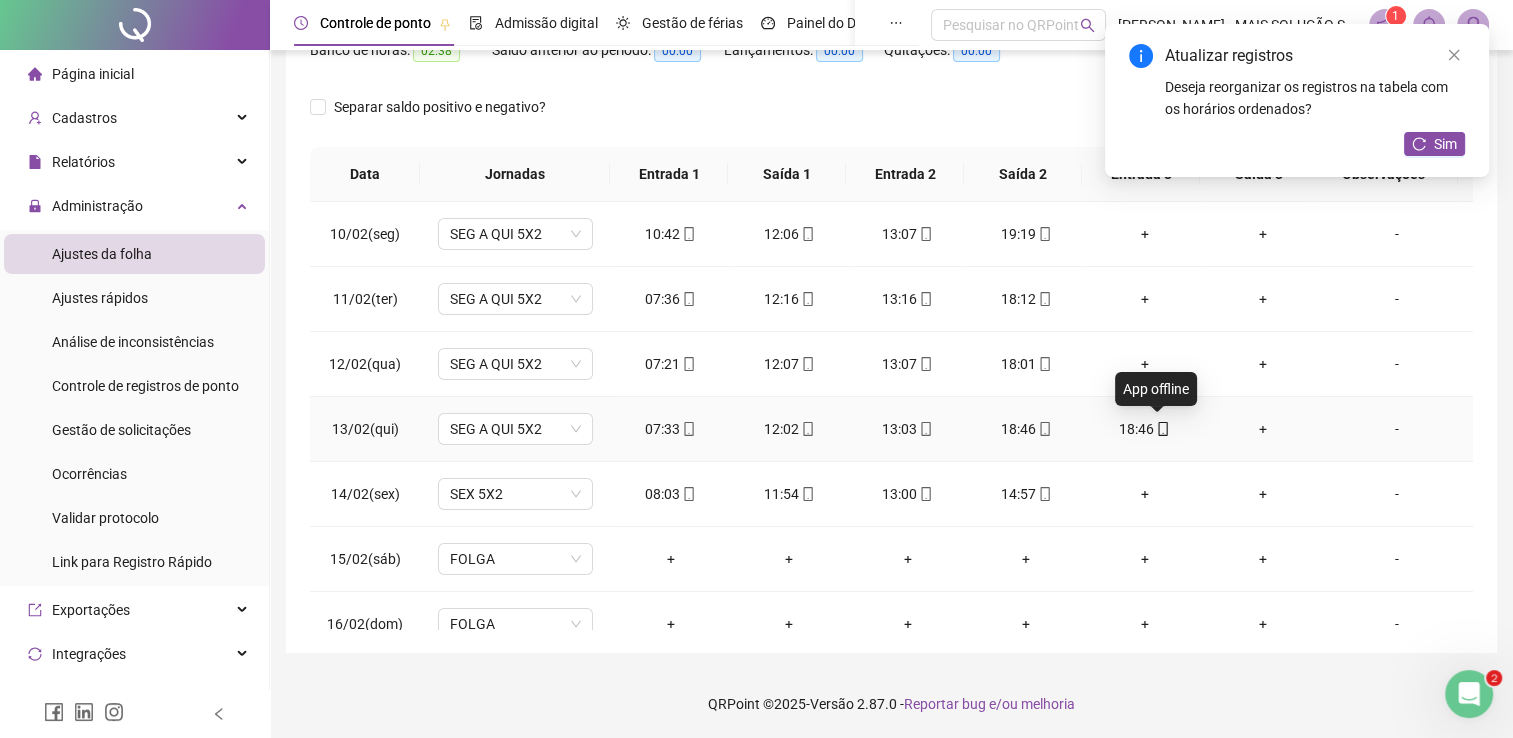 click 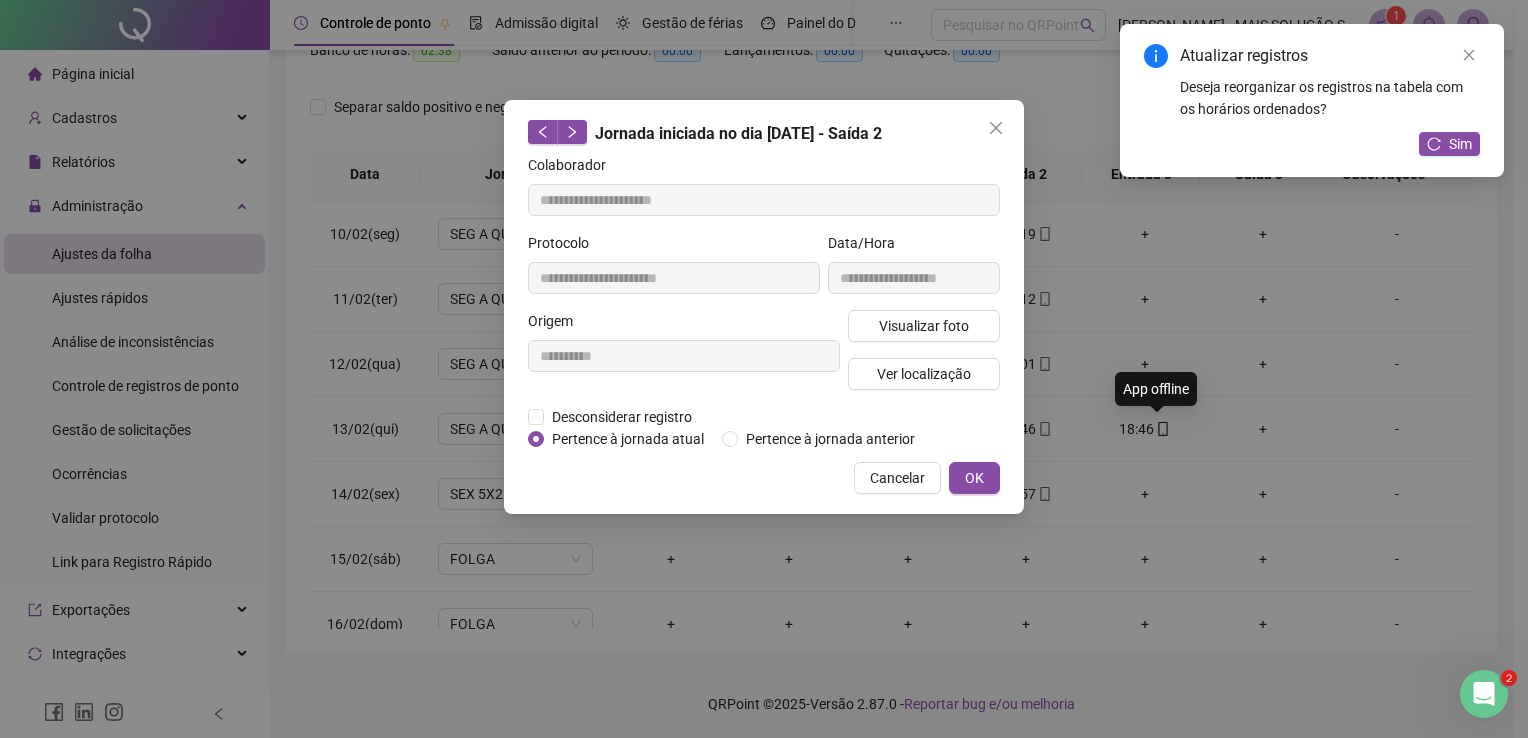 type on "**********" 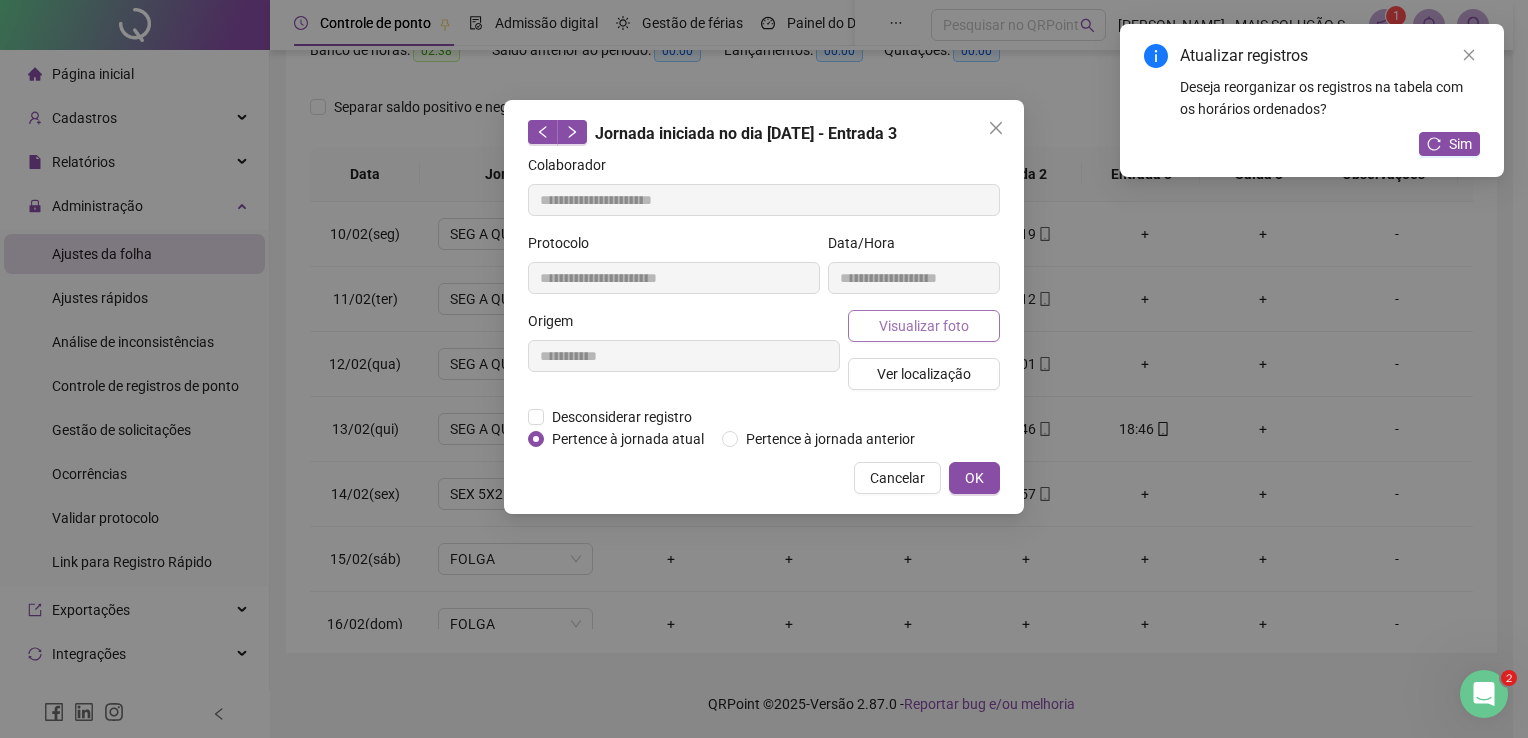 click on "Visualizar foto" at bounding box center [924, 326] 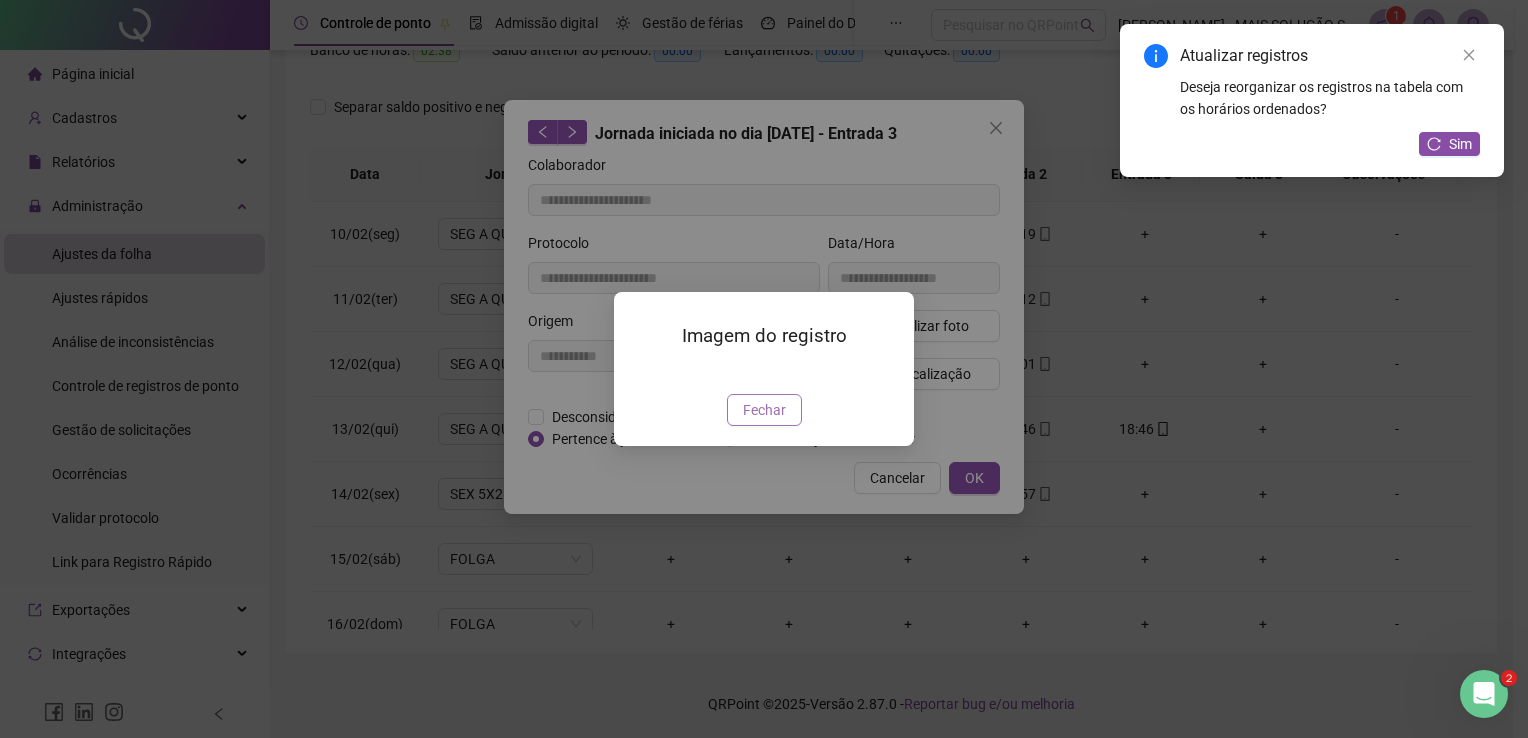 click on "Fechar" at bounding box center (764, 410) 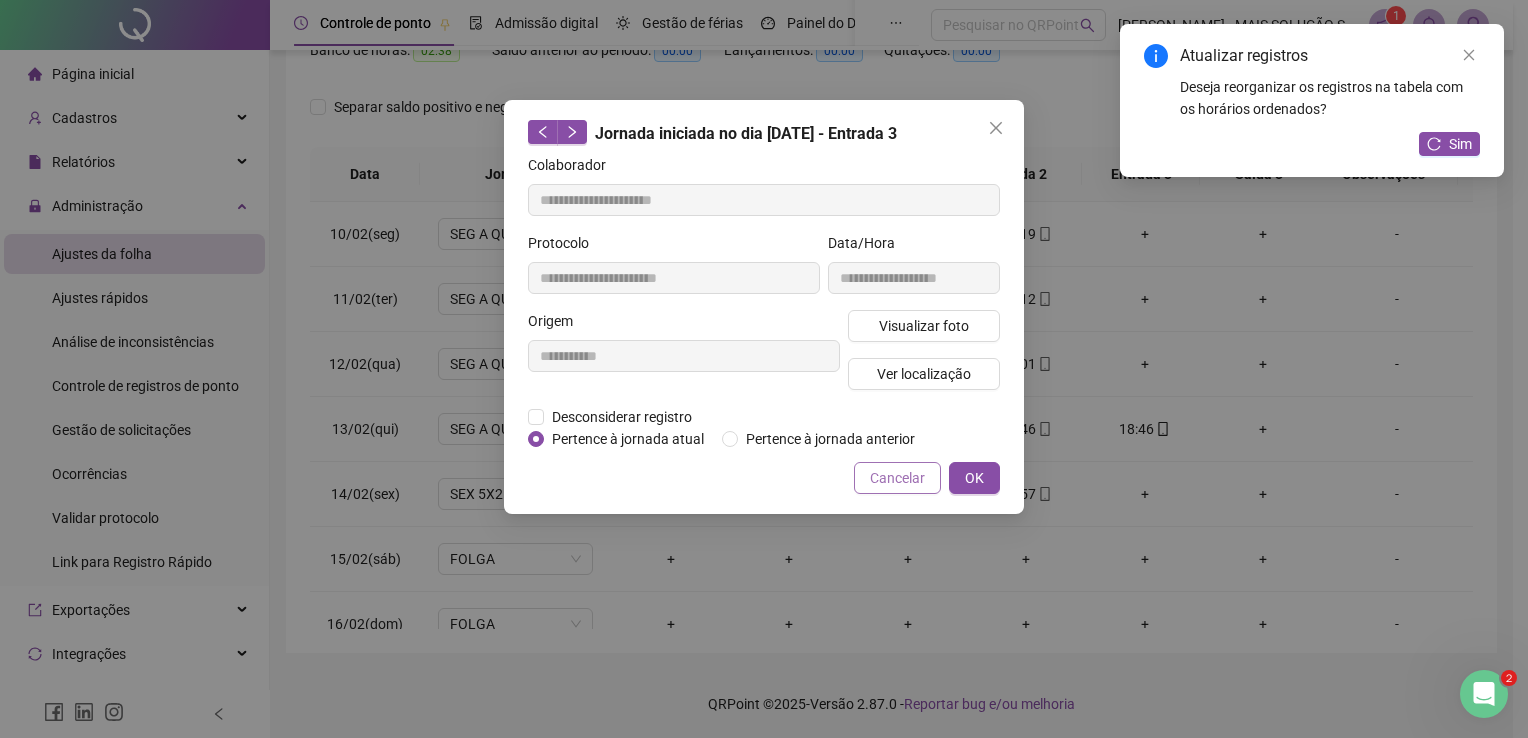 click on "Cancelar" at bounding box center [897, 478] 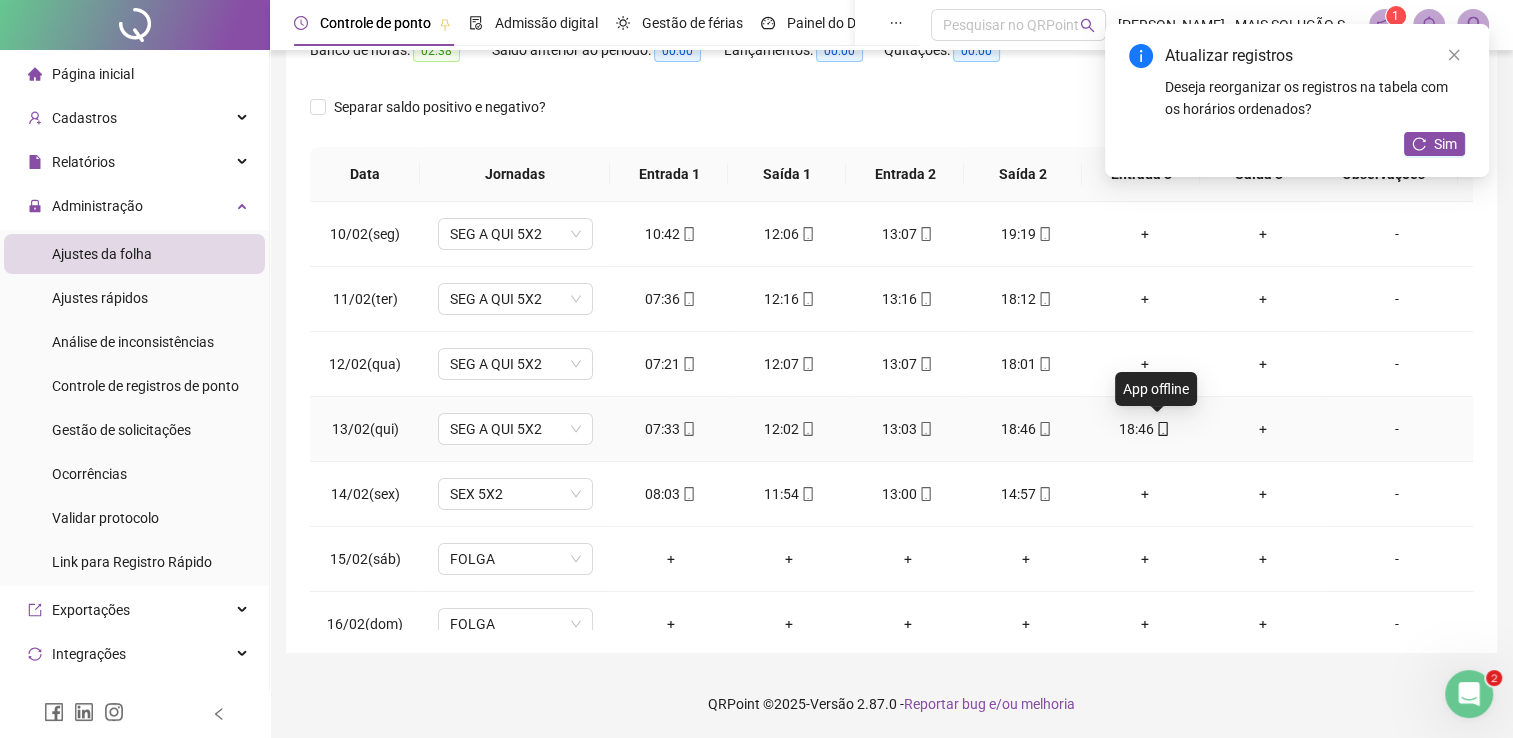 click 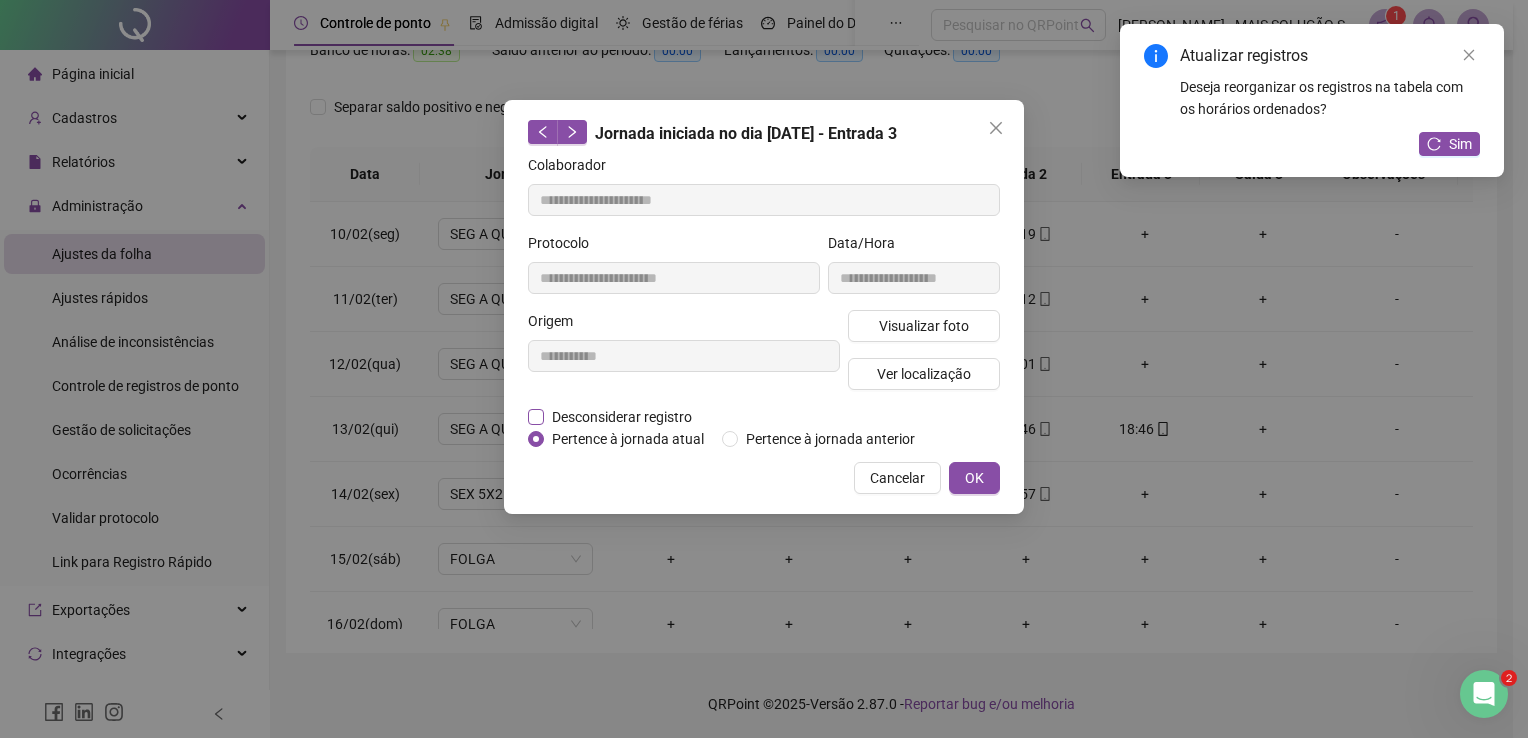 click on "Desconsiderar registro" at bounding box center (622, 417) 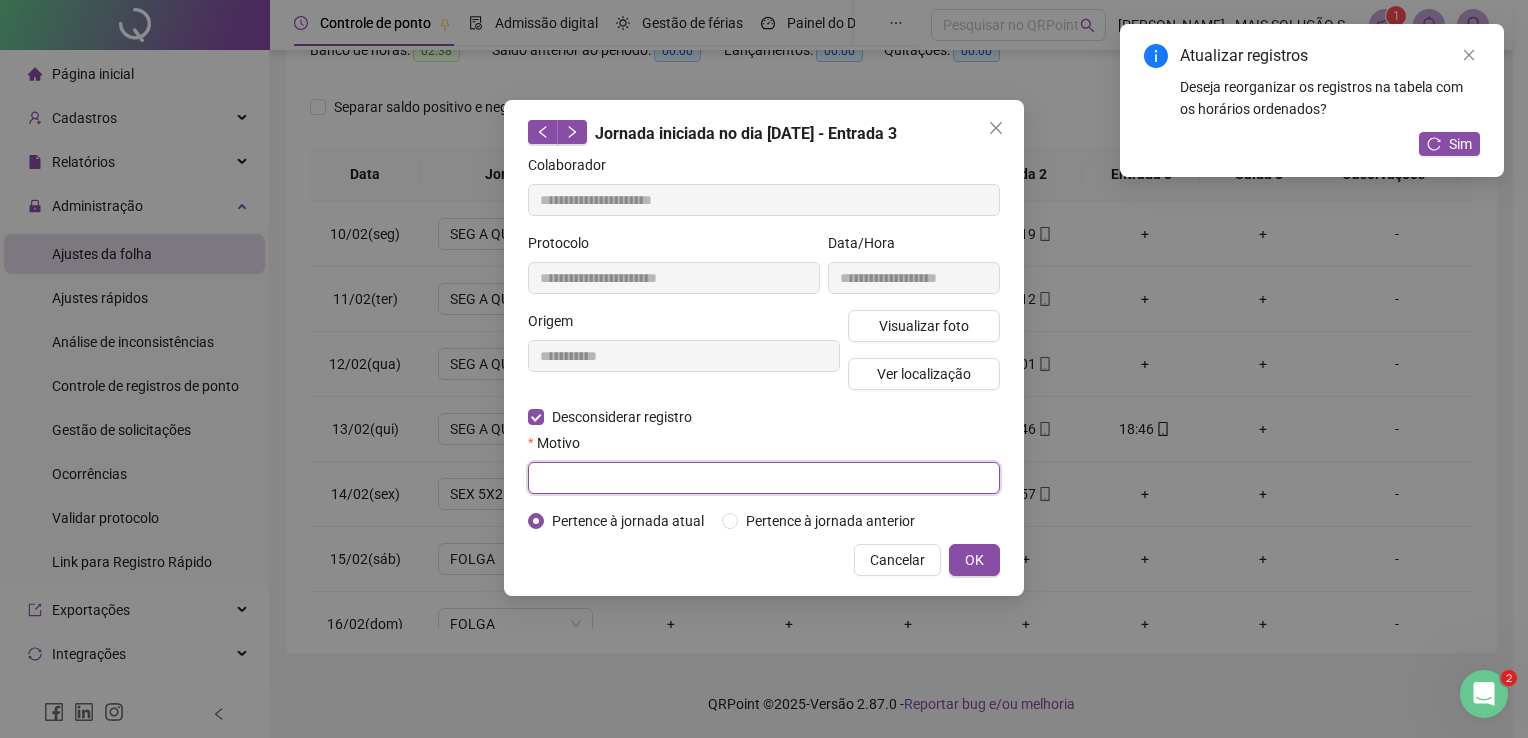 click at bounding box center [764, 478] 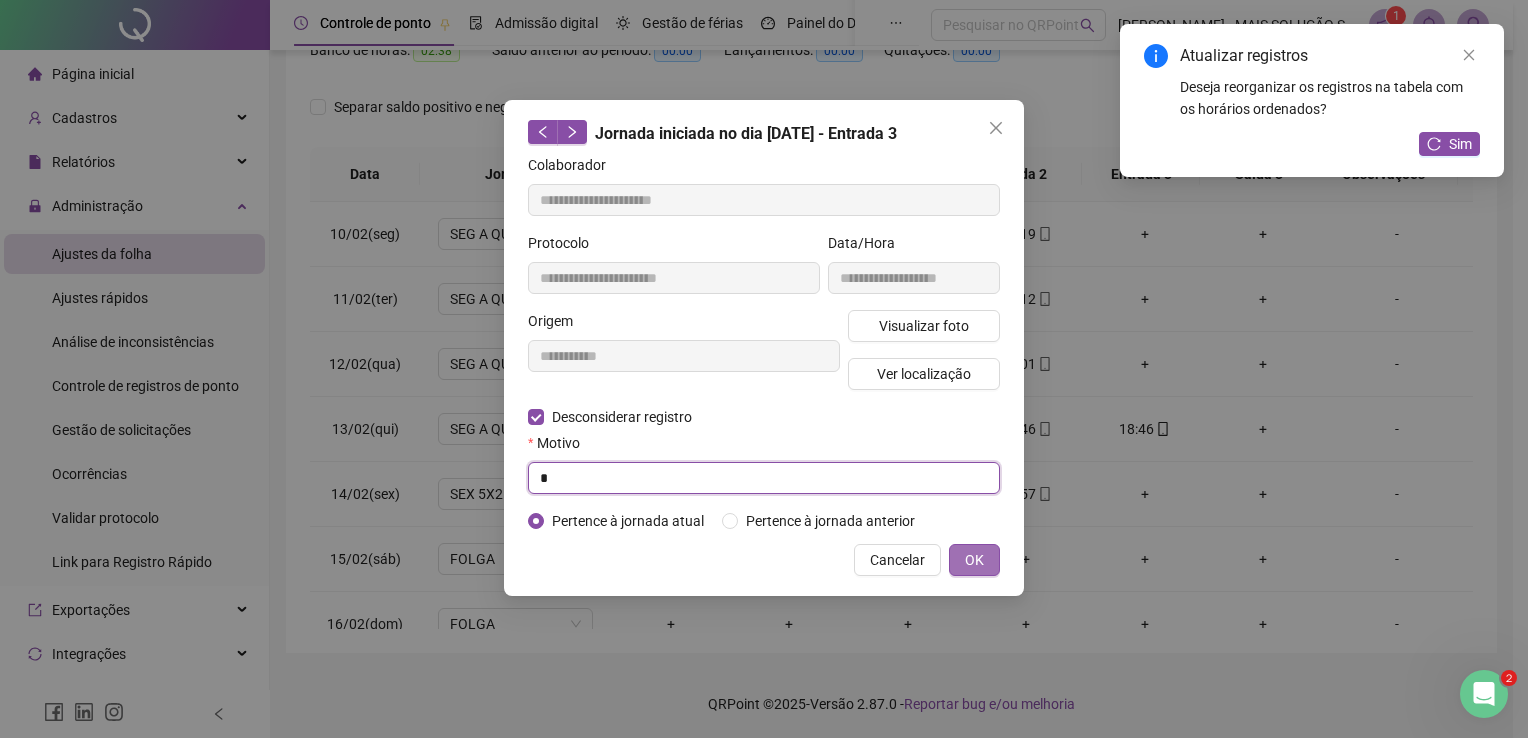 type on "*" 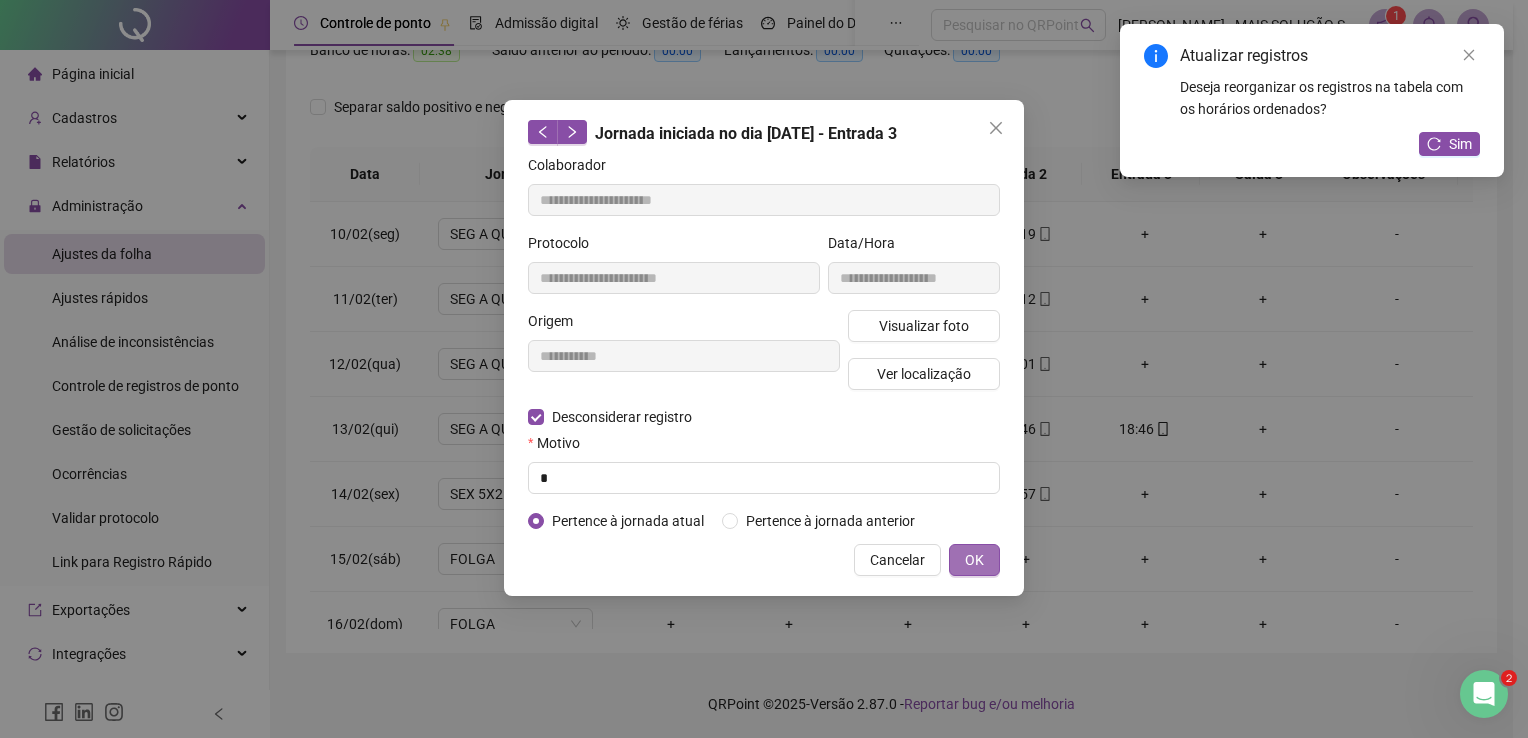 click on "OK" at bounding box center (974, 560) 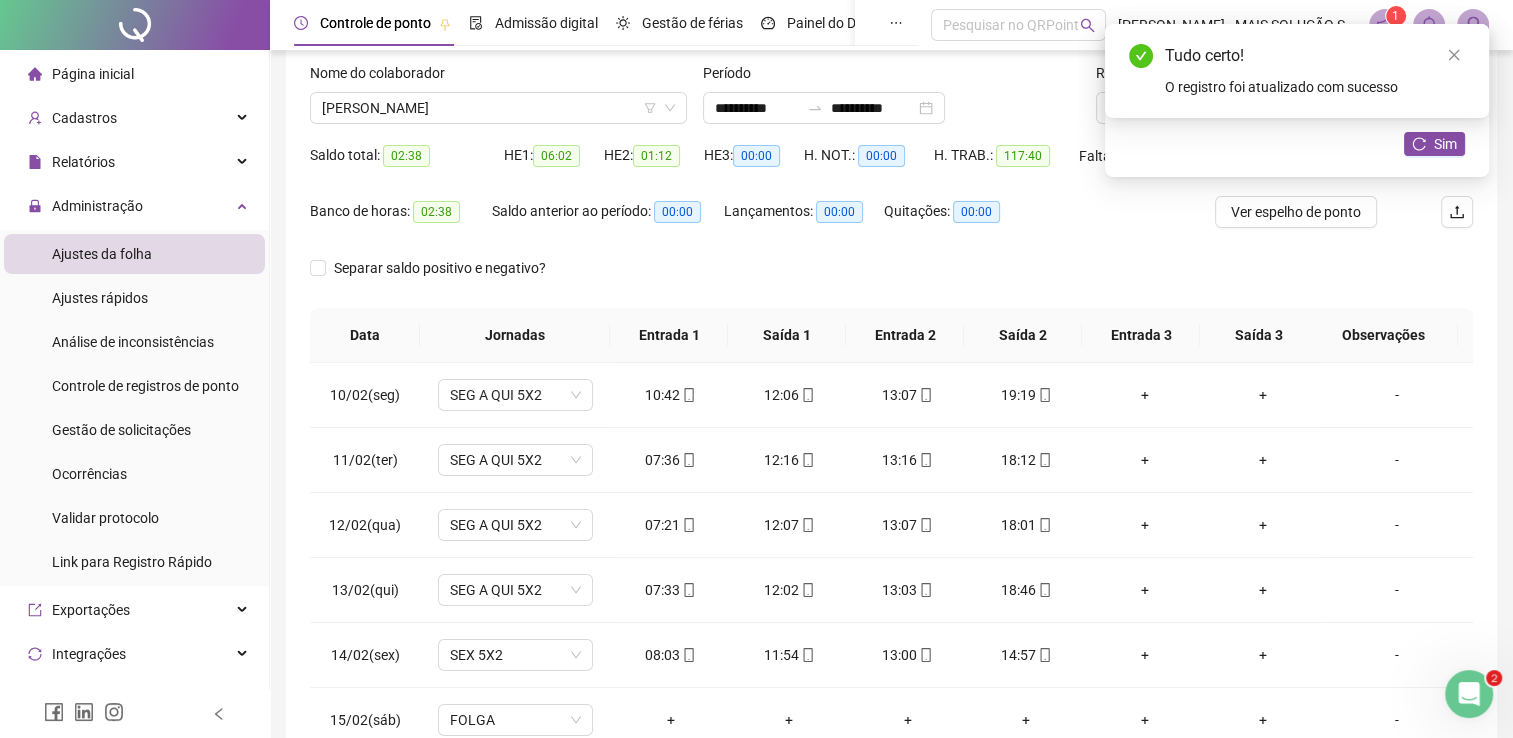 scroll, scrollTop: 0, scrollLeft: 0, axis: both 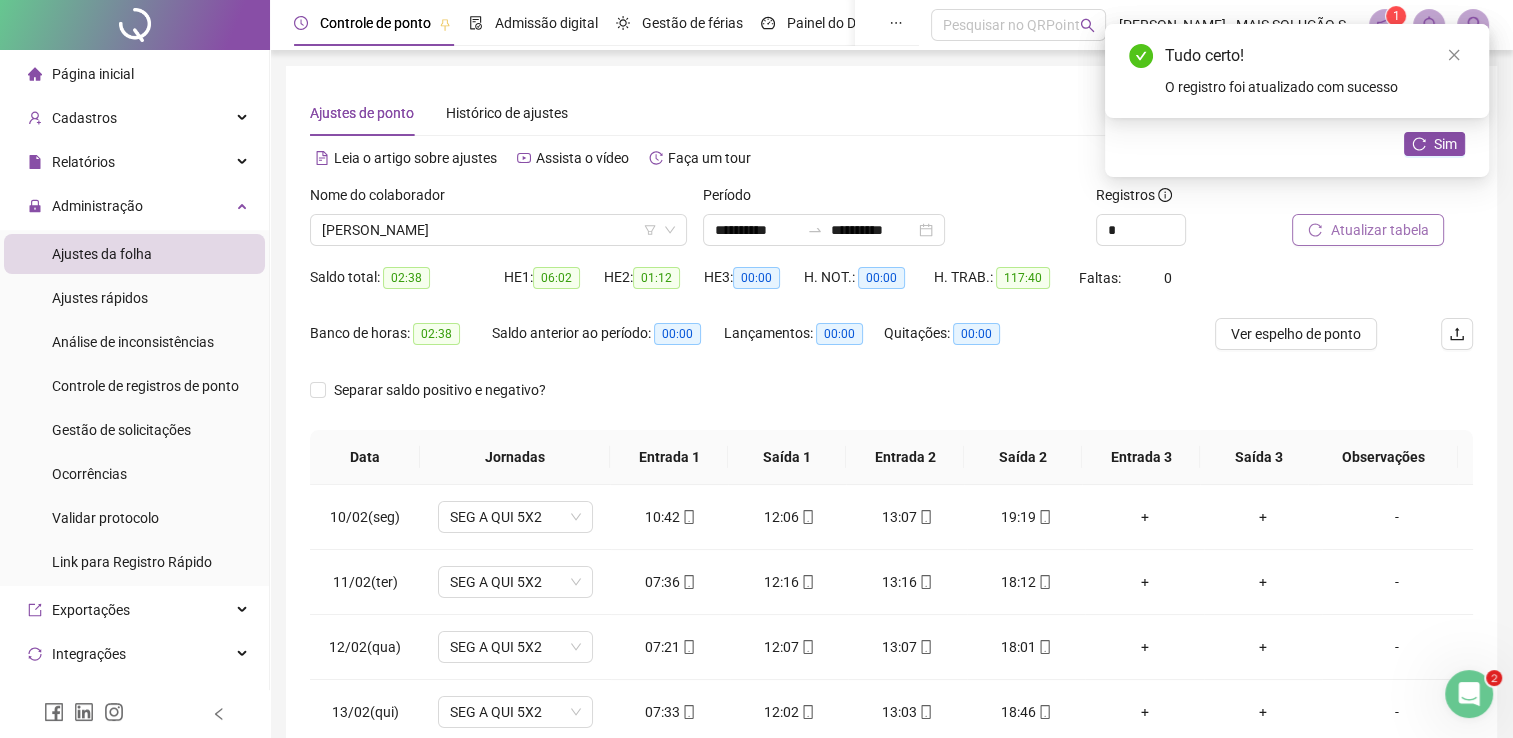 click on "Atualizar tabela" at bounding box center (1379, 230) 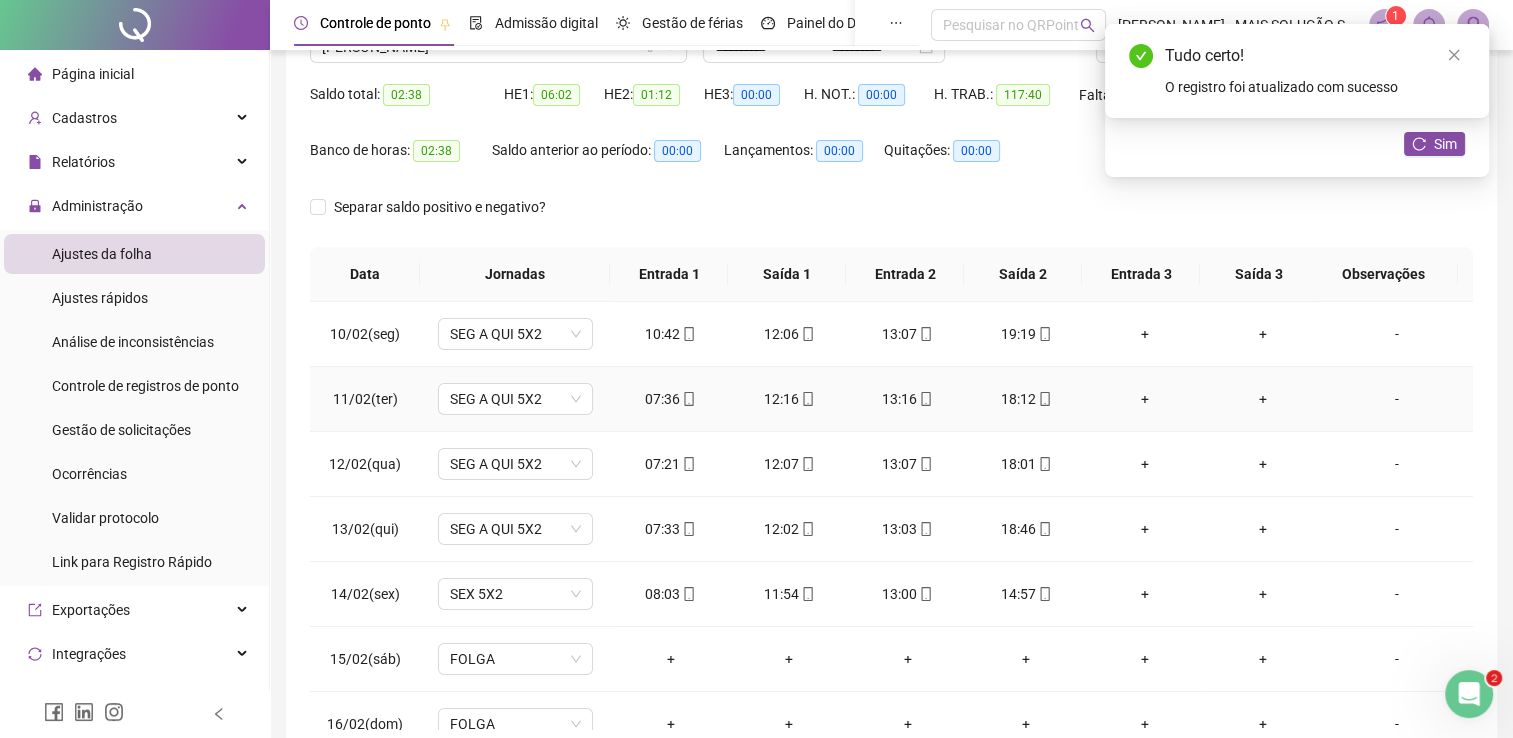 scroll, scrollTop: 283, scrollLeft: 0, axis: vertical 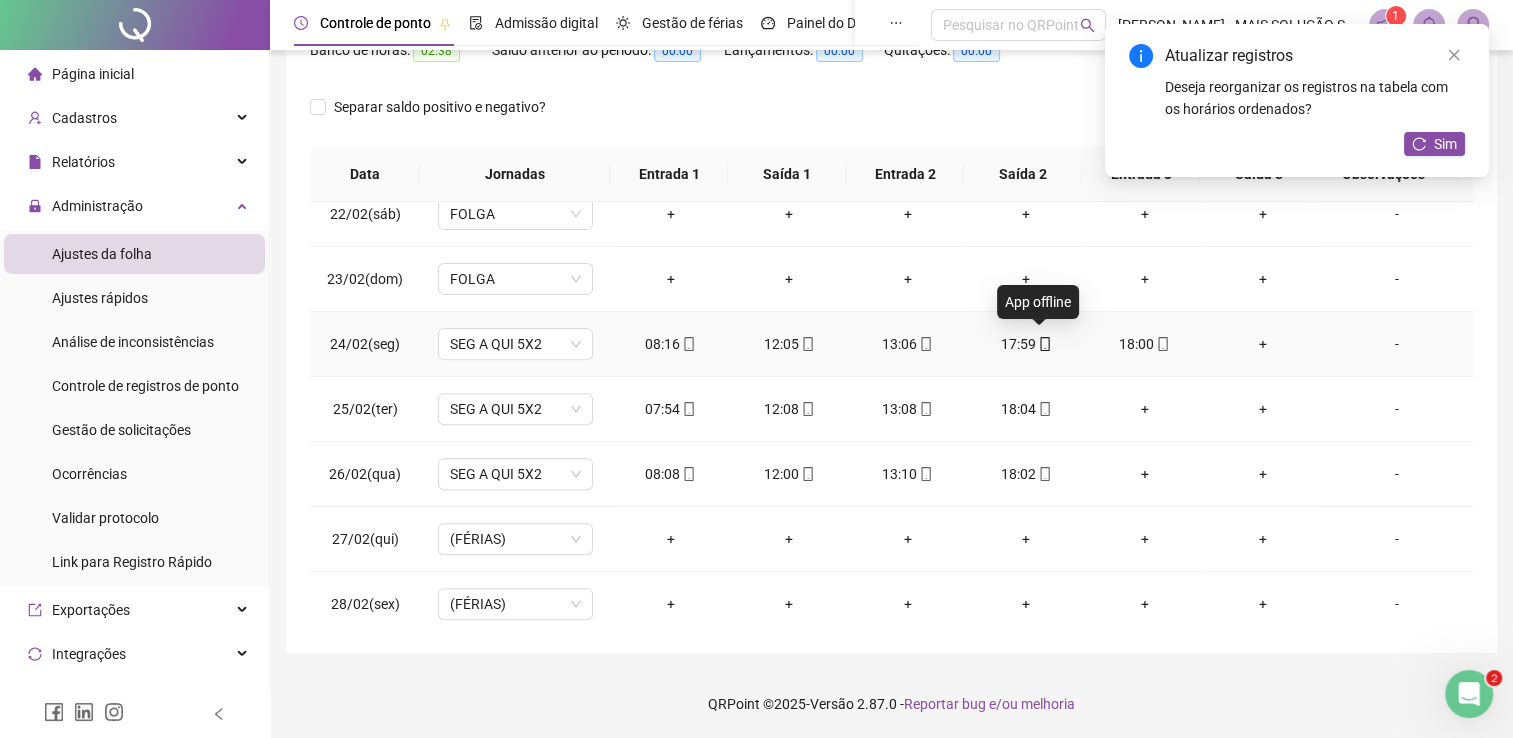 click 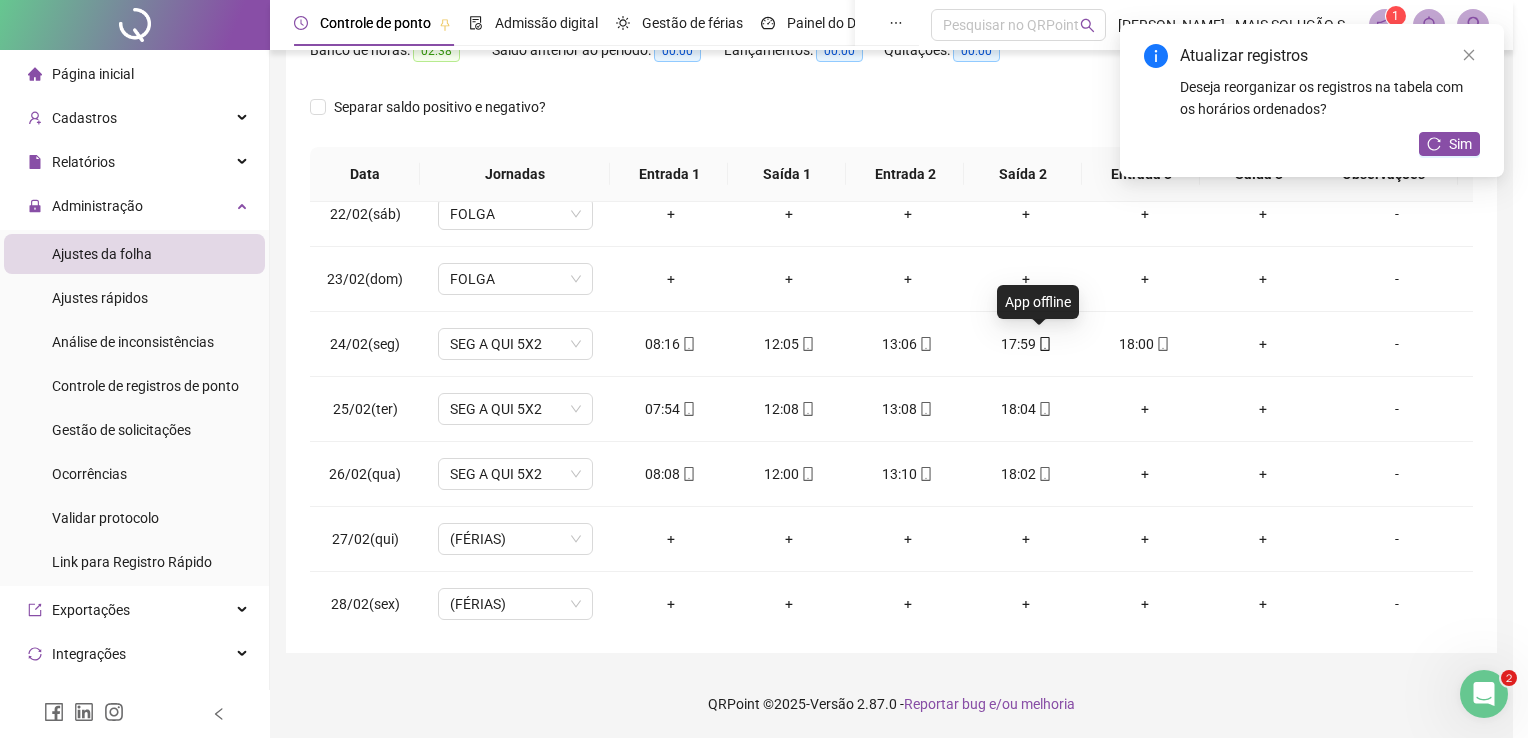 type on "**********" 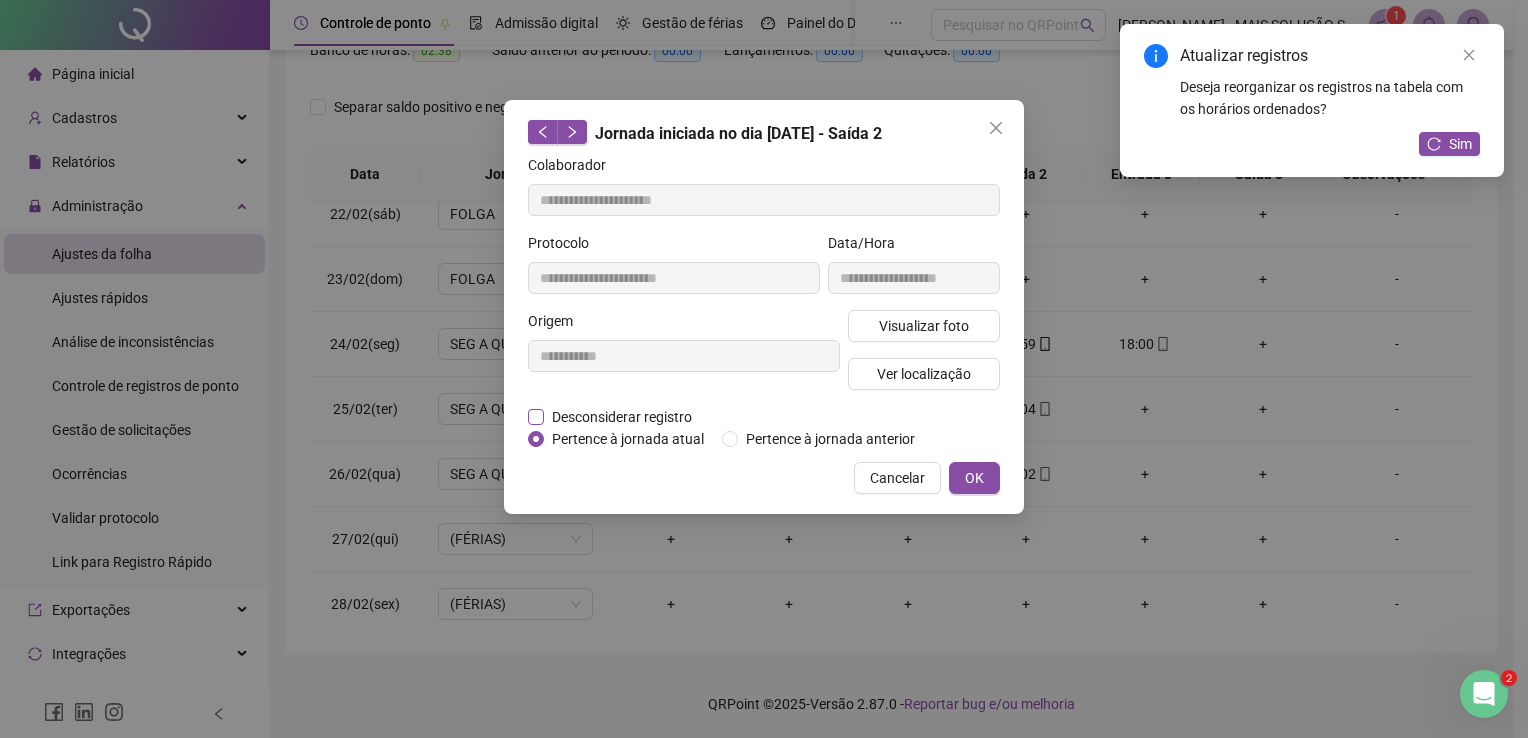 click on "Desconsiderar registro" at bounding box center (622, 417) 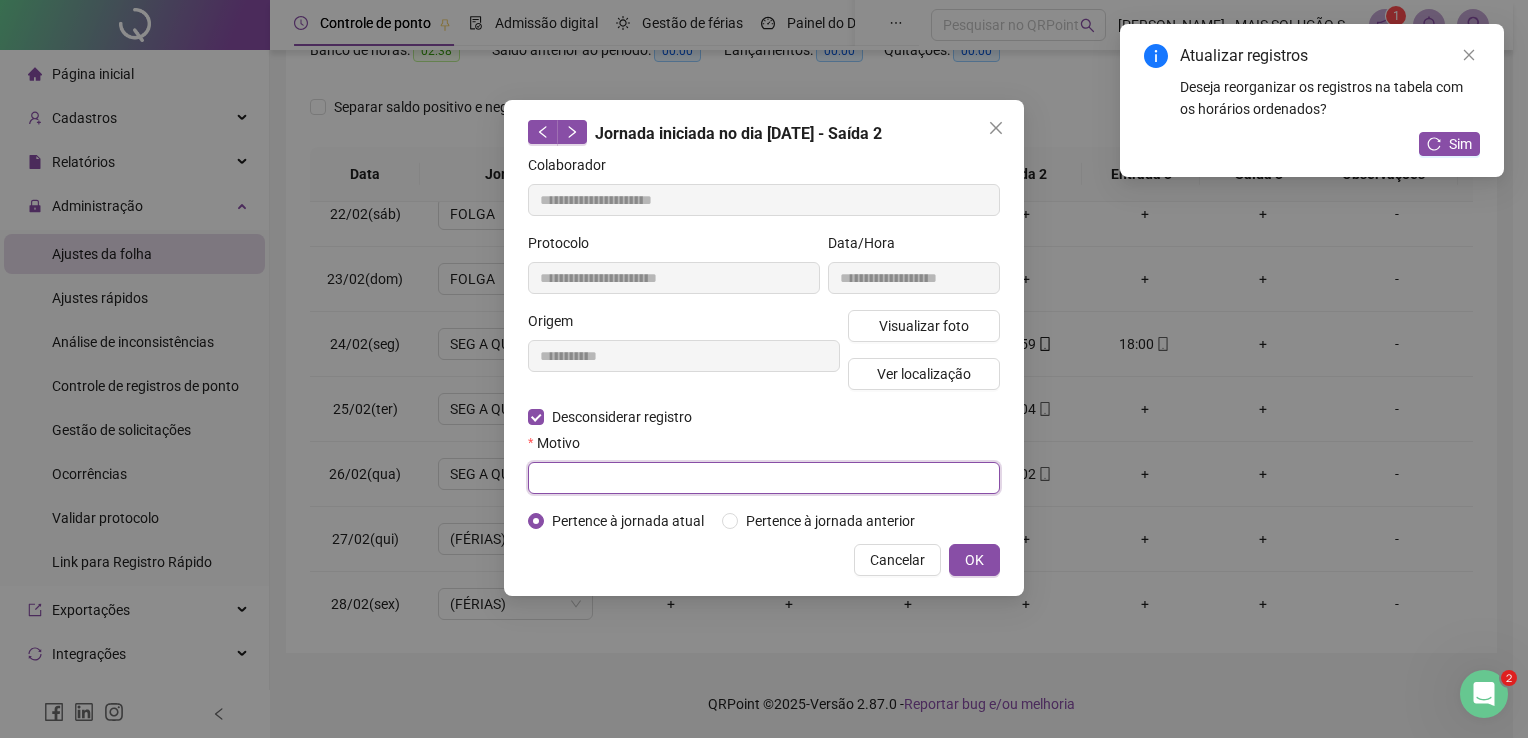 click at bounding box center [764, 478] 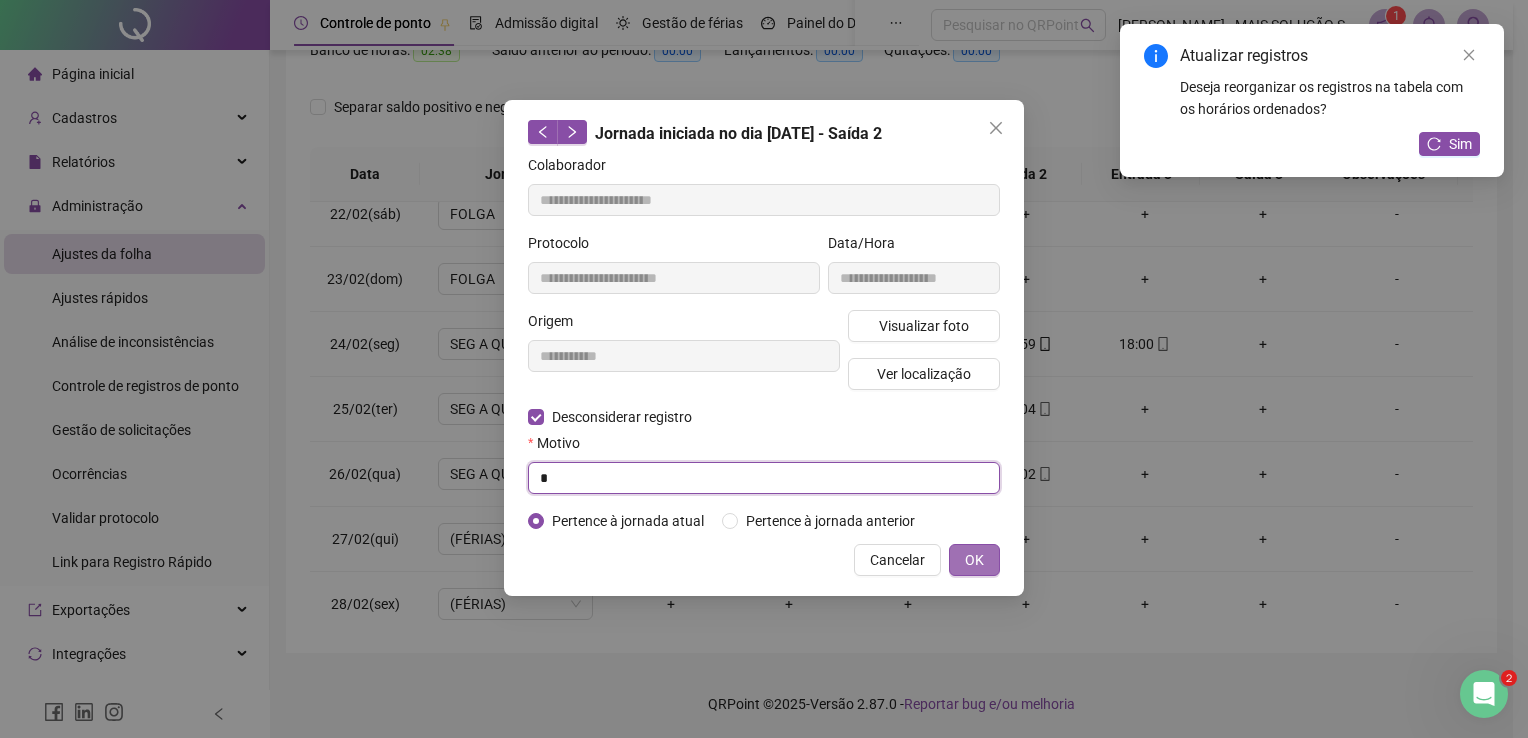 type on "*" 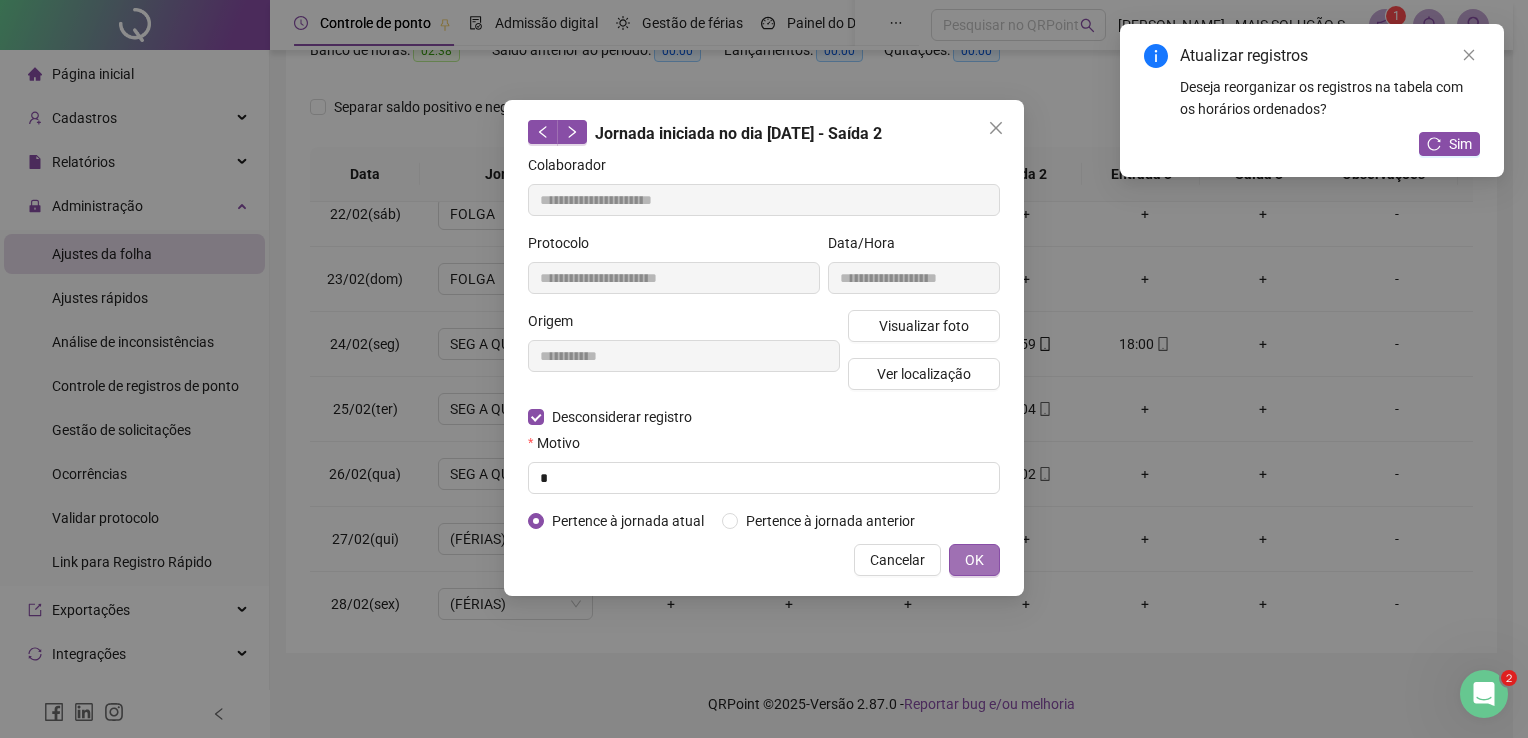 click on "OK" at bounding box center [974, 560] 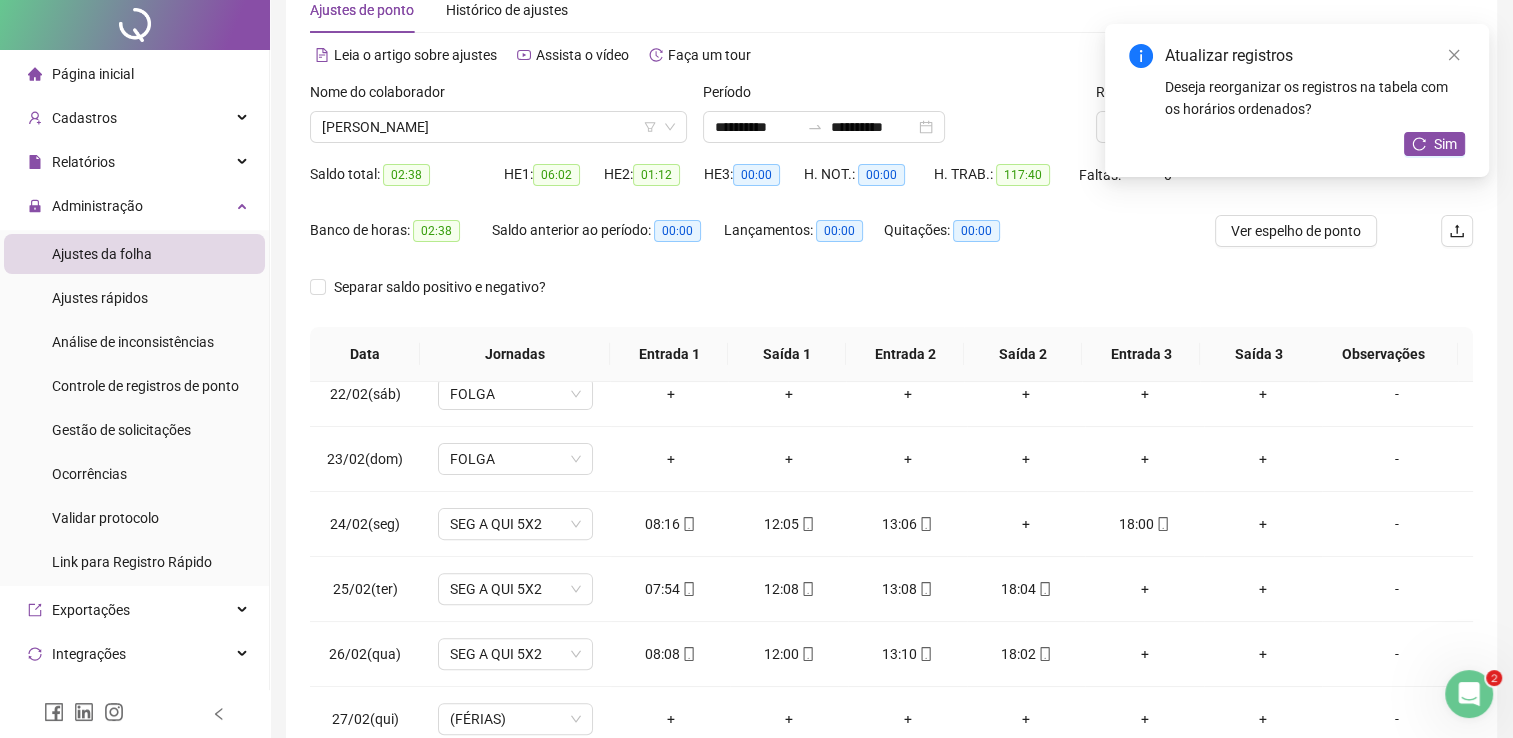 scroll, scrollTop: 0, scrollLeft: 0, axis: both 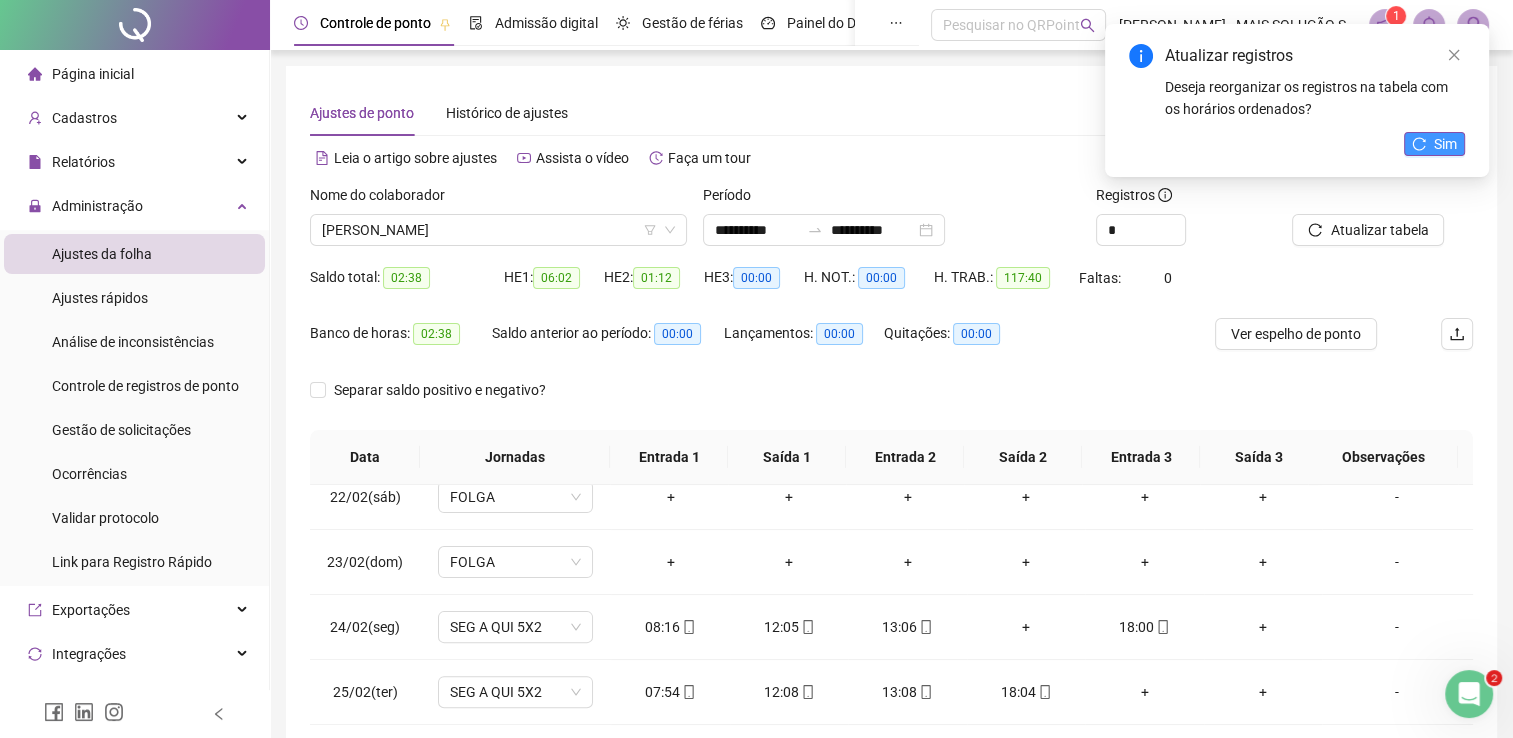 click on "Sim" at bounding box center [1445, 144] 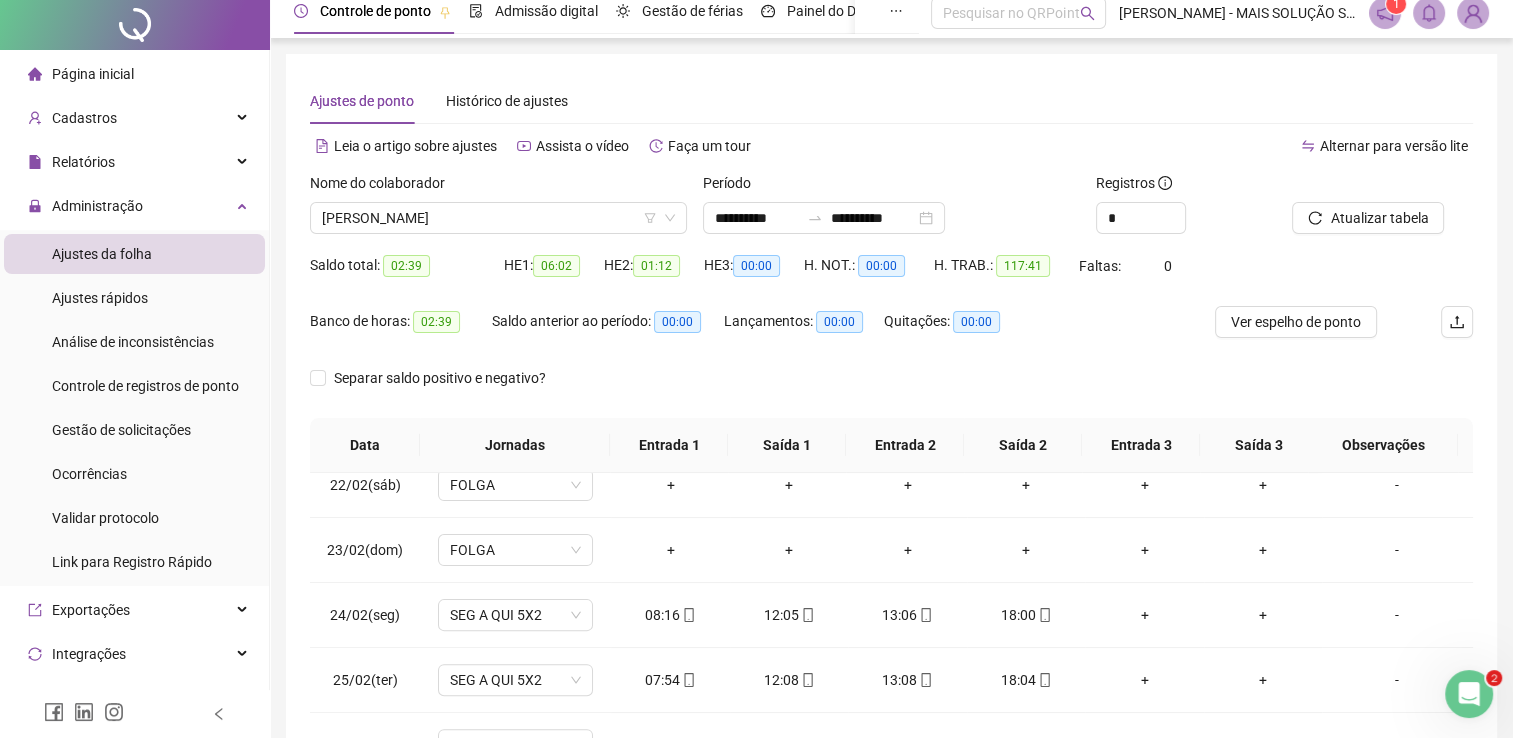 scroll, scrollTop: 283, scrollLeft: 0, axis: vertical 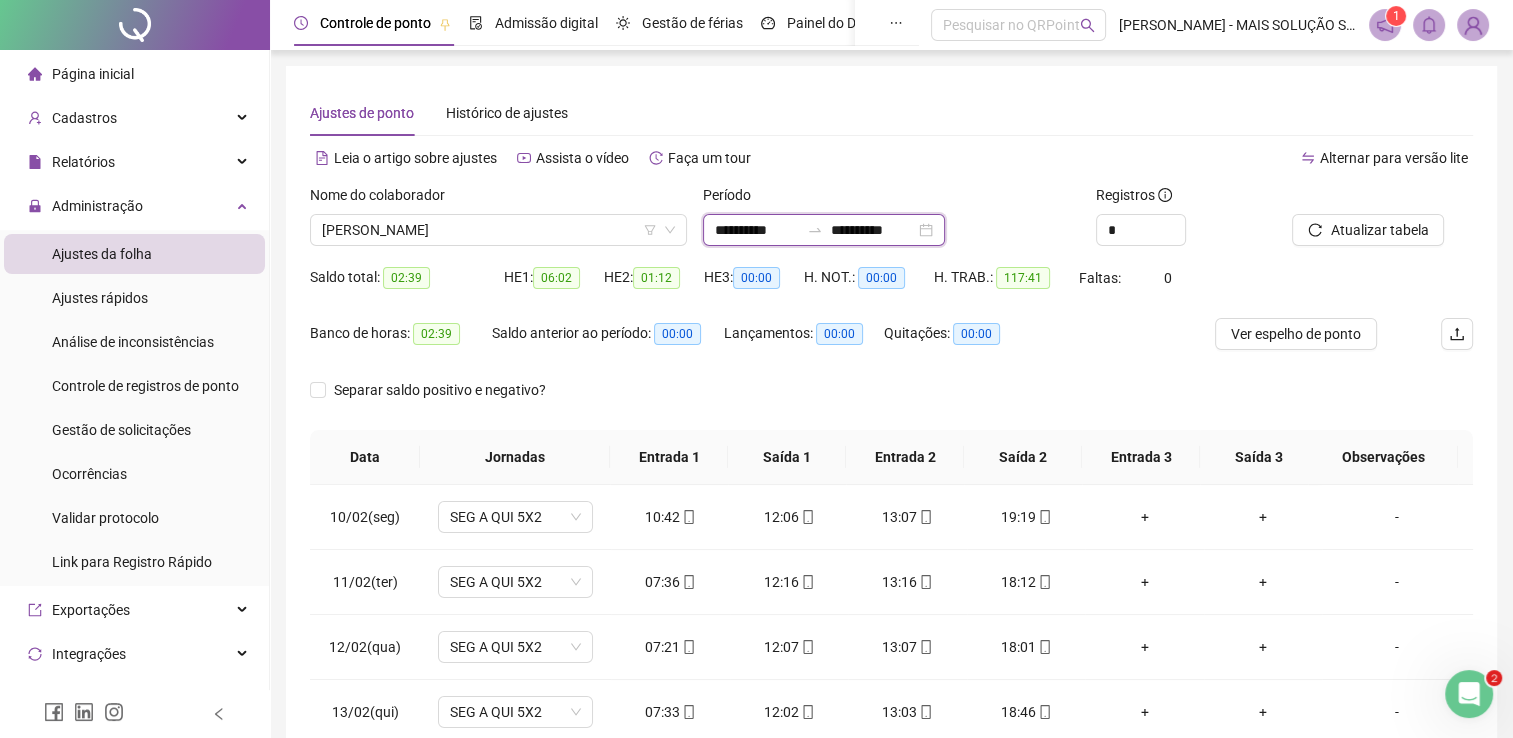 click on "**********" at bounding box center (757, 230) 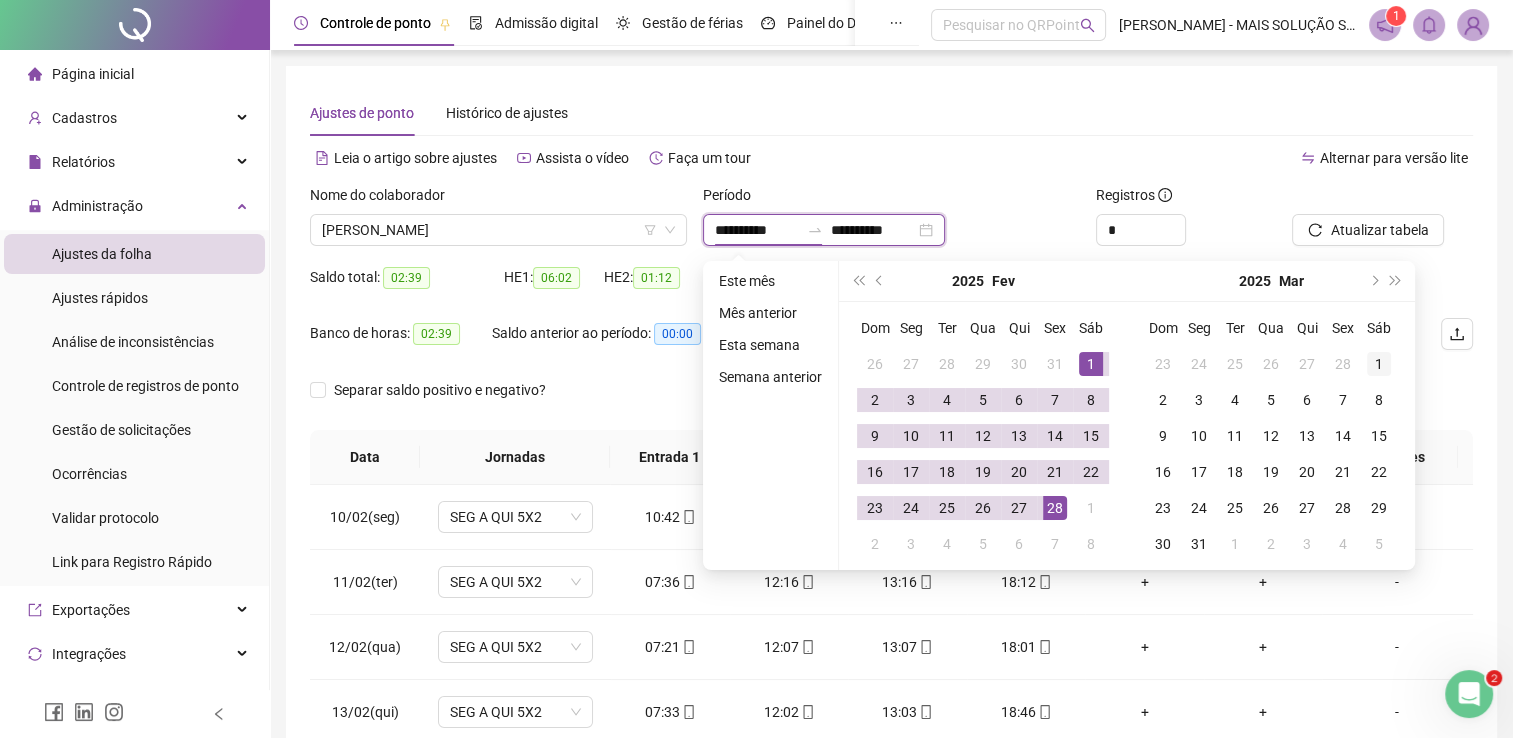 type on "**********" 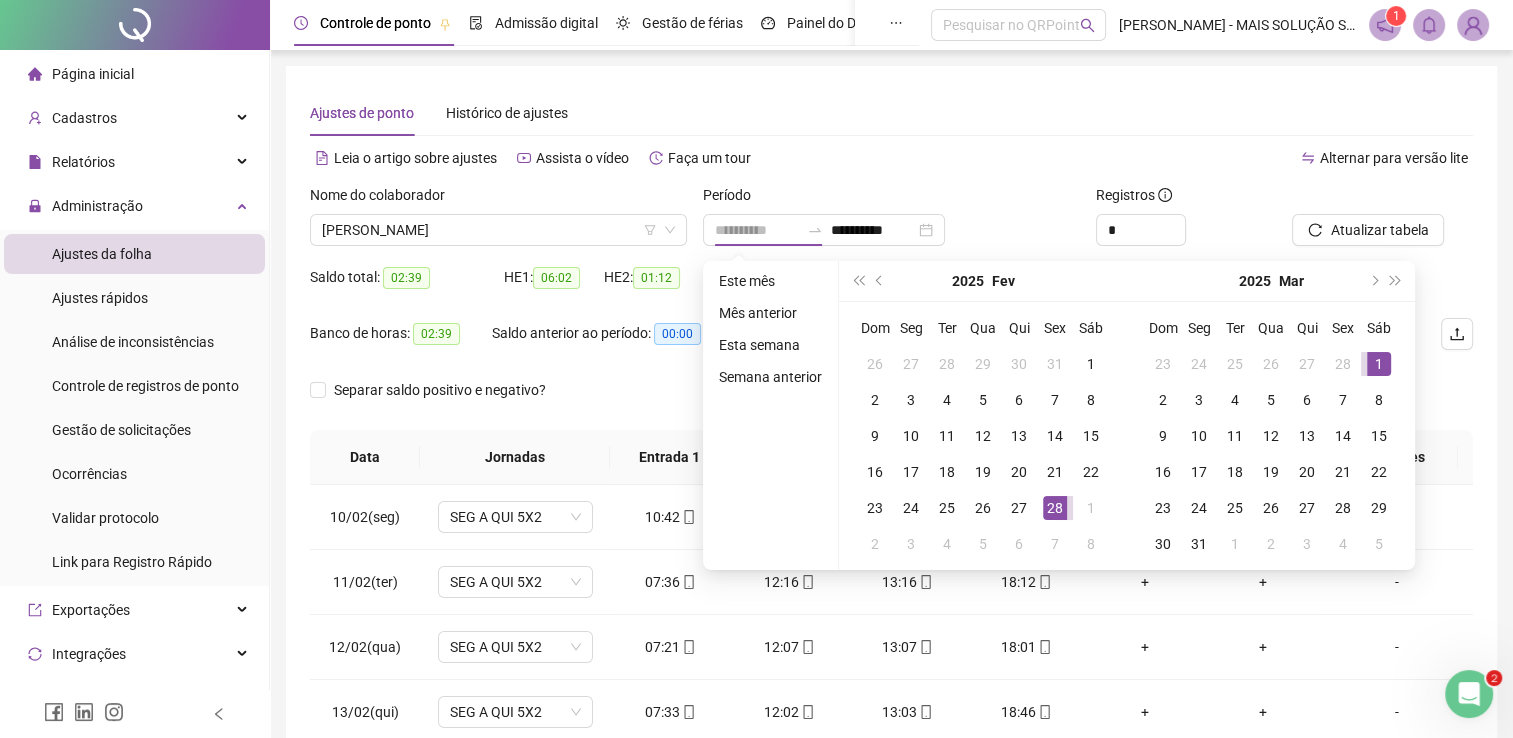 click on "1" at bounding box center [1379, 364] 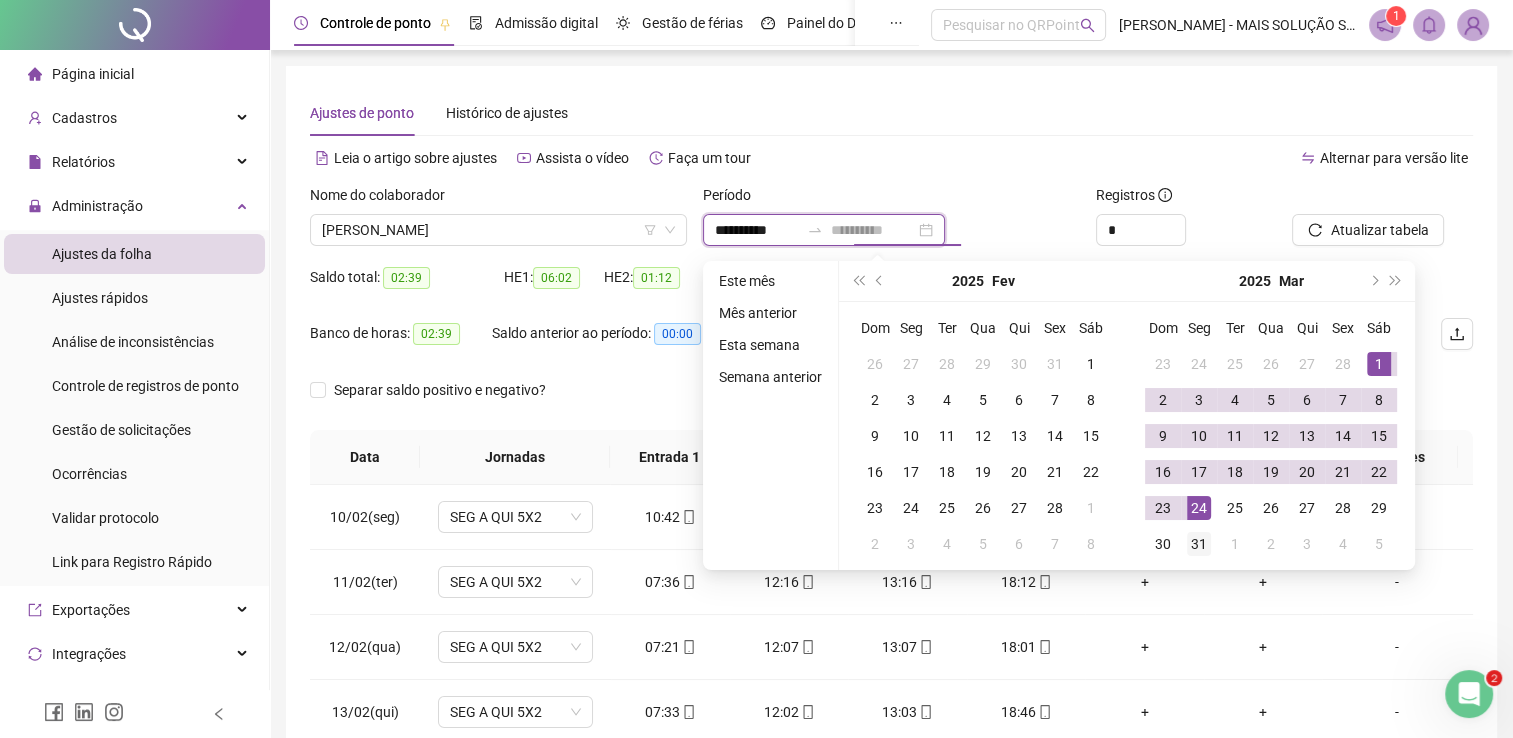 type on "**********" 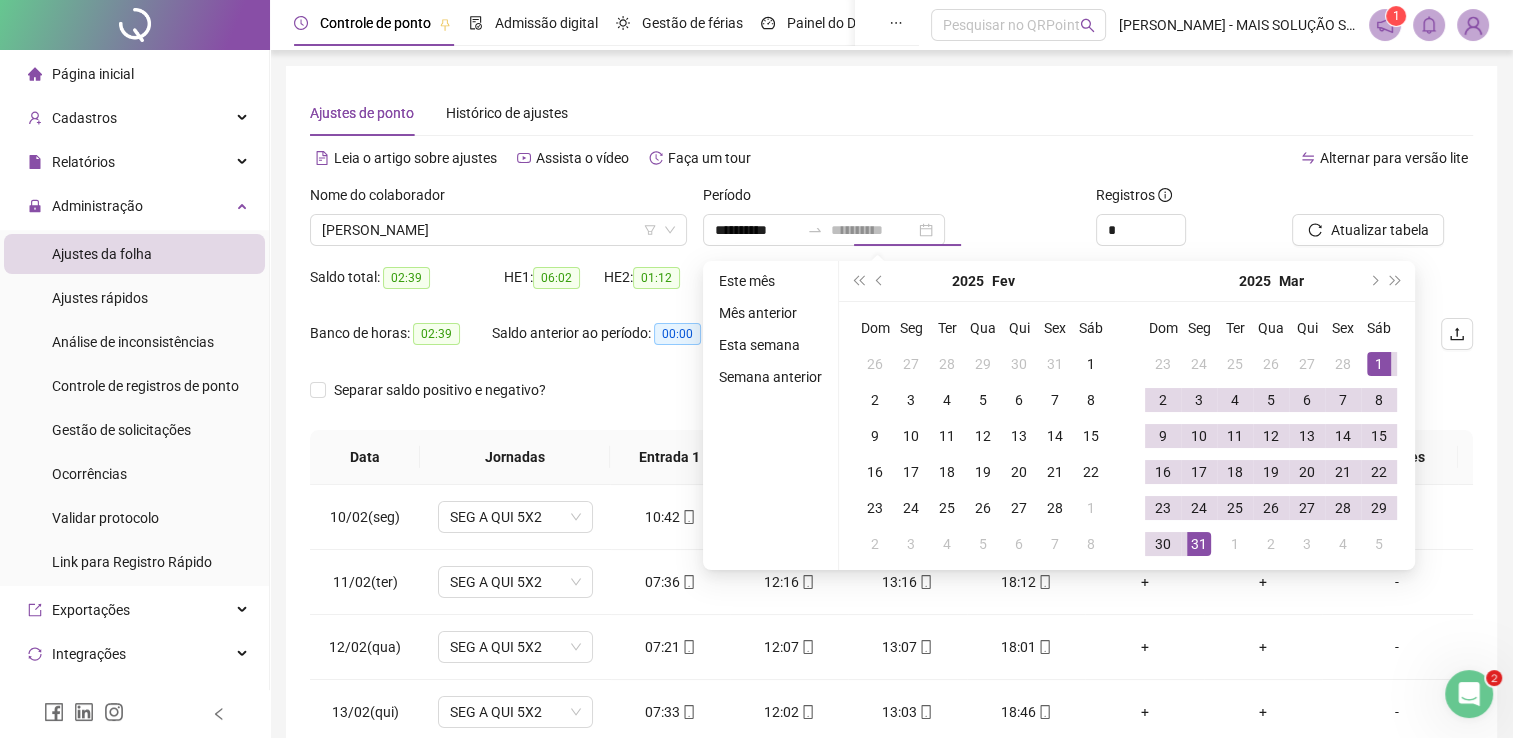drag, startPoint x: 1199, startPoint y: 542, endPoint x: 1324, endPoint y: 330, distance: 246.1077 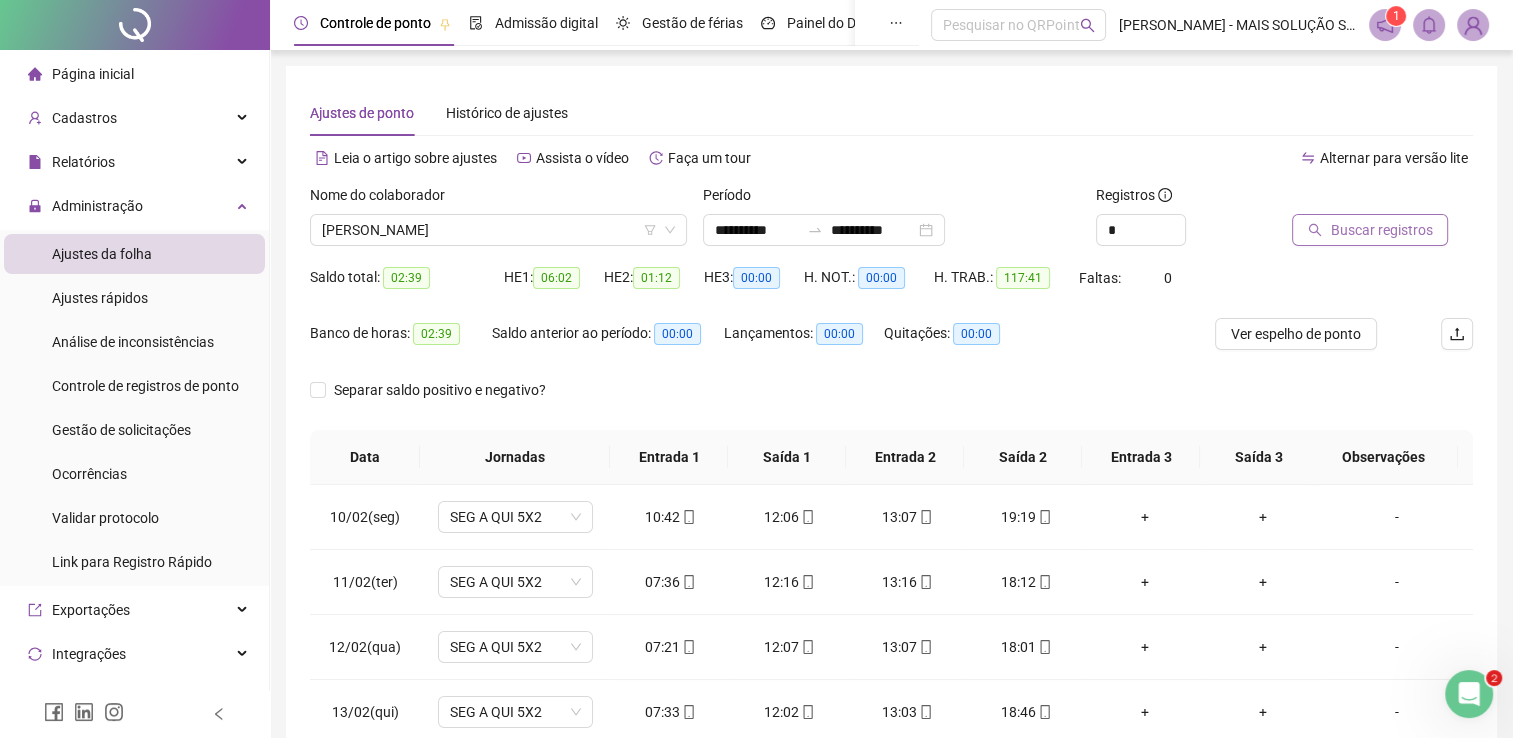 click on "Buscar registros" at bounding box center (1381, 230) 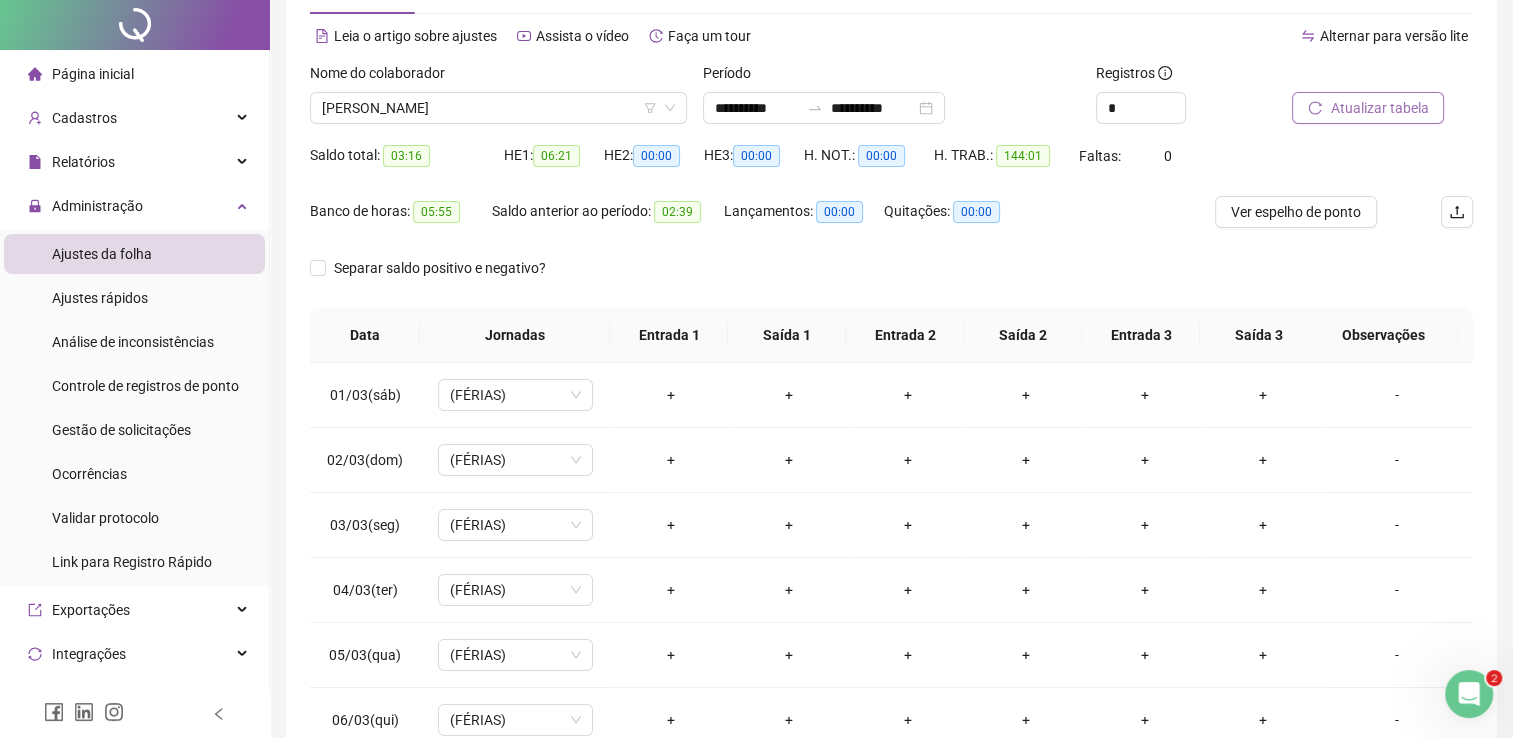 scroll, scrollTop: 283, scrollLeft: 0, axis: vertical 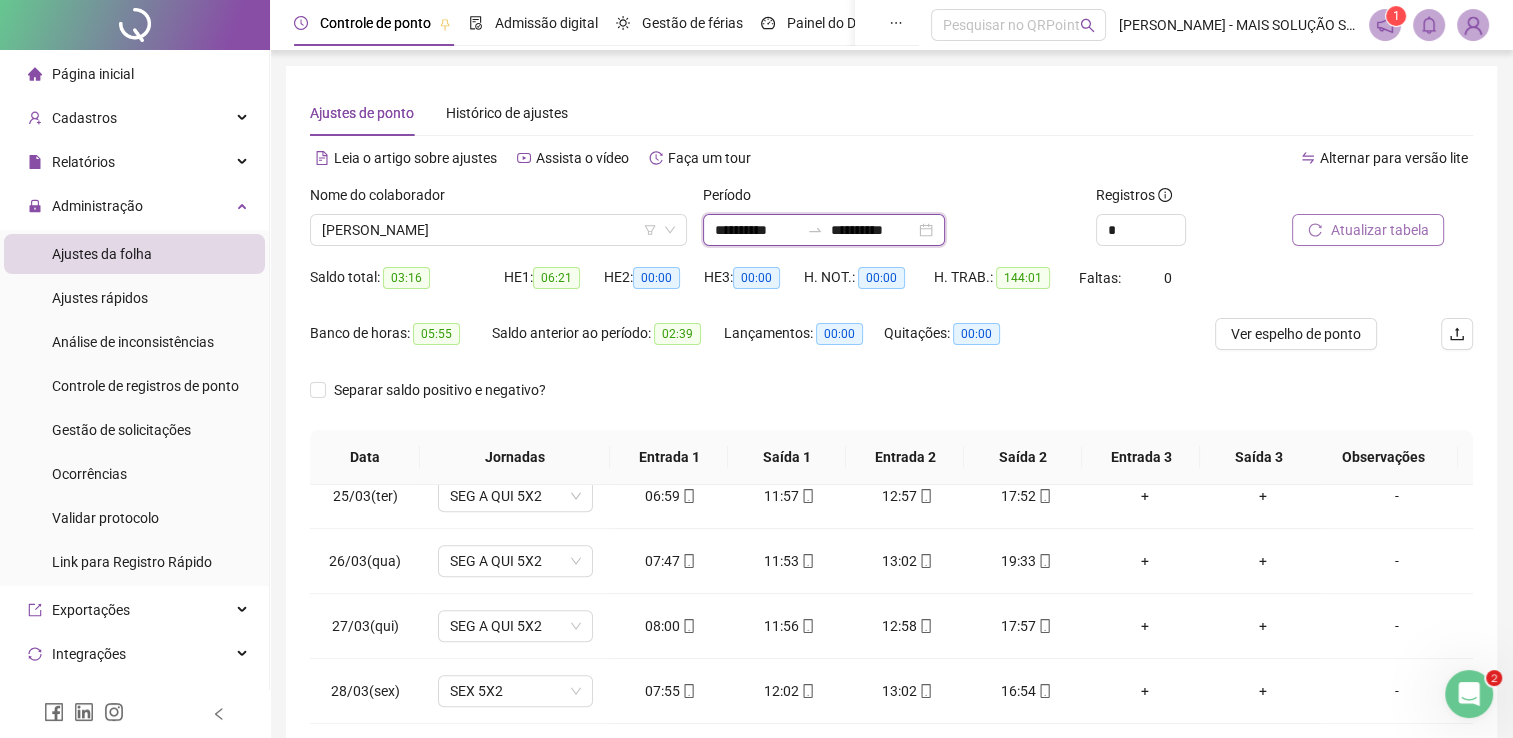 click on "**********" at bounding box center [757, 230] 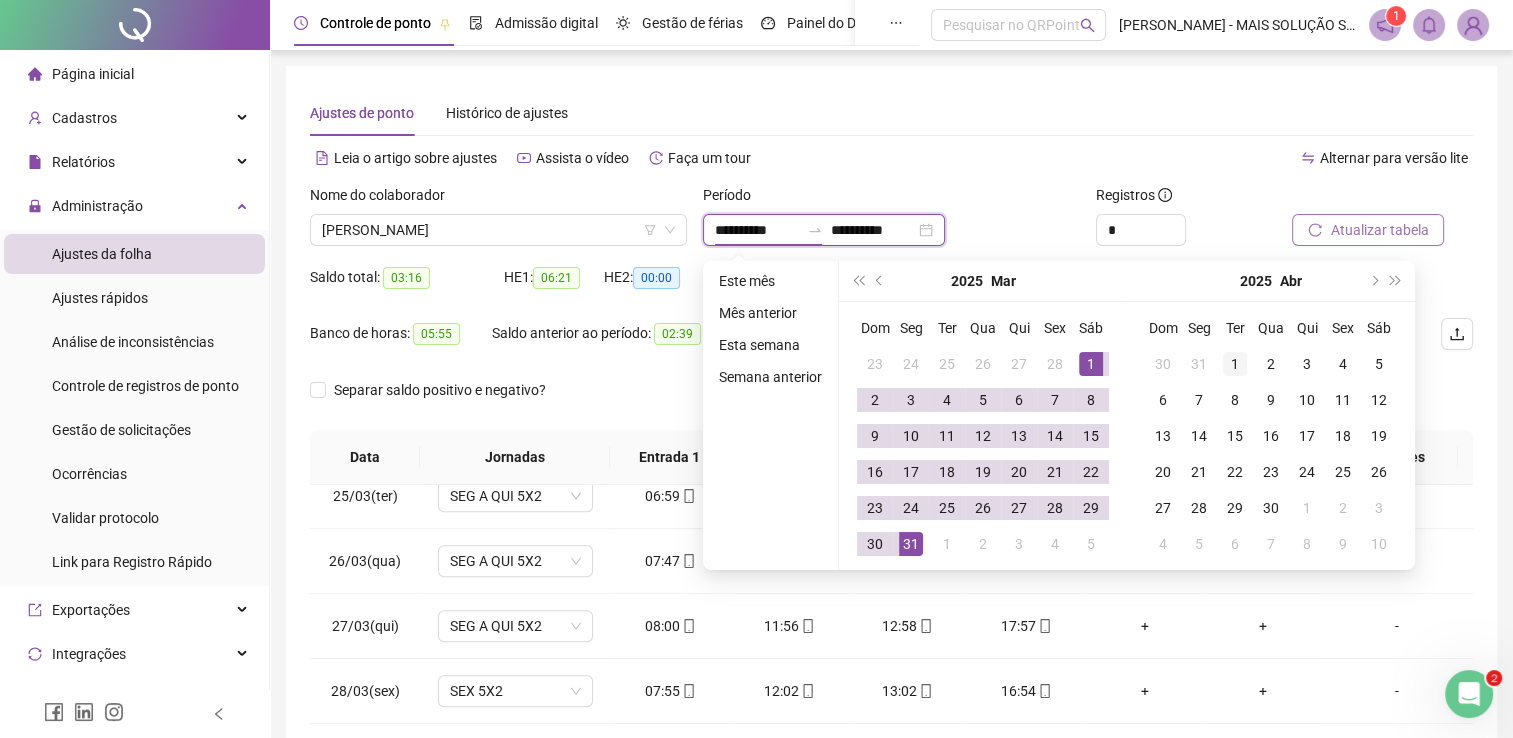 type on "**********" 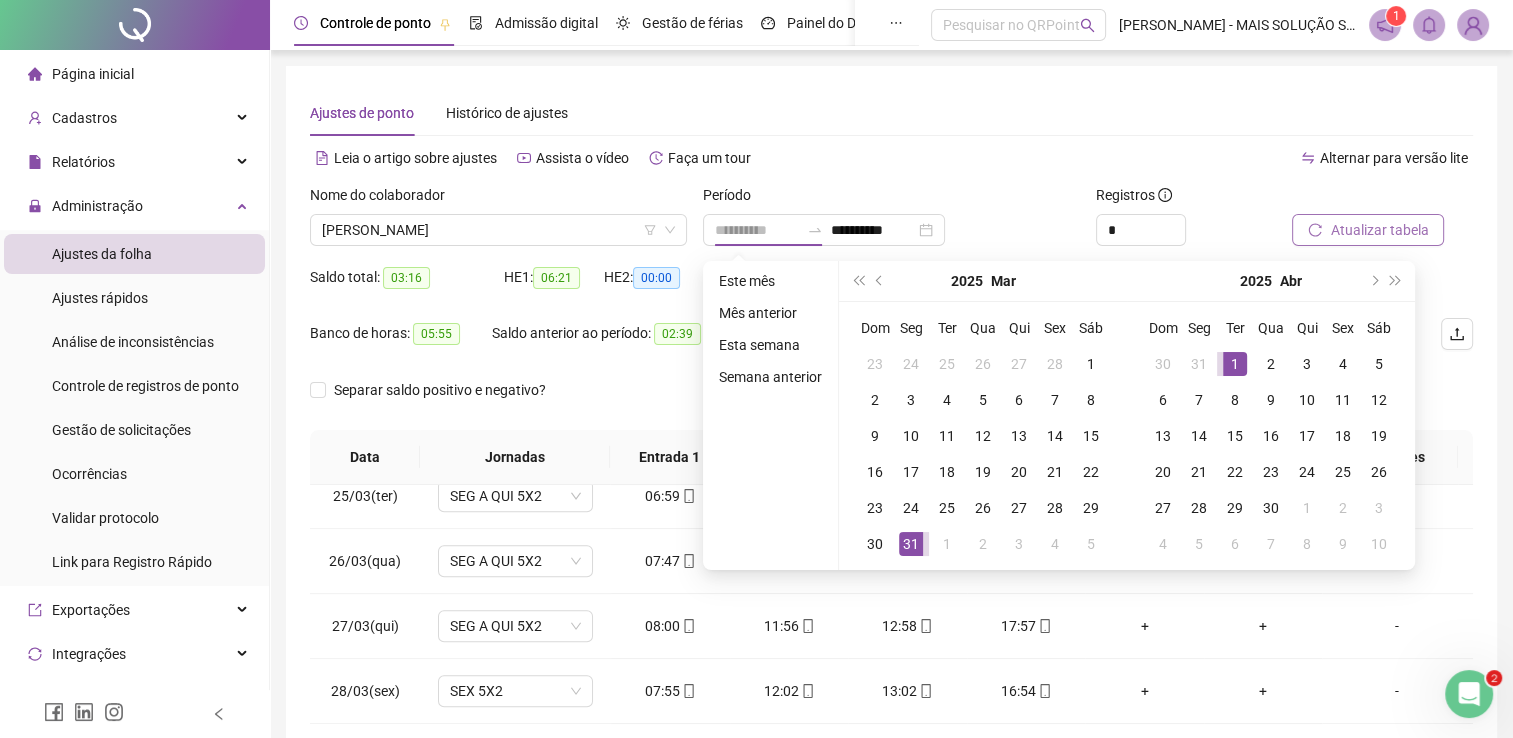 click on "1" at bounding box center [1235, 364] 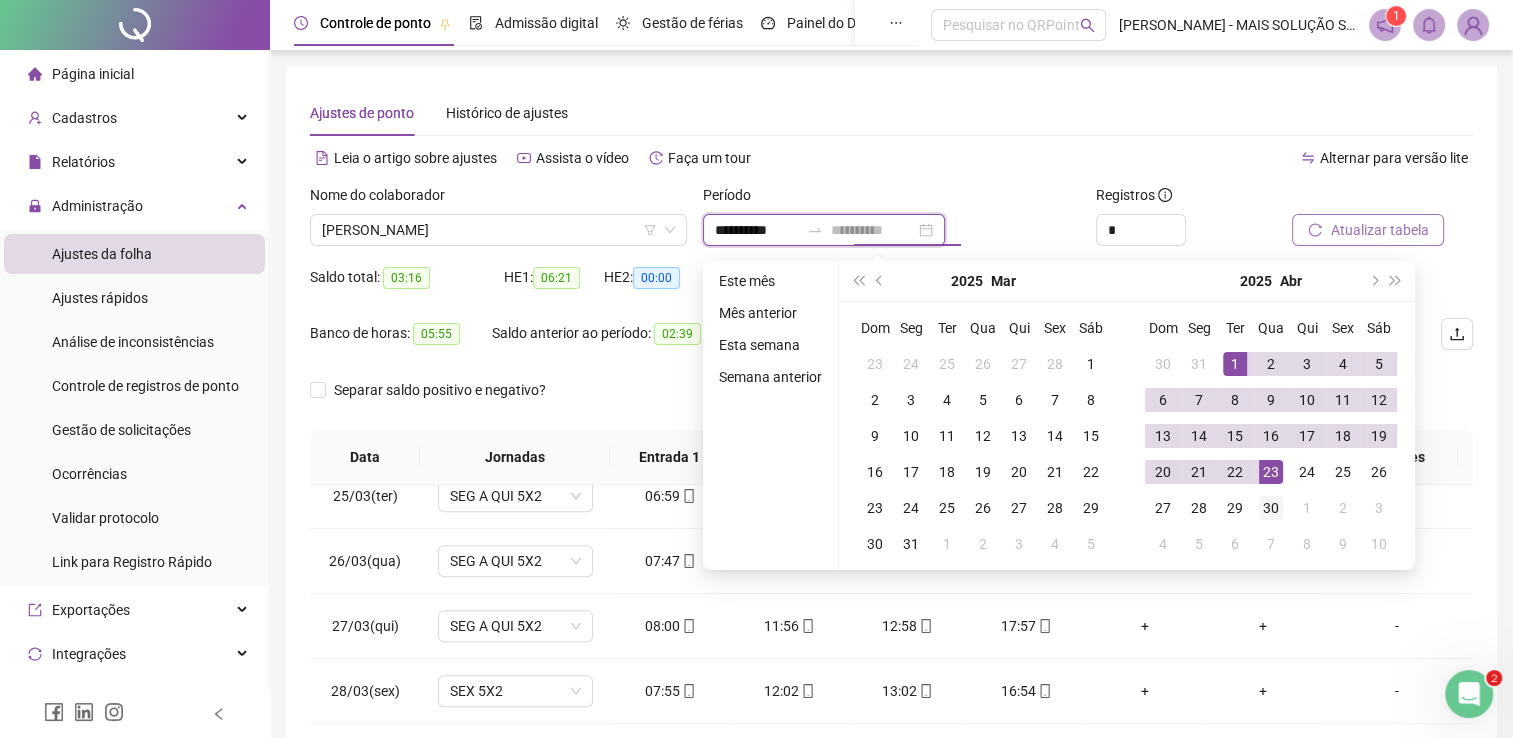 type on "**********" 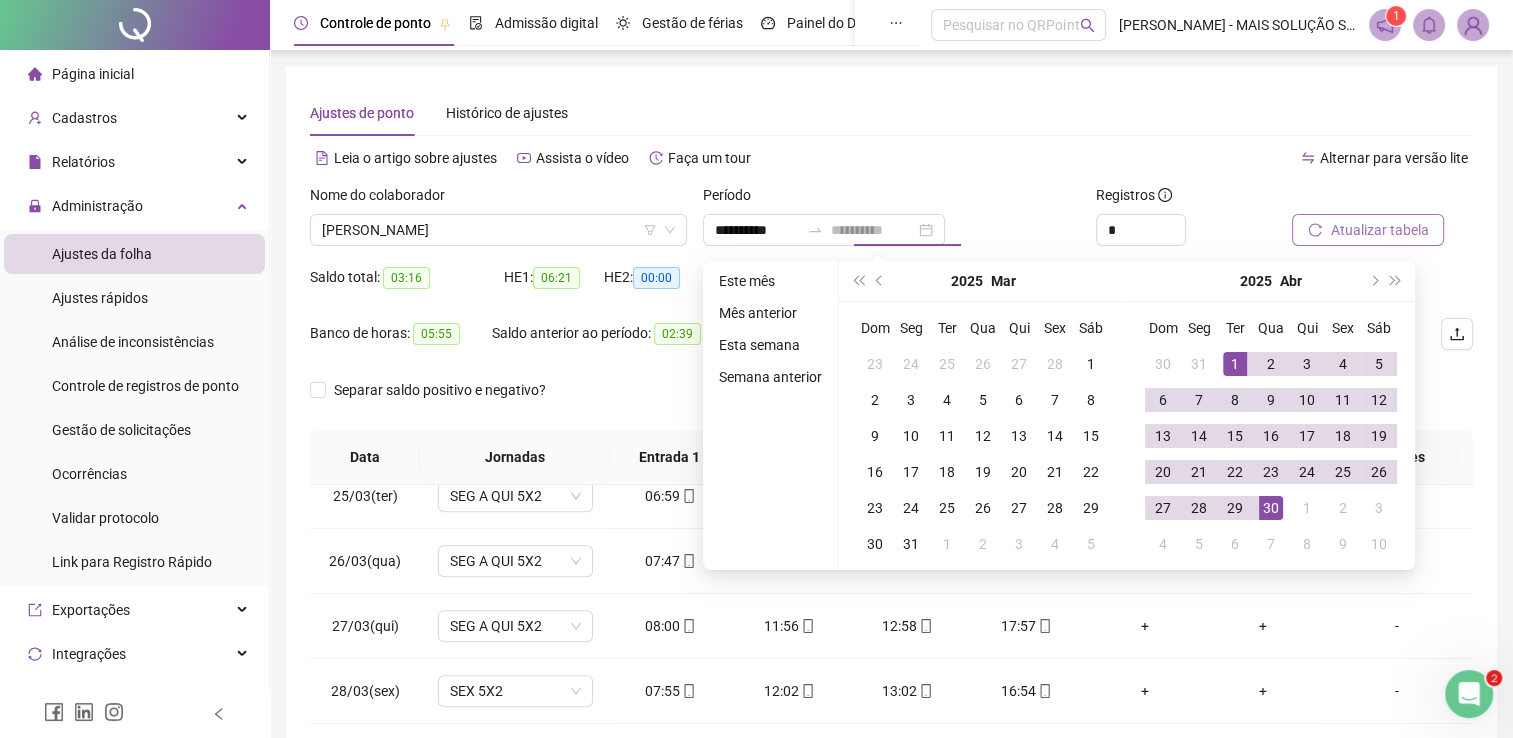 drag, startPoint x: 1278, startPoint y: 513, endPoint x: 1290, endPoint y: 438, distance: 75.95393 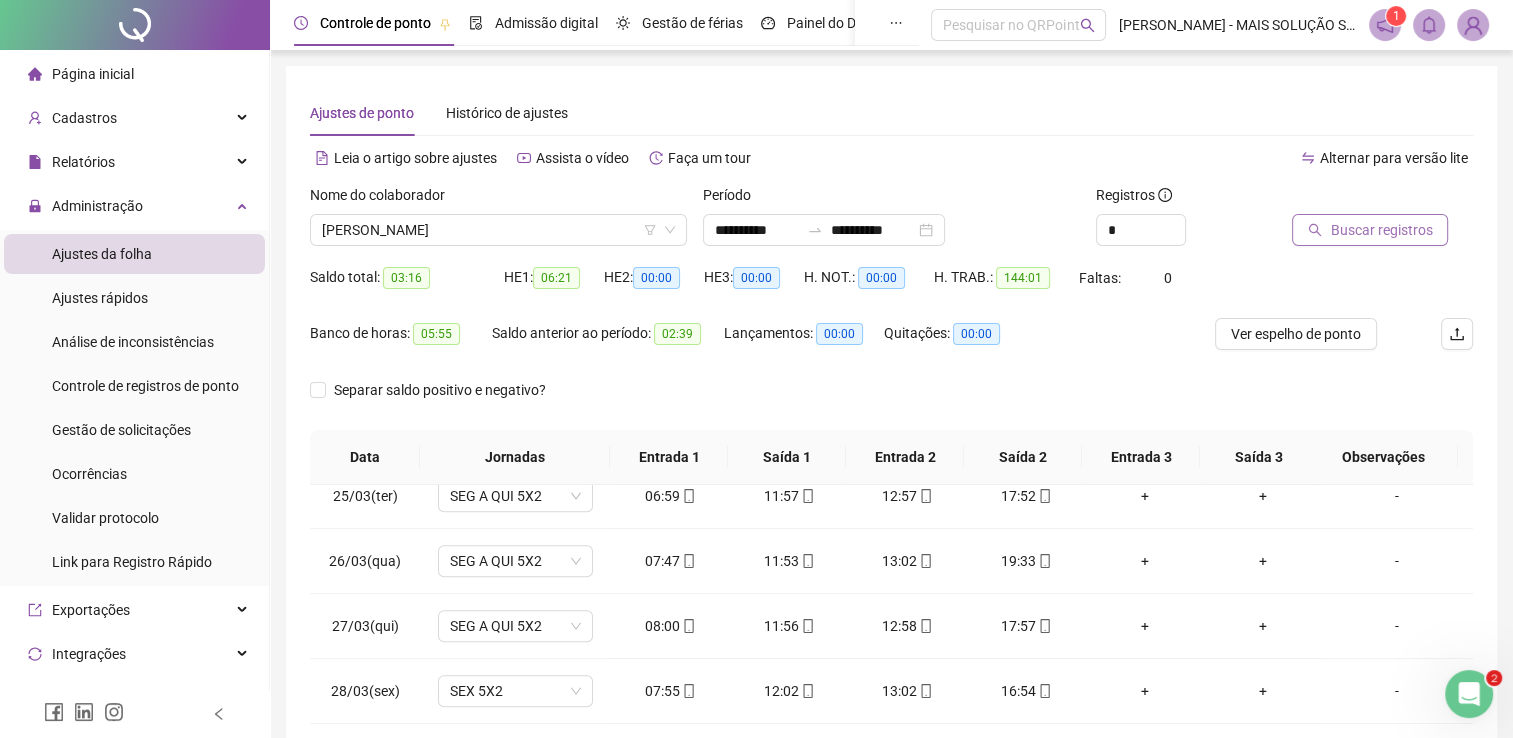 click on "Buscar registros" at bounding box center (1381, 230) 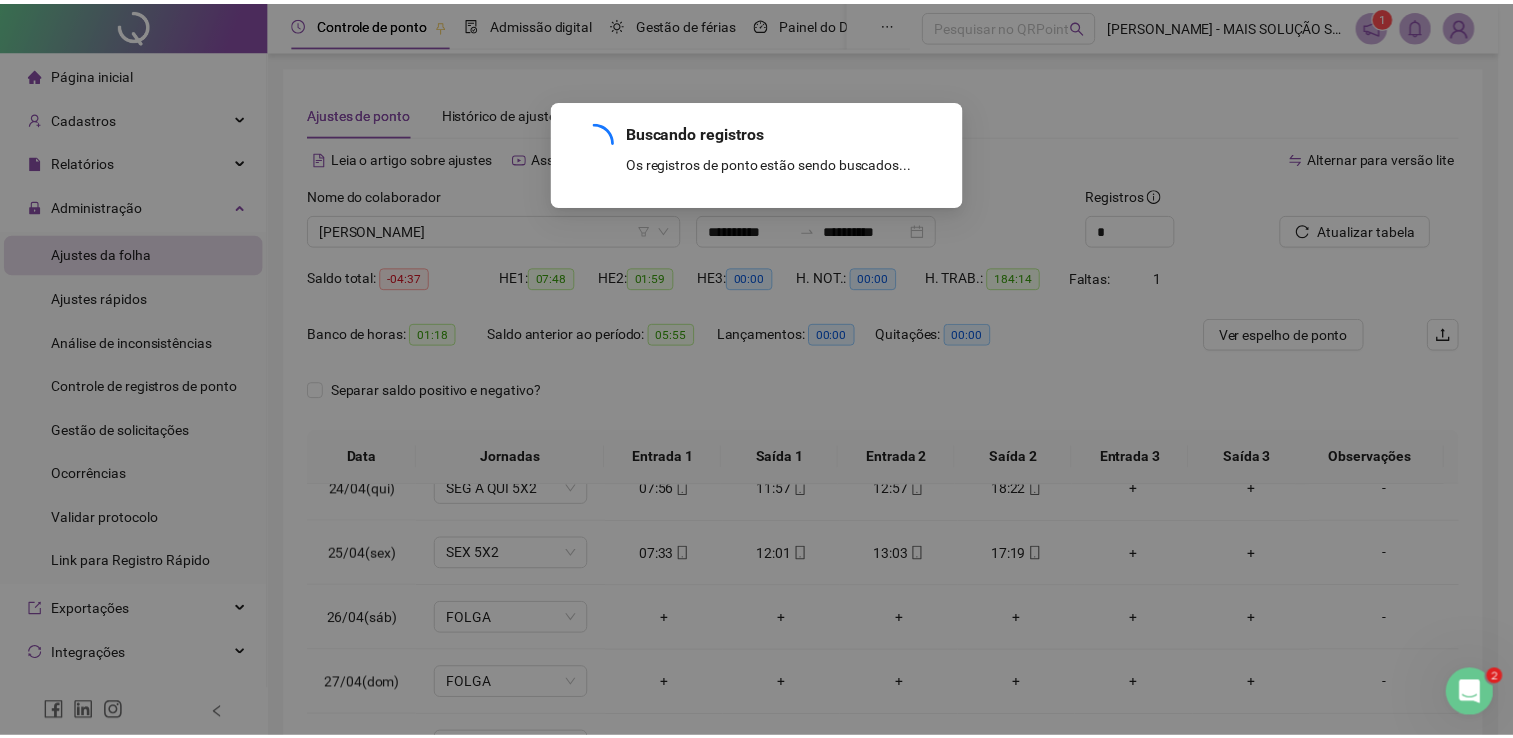 scroll, scrollTop: 1532, scrollLeft: 0, axis: vertical 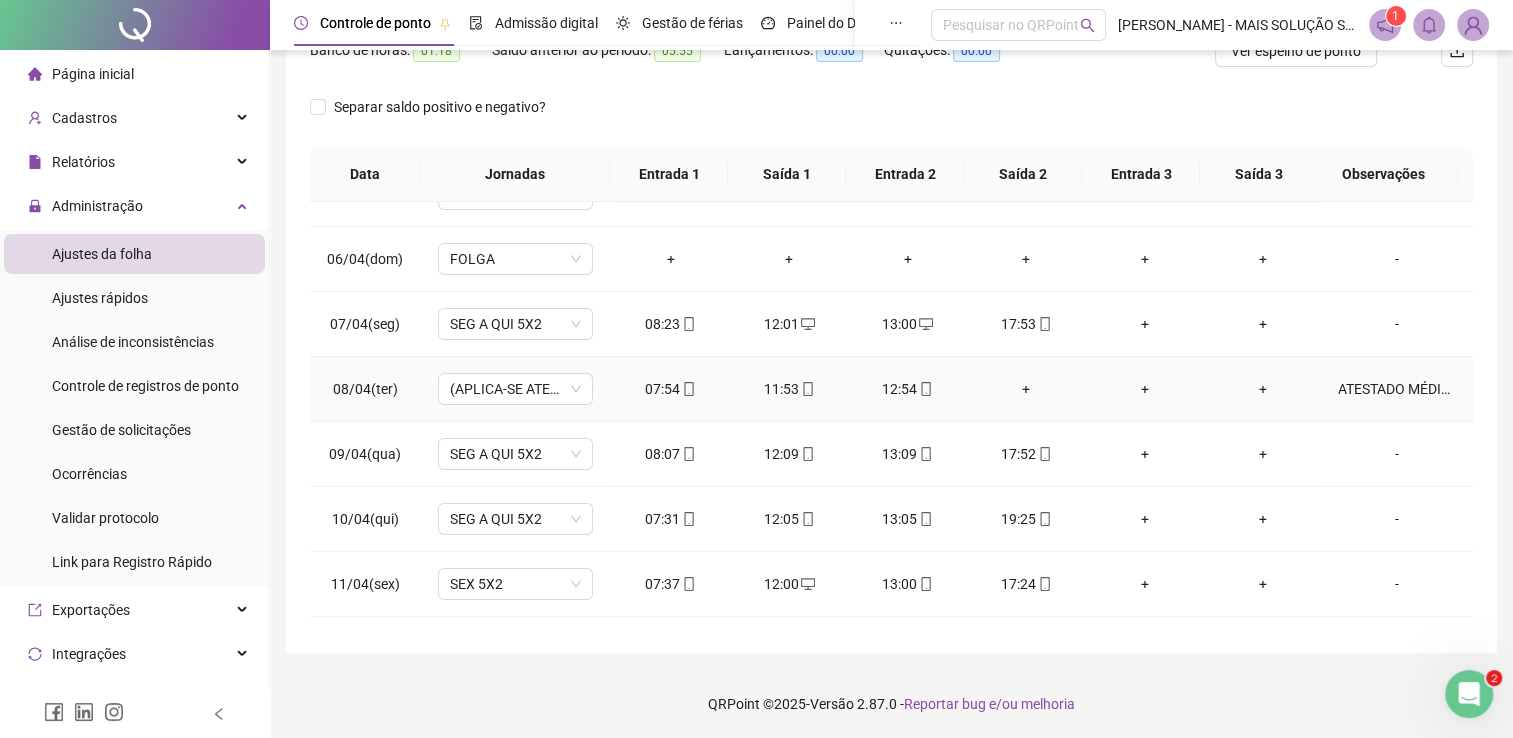 click on "ATESTADO MÉDICO" at bounding box center [1397, 389] 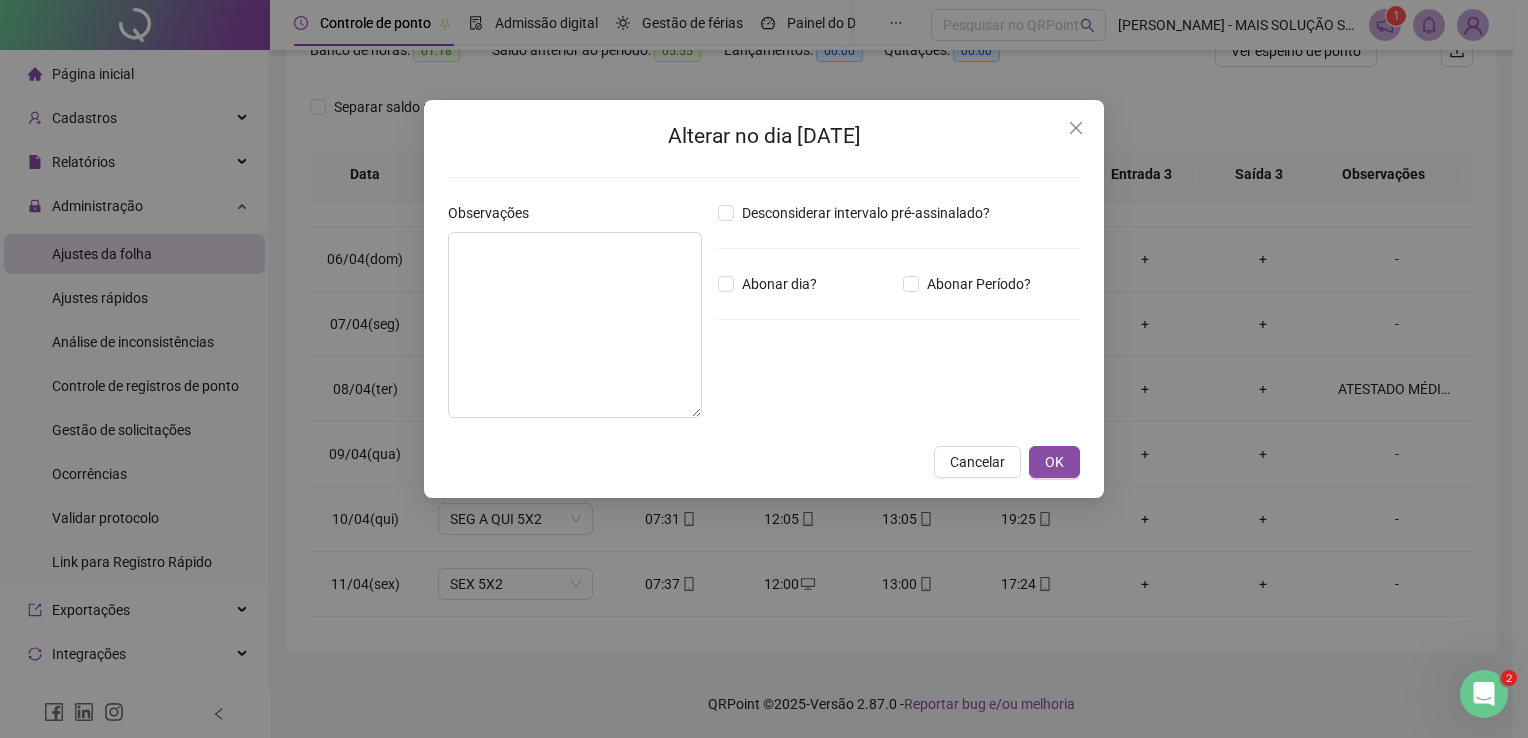 type on "**********" 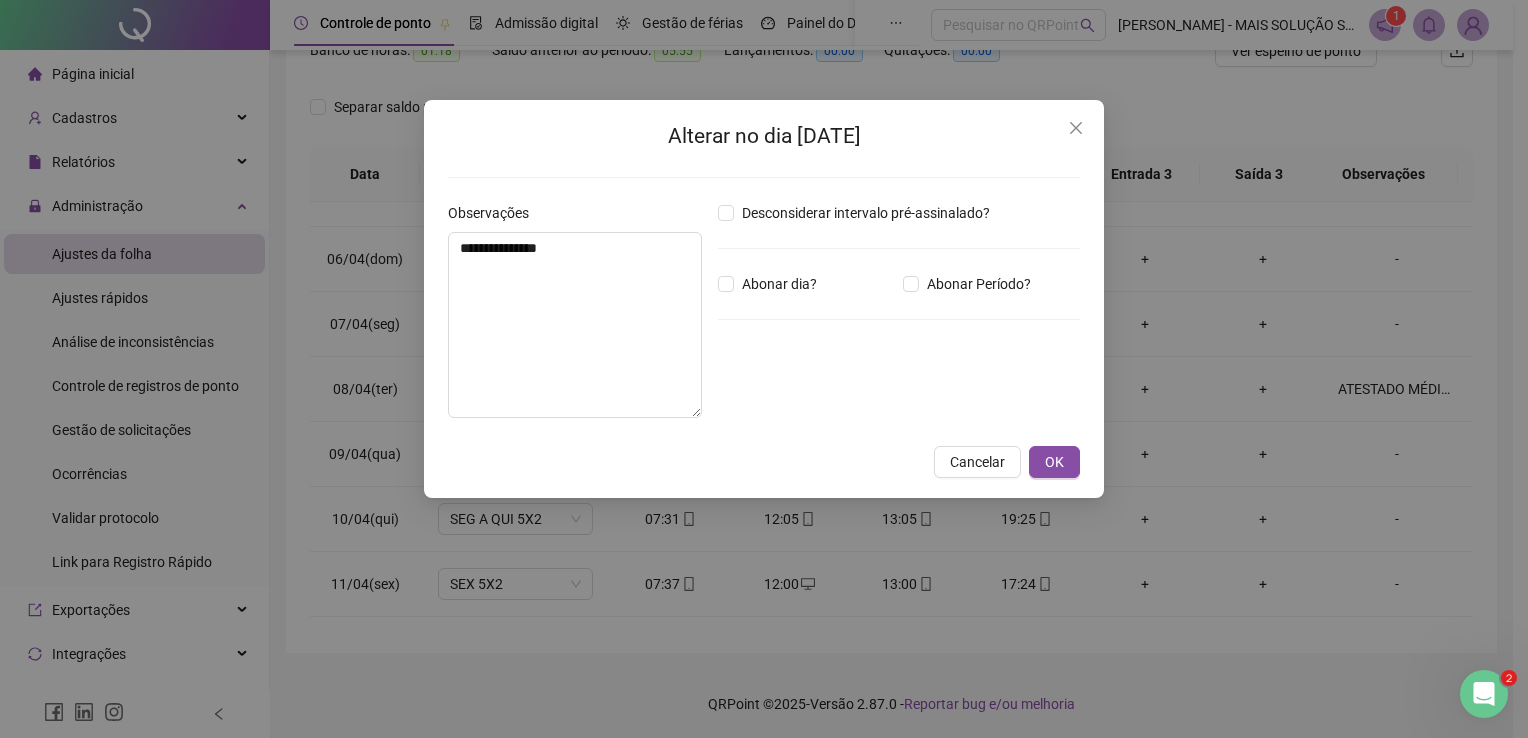 type on "*****" 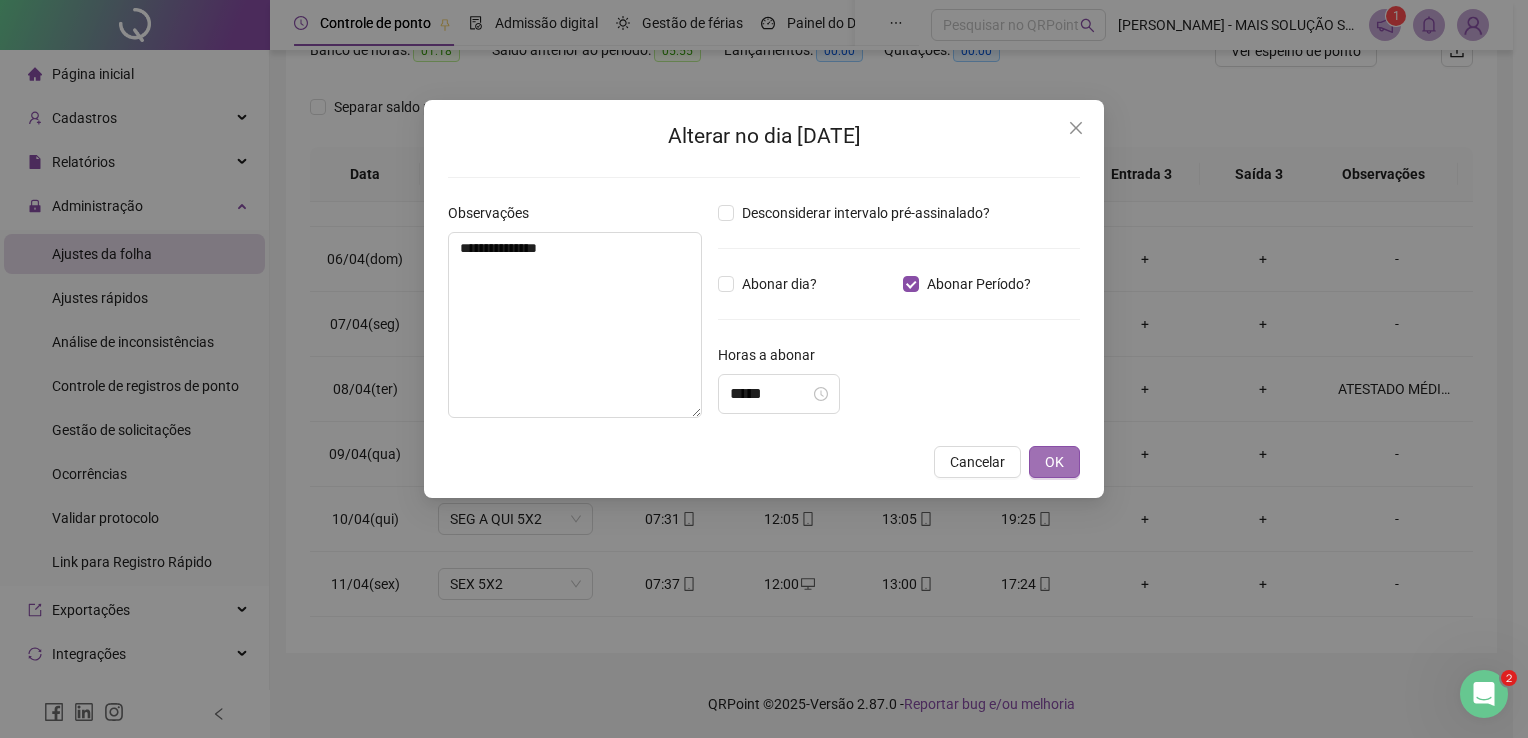 click on "OK" at bounding box center (1054, 462) 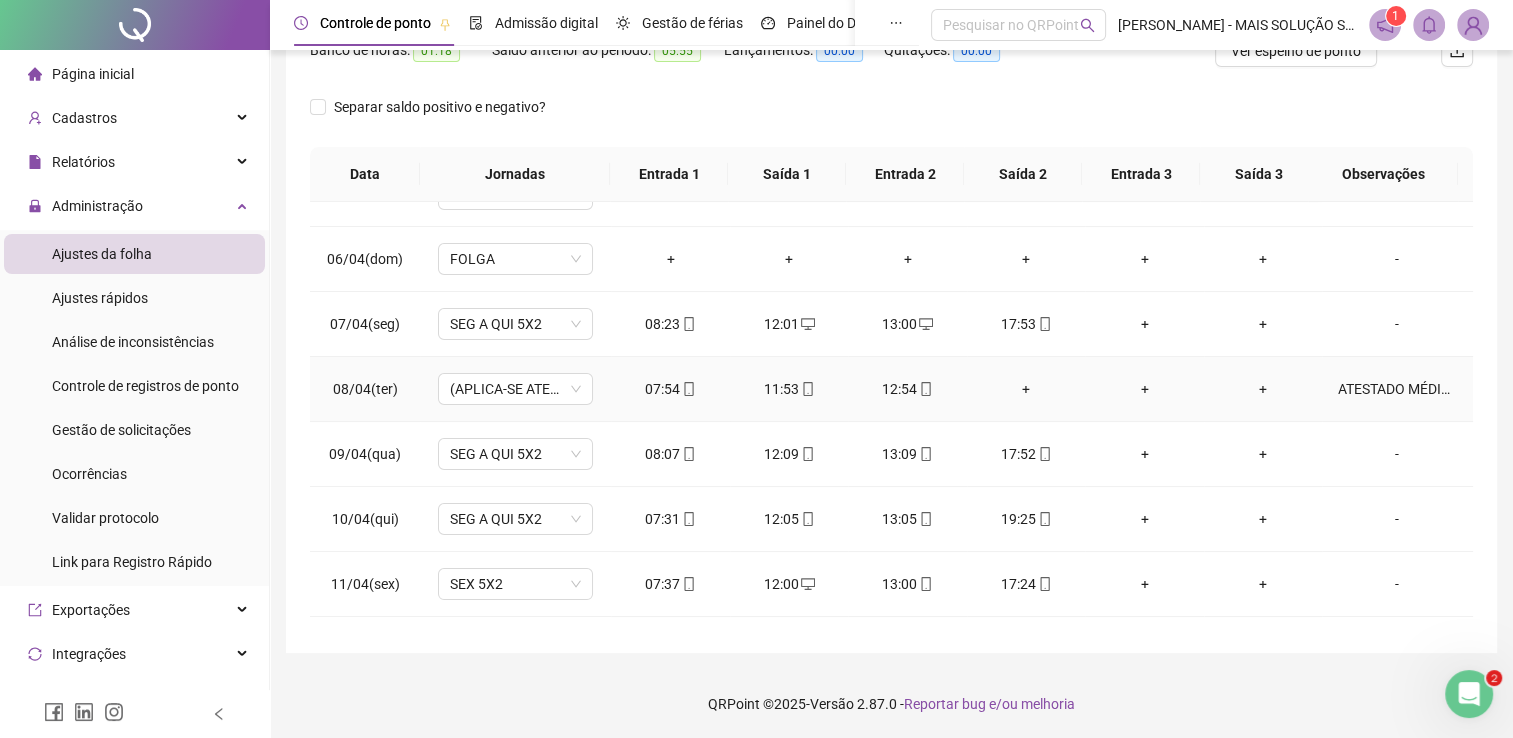 click on "ATESTADO MÉDICO" at bounding box center (1397, 389) 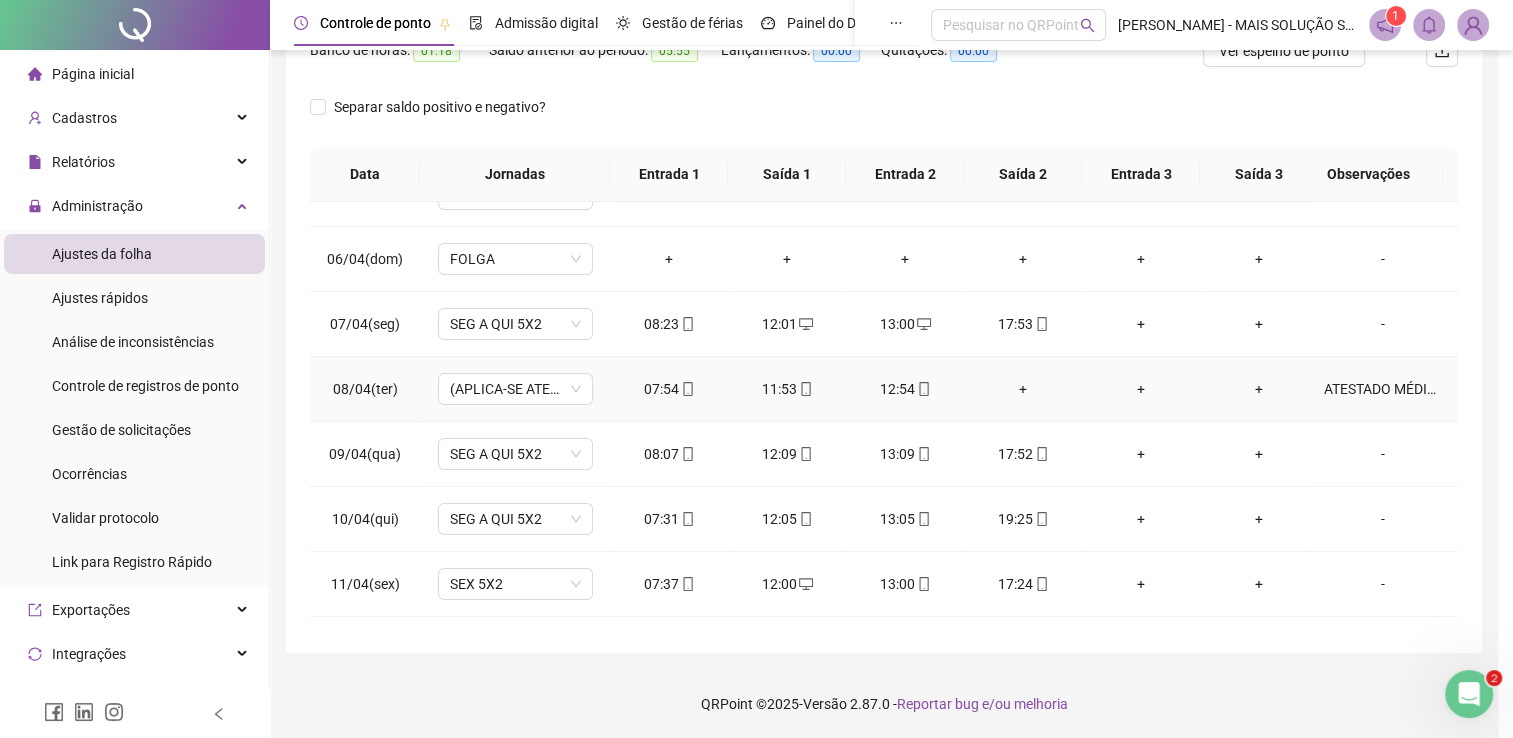 type 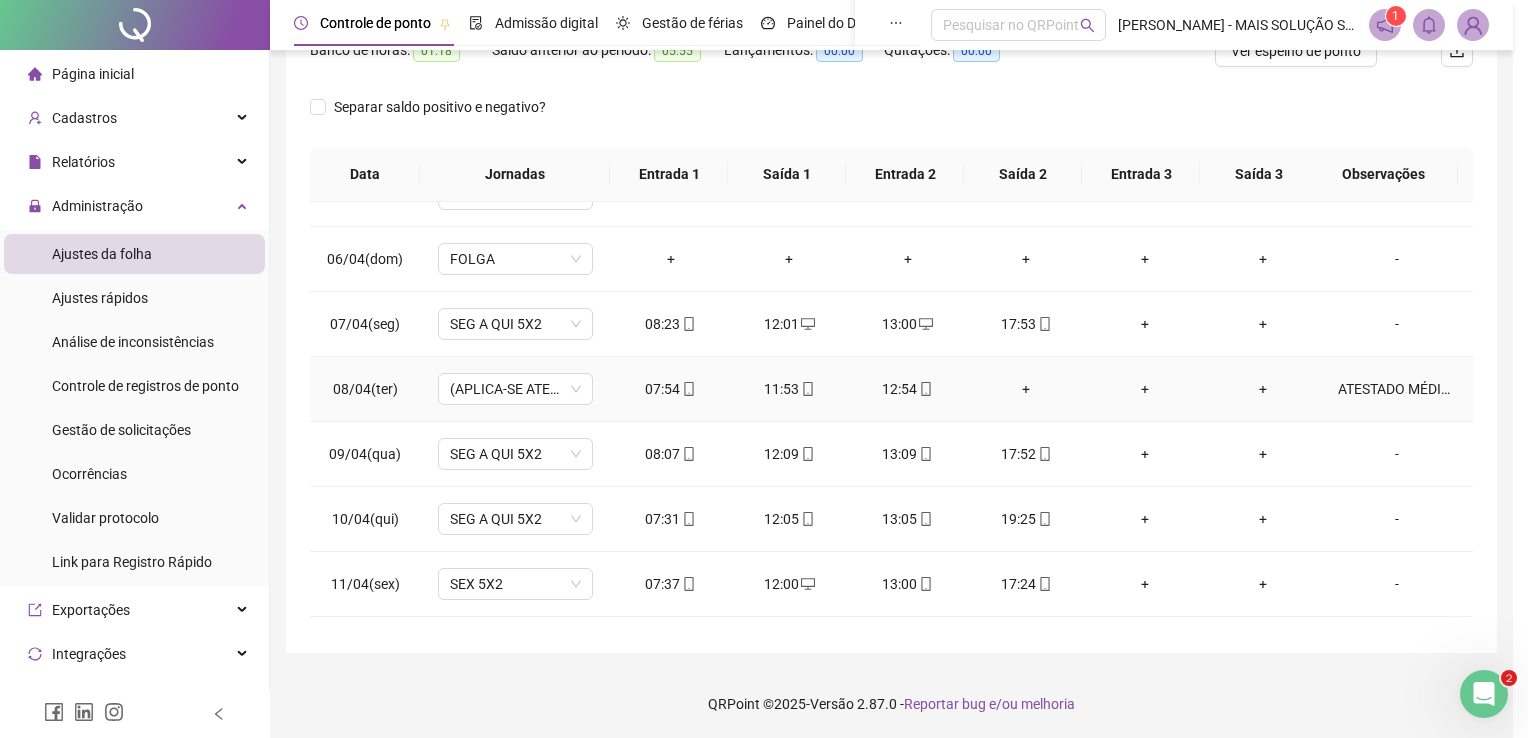 type on "*****" 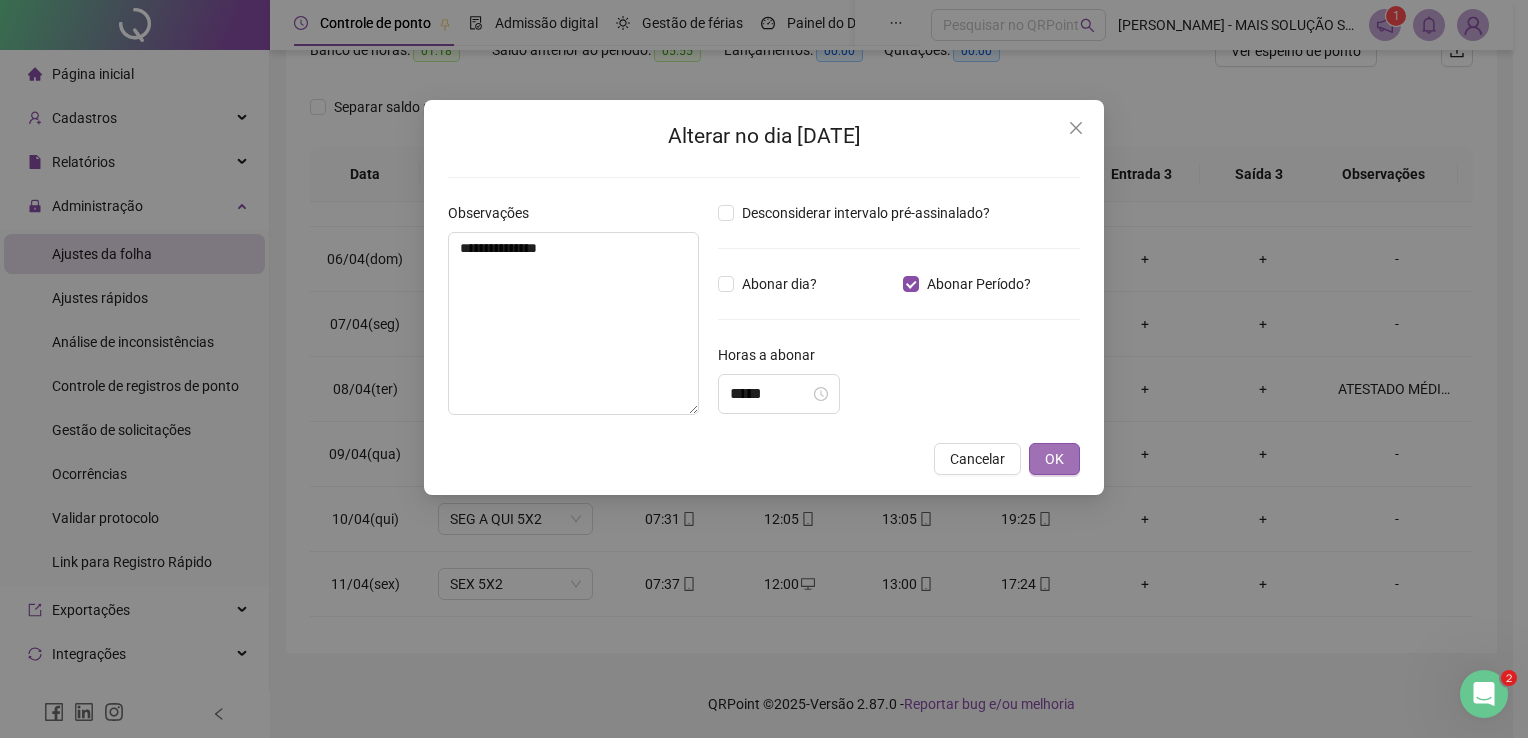 click on "OK" at bounding box center [1054, 459] 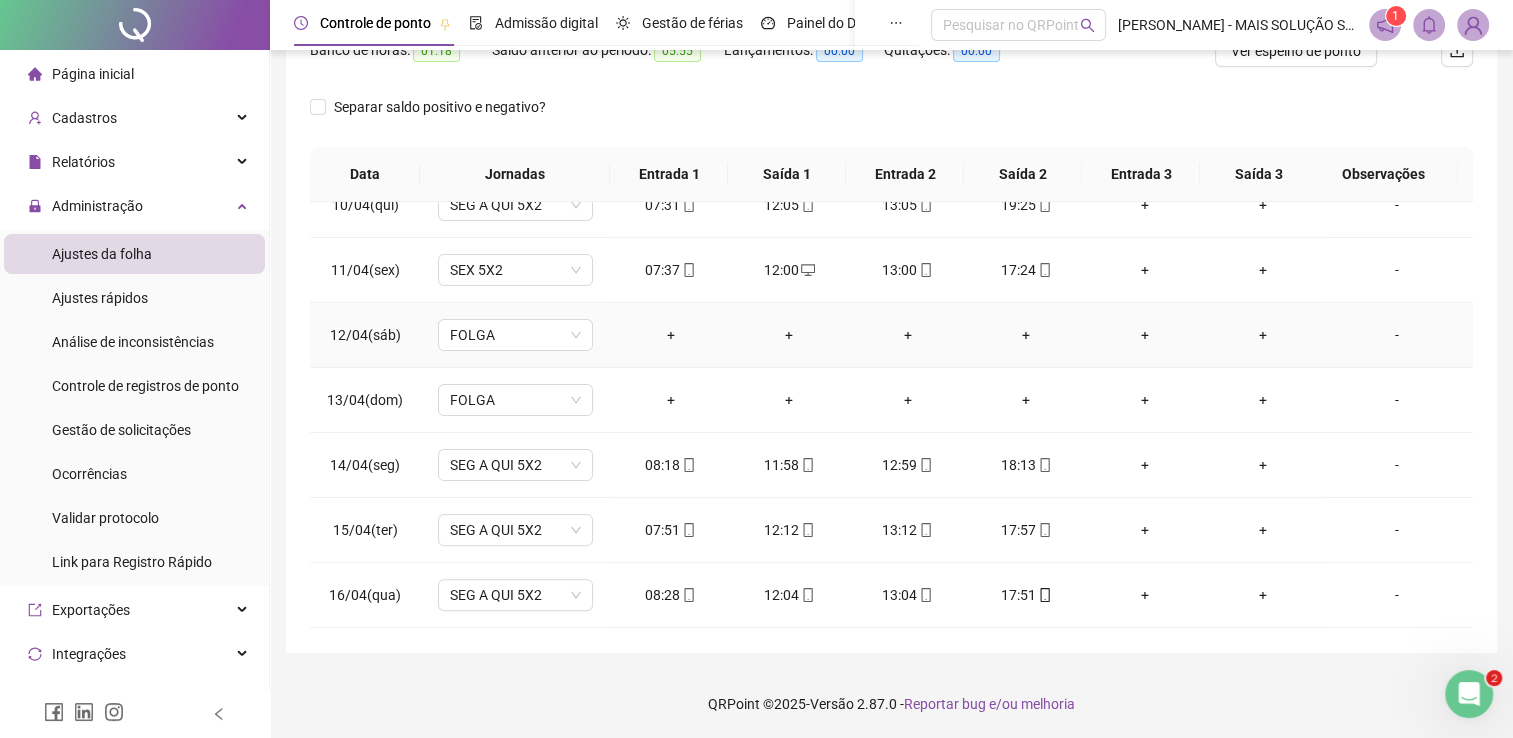 scroll, scrollTop: 700, scrollLeft: 0, axis: vertical 